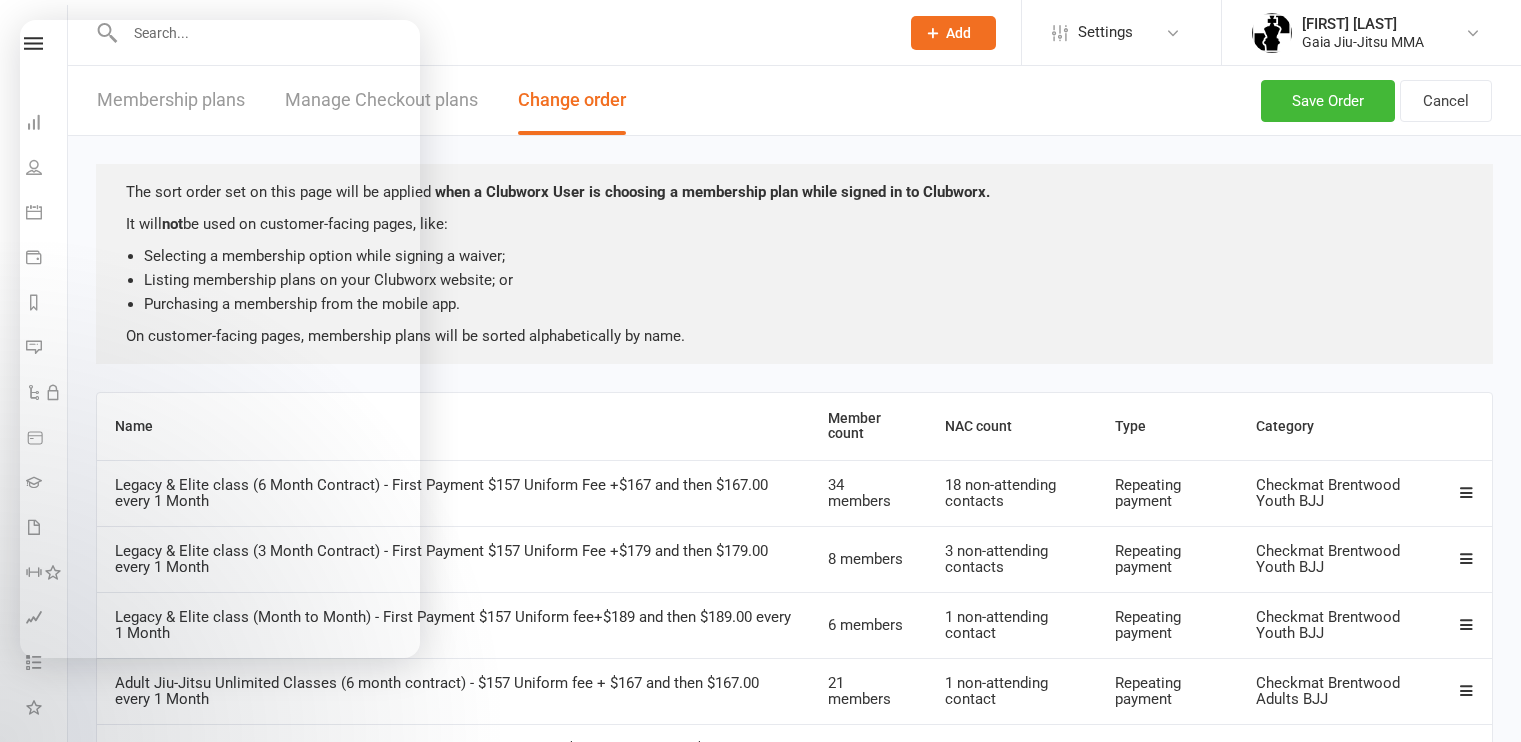 scroll, scrollTop: 0, scrollLeft: 0, axis: both 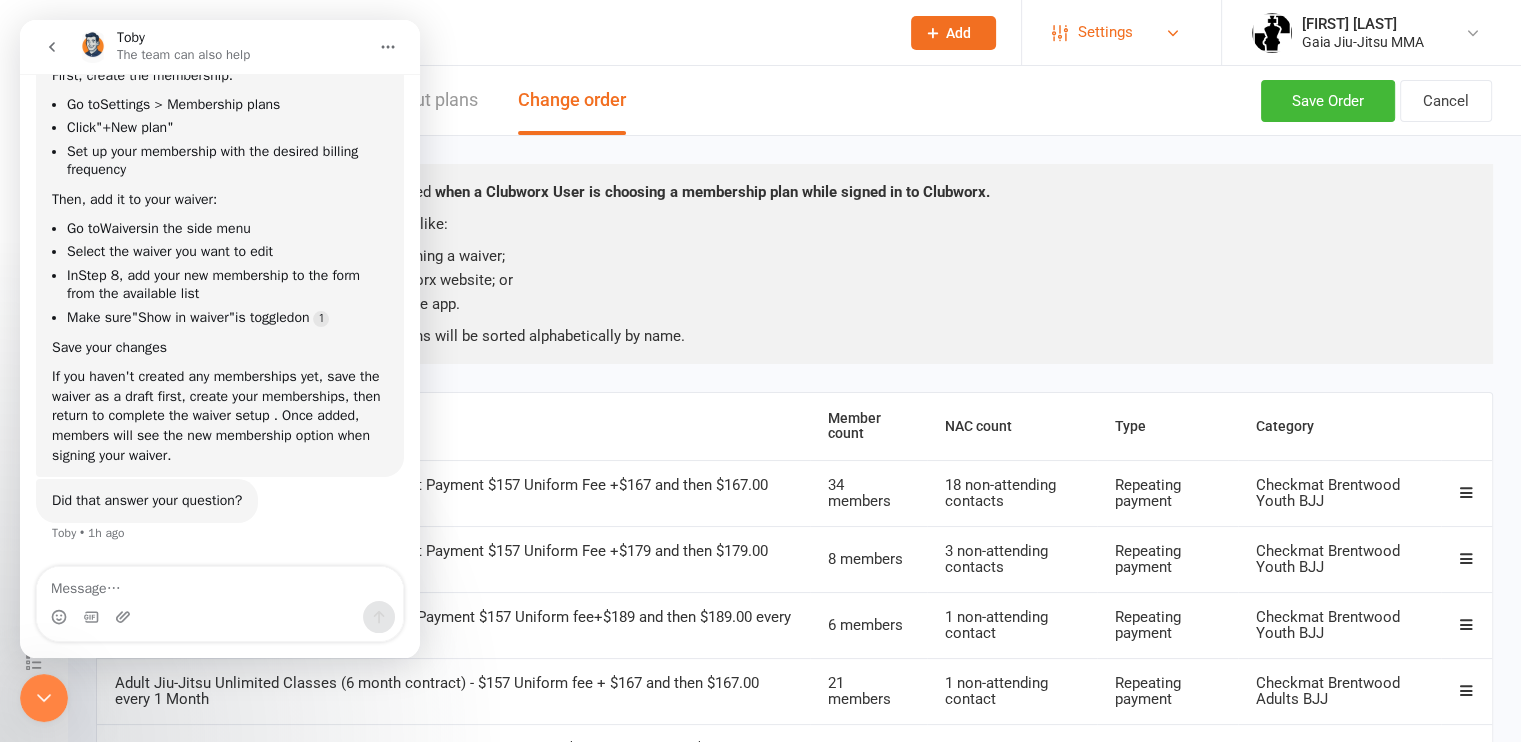 click on "Settings" at bounding box center [1121, 32] 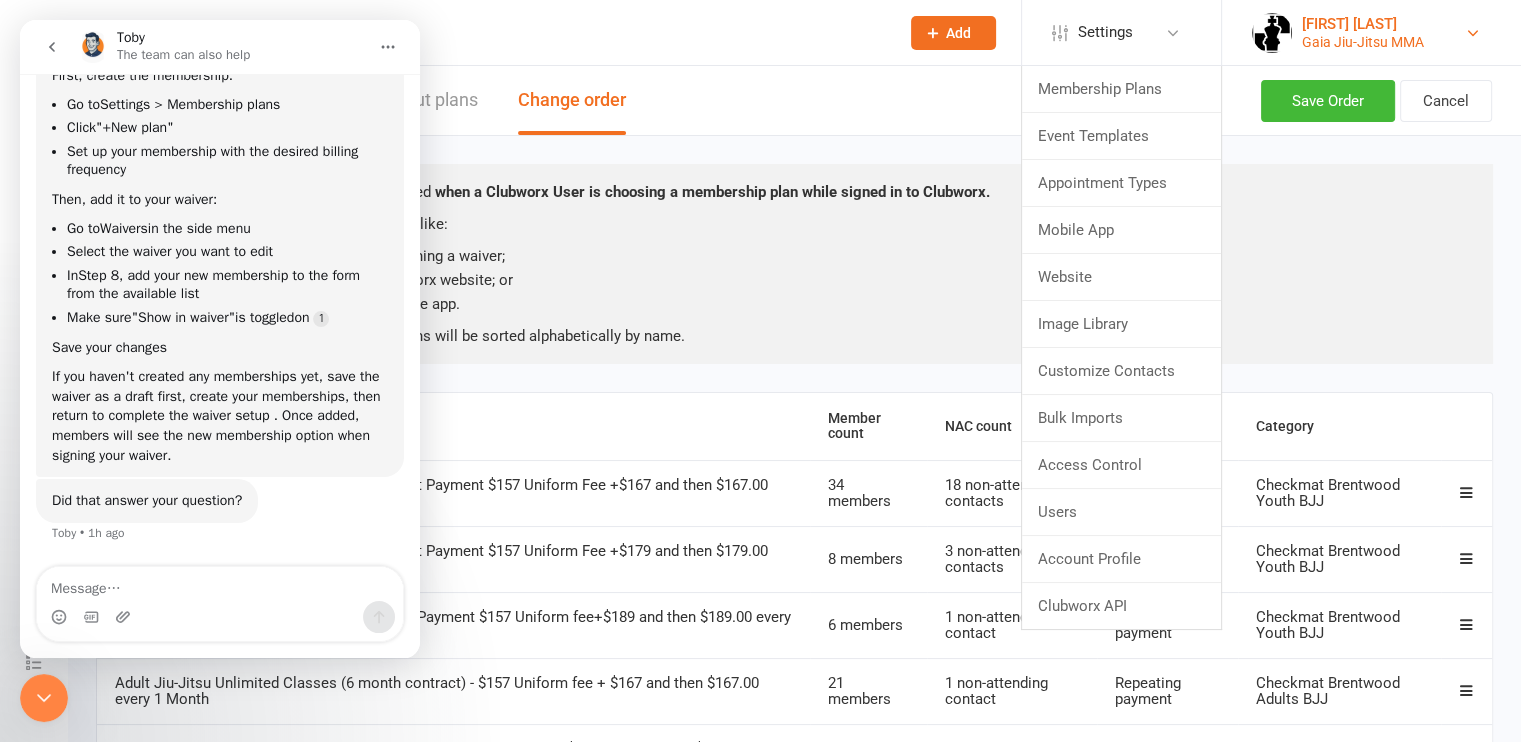 click on "Thiago Gaia Gaia Jiu-Jitsu MMA" at bounding box center [1371, 33] 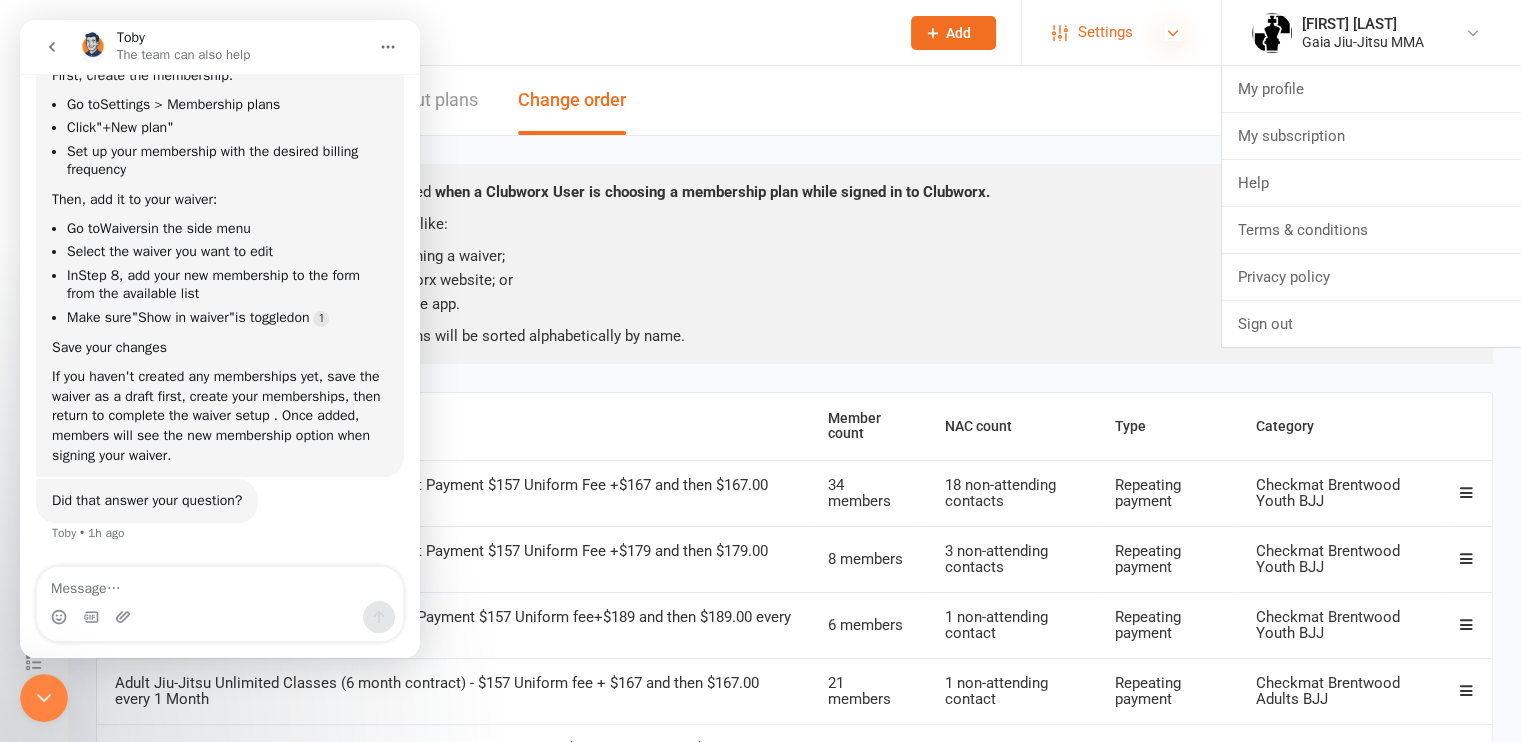 click at bounding box center (1173, 33) 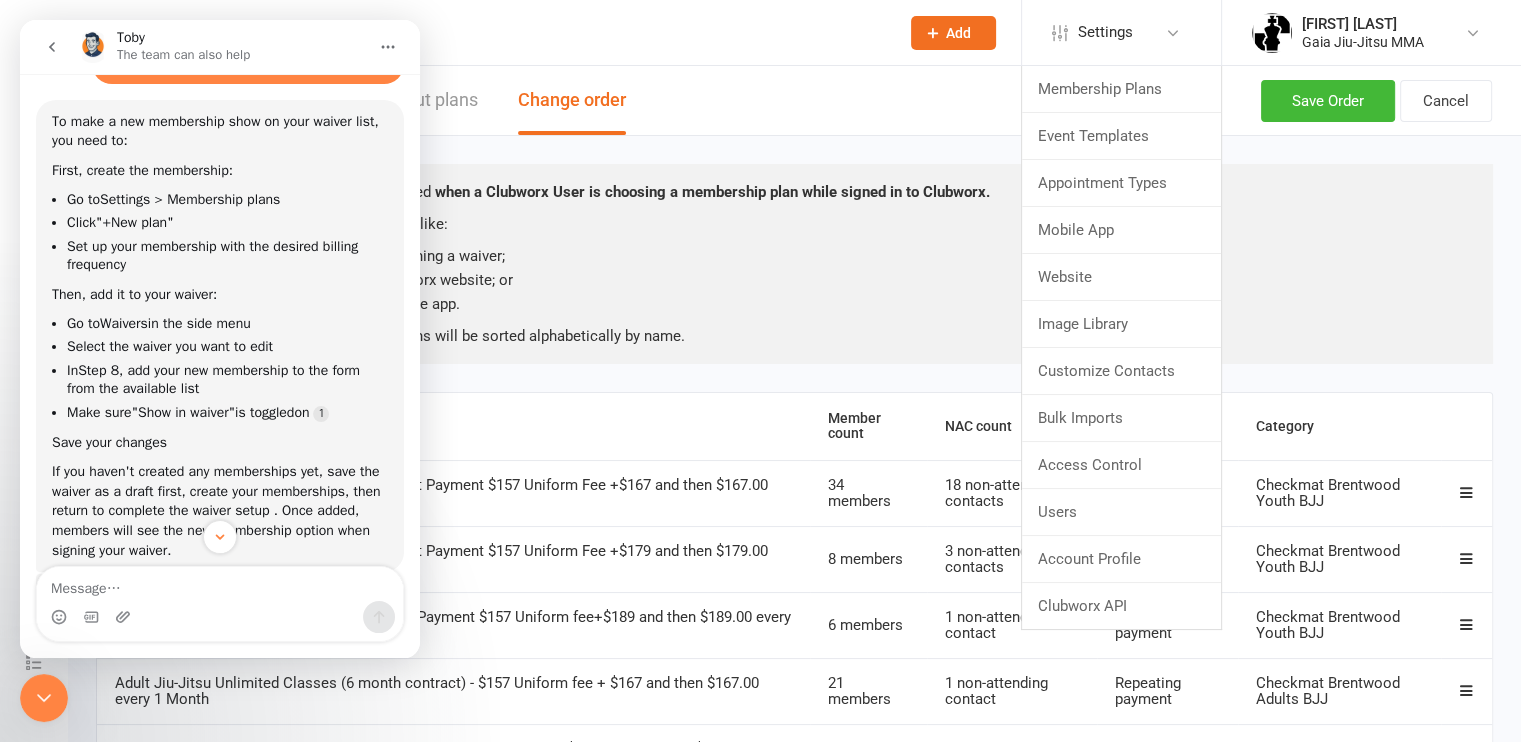 scroll, scrollTop: 136, scrollLeft: 0, axis: vertical 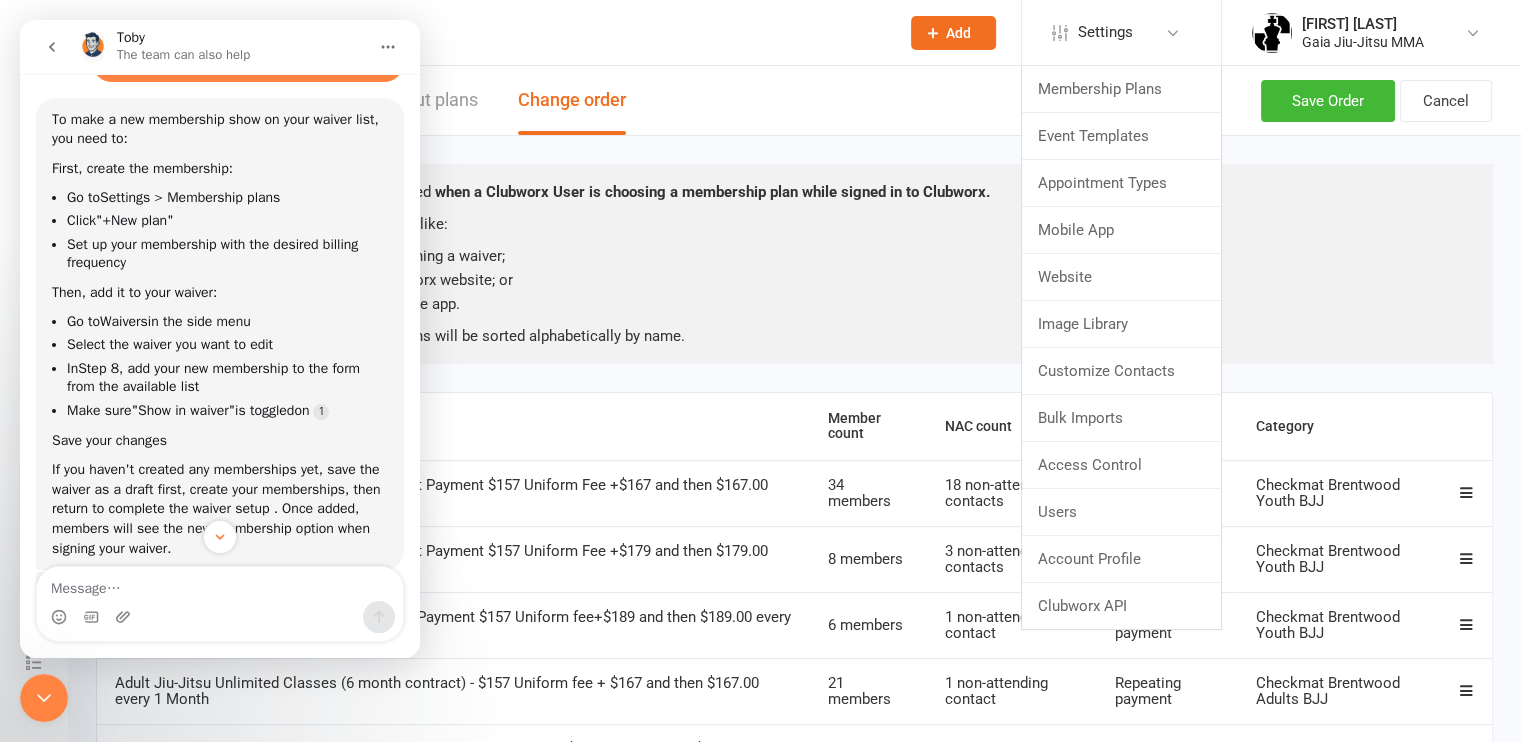 click 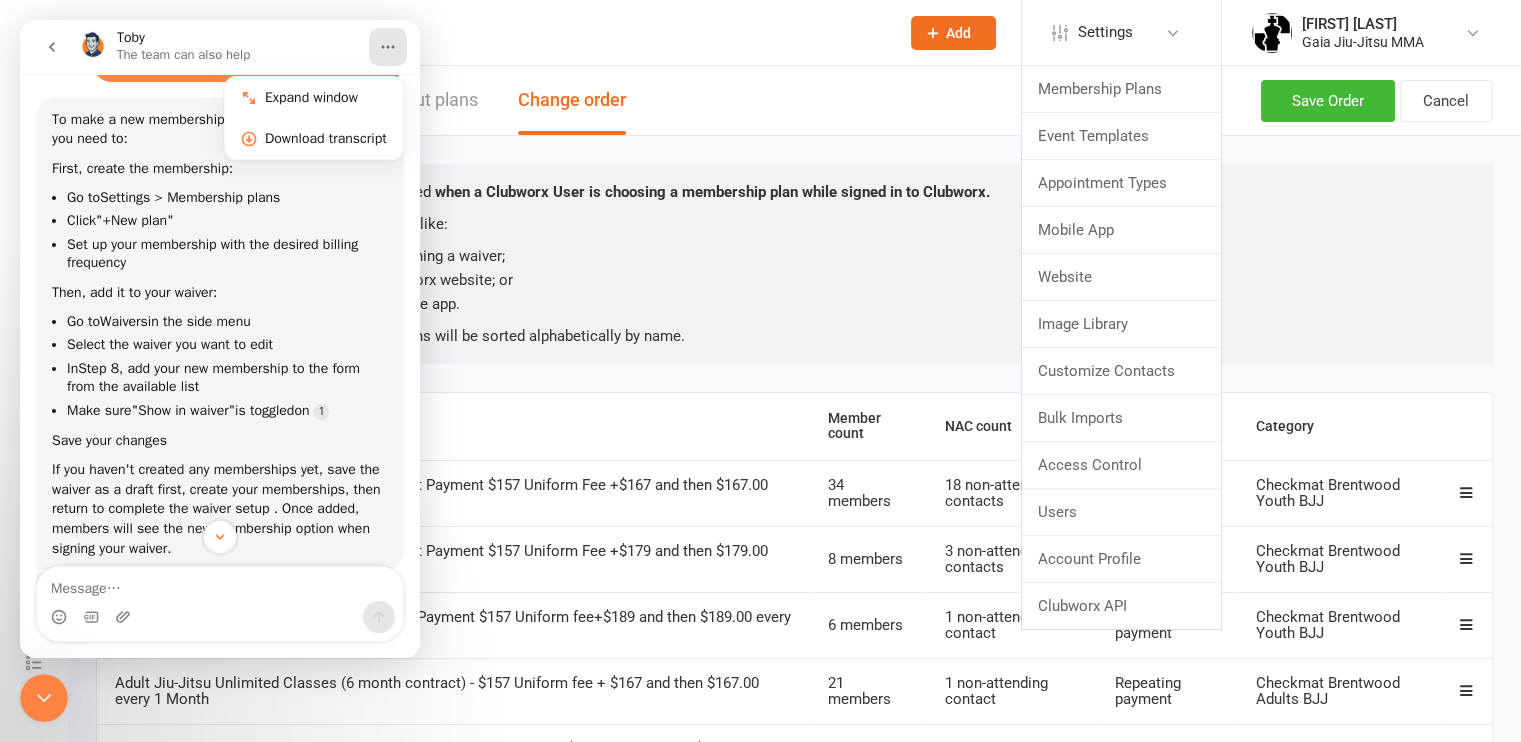 click 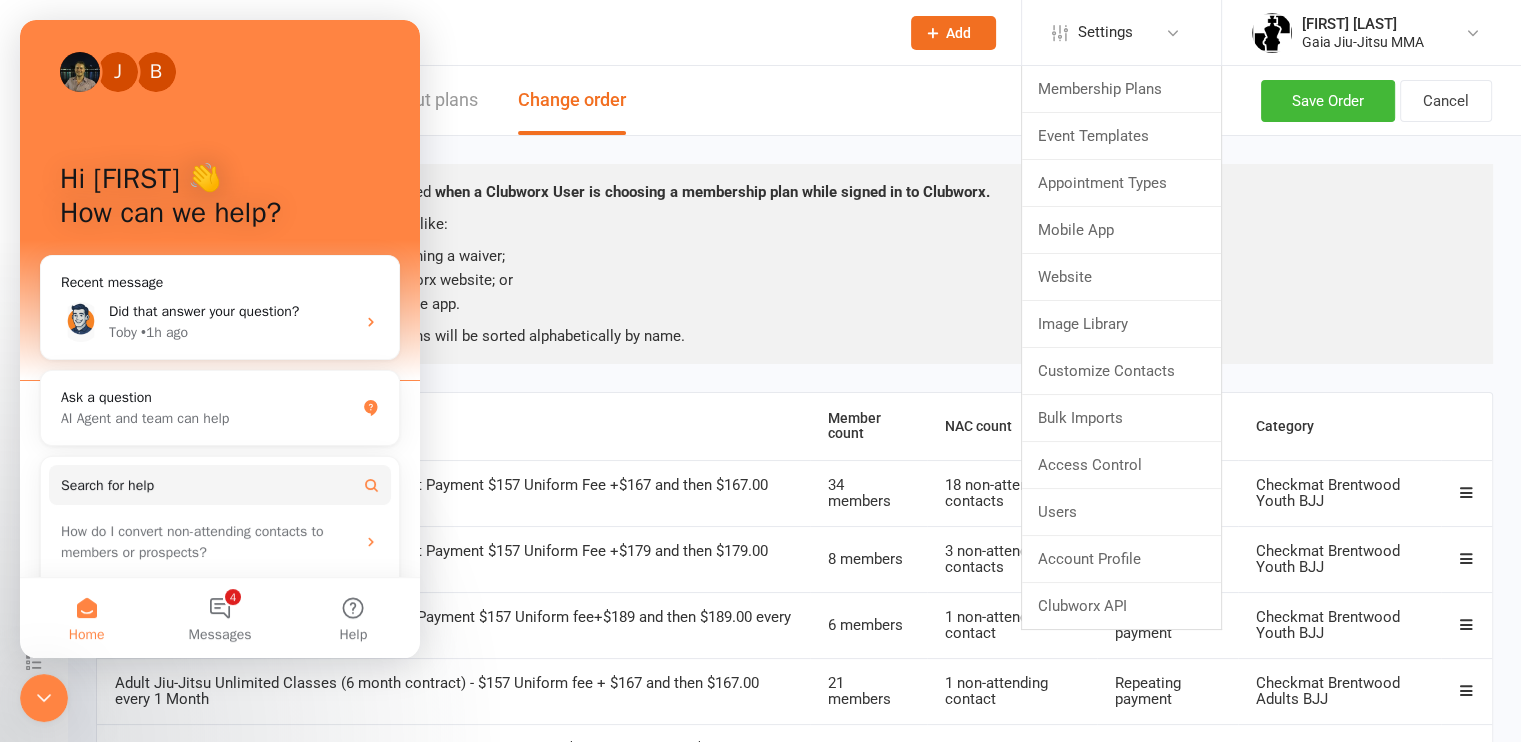 scroll, scrollTop: 68, scrollLeft: 0, axis: vertical 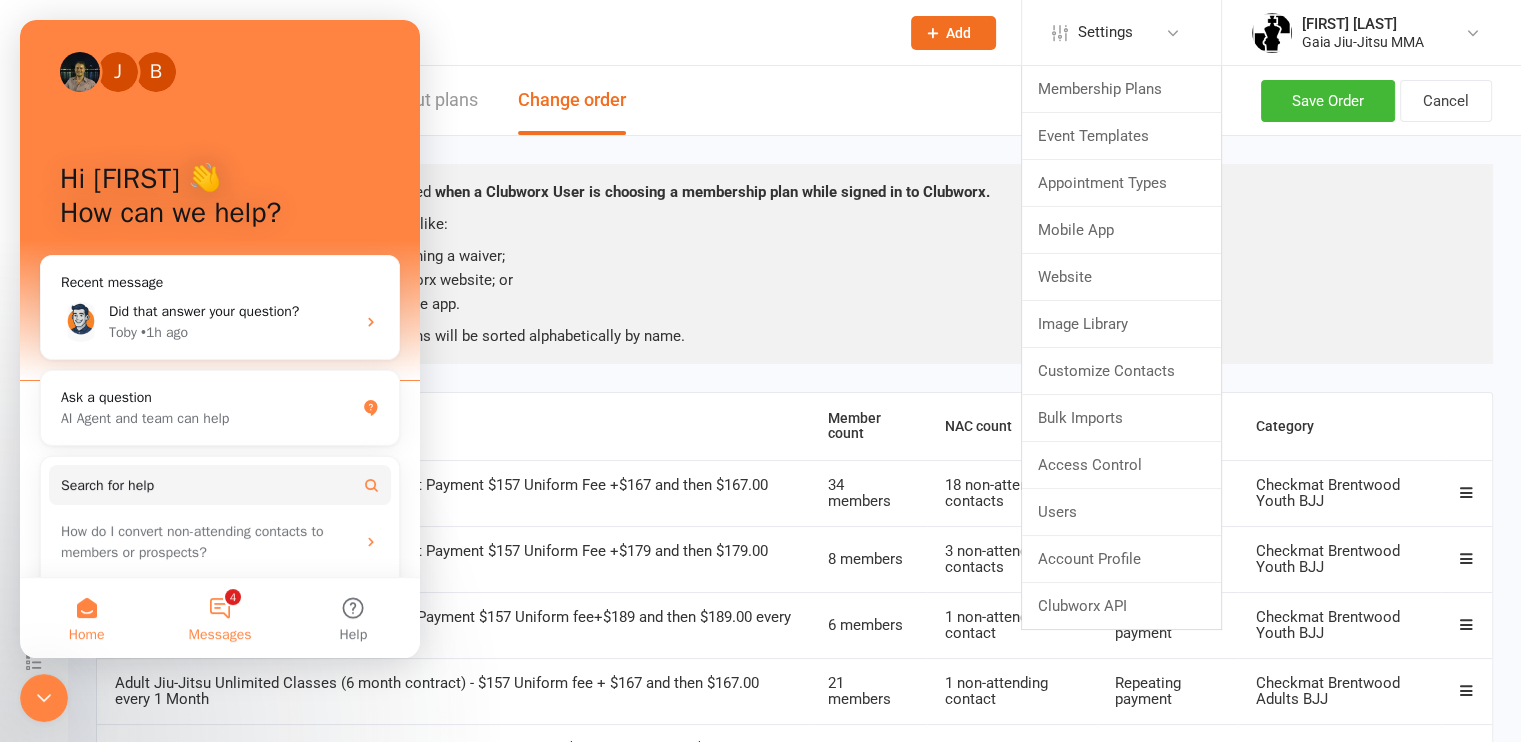 click on "4 Messages" at bounding box center [219, 618] 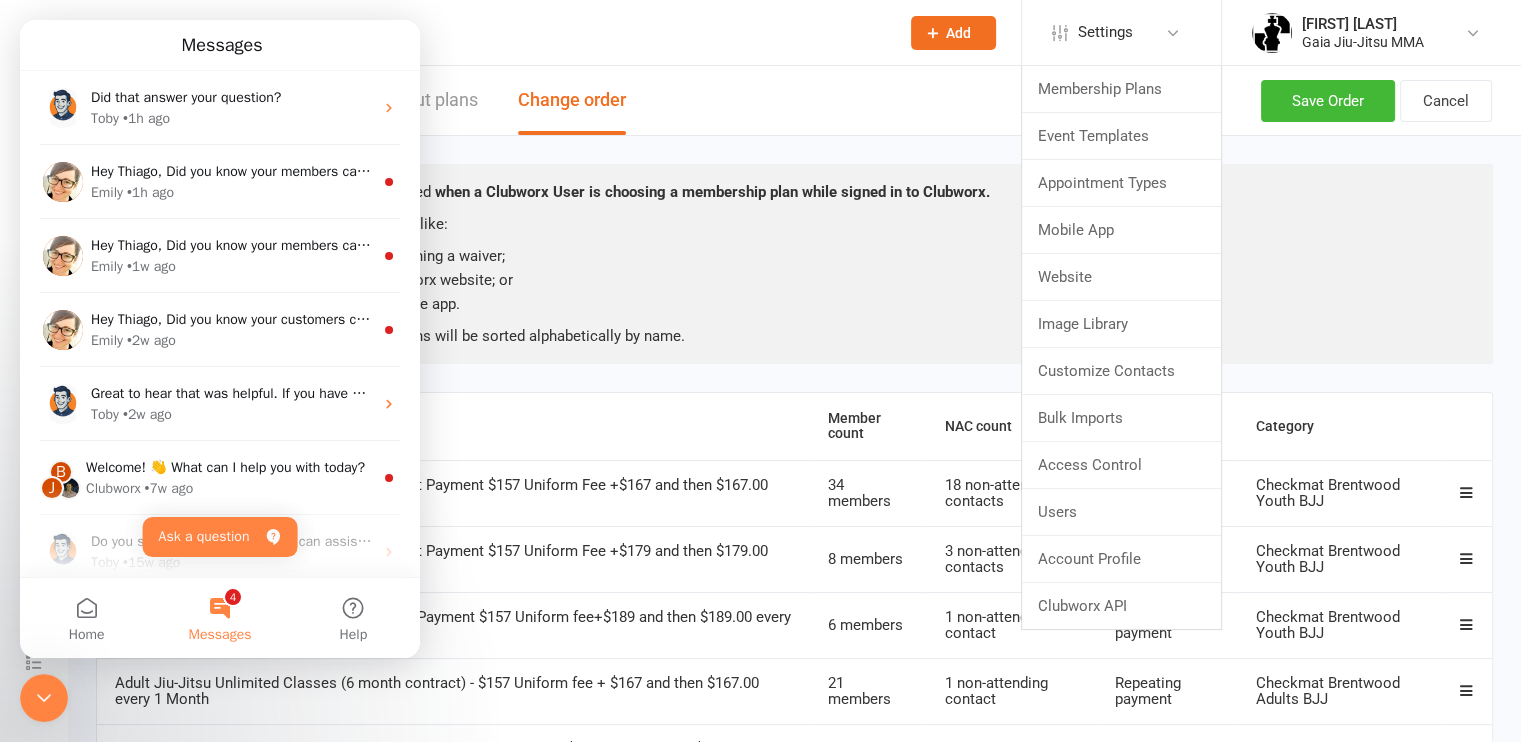 click 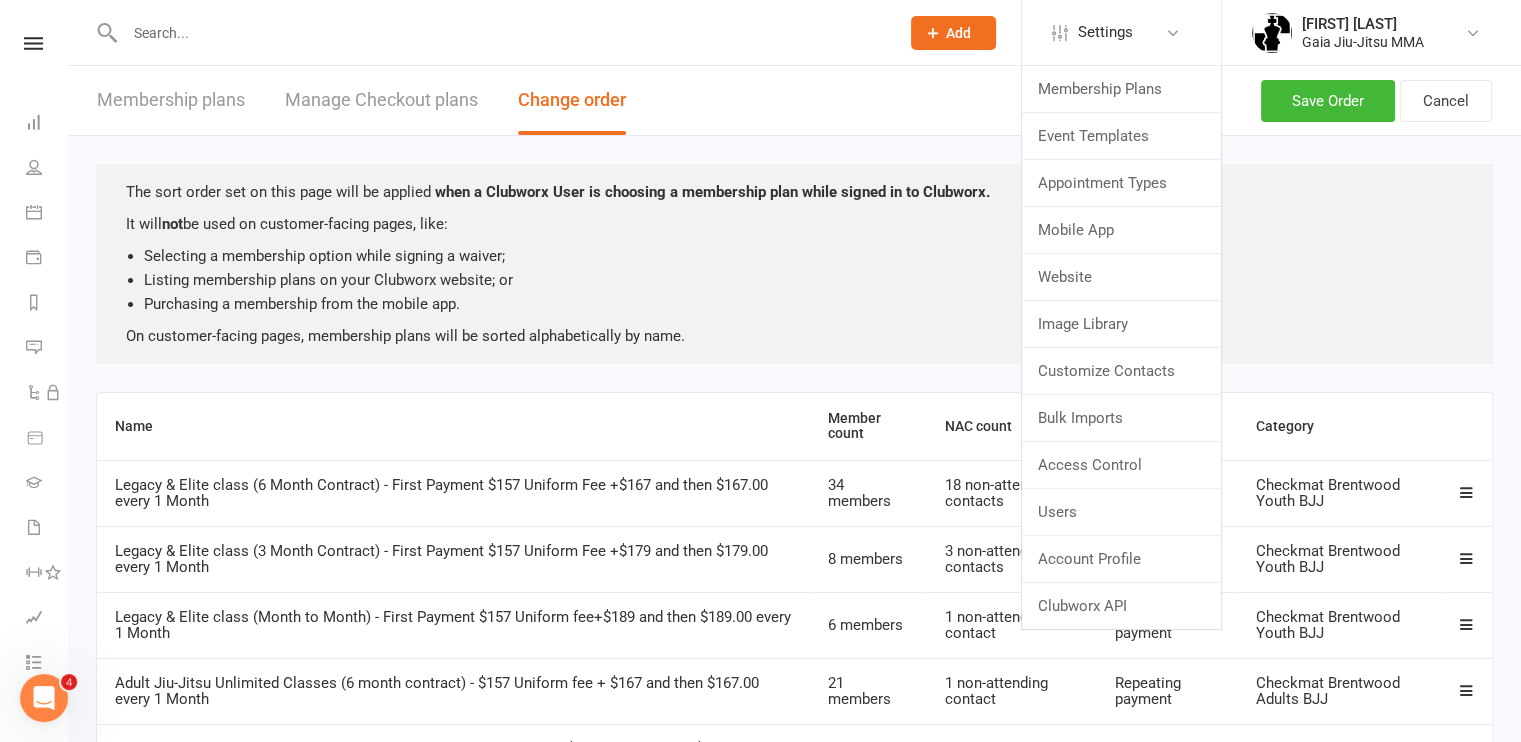 scroll, scrollTop: 0, scrollLeft: 0, axis: both 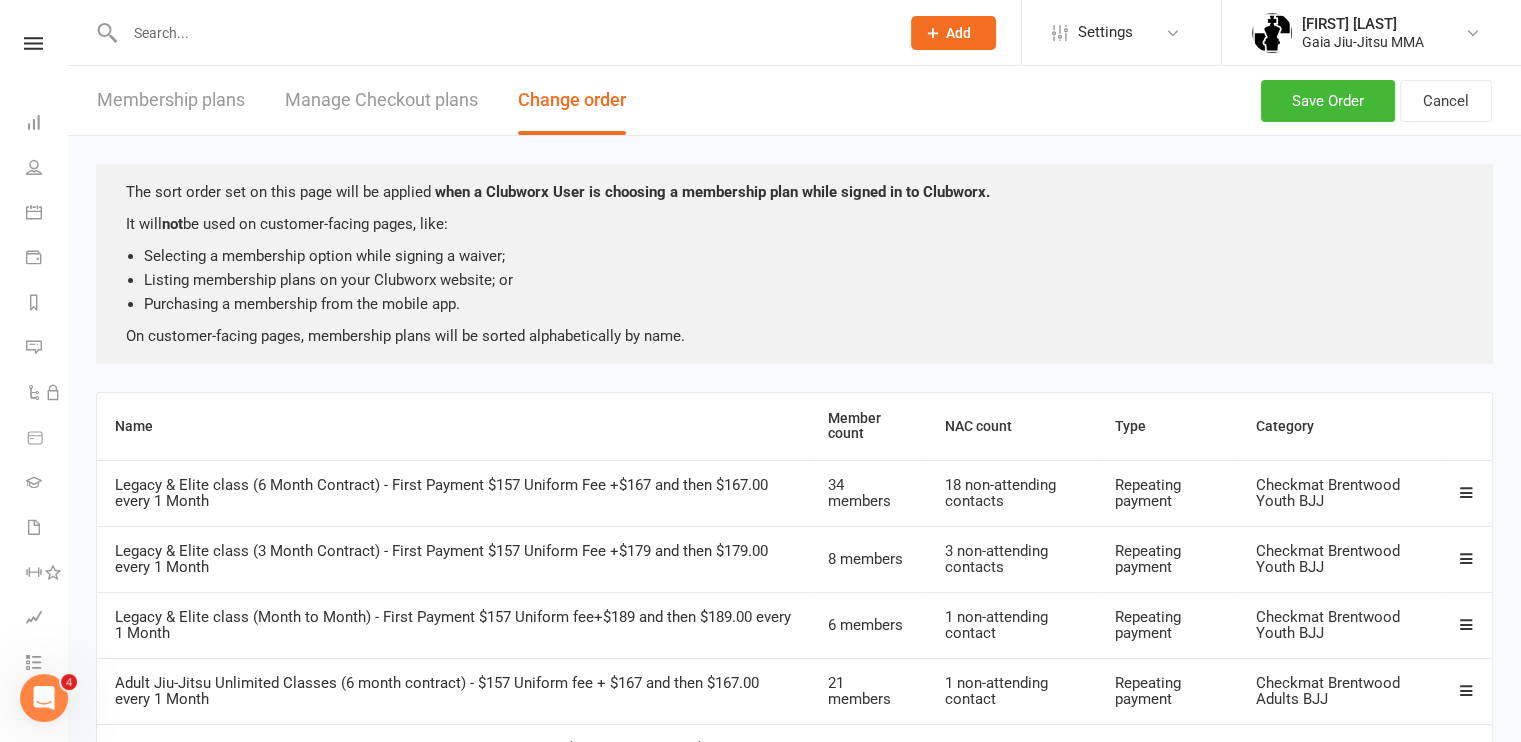 click on "Clubworx" at bounding box center (33, 69) 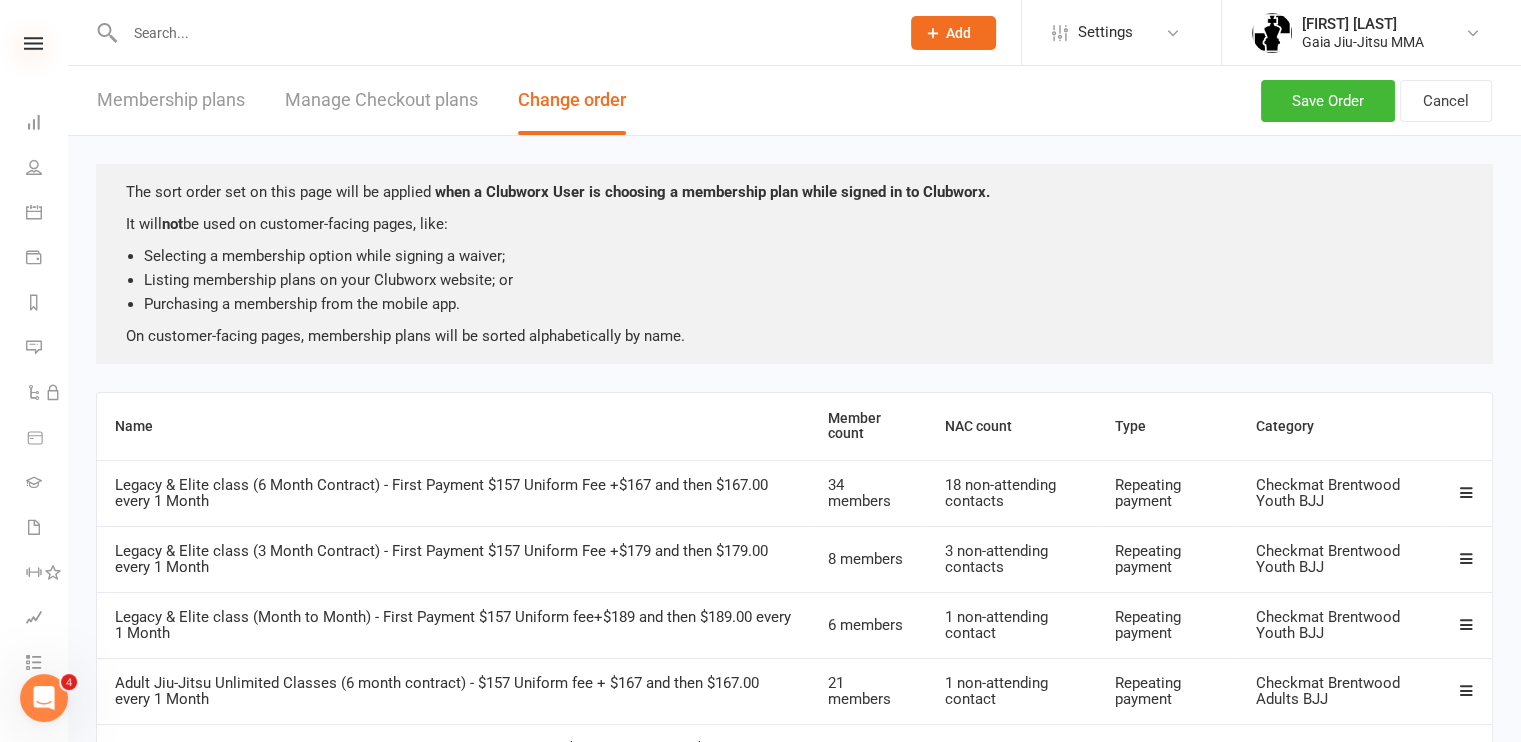 click at bounding box center (33, 43) 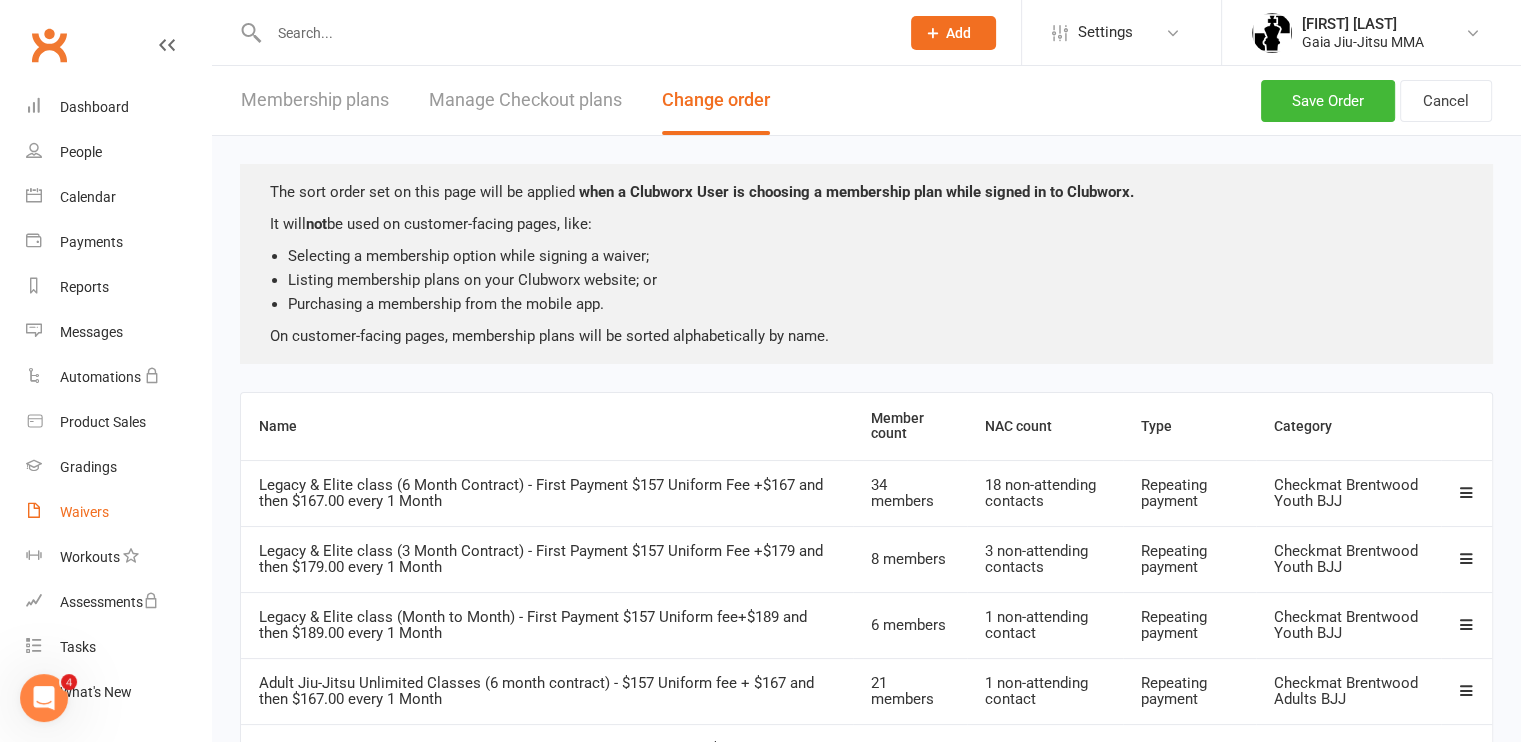 click on "Waivers" at bounding box center (84, 512) 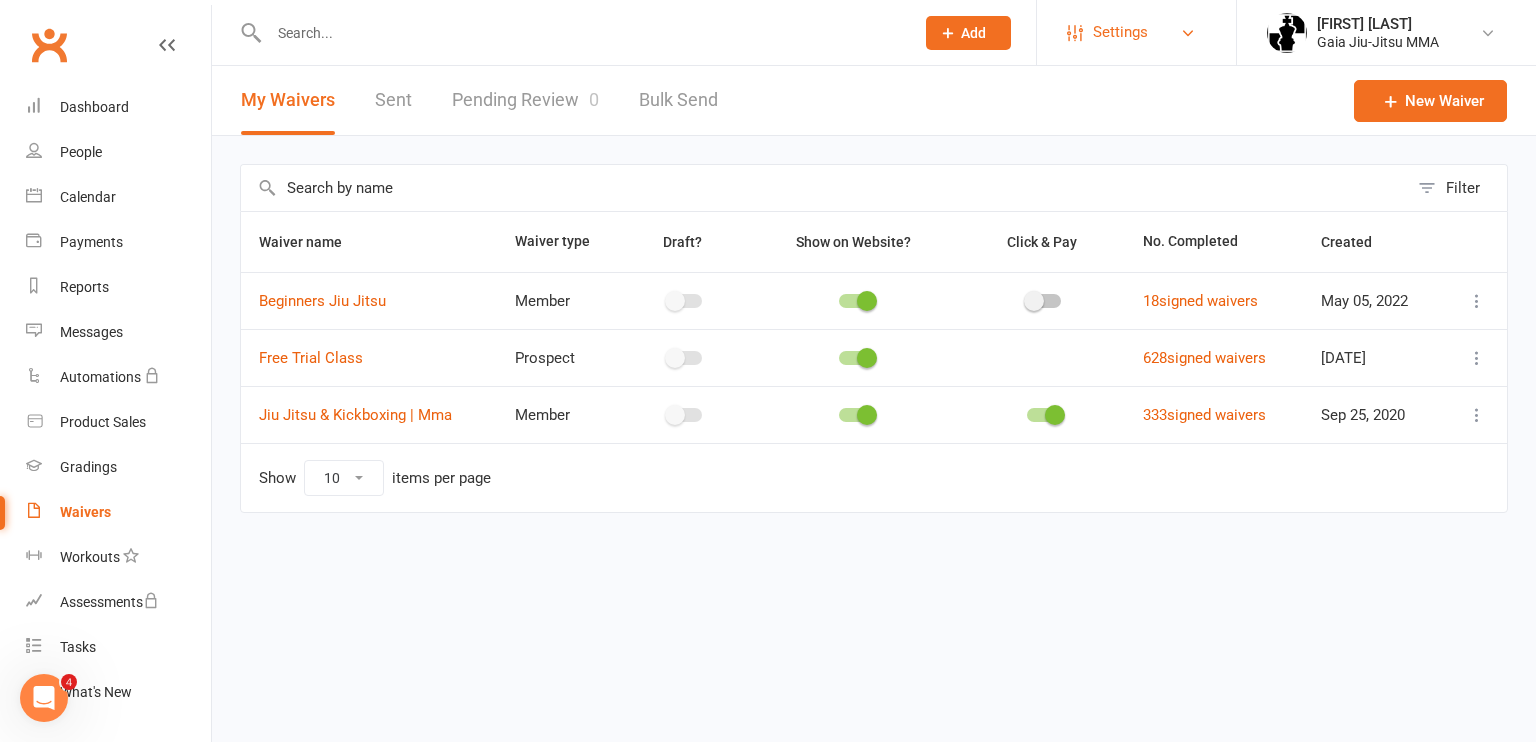 click on "Settings" at bounding box center (1136, 32) 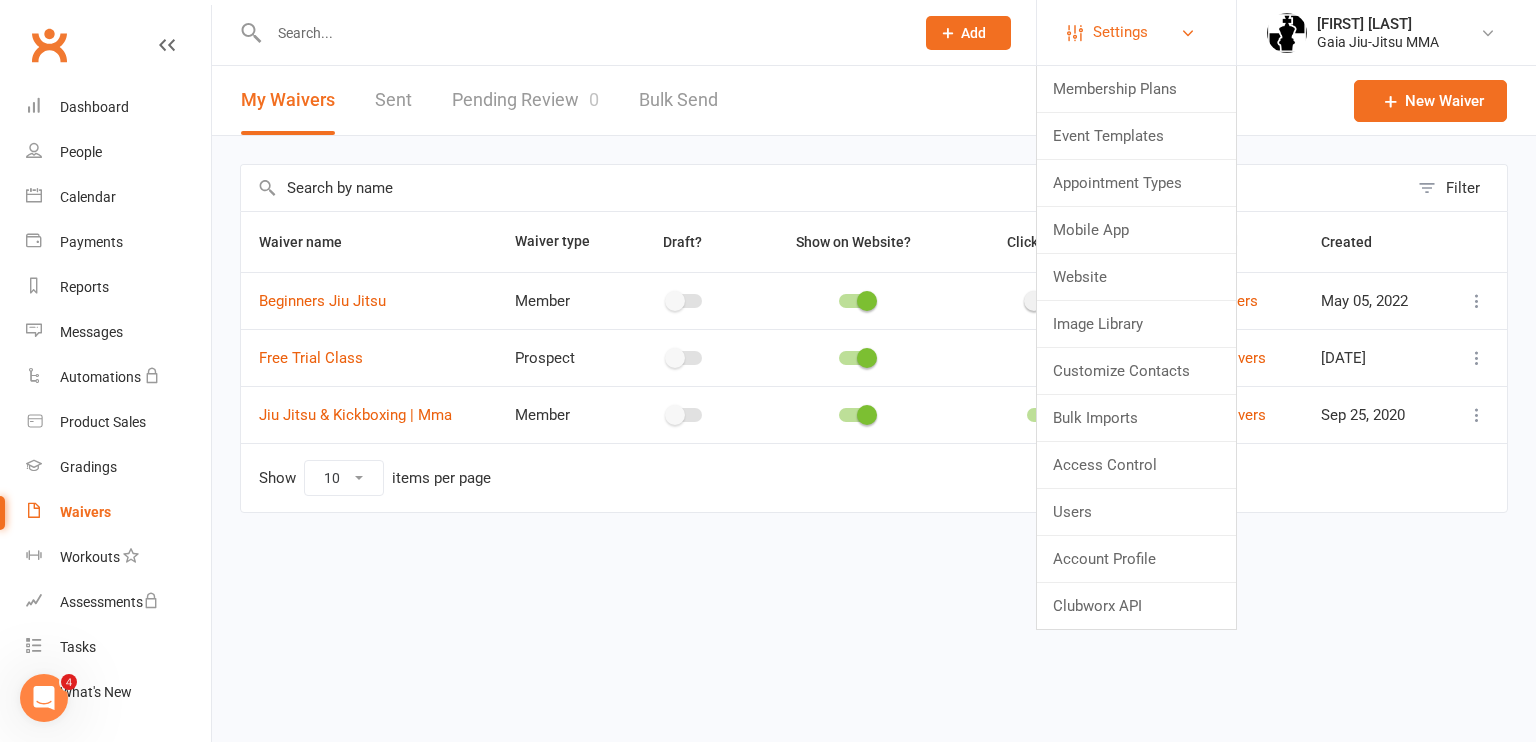 click on "Settings" at bounding box center (1136, 32) 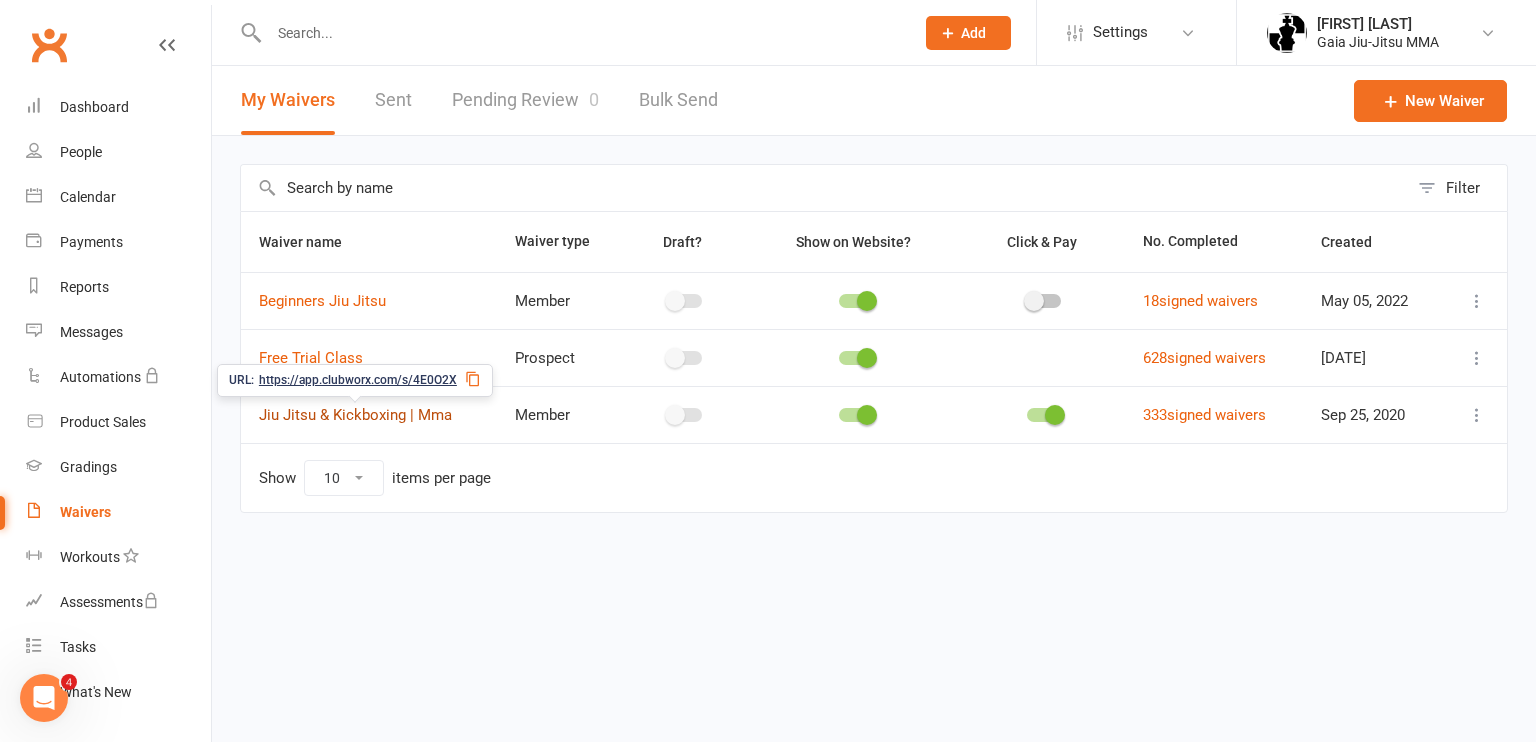 click on "Jiu Jitsu & Kickboxing | Mma" at bounding box center [355, 415] 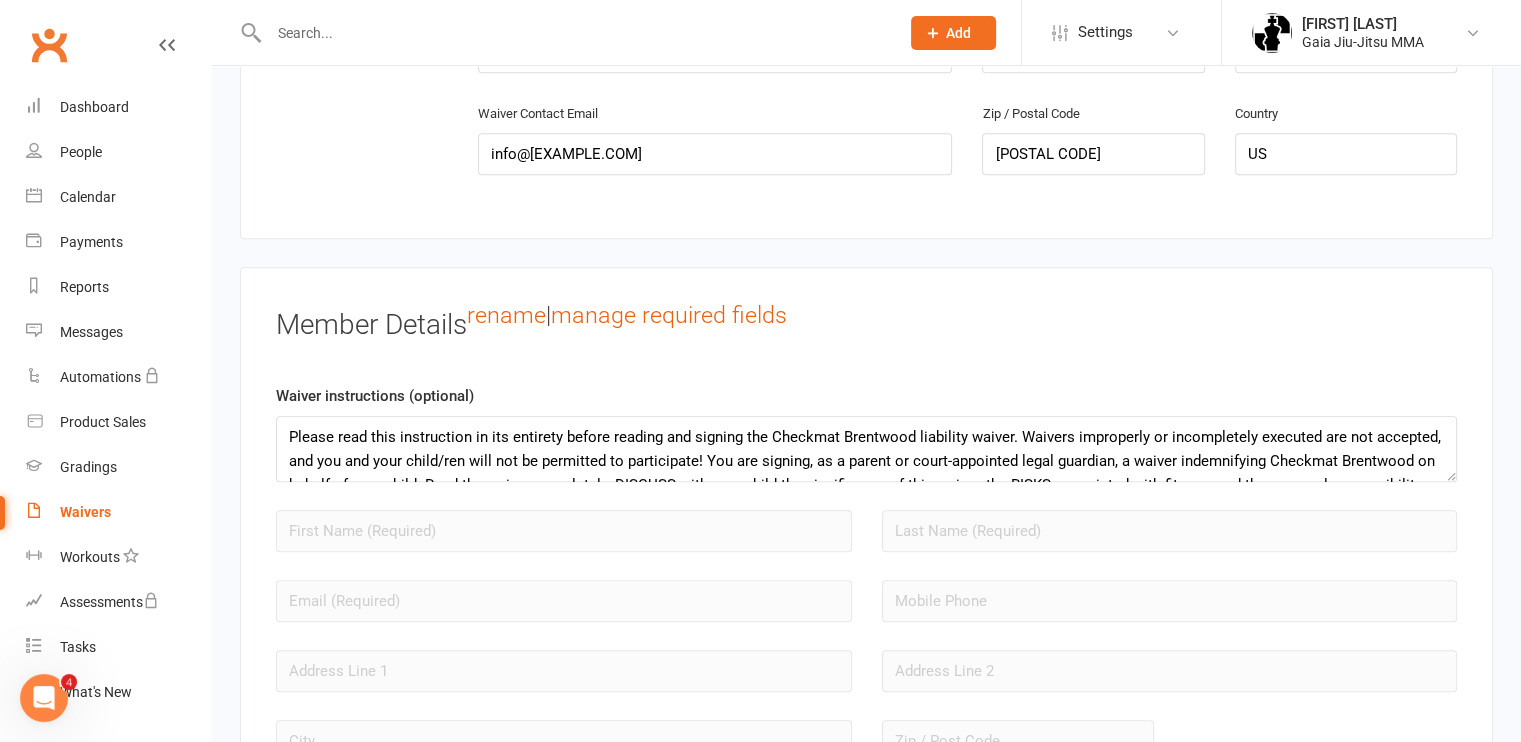 scroll, scrollTop: 1395, scrollLeft: 0, axis: vertical 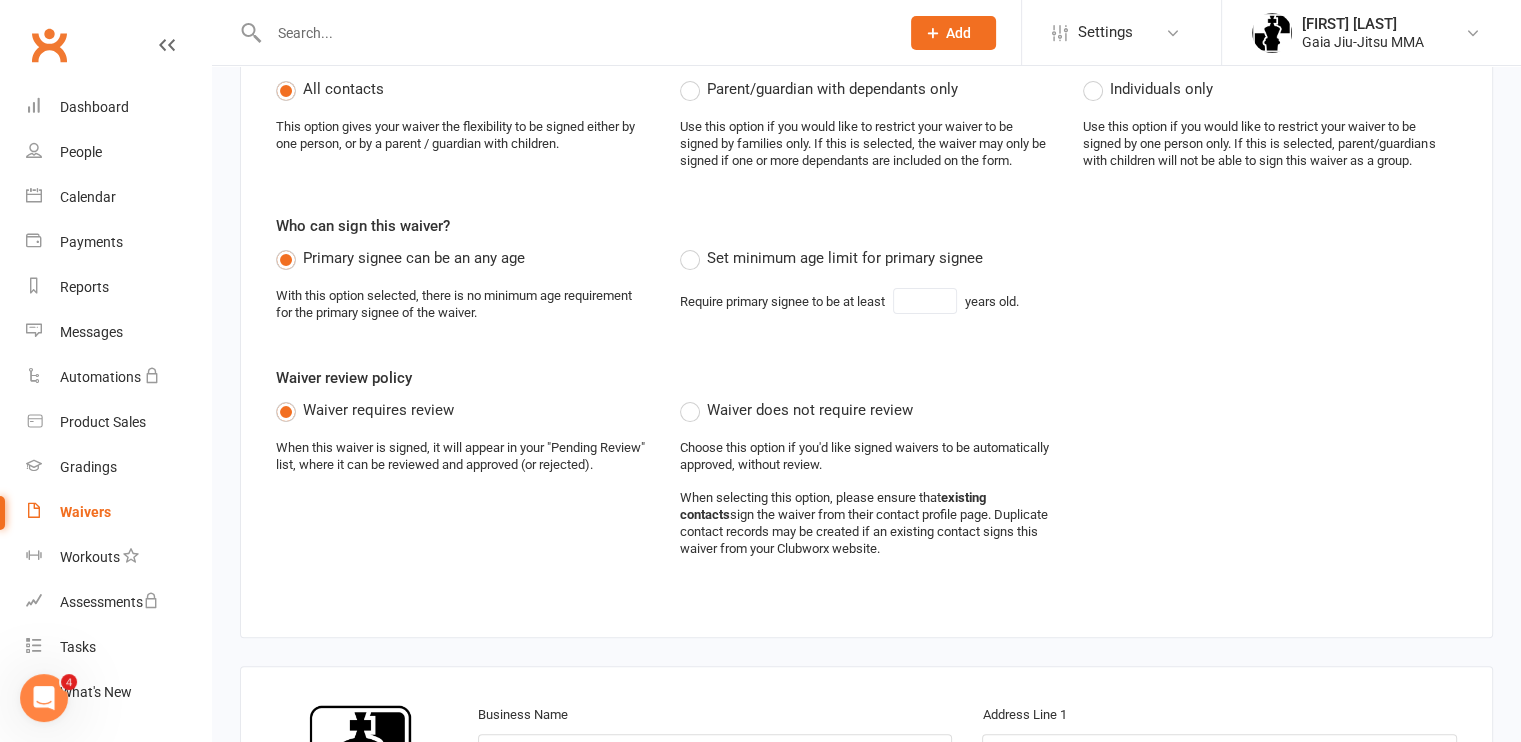 click 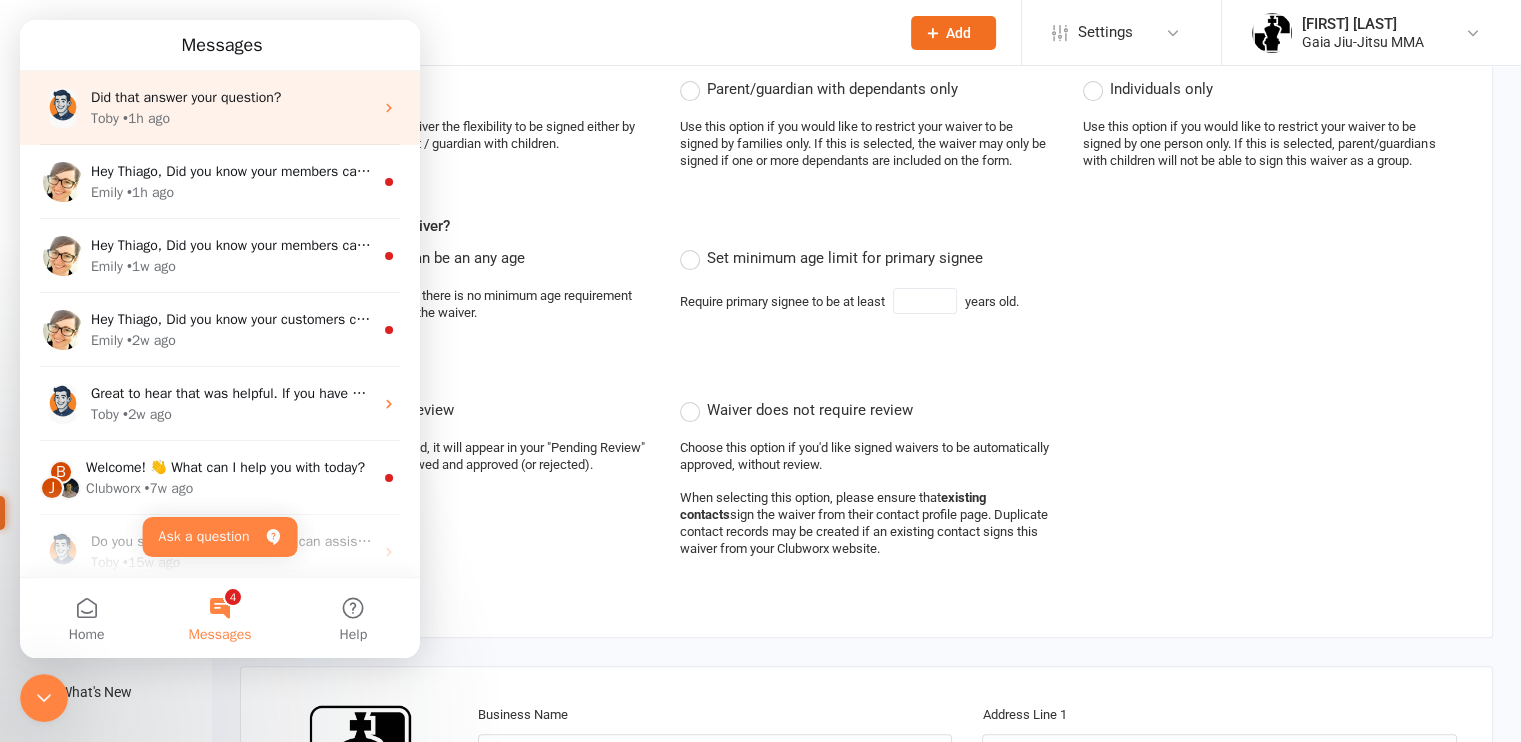 click on "•  1h ago" at bounding box center (146, 118) 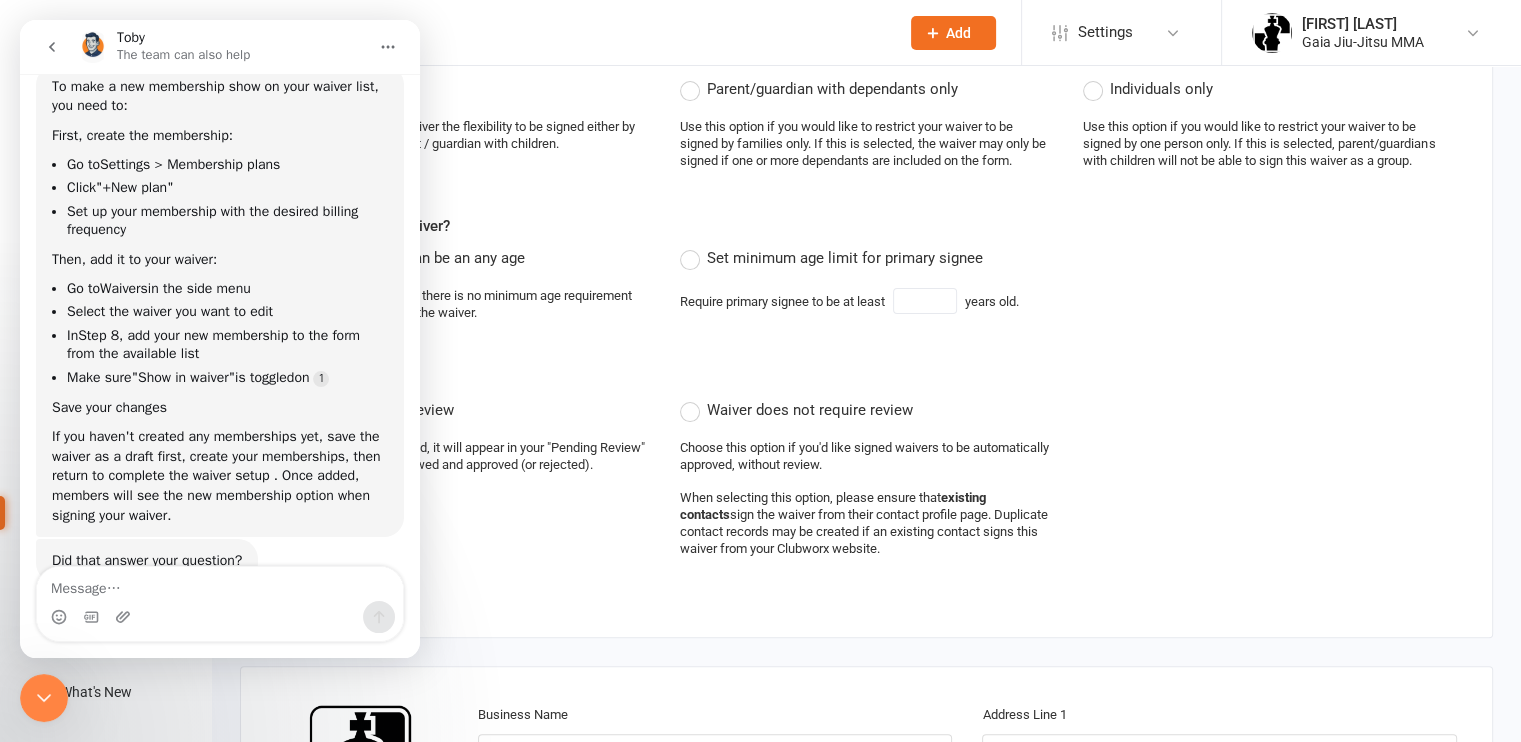 scroll, scrollTop: 229, scrollLeft: 0, axis: vertical 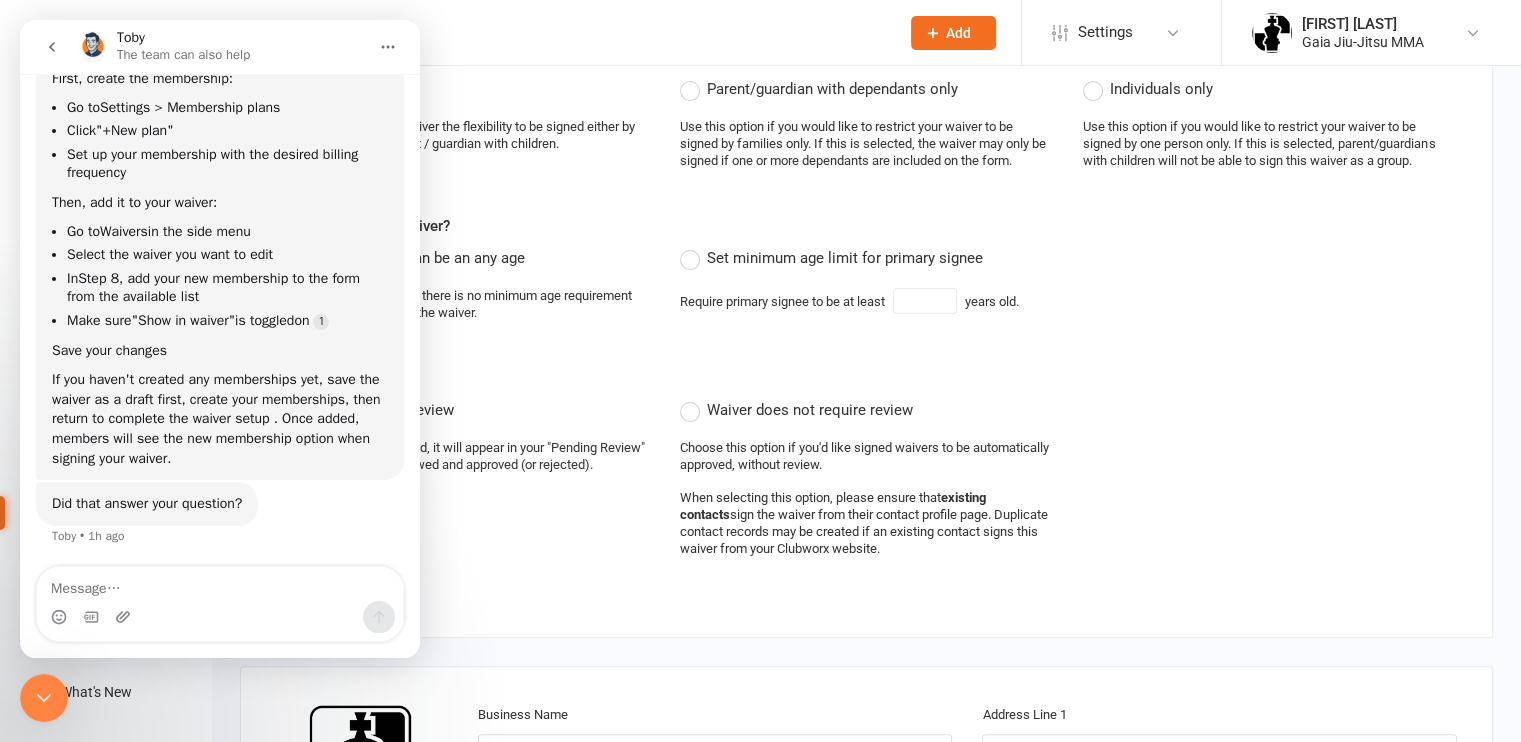 click 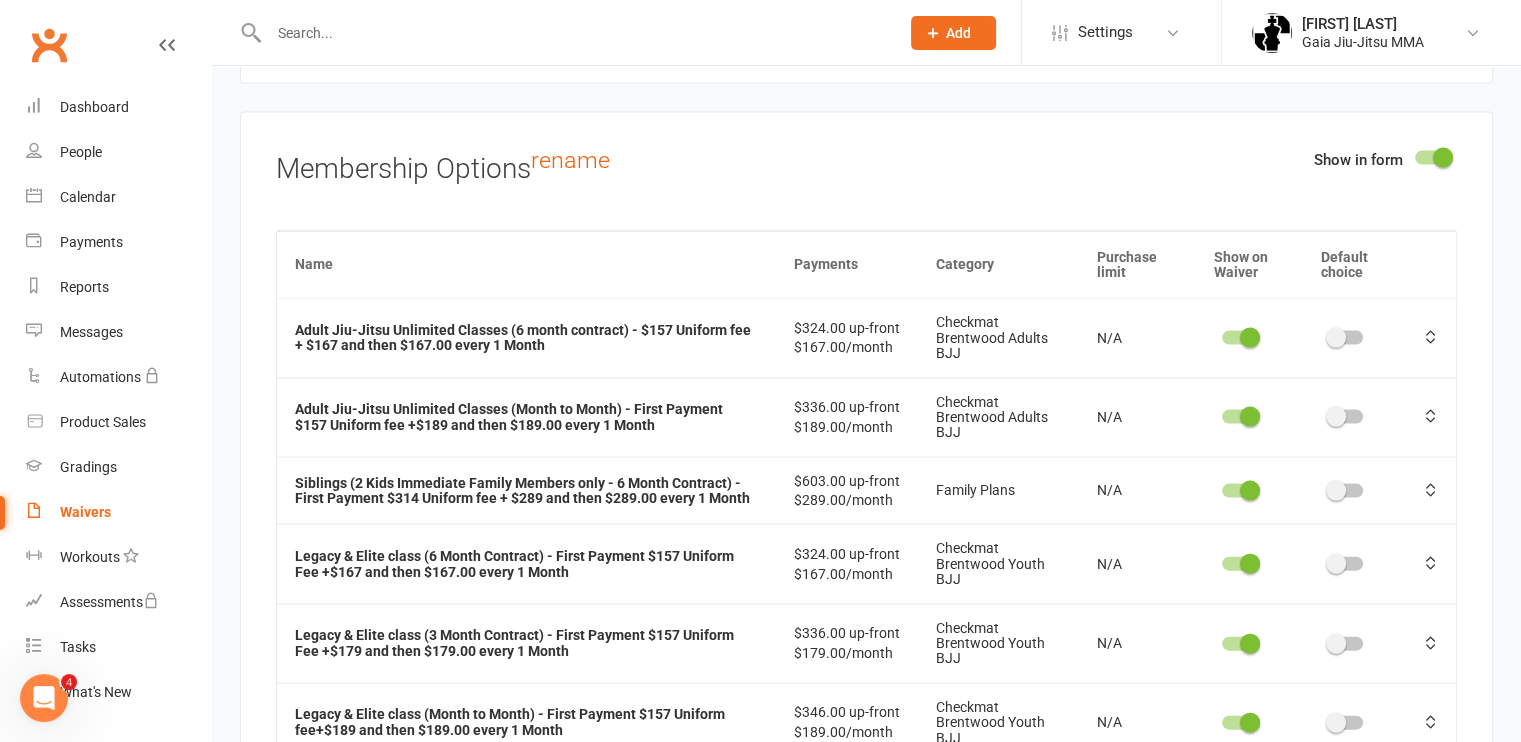 scroll, scrollTop: 11840, scrollLeft: 0, axis: vertical 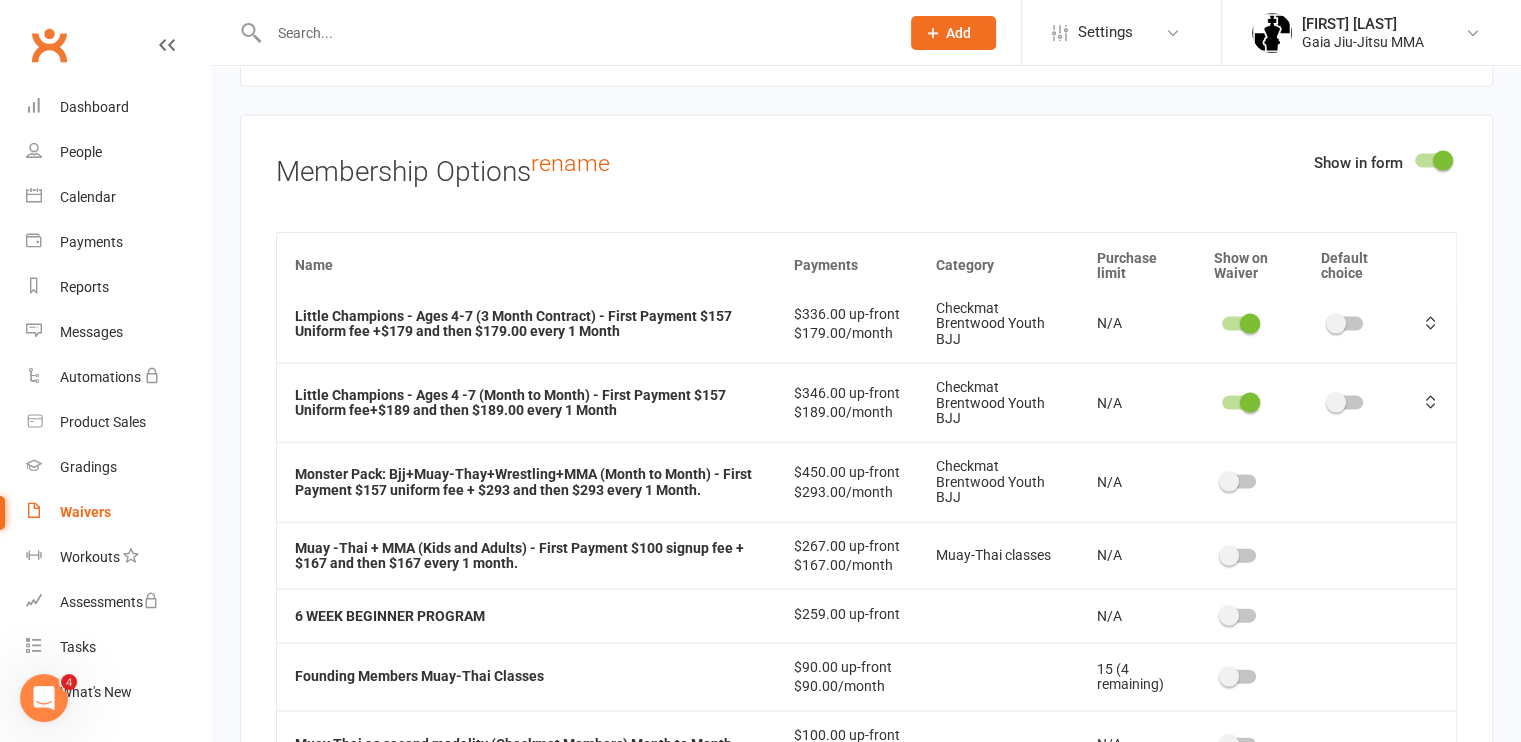 click at bounding box center (1239, 482) 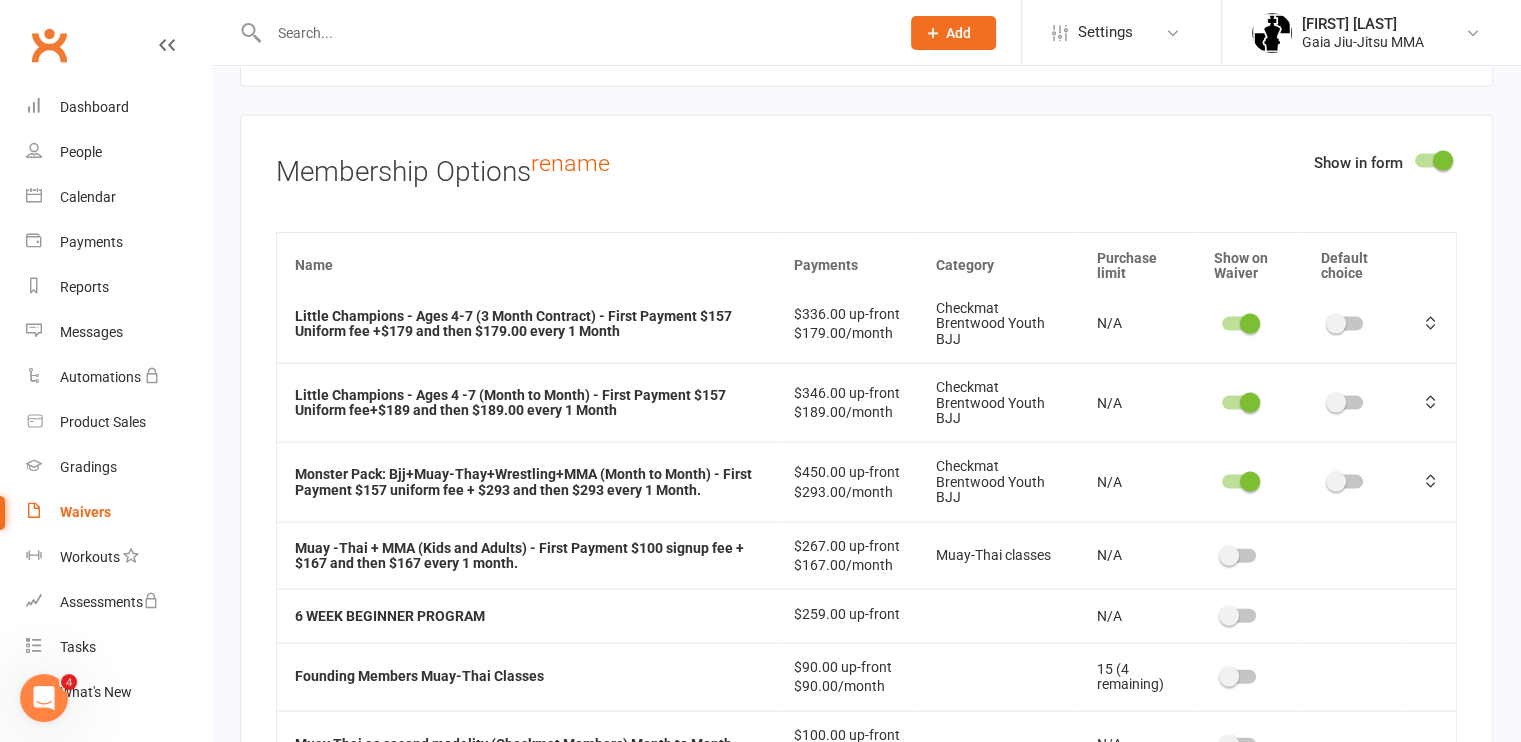 click at bounding box center (1239, 556) 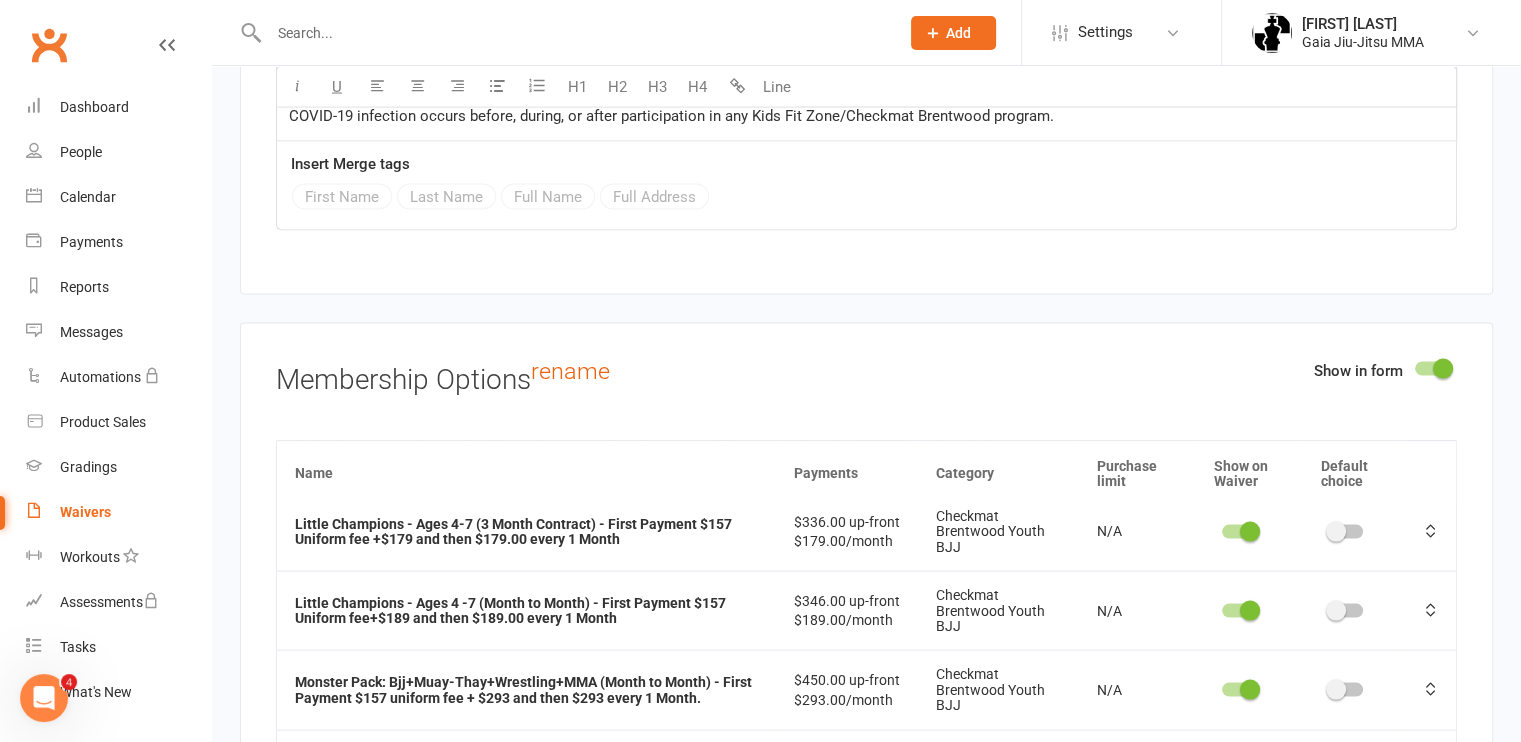 scroll, scrollTop: 11631, scrollLeft: 0, axis: vertical 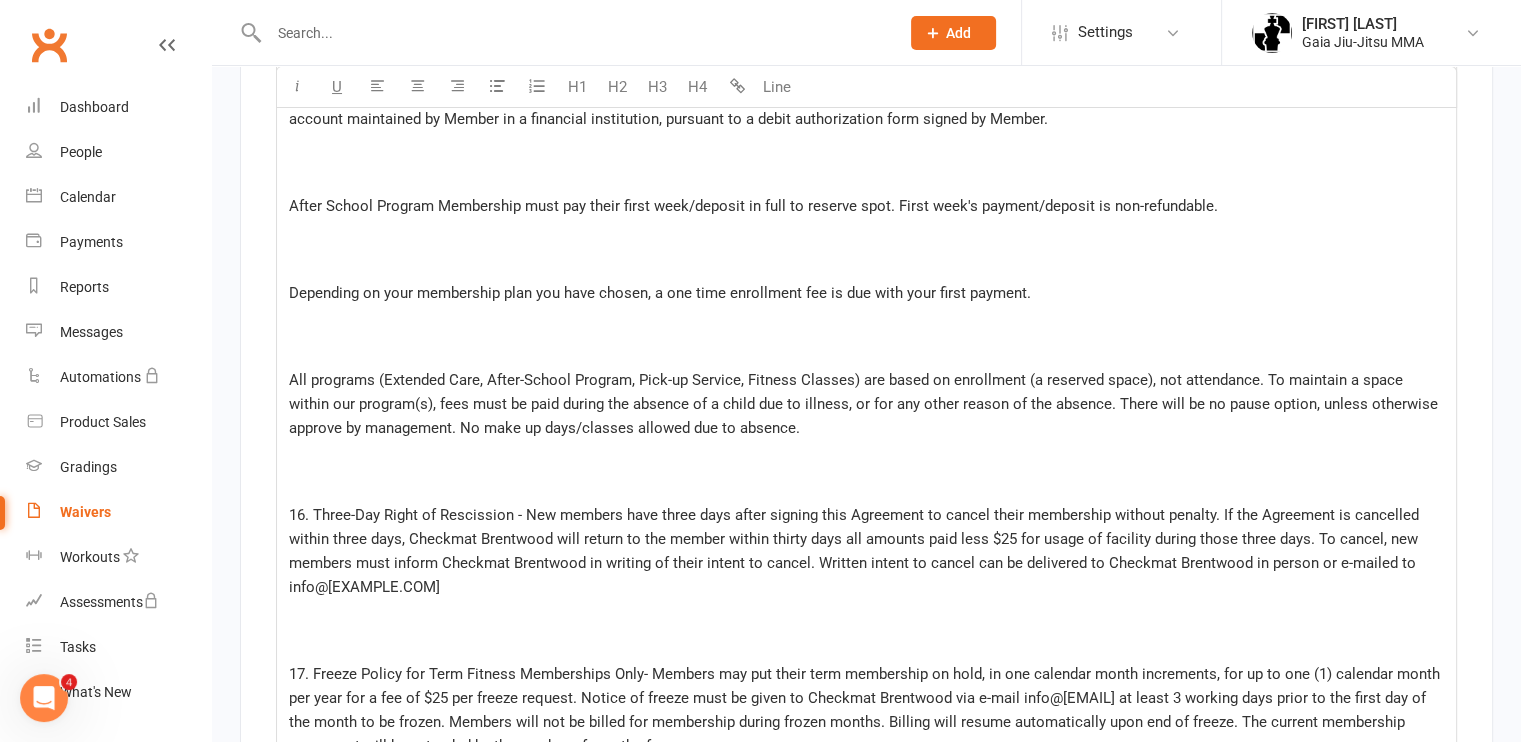 click on "16. Three-Day Right of Rescission - New members have three days after signing this Agreement to cancel their membership without penalty. If the Agreement is cancelled within three days, Checkmat Brentwood will return to the member within thirty days all amounts paid less $25 for usage of facility during those three days. To cancel, new members must inform Checkmat Brentwood in writing of their intent to cancel. Written intent to cancel can be delivered to Checkmat Brentwood in person or e-mailed to [EMAIL]" at bounding box center [866, 551] 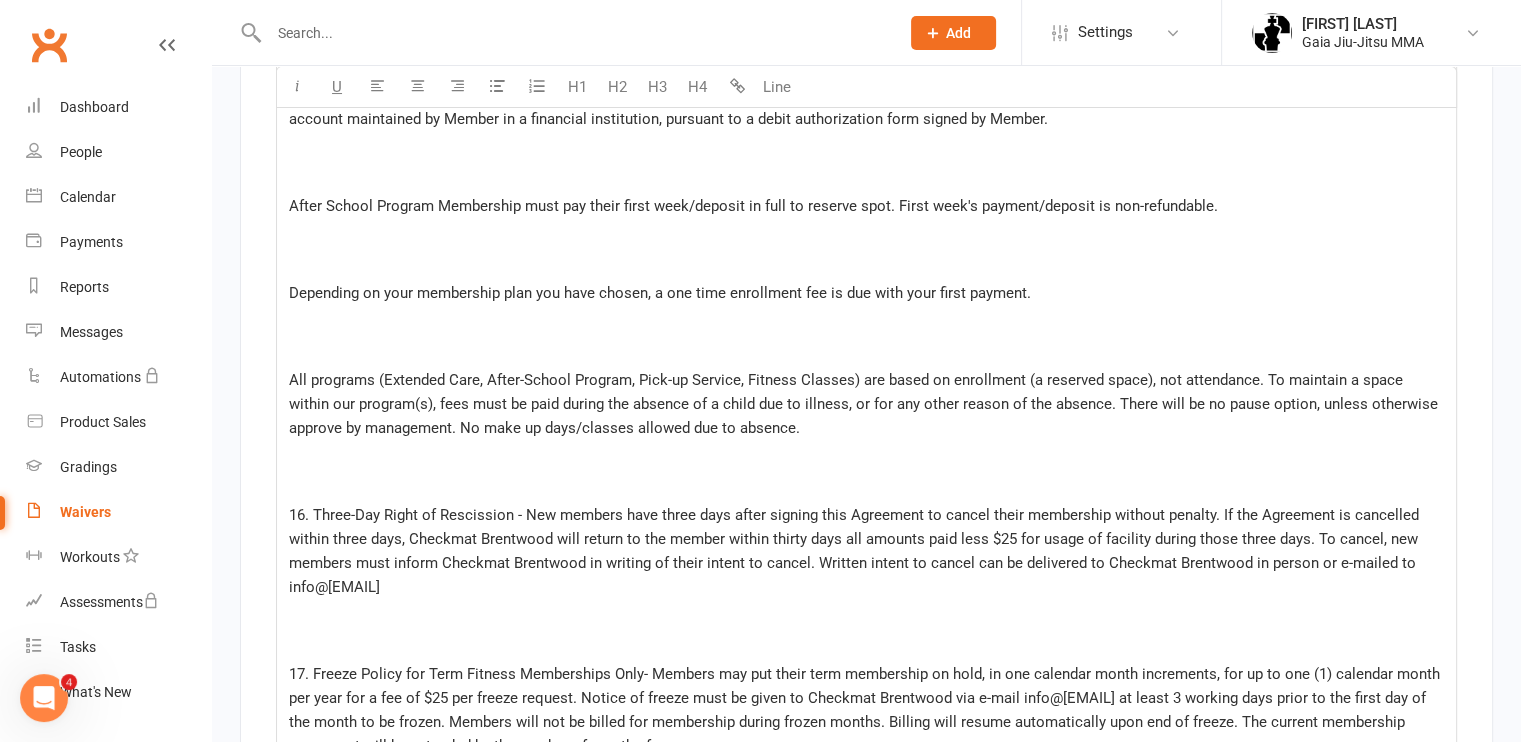 type 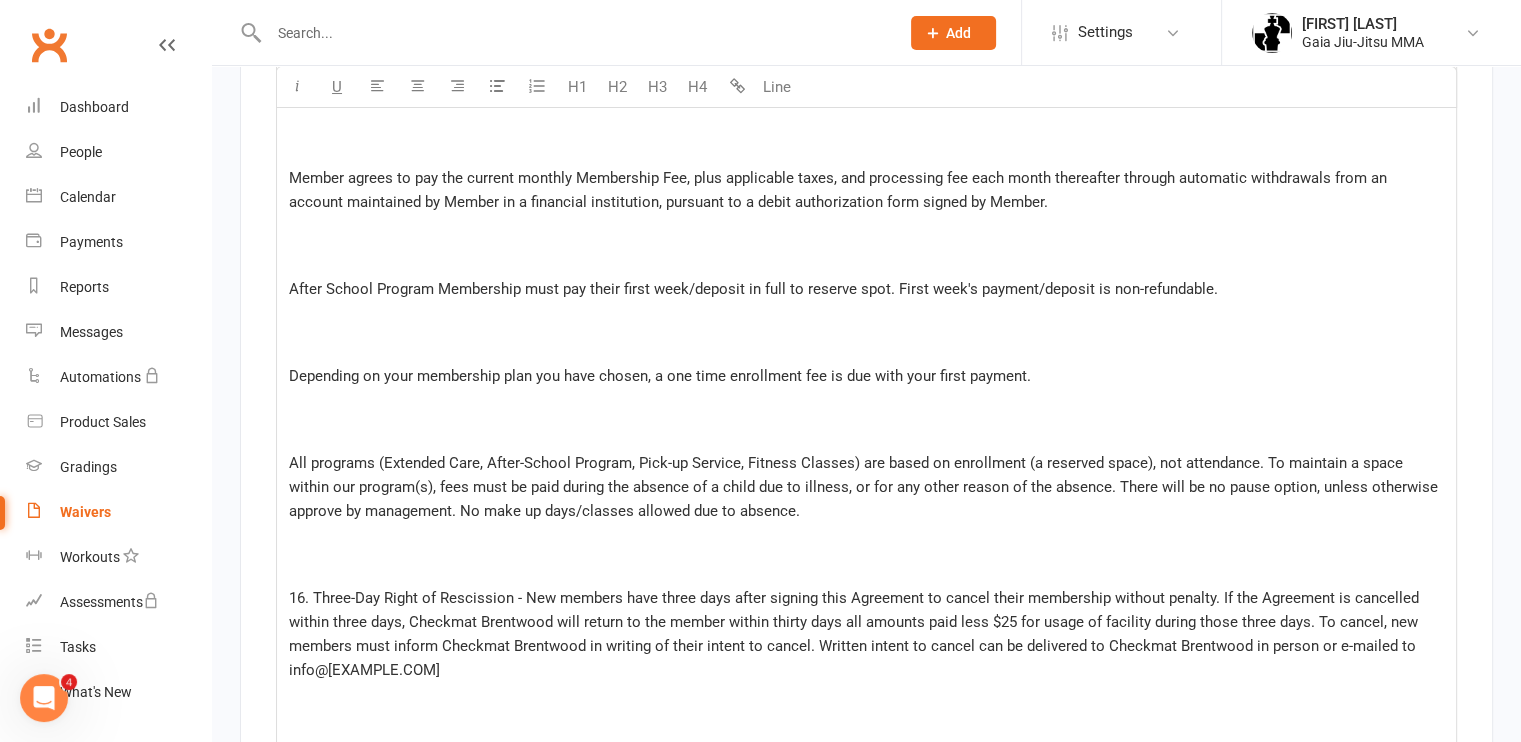 scroll, scrollTop: 7760, scrollLeft: 0, axis: vertical 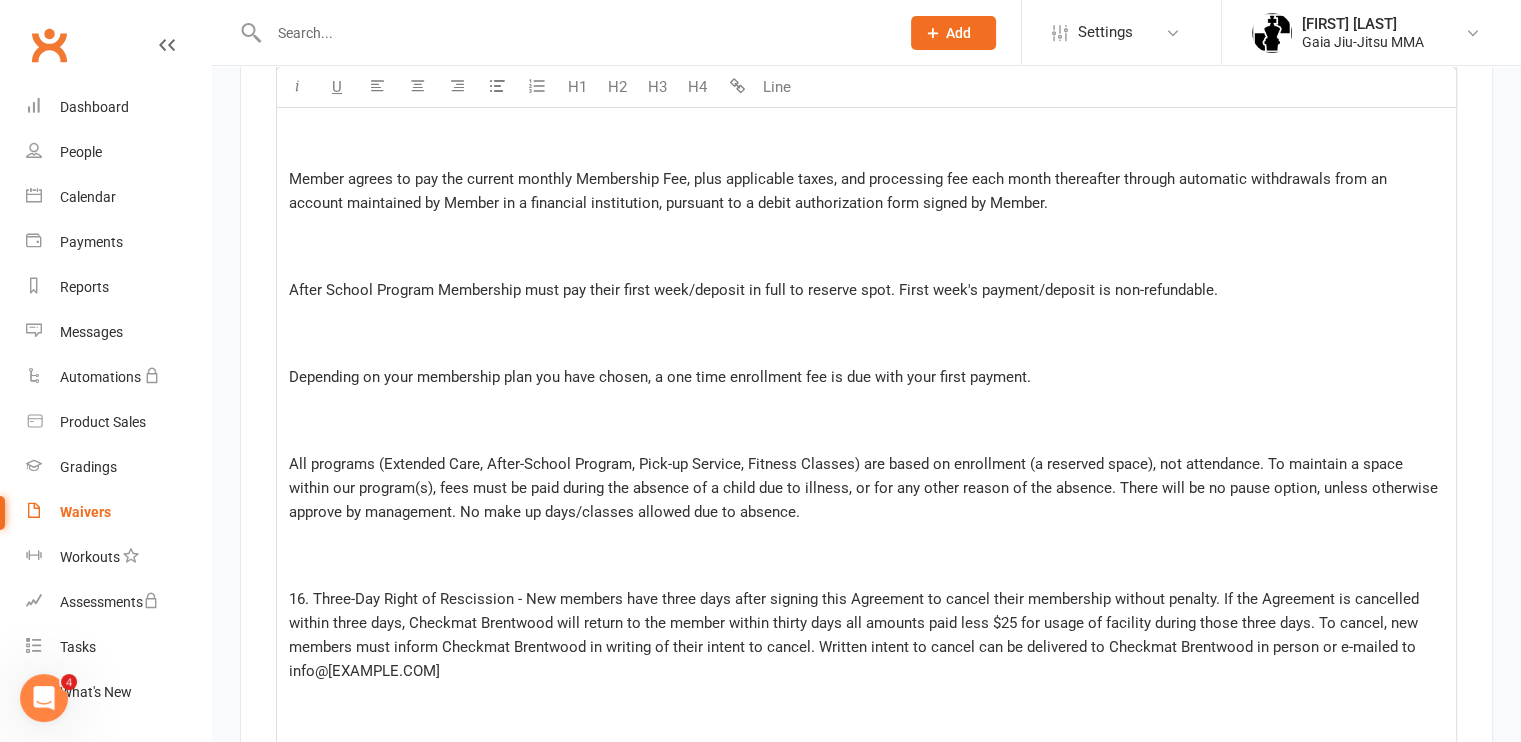 click on "All programs (Extended Care, After-School Program, Pick-up Service, Fitness Classes) are based on enrollment (a reserved space), not attendance. To maintain a space within our program(s), fees must be paid during the absence of a child due to illness, or for any other reason of the absence. There will be no pause option, unless otherwise approve by management. No make up days/classes allowed due to absence." at bounding box center [865, 488] 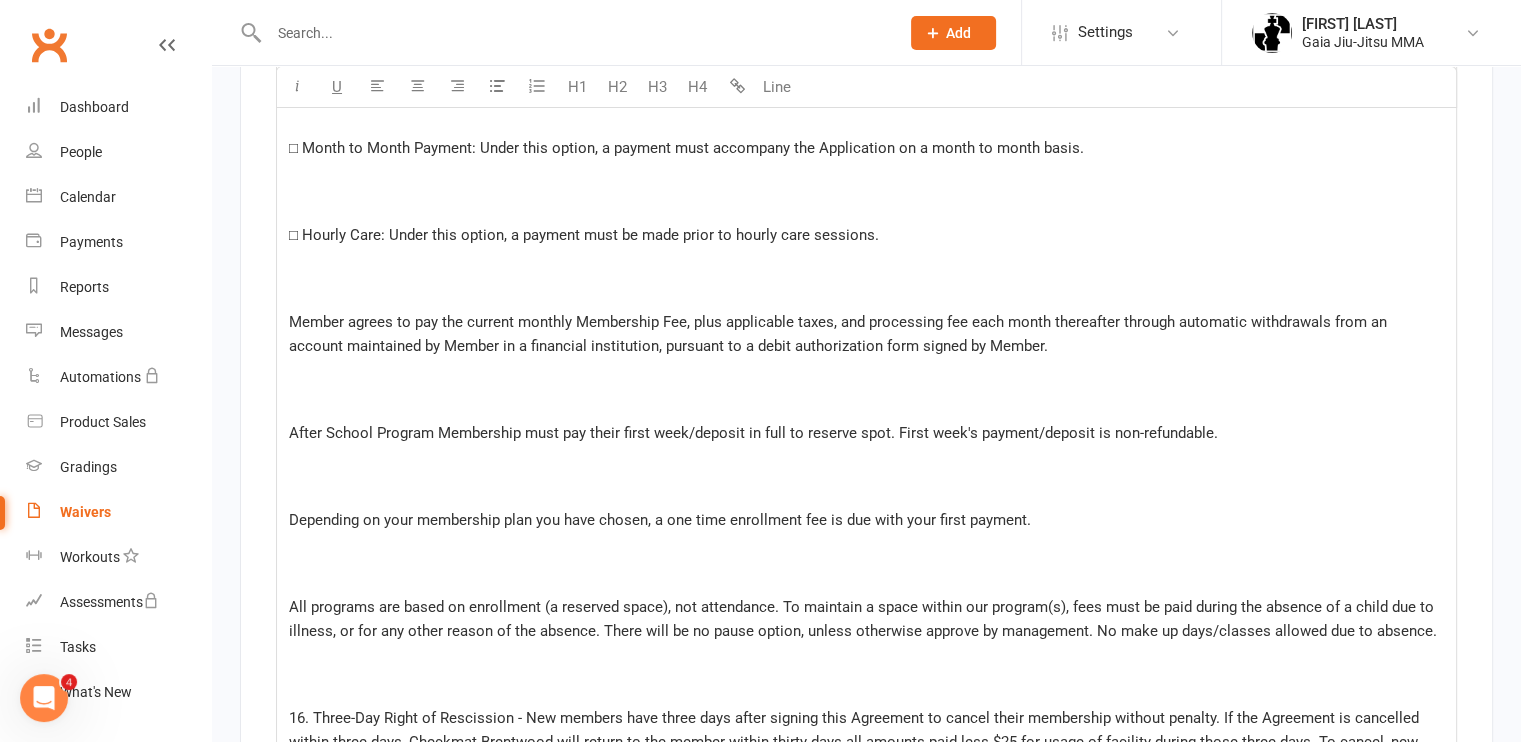 scroll, scrollTop: 7613, scrollLeft: 0, axis: vertical 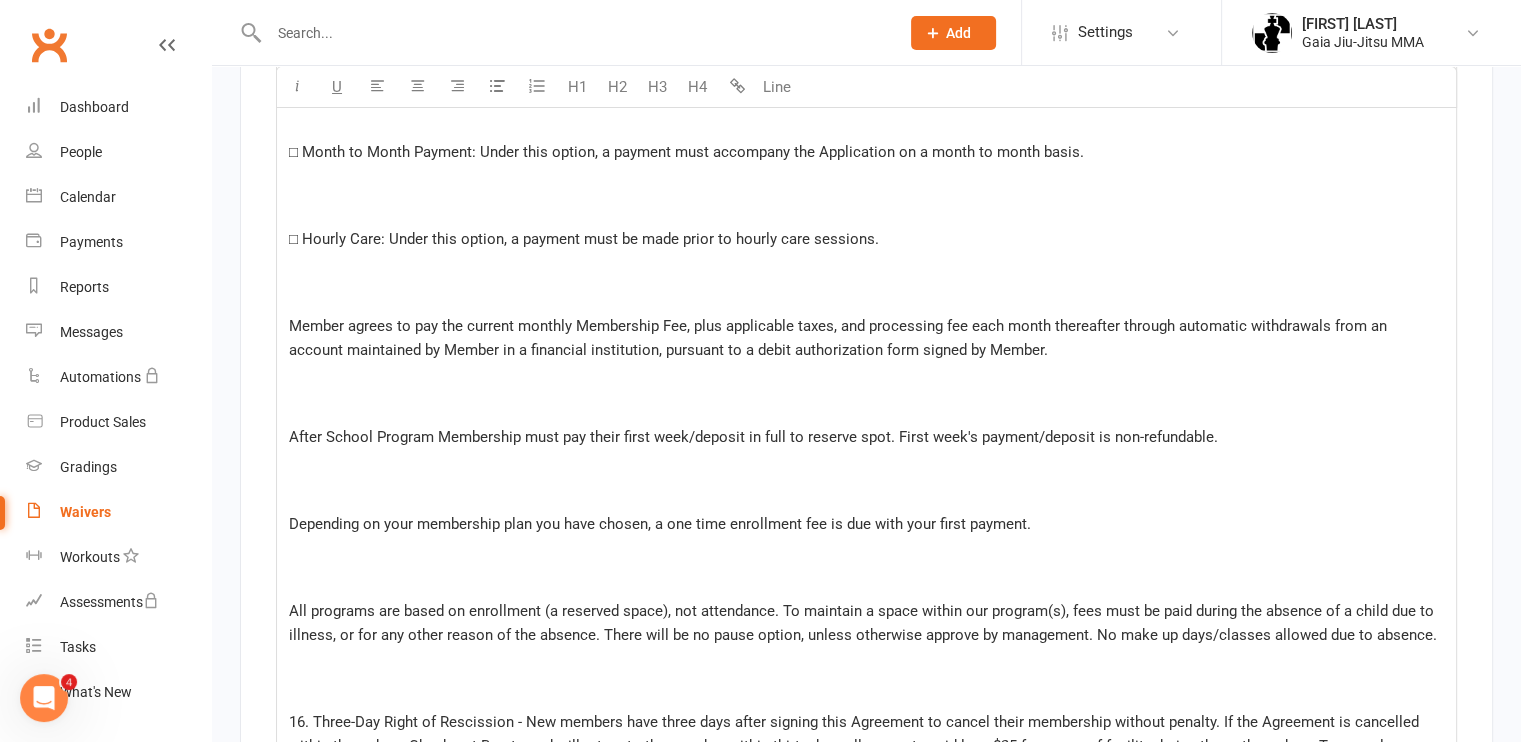click on "1. Waiver: Member represents and warrants the risks of injury that are common to any performing arts program that I participate in and I do hereby waive and release the Company from and against any and all claims, actions, causes of action, damages, costs, liabilities, expense of judgments, including attorney's fees and court costs, that arise out of my participation in this program.
2. MEMBERSHIP TERM. All memberships of [BRAND] are either month "to" month, 3 months, 6 months or annual , payments are due in advance. Automatic drafts will not be cancelled without thirty (30) days written notice, either by certified mail, hand-delivery to the management of [BRAND], or by electronic means (i.e., email). No refunds will apply.   - All memberships are Spot Reserved Based, NOT attendance based as a gym membership. Therefore, all Tuition must be paid in full regardless of attendance, vacations, sick days, school closure, holidays, etc.
Membership Types -" at bounding box center [866, -1751] 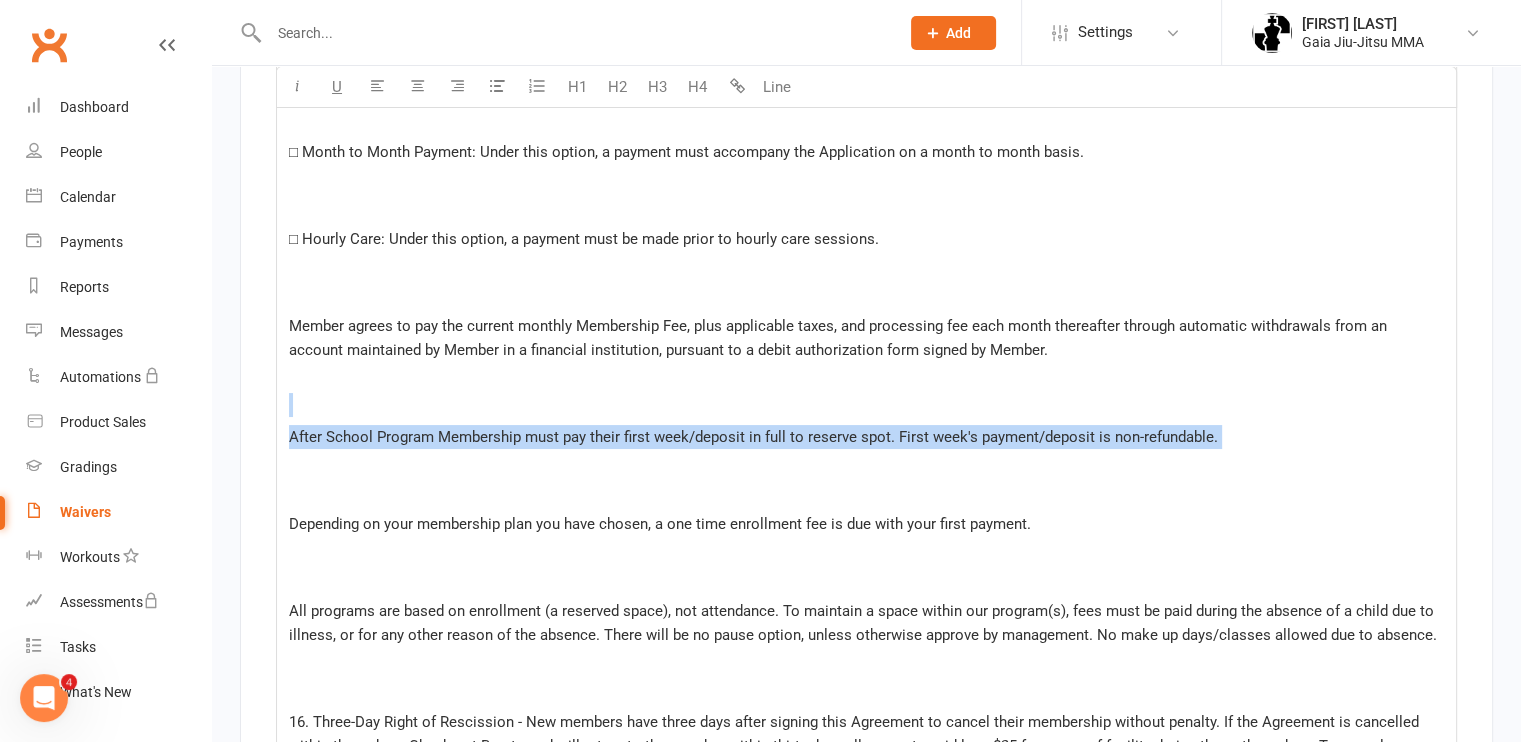 drag, startPoint x: 1277, startPoint y: 437, endPoint x: 690, endPoint y: 404, distance: 587.9269 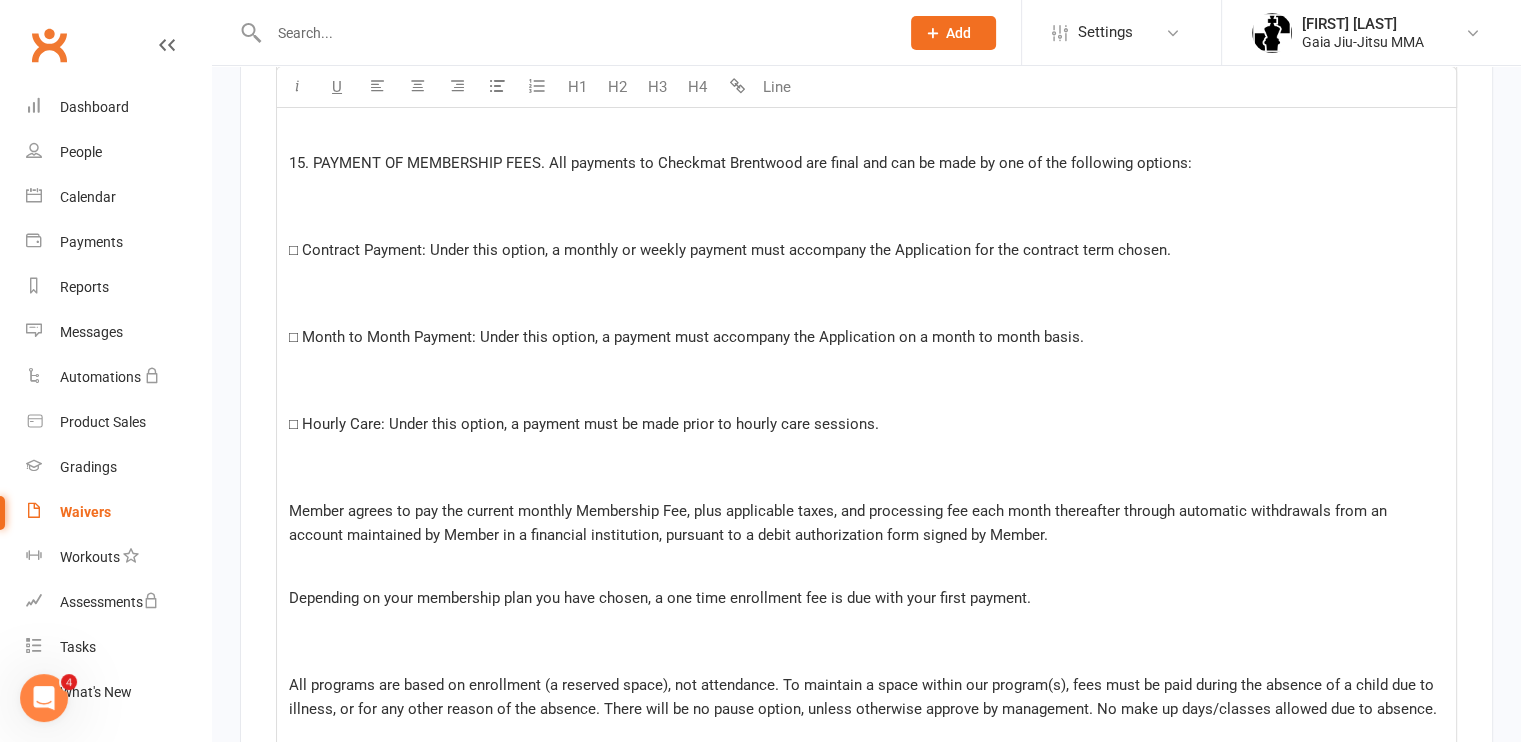 scroll, scrollTop: 7420, scrollLeft: 0, axis: vertical 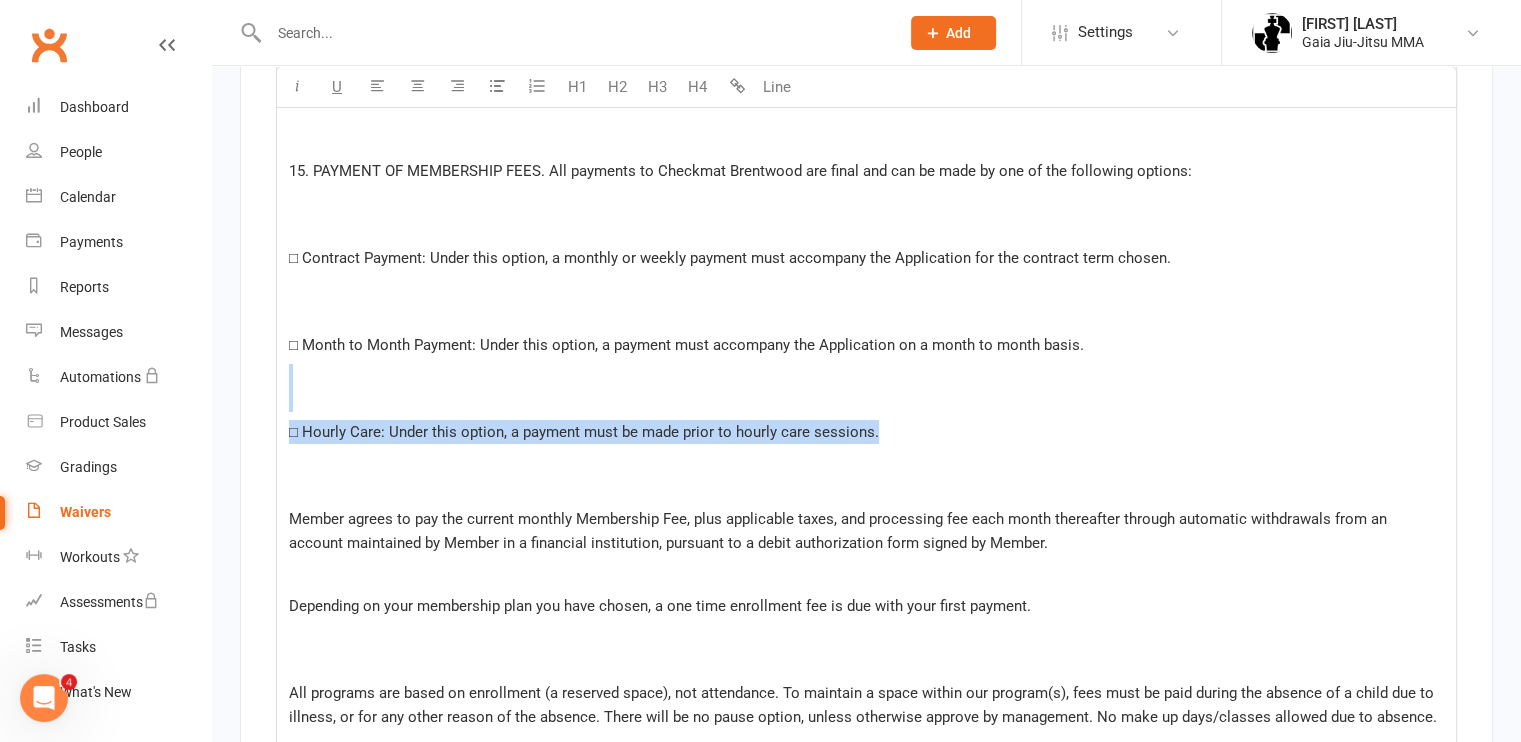 drag, startPoint x: 891, startPoint y: 425, endPoint x: 580, endPoint y: 373, distance: 315.3173 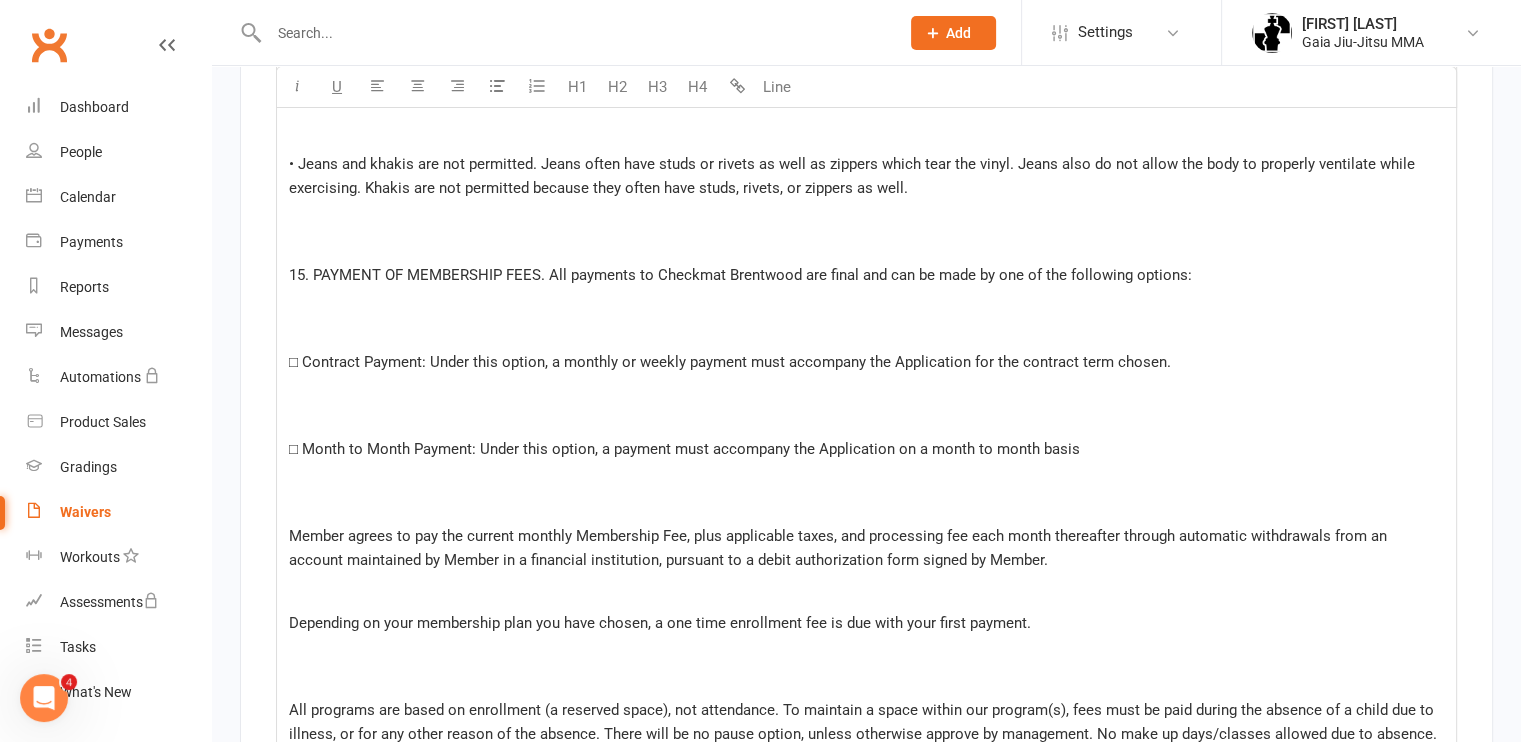 scroll, scrollTop: 7311, scrollLeft: 0, axis: vertical 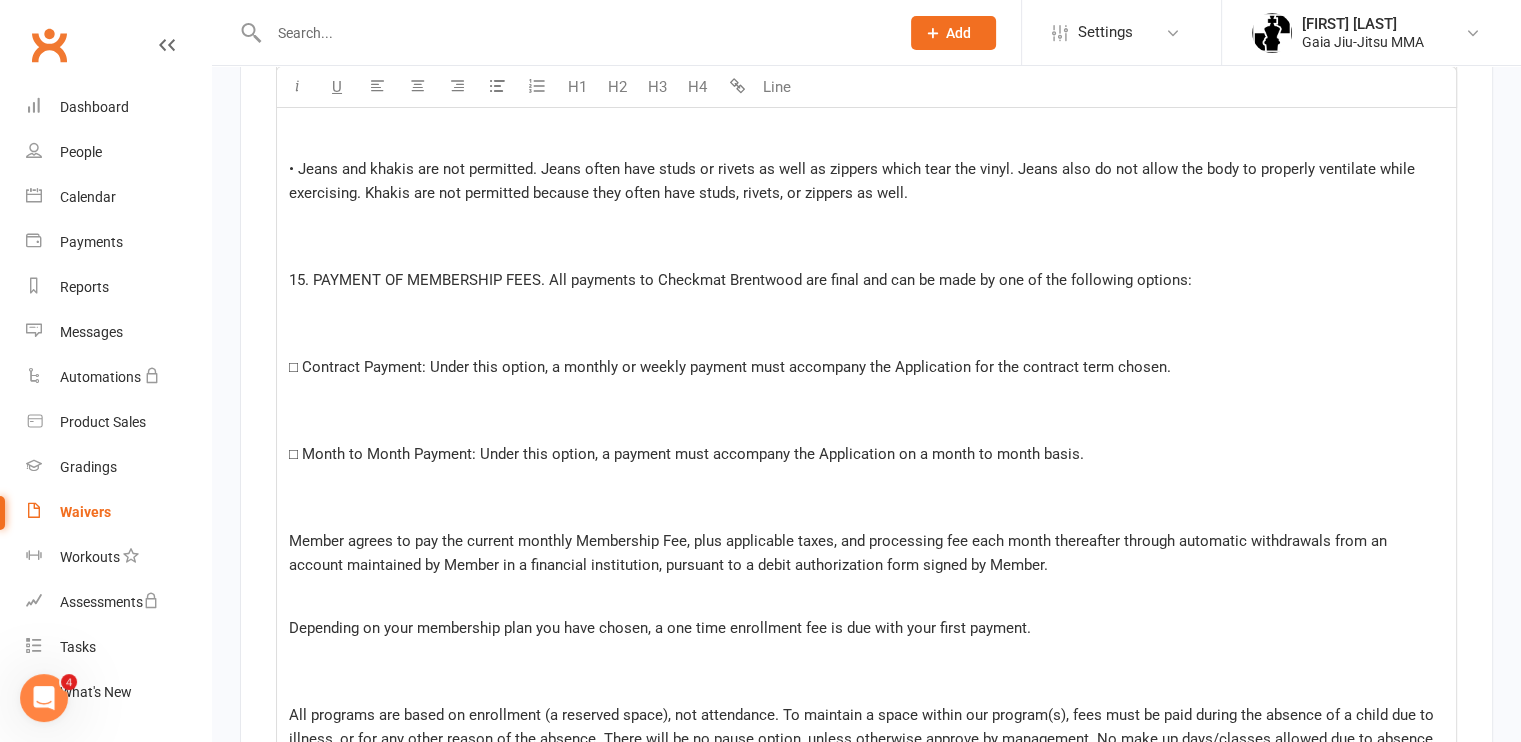 click on "□ Contract Payment: Under this option, a monthly or weekly payment must accompany the Application for the contract term chosen." at bounding box center (730, 367) 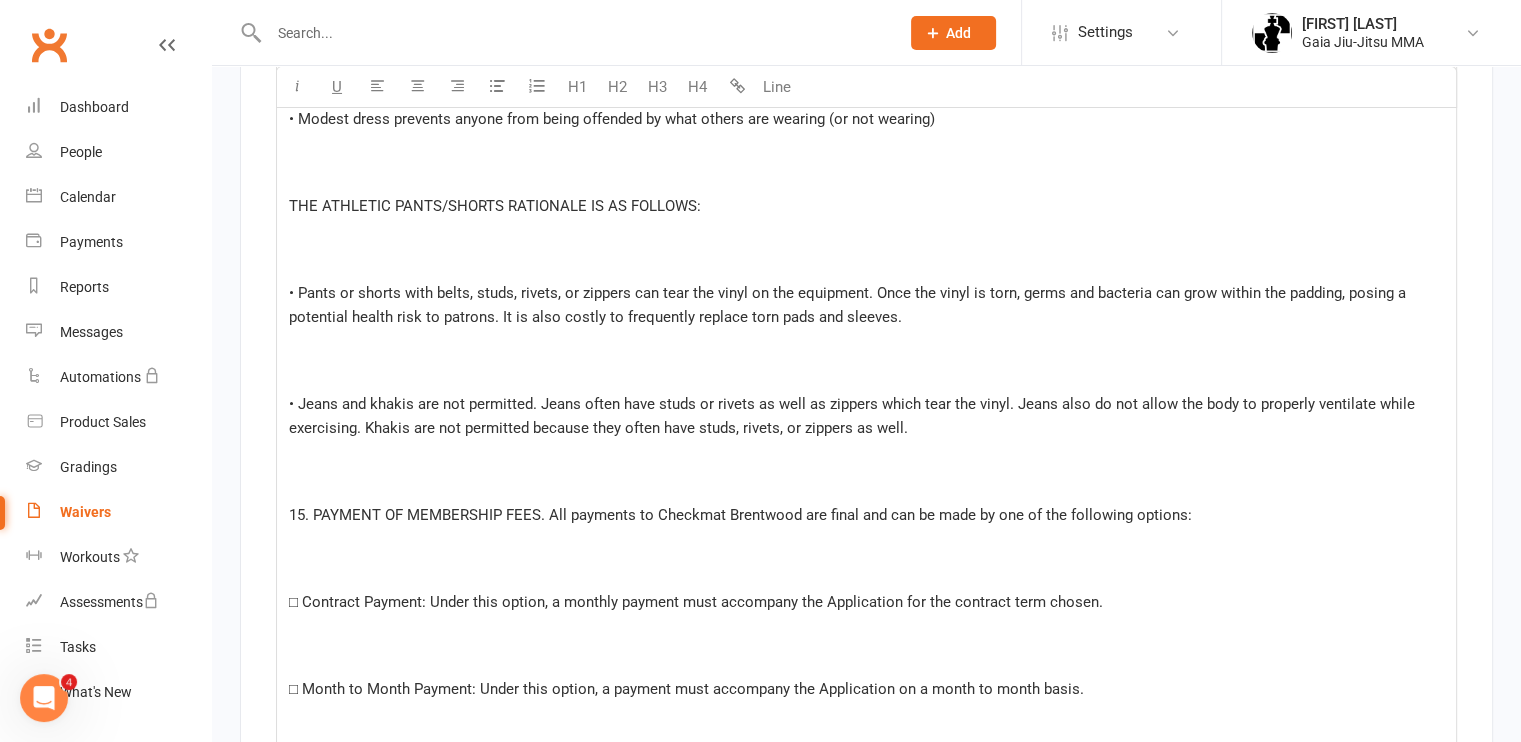 scroll, scrollTop: 7077, scrollLeft: 0, axis: vertical 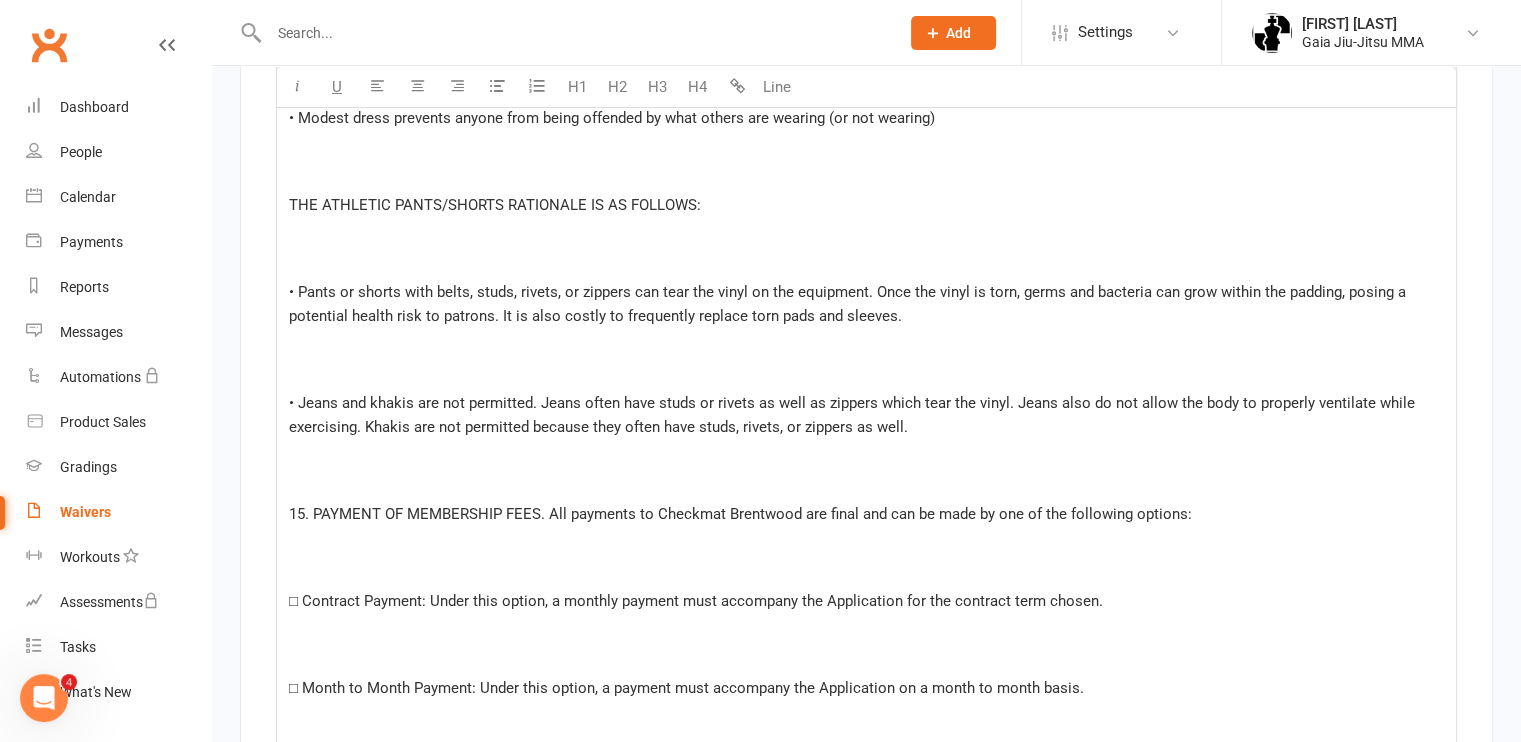 click on "1. Waiver: Member represents and warrants the risks of injury that are common to any performing arts program that I participate in and I do hereby waive and release the Company from and against any and all claims, actions, causes of action, damages, costs, liabilities, expense of judgments, including attorney's fees and court costs, that arise out of my participation in this program.
2. MEMBERSHIP TERM. All memberships of [BRAND] are either month "to" month, 3 months, 6 months or annual , payments are due in advance. Automatic drafts will not be cancelled without thirty (30) days written notice, either by certified mail, hand-delivery to the management of [BRAND], or by electronic means (i.e., email). No refunds will apply.   - All memberships are Spot Reserved Based, NOT attendance based as a gym membership. Therefore, all Tuition must be paid in full regardless of attendance, vacations, sick days, school closure, holidays, etc.
Membership Types -" at bounding box center [866, -1314] 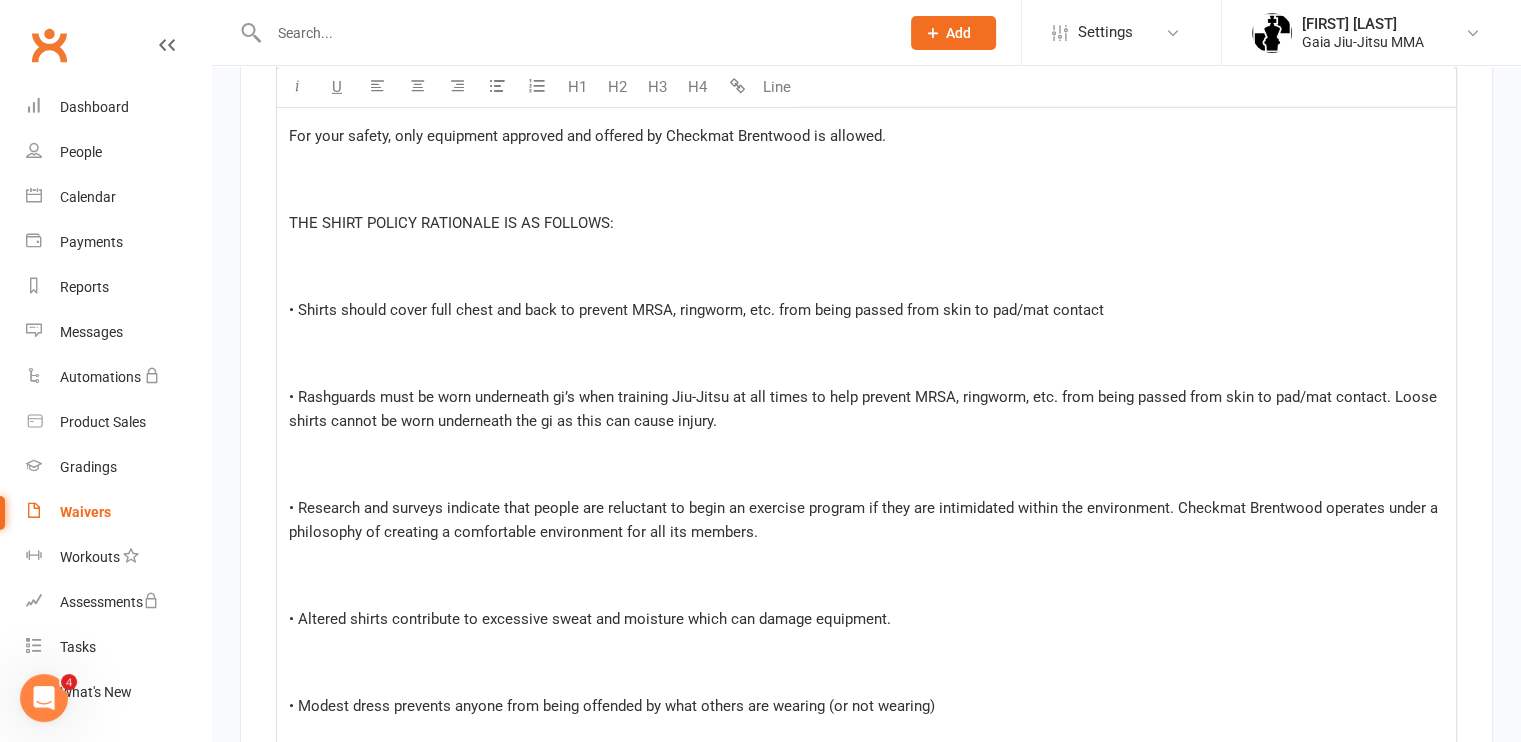 scroll, scrollTop: 6491, scrollLeft: 0, axis: vertical 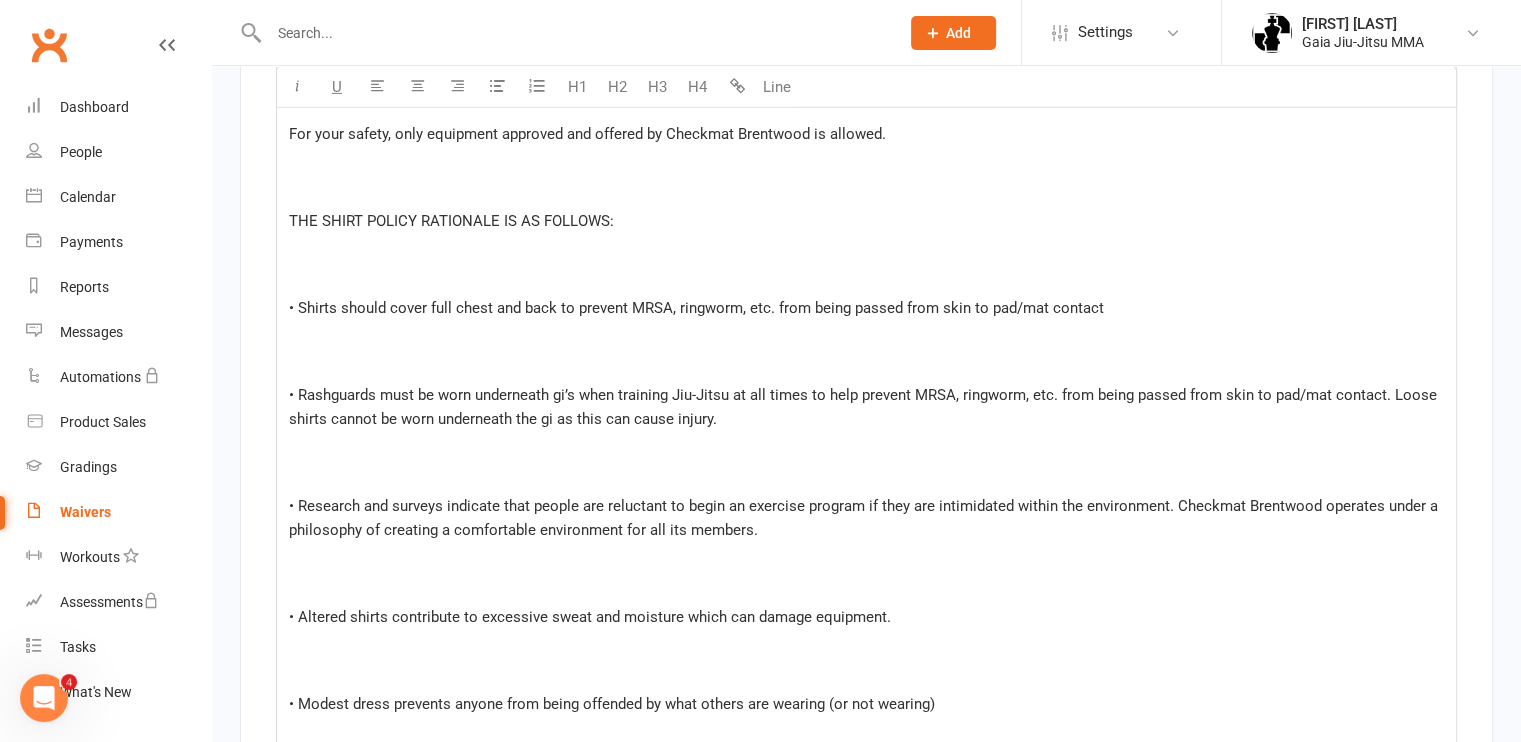 click on "• Research and surveys indicate that people are reluctant to begin an exercise program if they are intimidated within the environment. Checkmat Brentwood operates under a philosophy of creating a comfortable environment for all its members." at bounding box center (865, 518) 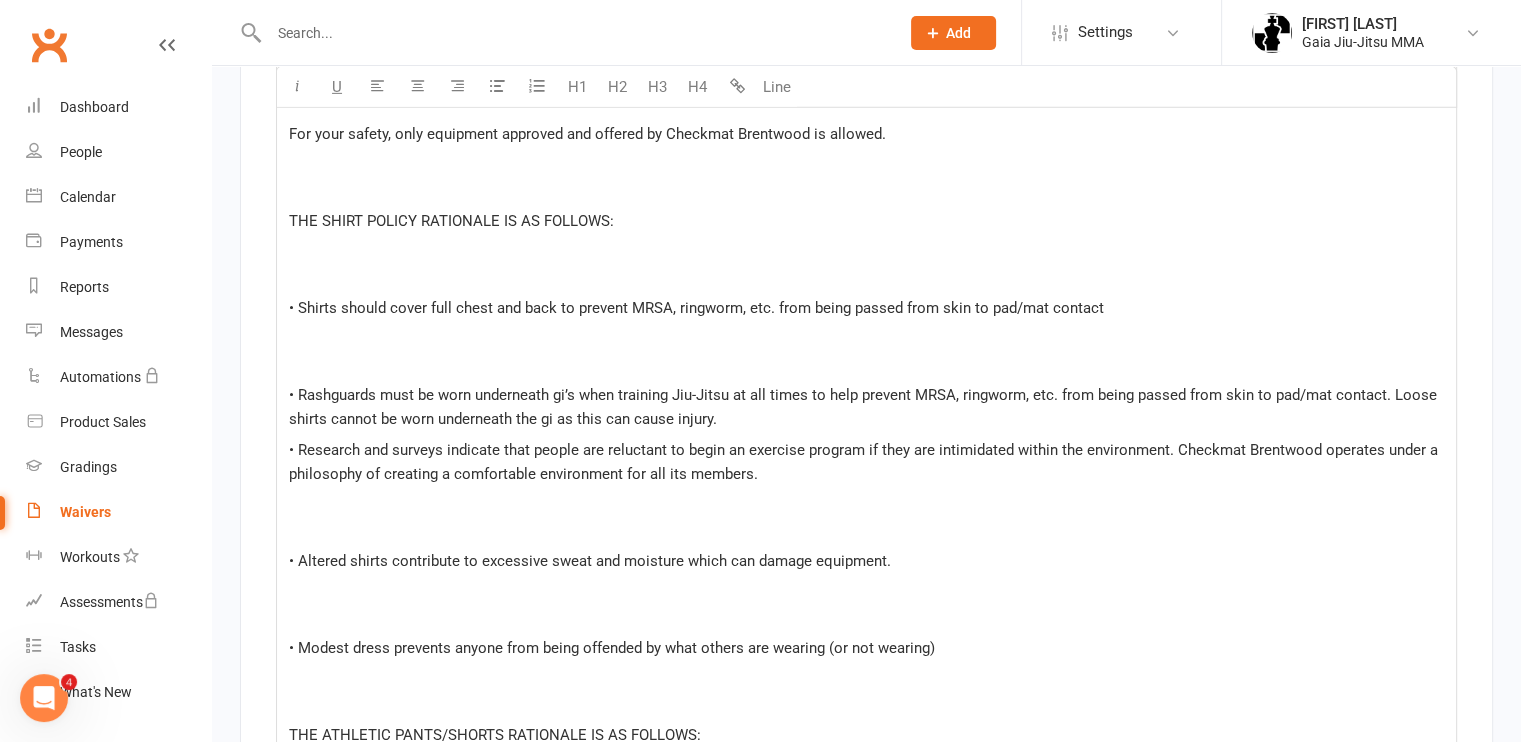 click on "1. Waiver: Member represents and warrants the risks of injury that are common to any performing arts program that I participate in and I do hereby waive and release the Company from and against any and all claims, actions, causes of action, damages, costs, liabilities, expense of judgments, including attorney's fees and court costs, that arise out of my participation in this program.
2. MEMBERSHIP TERM. All memberships of [BRAND] are either month "to" month, 3 months, 6 months or annual , payments are due in advance. Automatic drafts will not be cancelled without thirty (30) days written notice, either by certified mail, hand-delivery to the management of [BRAND], or by electronic means (i.e., email). No refunds will apply.   - All memberships are Spot Reserved Based, NOT attendance based as a gym membership. Therefore, all Tuition must be paid in full regardless of attendance, vacations, sick days, school closure, holidays, etc.
Membership Types -" at bounding box center [866, -783] 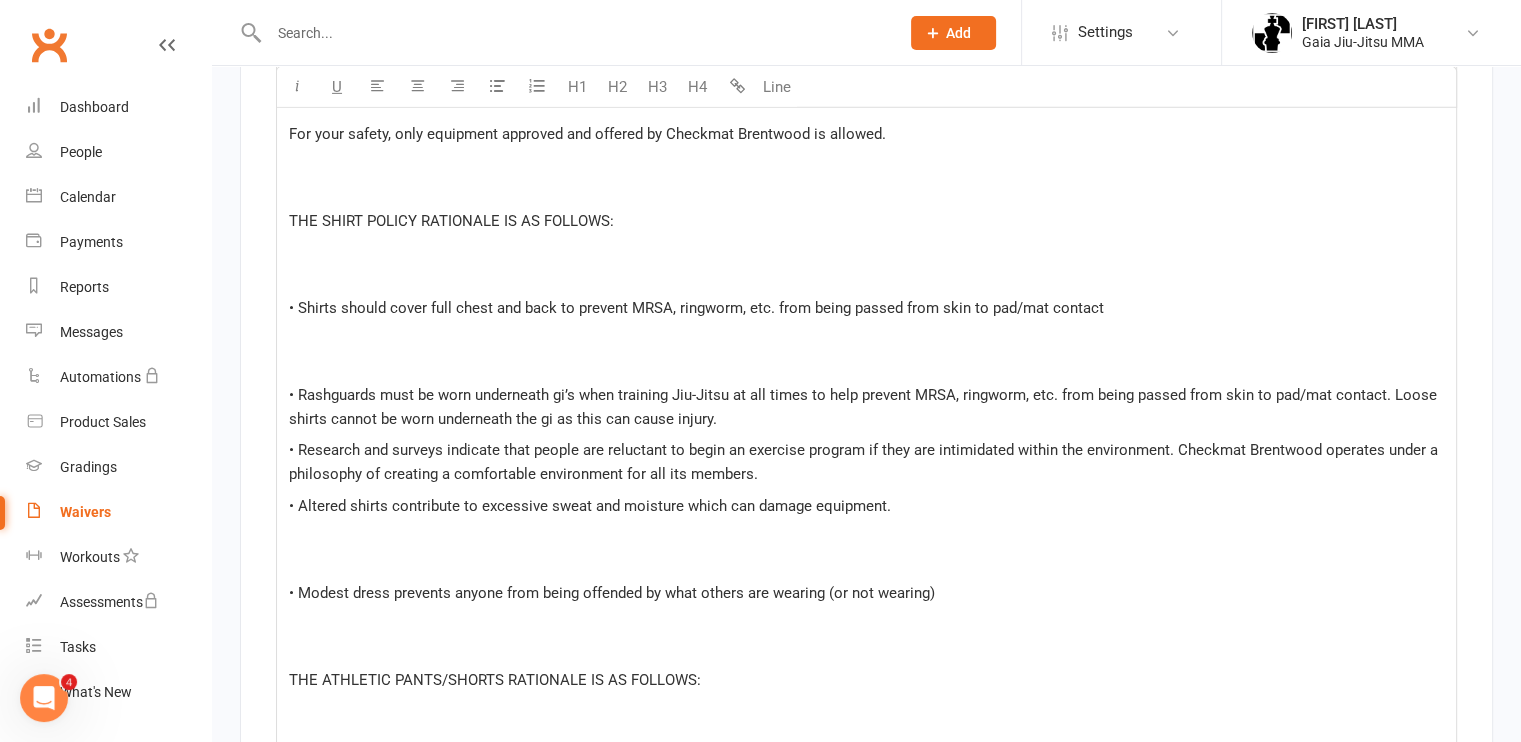 click on "1. Waiver: Member represents and warrants the risks of injury that are common to any performing arts program that I participate in and I do hereby waive and release the Company from and against any and all claims, actions, causes of action, damages, costs, liabilities, expense of judgments, including attorney's fees and court costs, that arise out of my participation in this program.
2. MEMBERSHIP TERM. All memberships of [BRAND] are either month "to" month, 3 months, 6 months or annual , payments are due in advance. Automatic drafts will not be cancelled without thirty (30) days written notice, either by certified mail, hand-delivery to the management of [BRAND], or by electronic means (i.e., email). No refunds will apply.   - All memberships are Spot Reserved Based, NOT attendance based as a gym membership. Therefore, all Tuition must be paid in full regardless of attendance, vacations, sick days, school closure, holidays, etc.
Membership Types -" at bounding box center [866, -811] 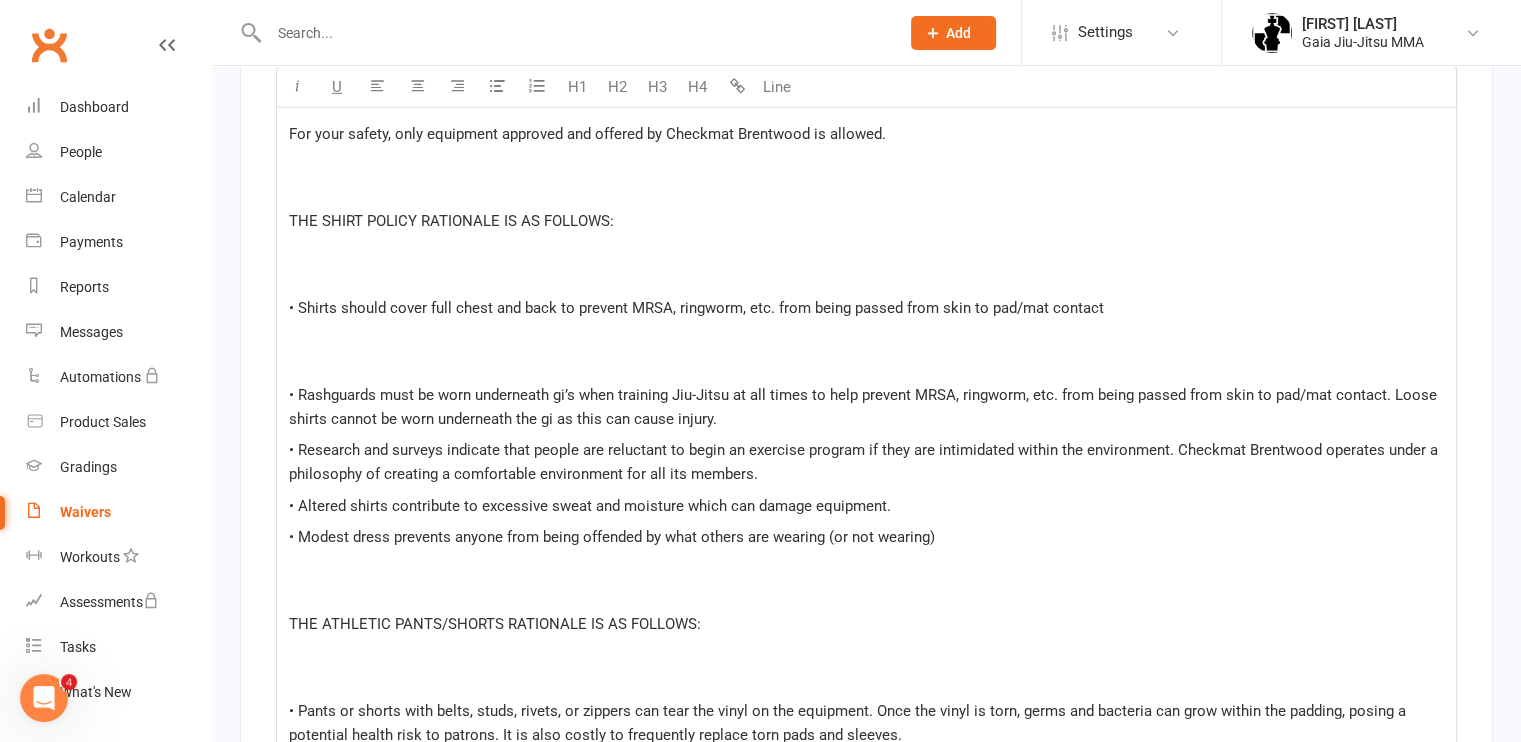 click on "1. Waiver: Member represents and warrants the risks of injury that are common to any performing arts program that I participate in and I do hereby waive and release the Company from and against any and all claims, actions, causes of action, damages, costs, liabilities, expense of judgments, including attorney's fees and court costs, that arise out of my participation in this program.
2. MEMBERSHIP TERM. All memberships of [BRAND] are either month "to" month, 3 months, 6 months or annual , payments are due in advance. Automatic drafts will not be cancelled without thirty (30) days written notice, either by certified mail, hand-delivery to the management of [BRAND], or by electronic means (i.e., email). No refunds will apply.   - All memberships are Spot Reserved Based, NOT attendance based as a gym membership. Therefore, all Tuition must be paid in full regardless of attendance, vacations, sick days, school closure, holidays, etc.
Membership Types -" at bounding box center (866, -839) 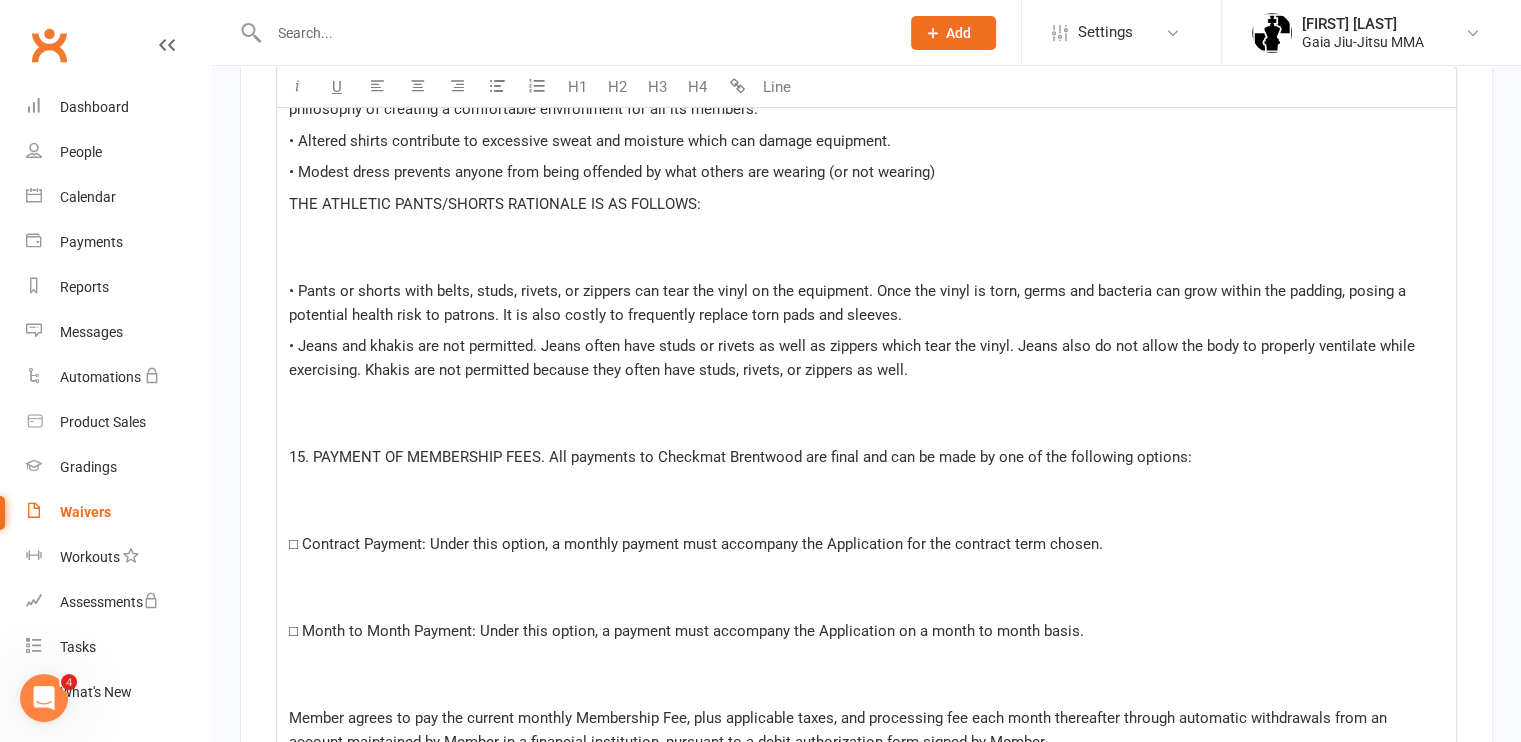 scroll, scrollTop: 6844, scrollLeft: 0, axis: vertical 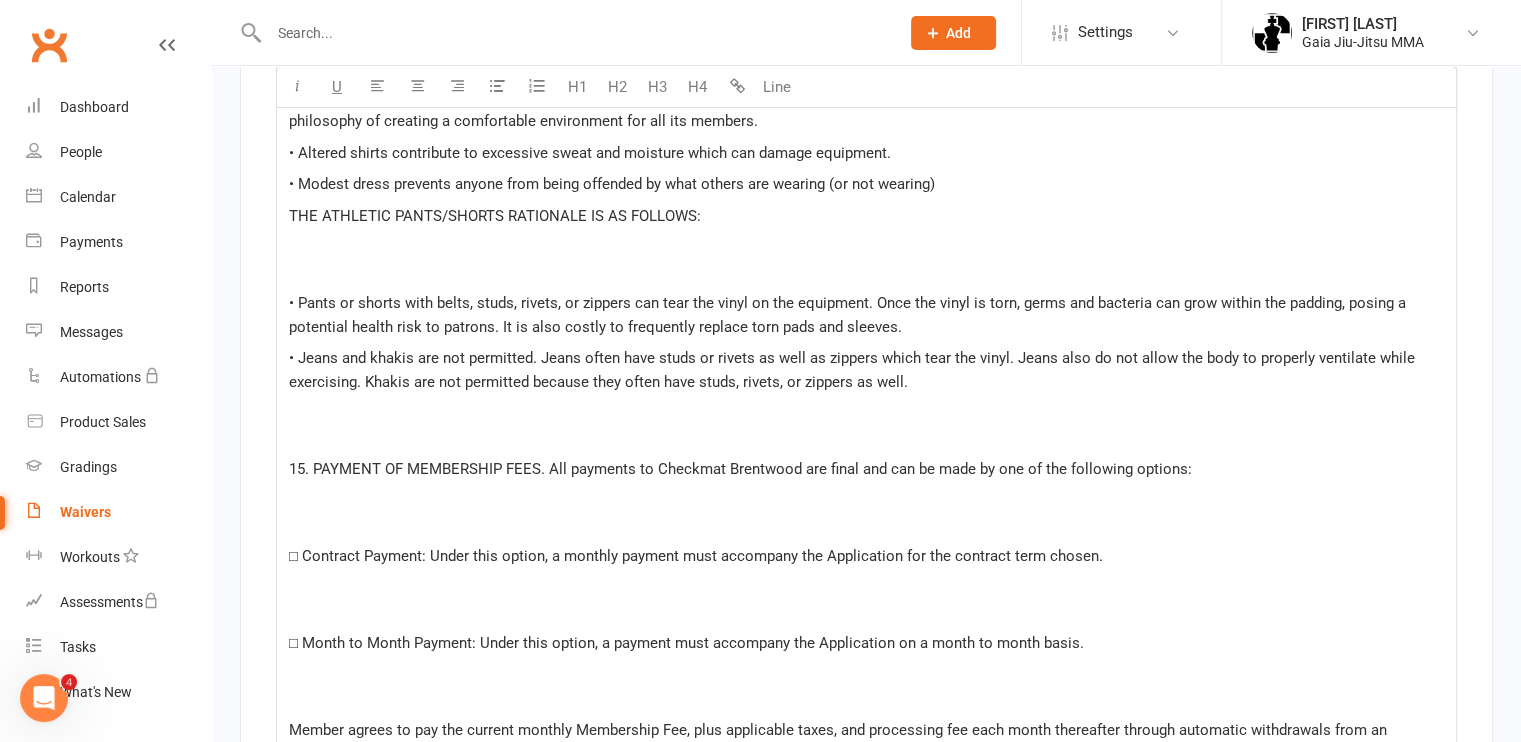 click on "• Pants or shorts with belts, studs, rivets, or zippers can tear the vinyl on the equipment. Once the vinyl is torn, germs and bacteria can grow within the padding, posing a potential health risk to patrons. It is also costly to frequently replace torn pads and sleeves." at bounding box center (849, 315) 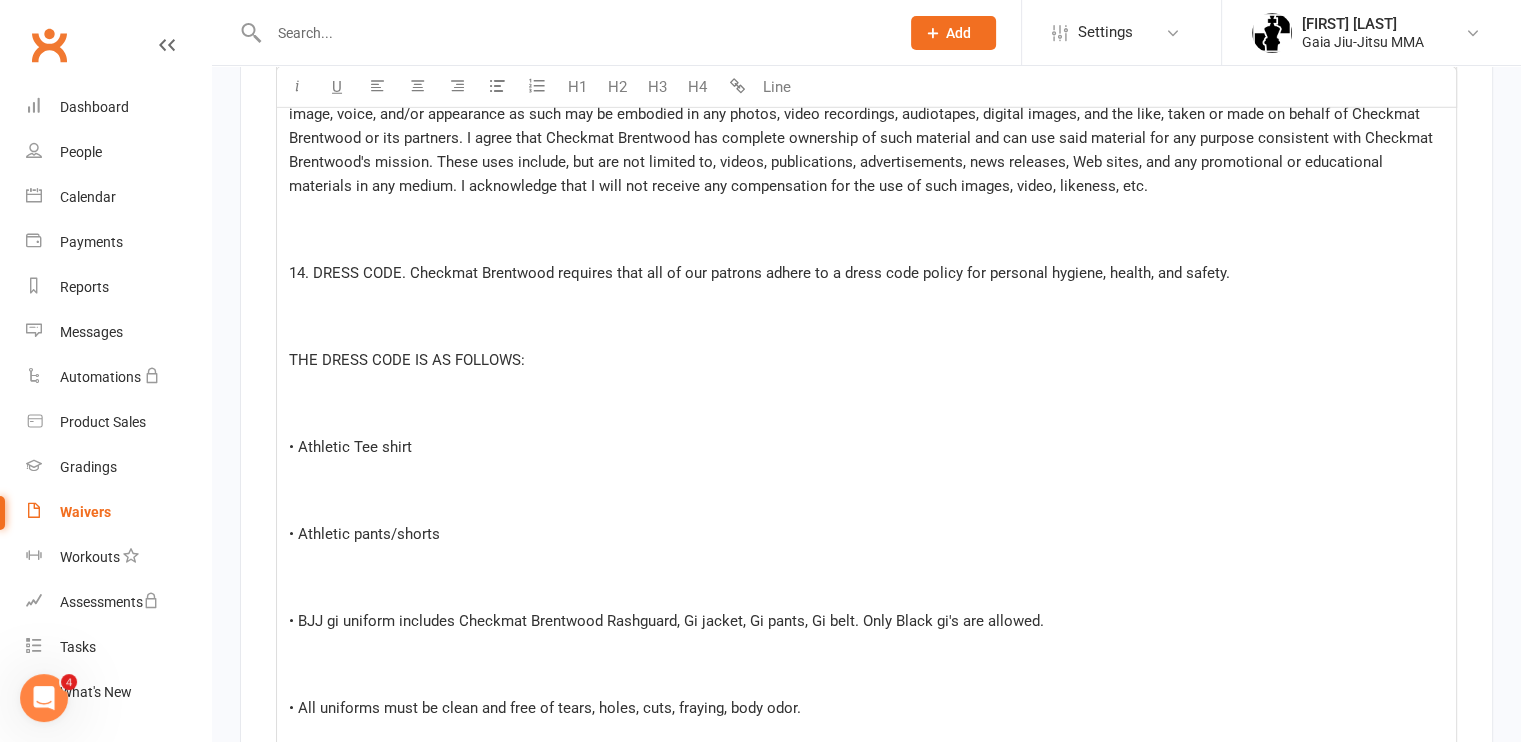 scroll, scrollTop: 5568, scrollLeft: 0, axis: vertical 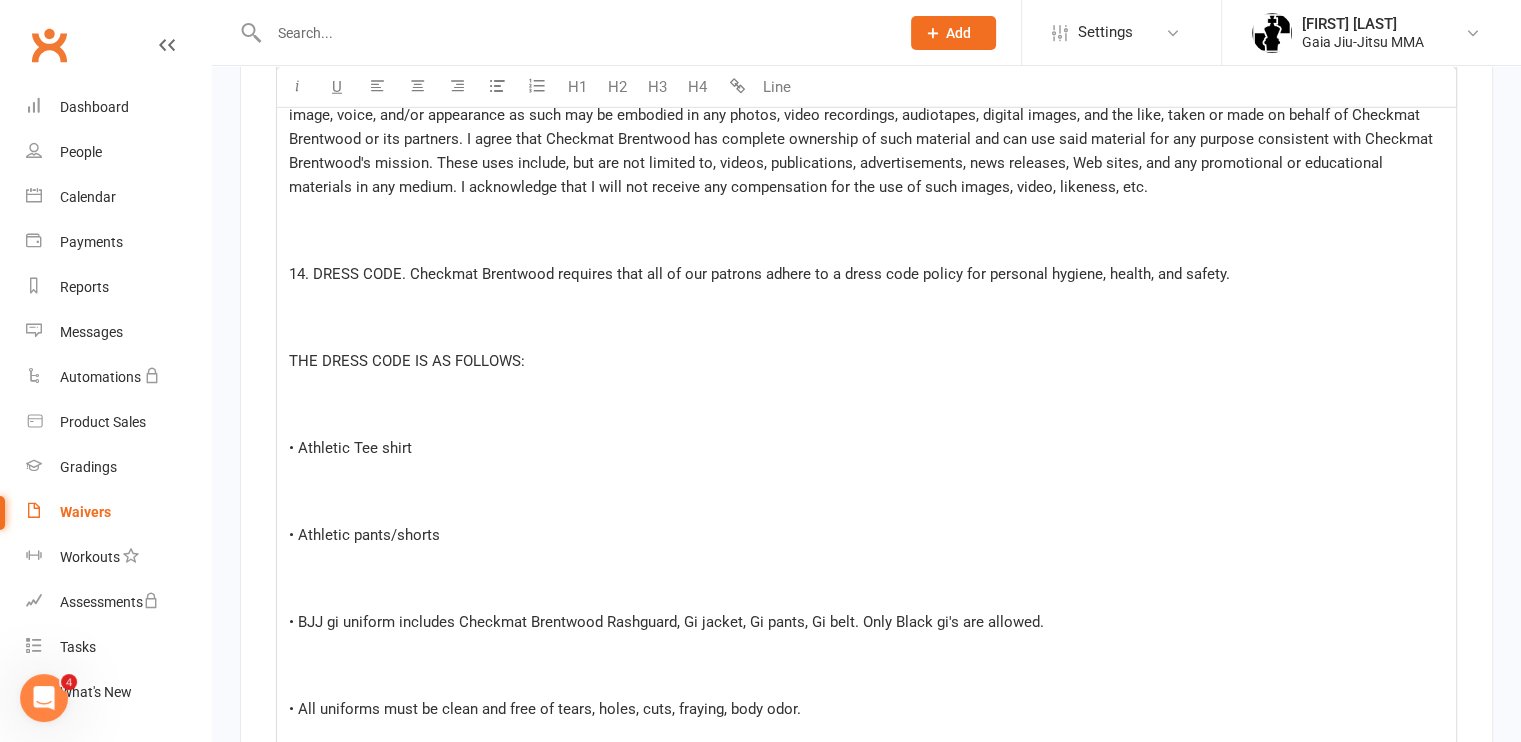 click on "• BJJ gi uniform includes Checkmat Brentwood Rashguard, Gi jacket, Gi pants, Gi belt. Only Black gi's are allowed." at bounding box center (666, 622) 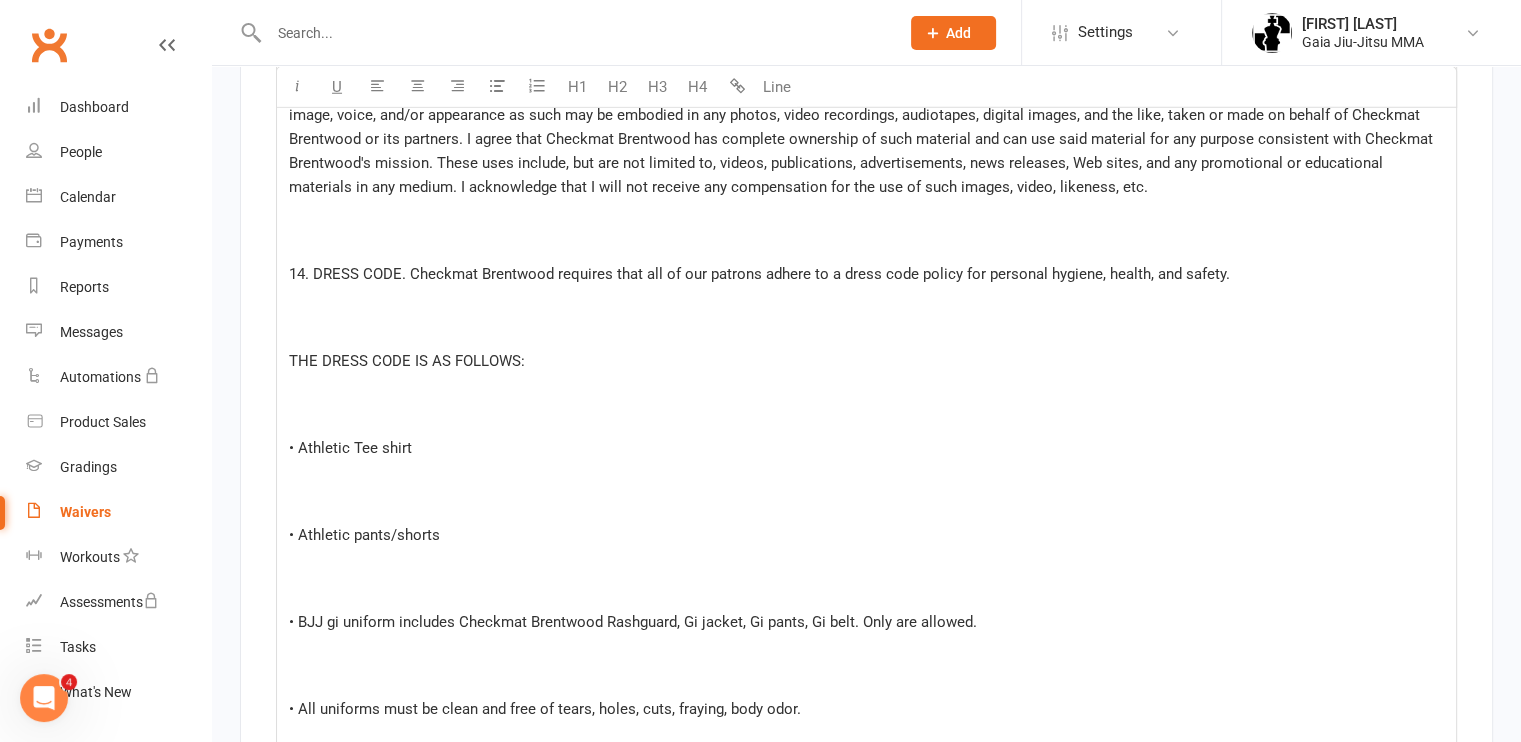 click on "• BJJ gi uniform includes Checkmat Brentwood Rashguard, Gi jacket, Gi pants, Gi belt. Only are allowed." at bounding box center [866, 622] 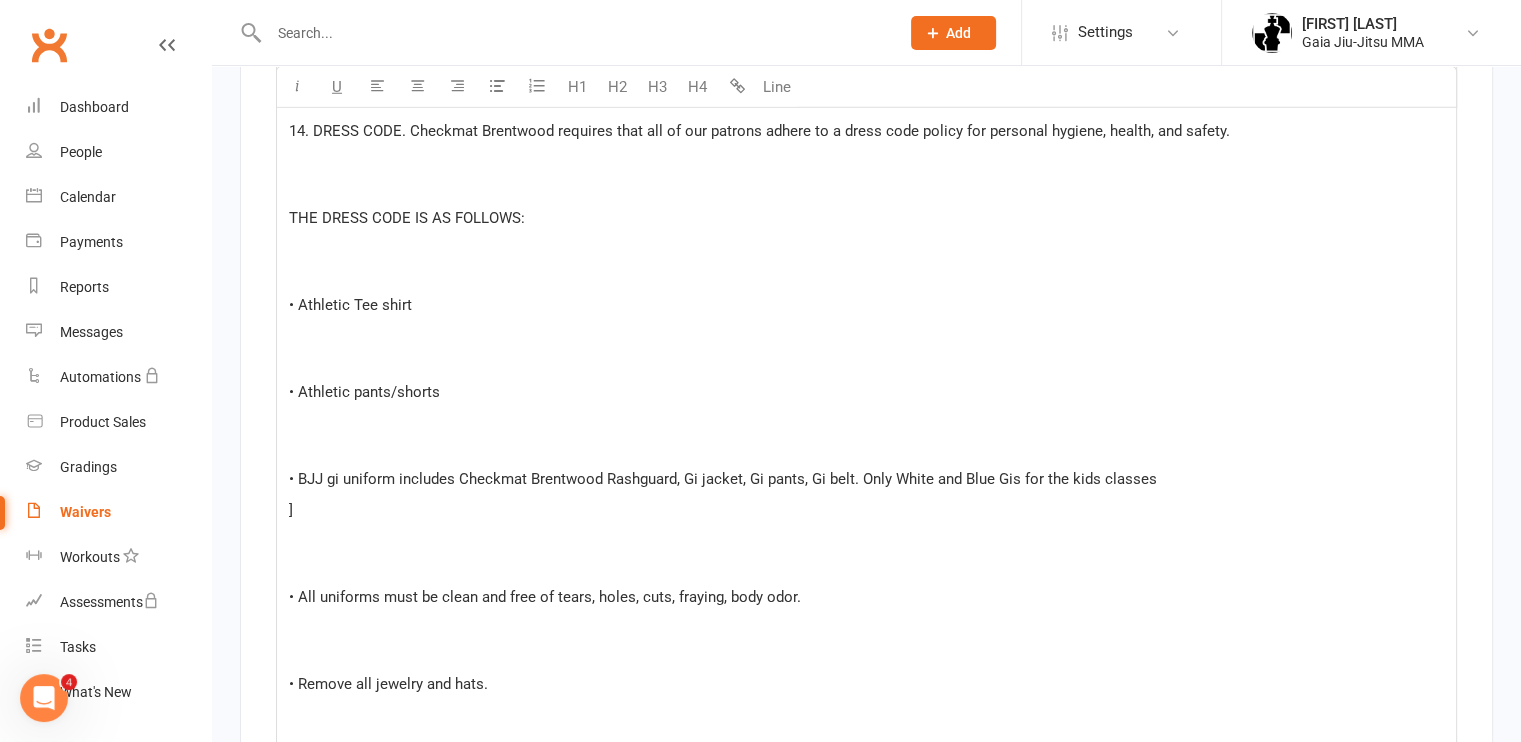 scroll, scrollTop: 5713, scrollLeft: 0, axis: vertical 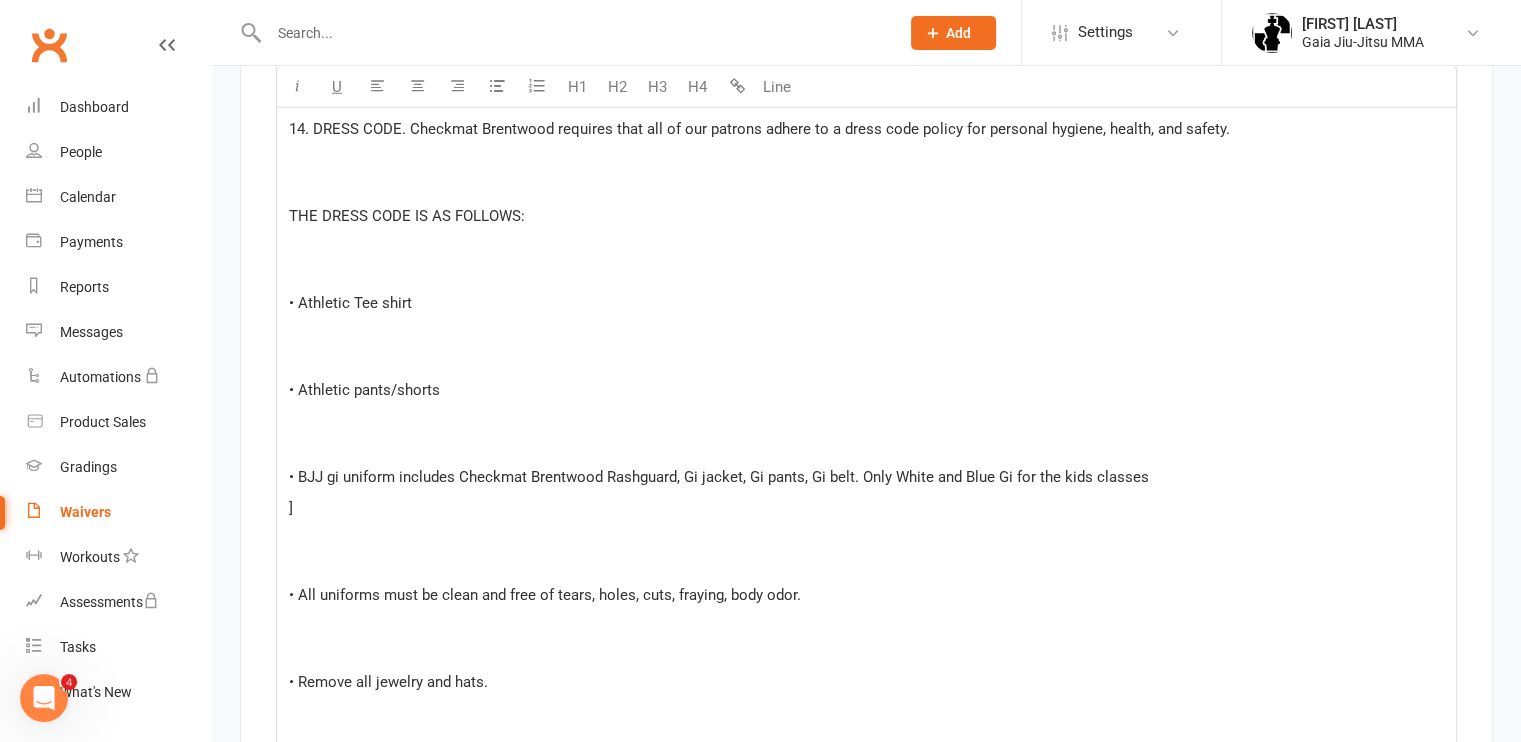 click on "• BJJ gi uniform includes Checkmat Brentwood Rashguard, Gi jacket, Gi pants, Gi belt. Only White and Blue Gi for the kids classes" at bounding box center (866, 477) 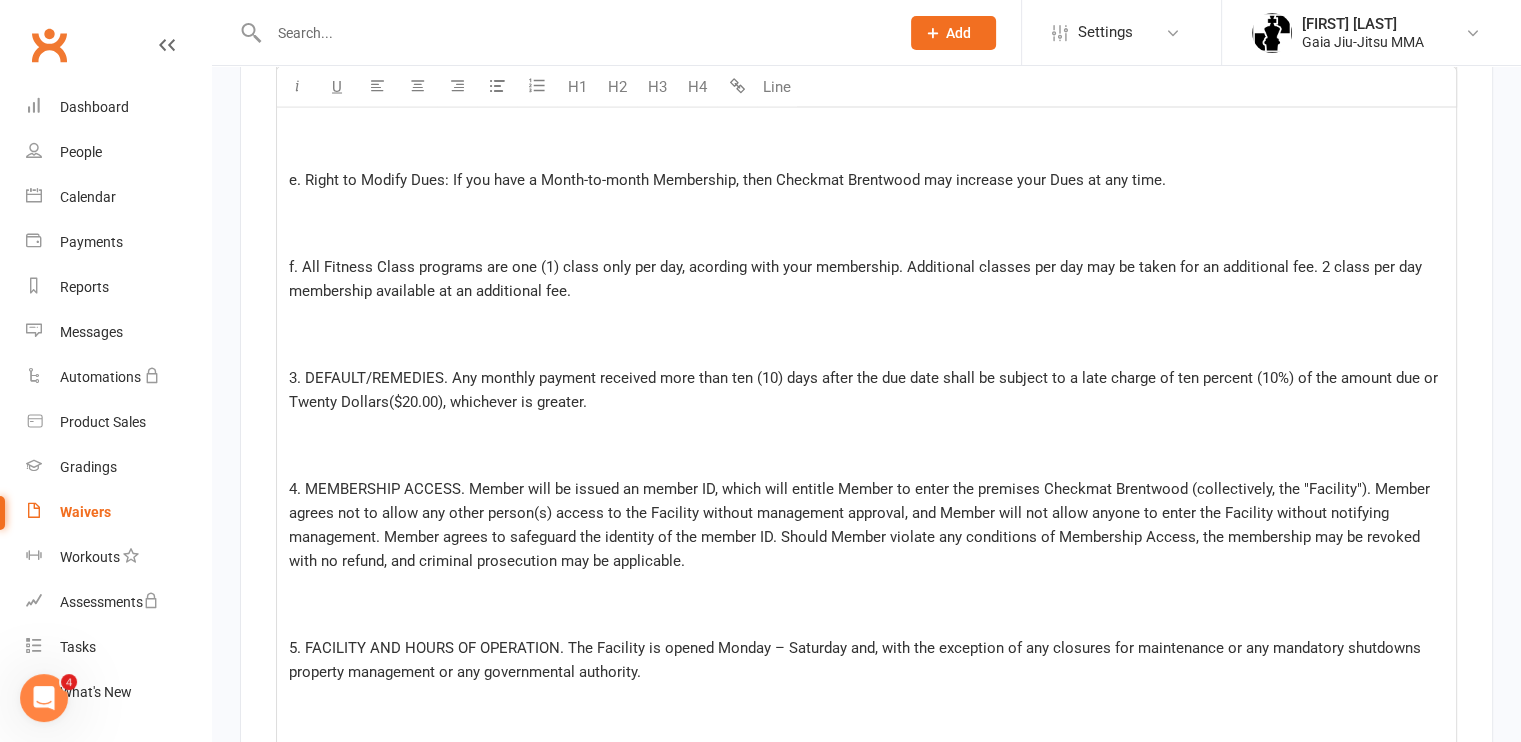 scroll, scrollTop: 3769, scrollLeft: 0, axis: vertical 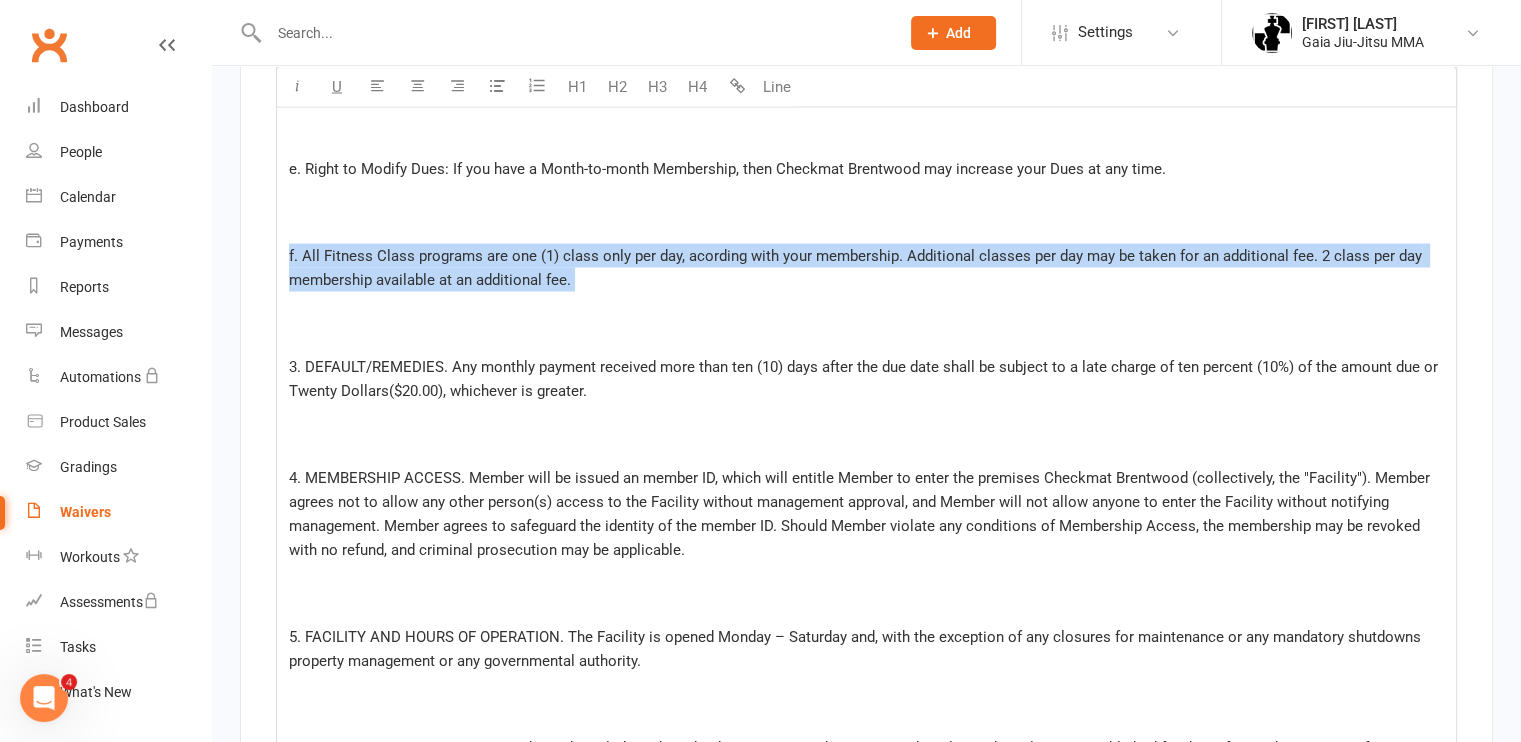 drag, startPoint x: 642, startPoint y: 279, endPoint x: 291, endPoint y: 243, distance: 352.84134 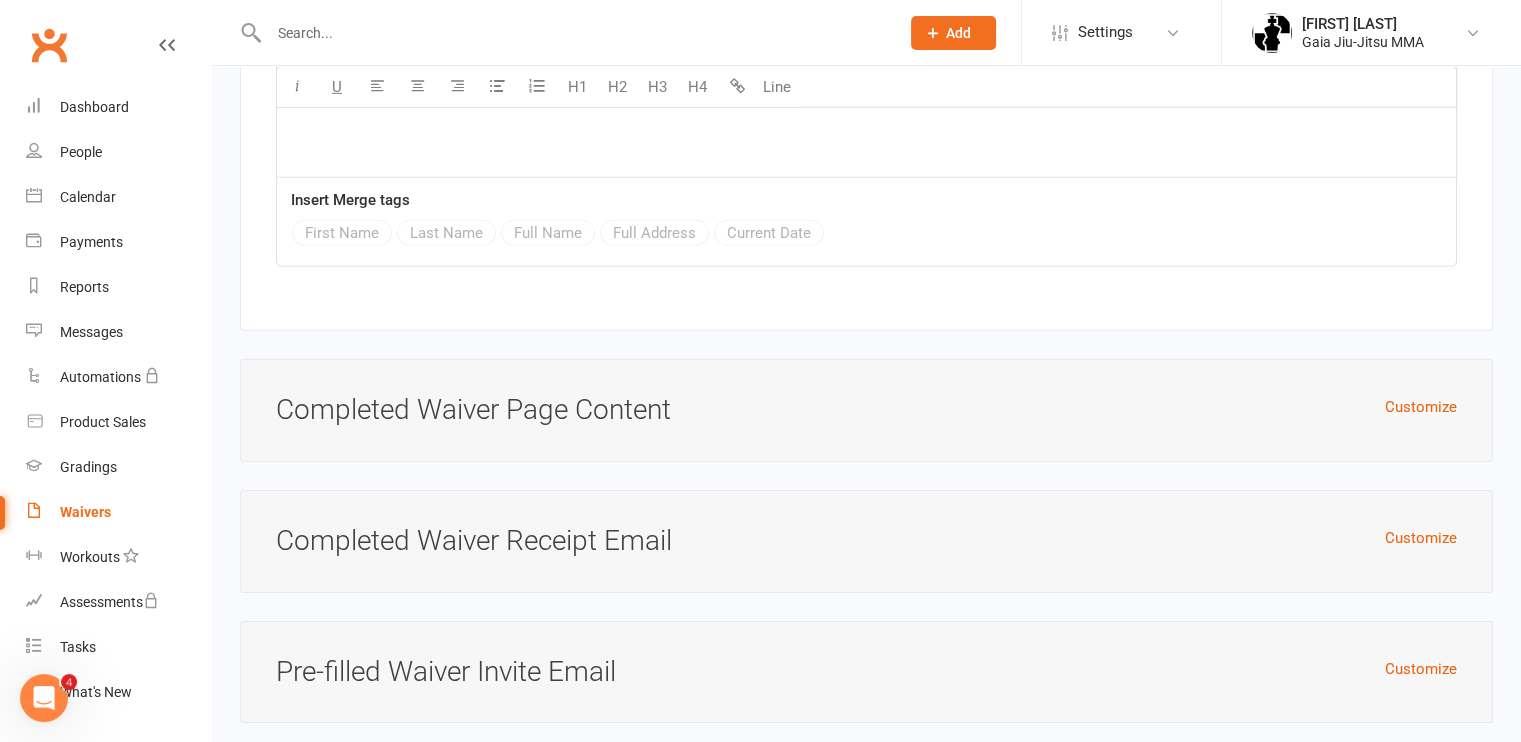 scroll, scrollTop: 14128, scrollLeft: 0, axis: vertical 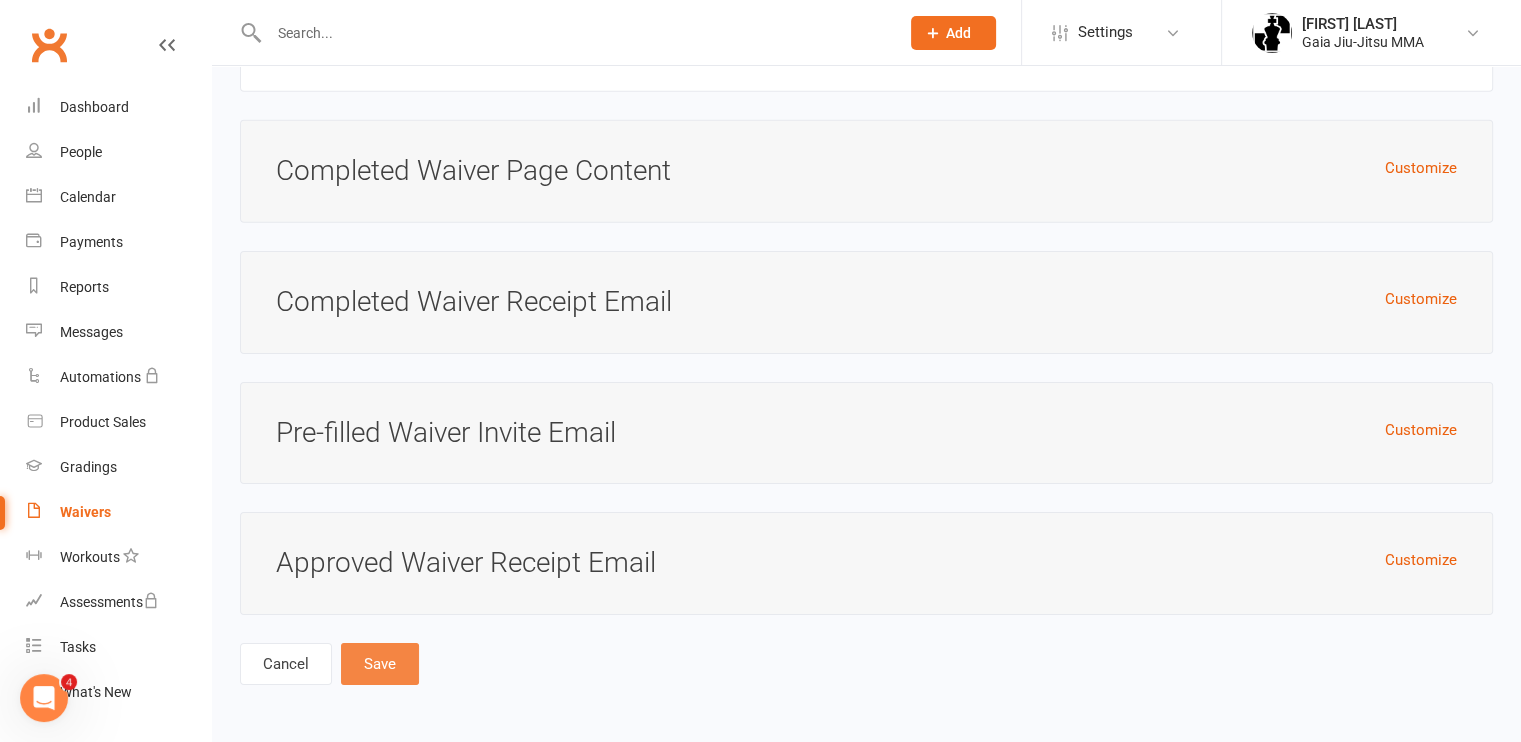 click on "Save" at bounding box center (380, 664) 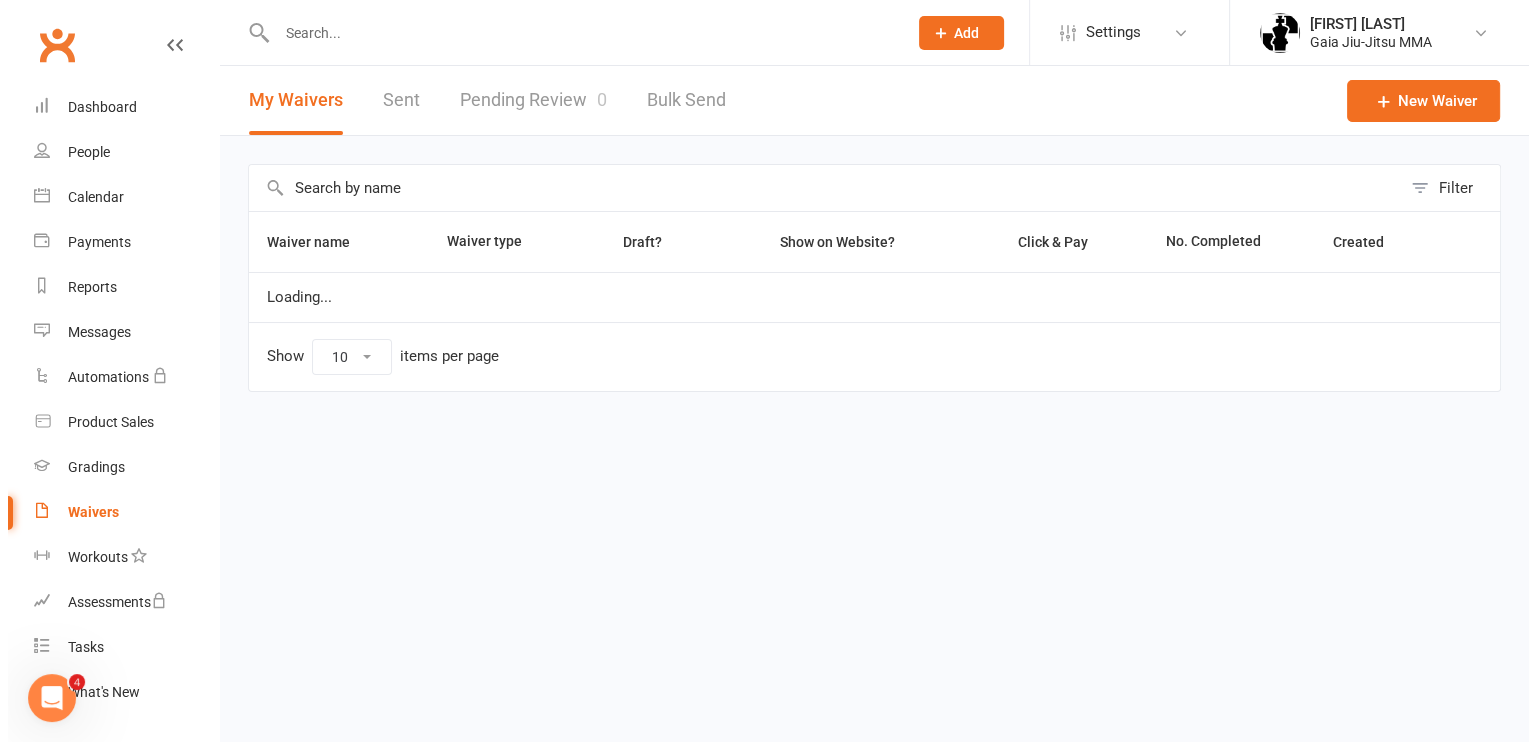 scroll, scrollTop: 0, scrollLeft: 0, axis: both 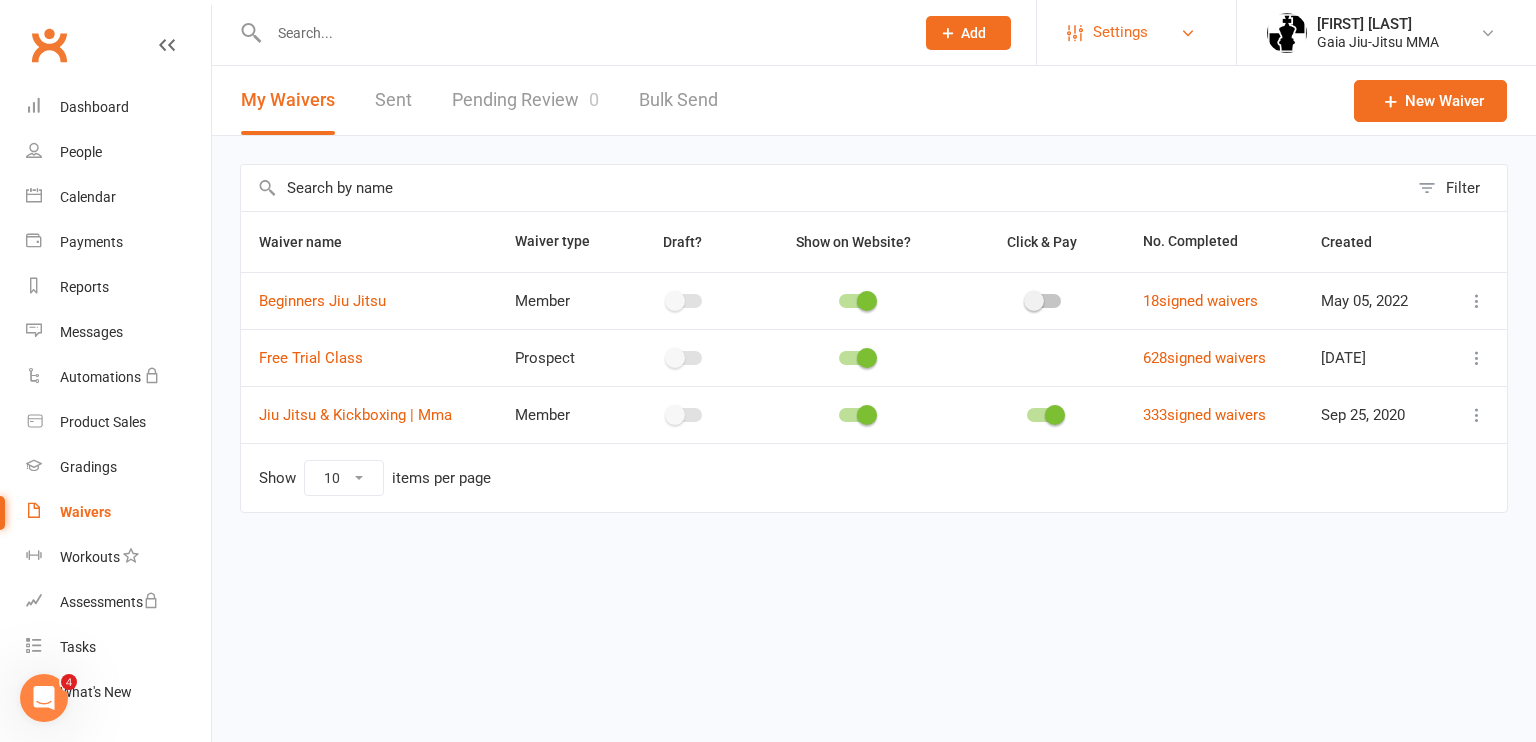 click on "Settings" at bounding box center [1120, 32] 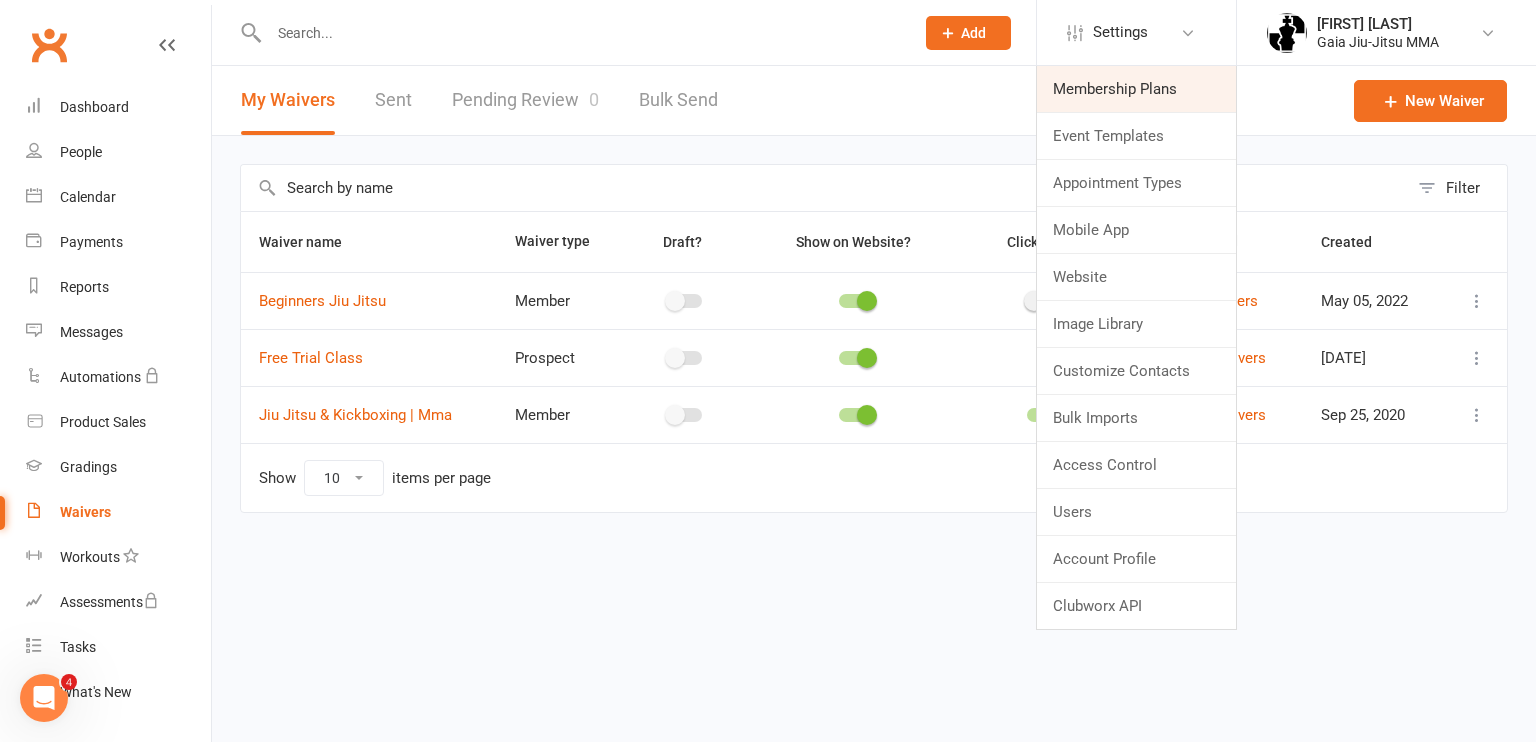 click on "Membership Plans" at bounding box center (1136, 89) 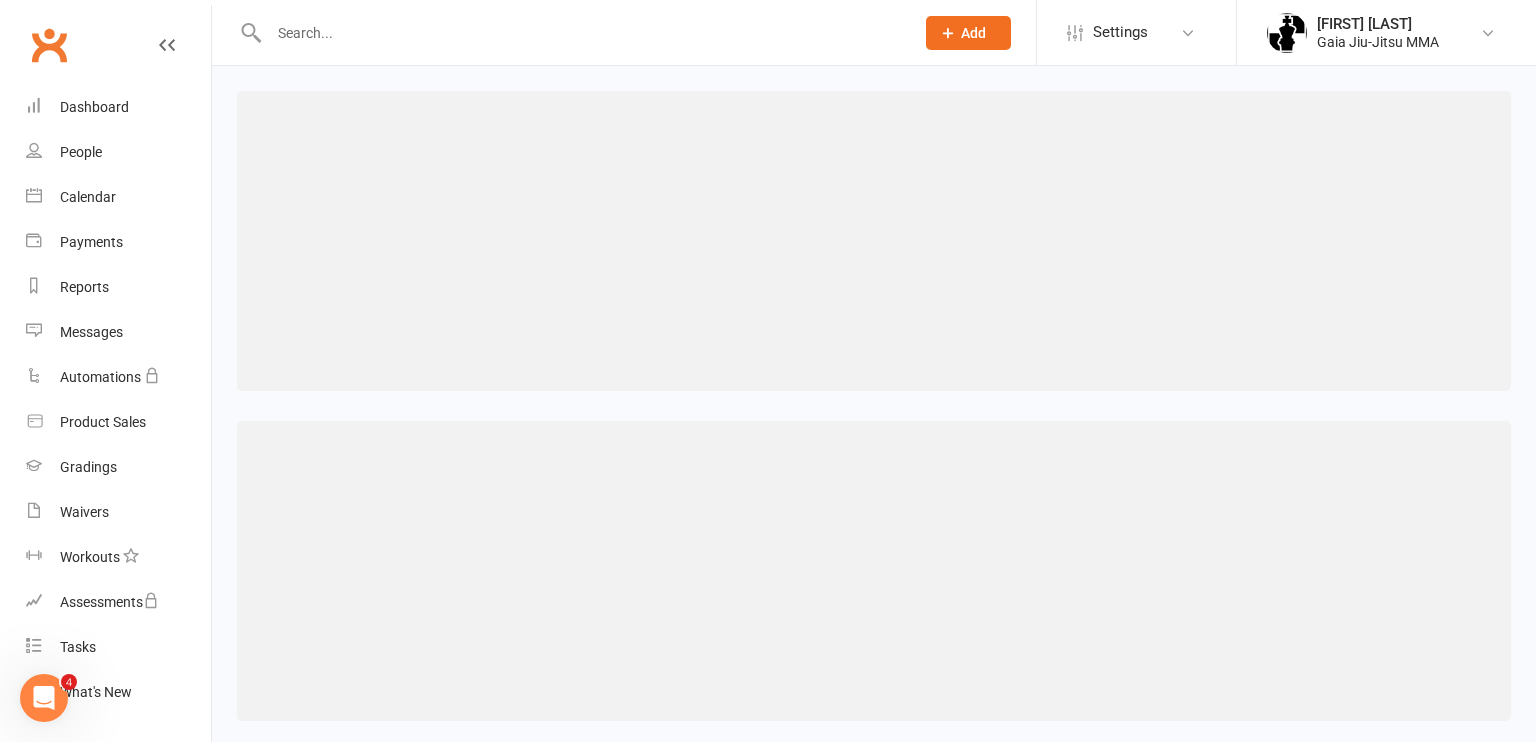 select on "100" 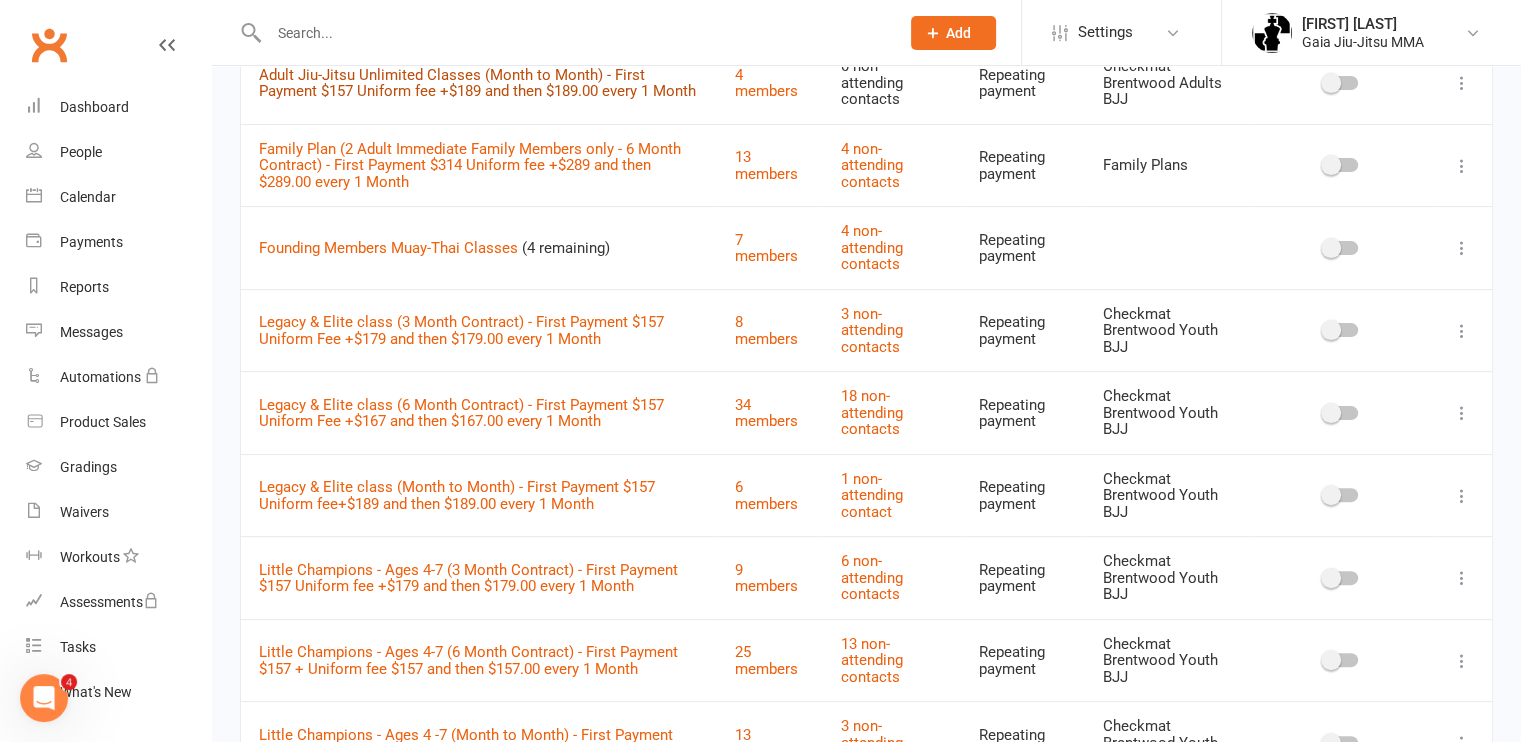 scroll, scrollTop: 490, scrollLeft: 0, axis: vertical 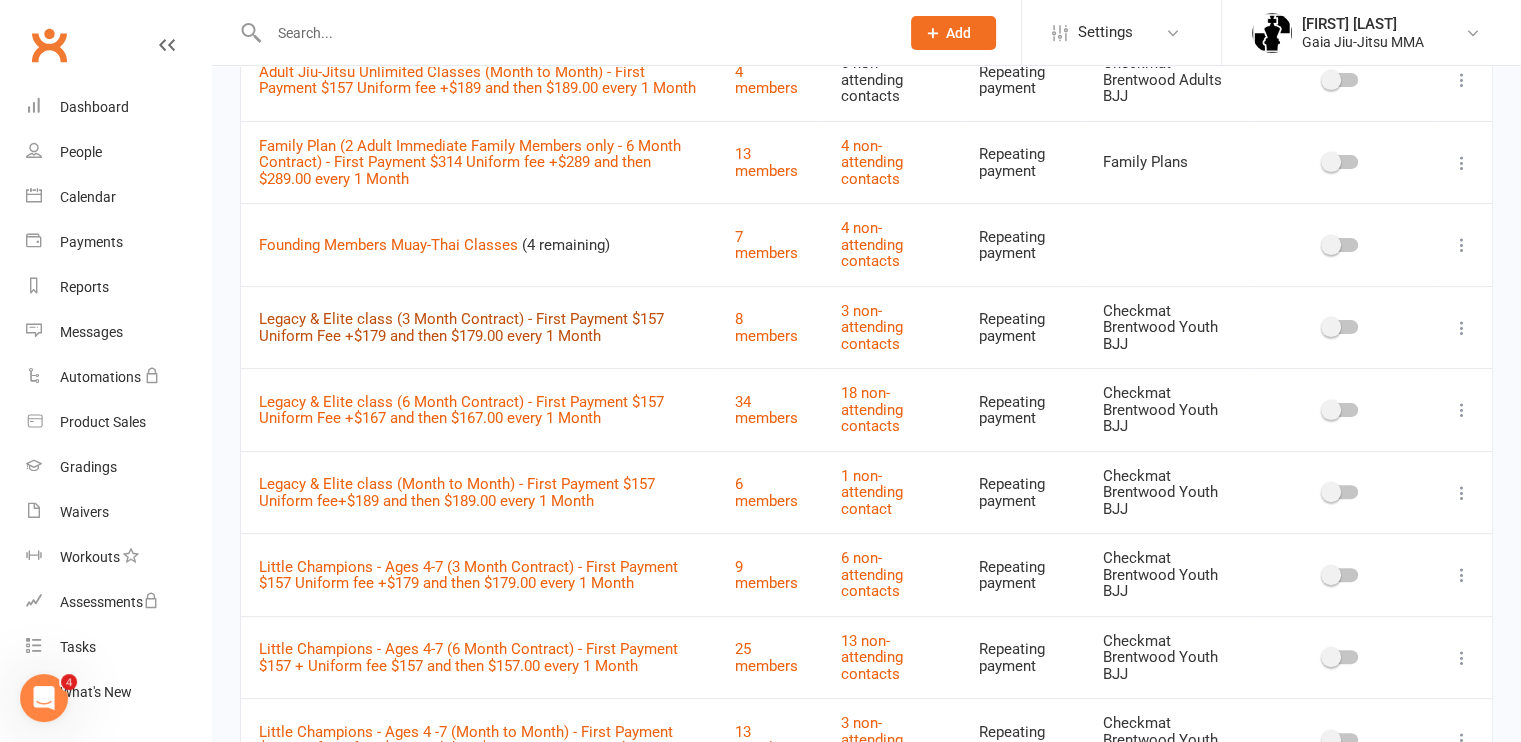 click on "Legacy & Elite class (3 Month Contract) - First Payment $157 Uniform Fee +$179 and then $179.00 every 1 Month" at bounding box center (461, 327) 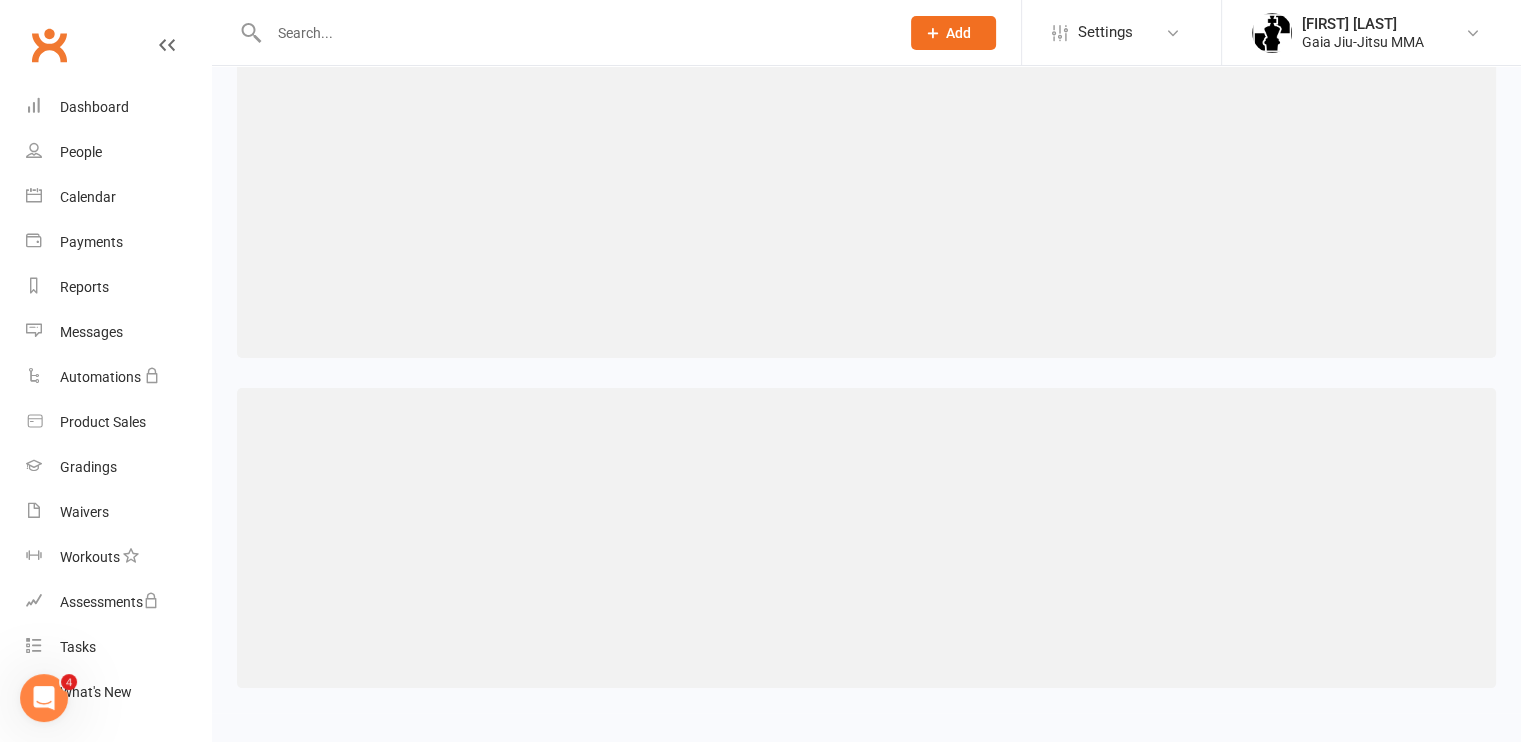 scroll, scrollTop: 0, scrollLeft: 0, axis: both 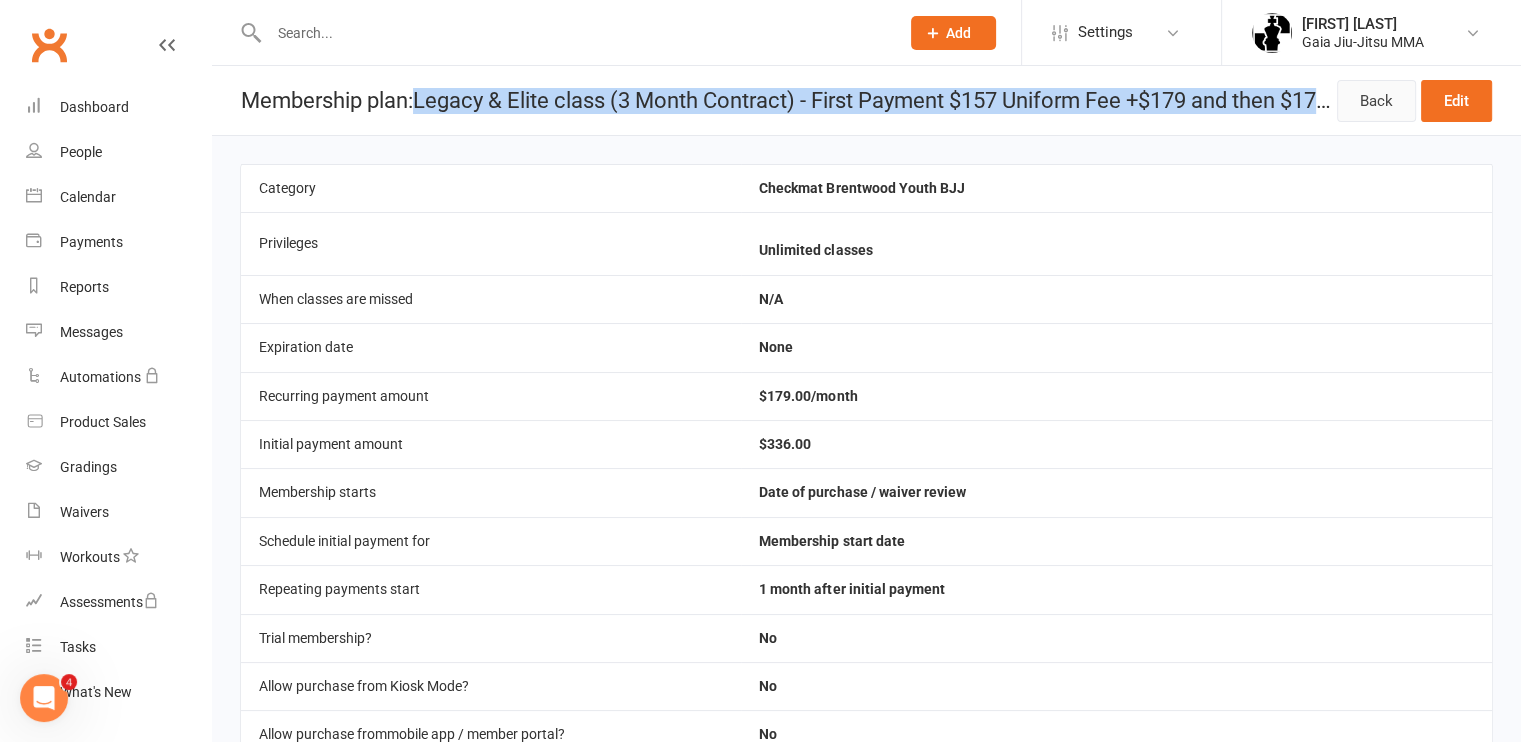 drag, startPoint x: 422, startPoint y: 94, endPoint x: 1348, endPoint y: 88, distance: 926.0194 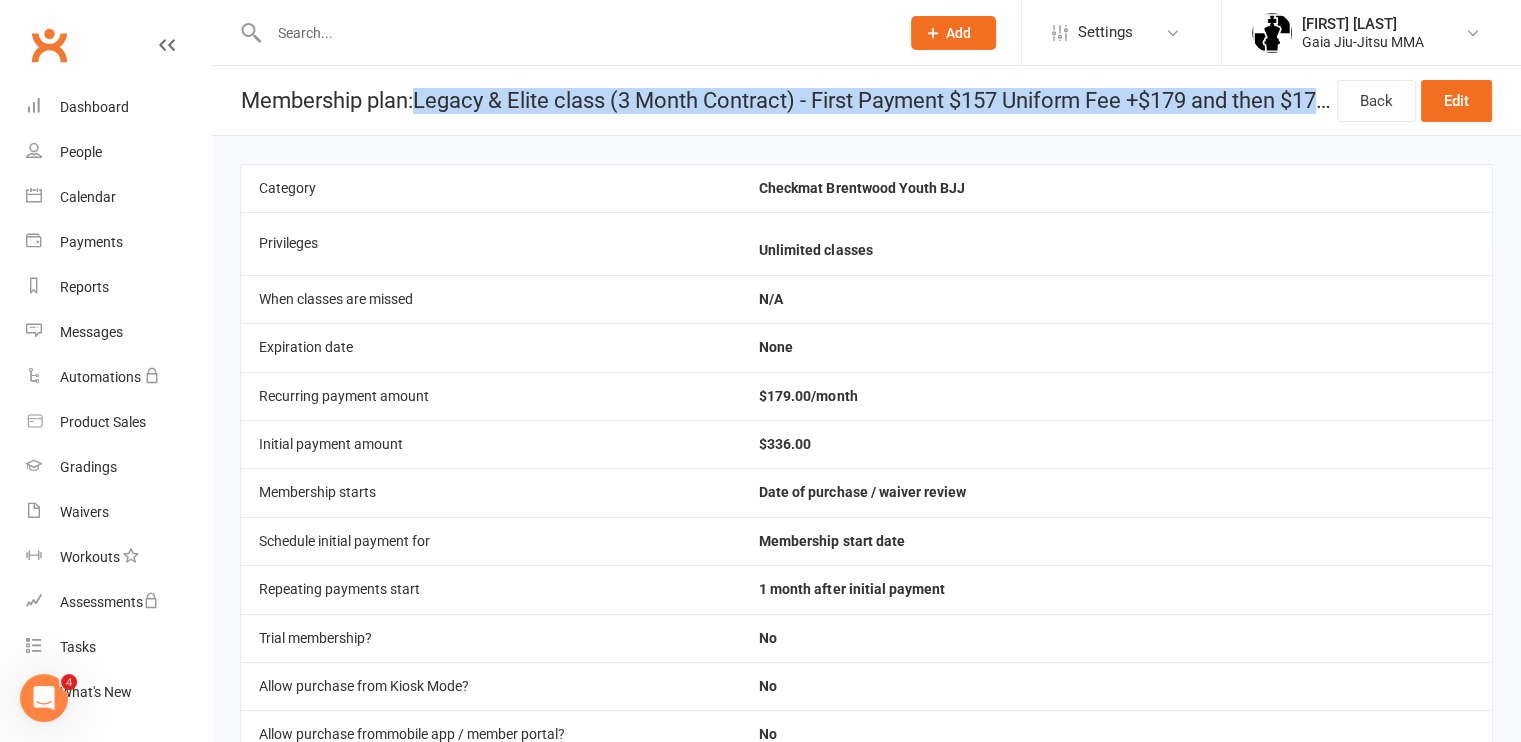 drag, startPoint x: 1348, startPoint y: 88, endPoint x: 1299, endPoint y: 101, distance: 50.695168 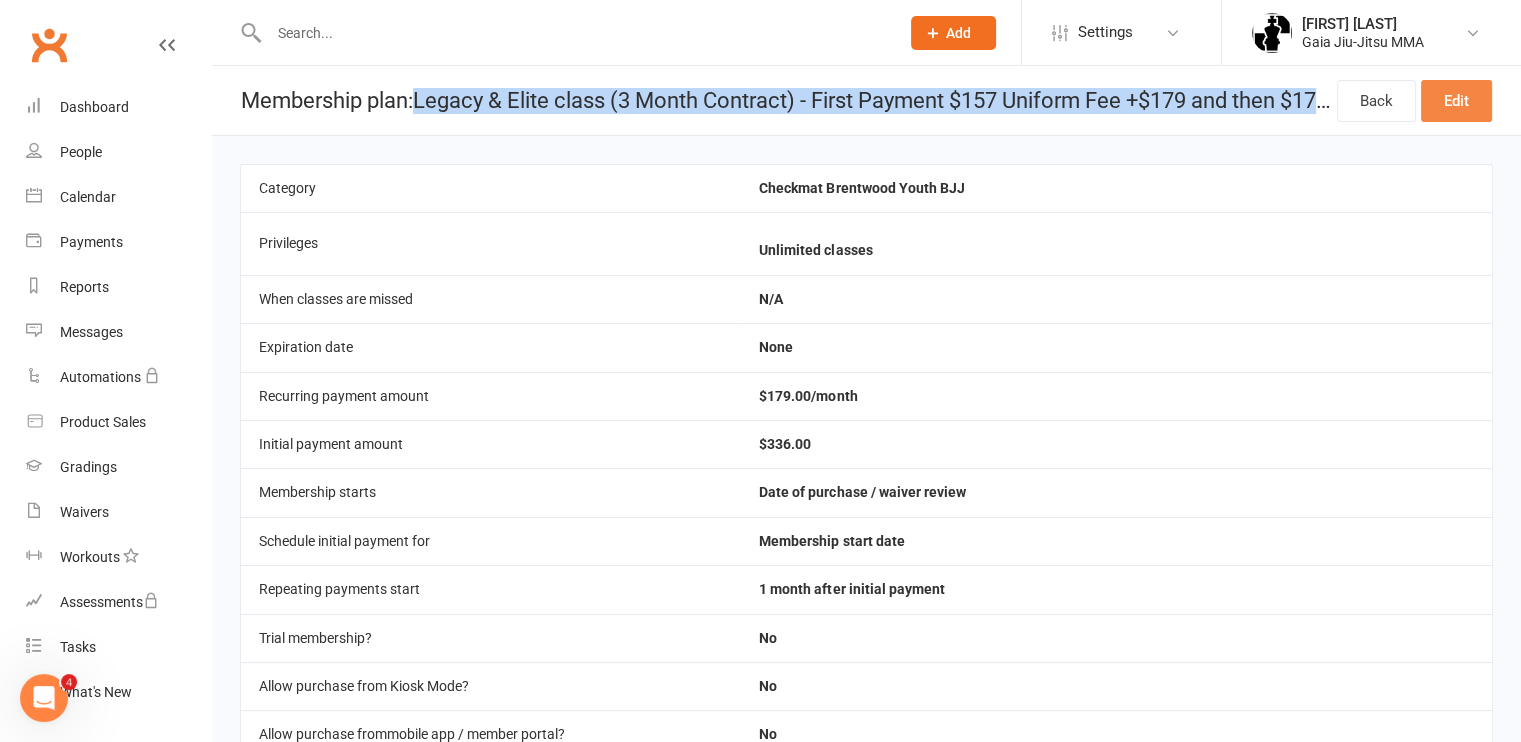 click on "Edit" at bounding box center [1456, 101] 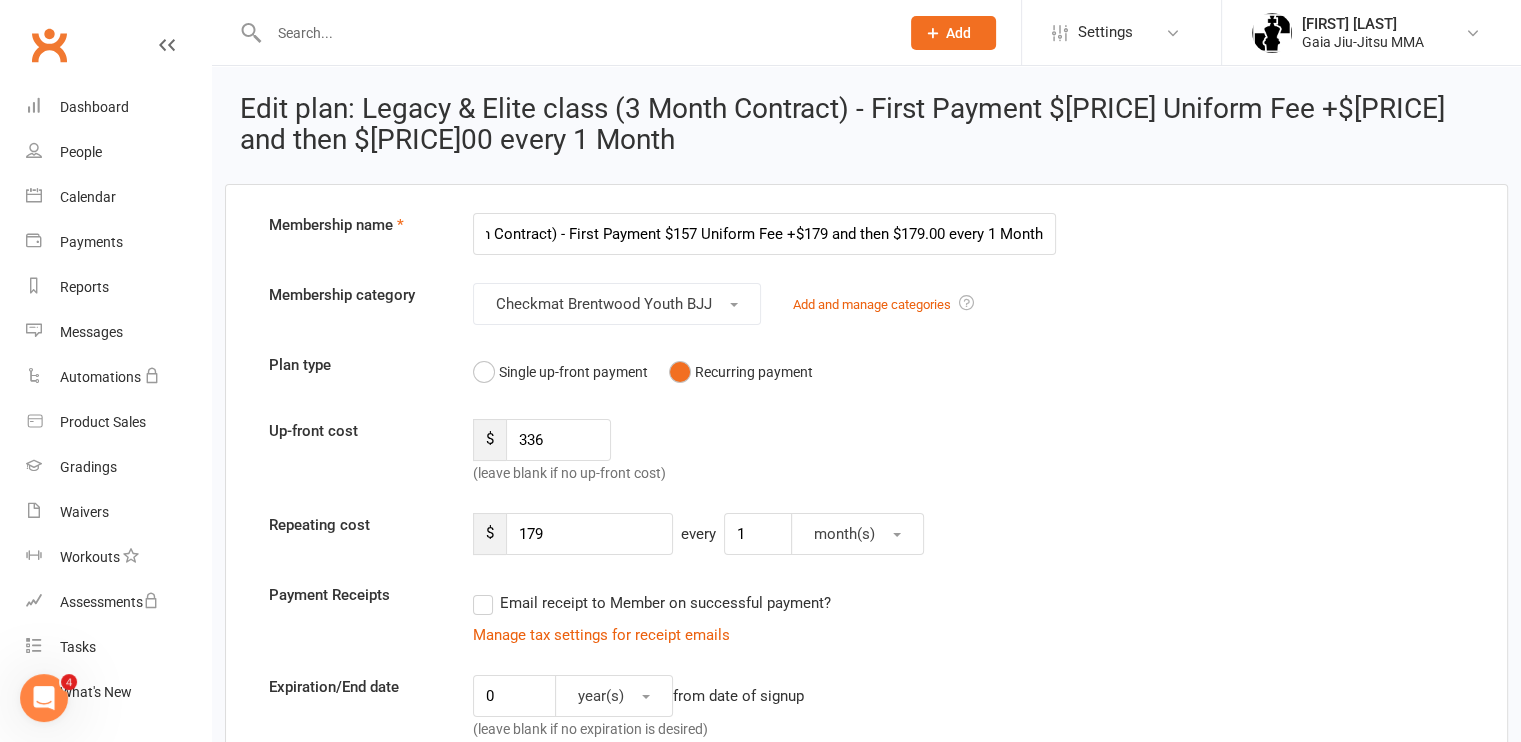 scroll, scrollTop: 0, scrollLeft: 0, axis: both 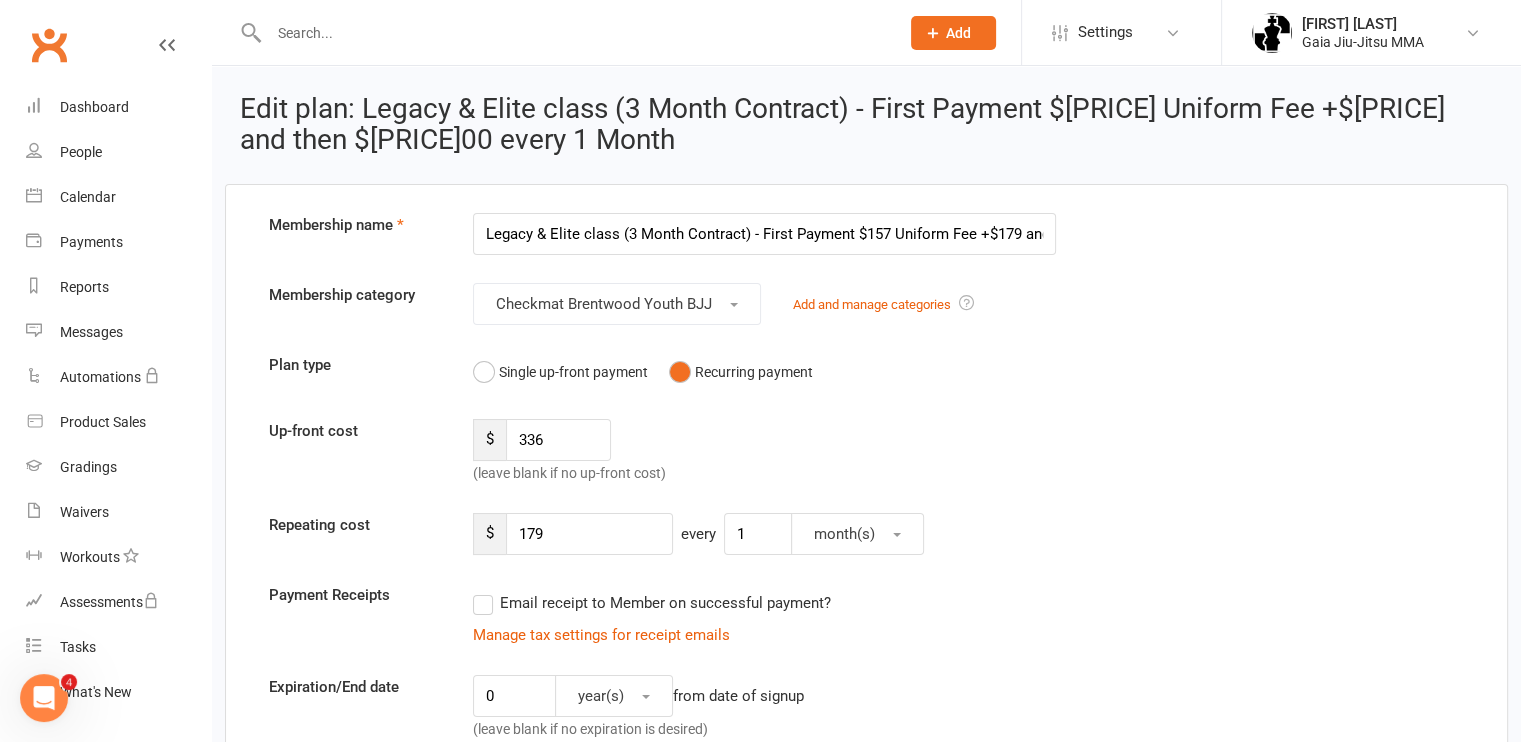 click on "Legacy & Elite class (3 Month Contract) - First Payment $157 Uniform Fee +$179 and then $179.00 every 1 Month" at bounding box center (764, 234) 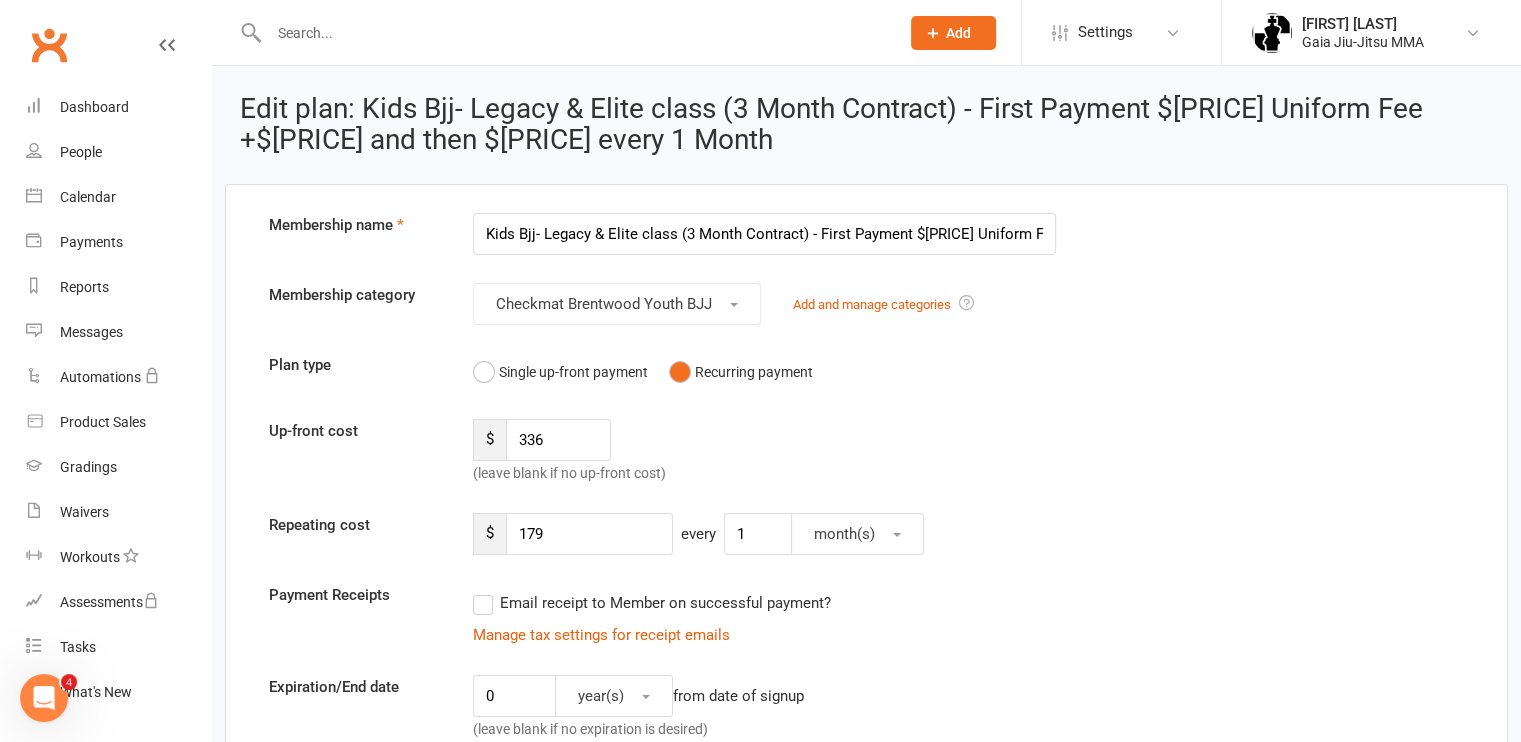 click on "Kids Bjj- Legacy & Elite class (3 Month Contract) - First Payment $[PRICE] Uniform Fee +$[PRICE] and then $[PRICE] every 1 Month" at bounding box center (764, 234) 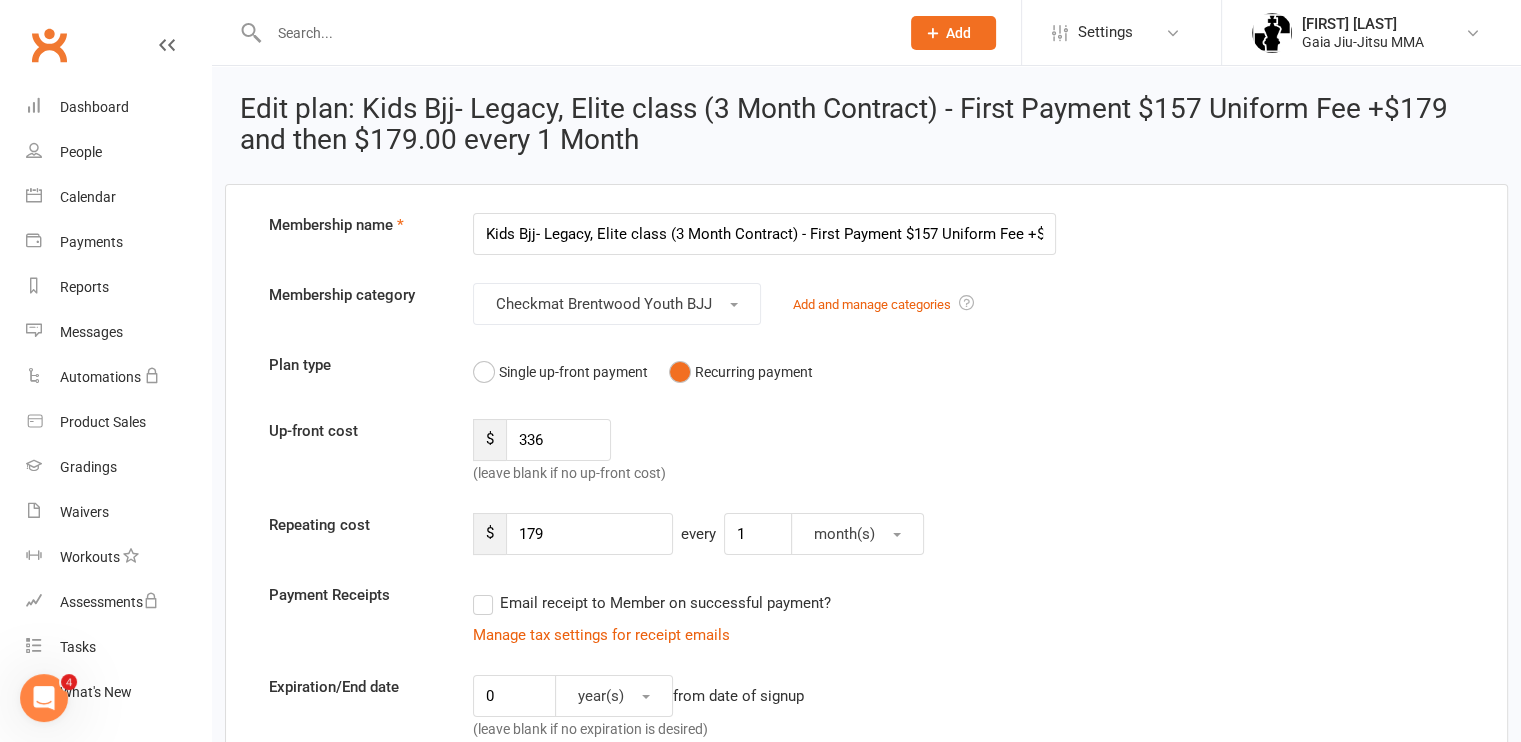 click on "Kids Bjj- Legacy, Elite class (3 Month Contract) - First Payment $157 Uniform Fee +$179 and then $179.00 every 1 Month" at bounding box center (764, 234) 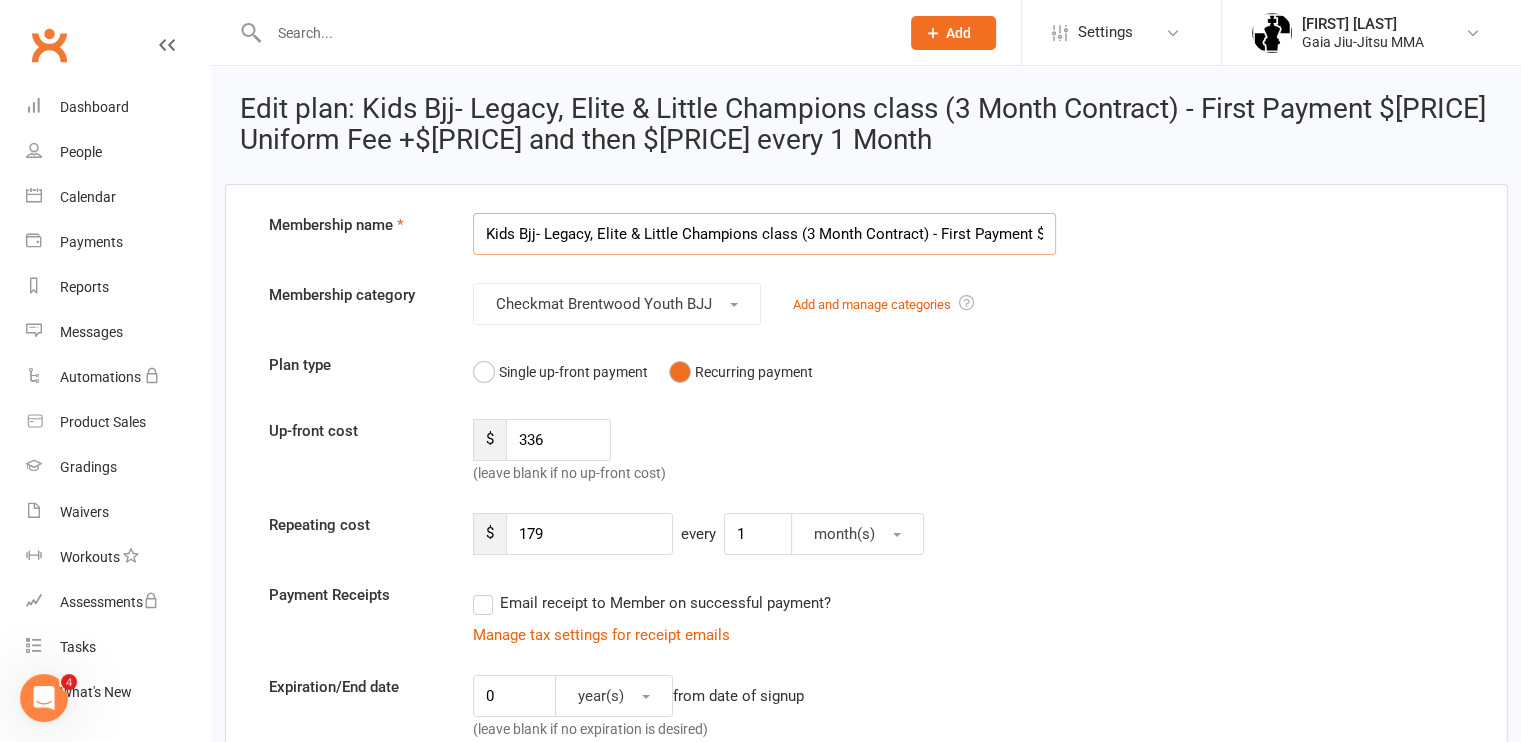 click on "Kids Bjj- Legacy, Elite & Little Champions class (3 Month Contract) - First Payment $157 Uniform Fee +$179 and then $179.00 every 1 Month" at bounding box center (764, 234) 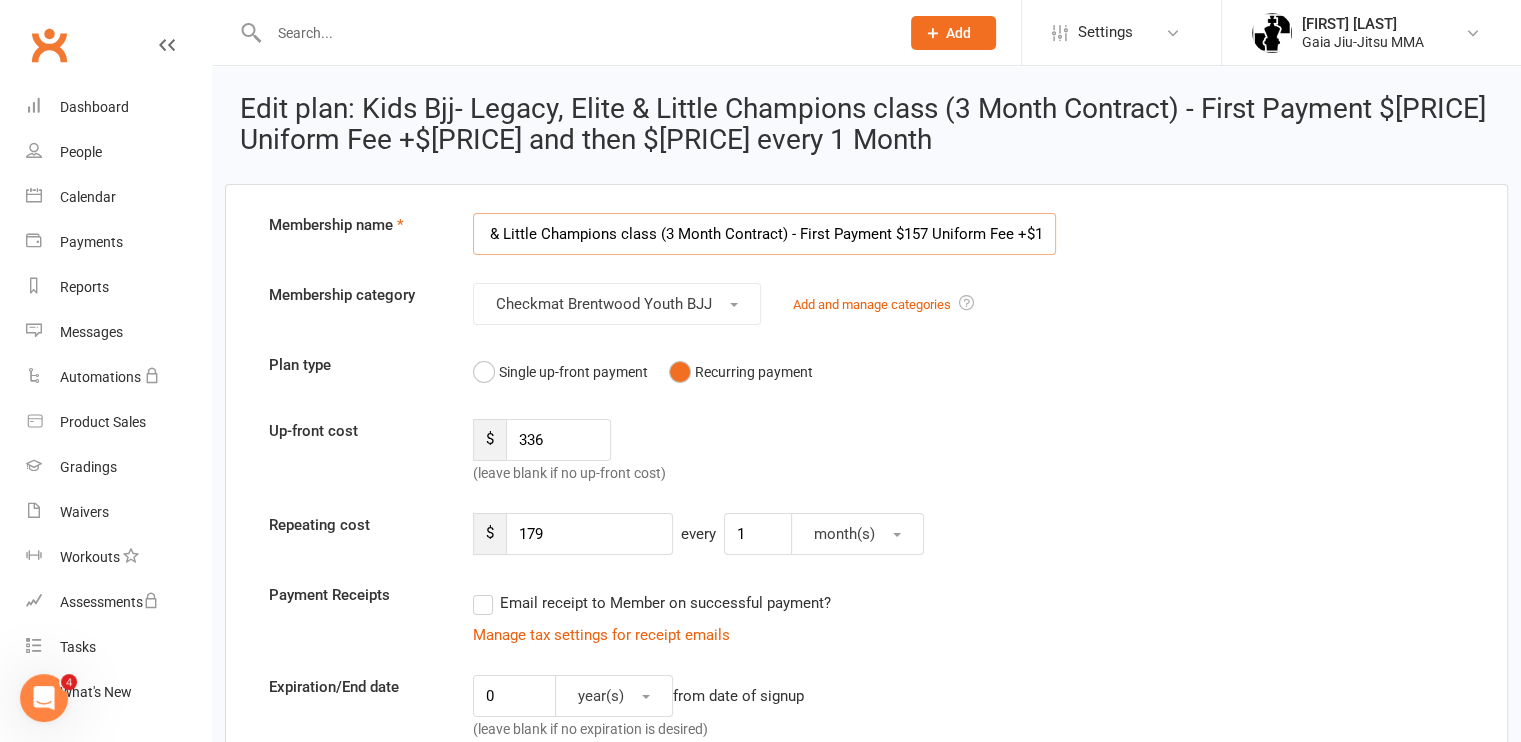 scroll, scrollTop: 0, scrollLeft: 0, axis: both 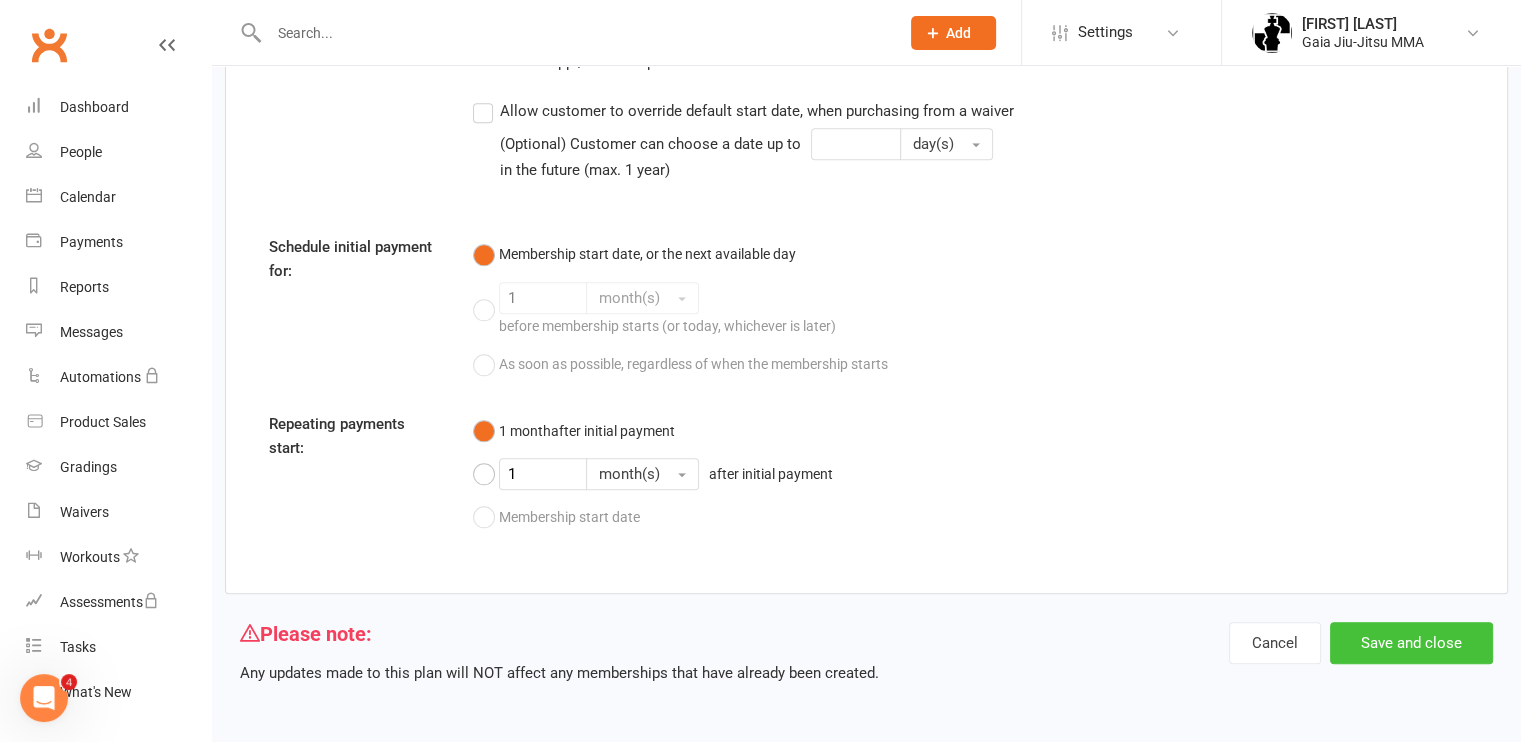 type on "Kids Bjj - Legacy, Elite & Little Champions class (3 Month Contract) - First Payment $[PRICE] Uniform Fee +$[PRICE] and then $[PRICE] every 1 Month" 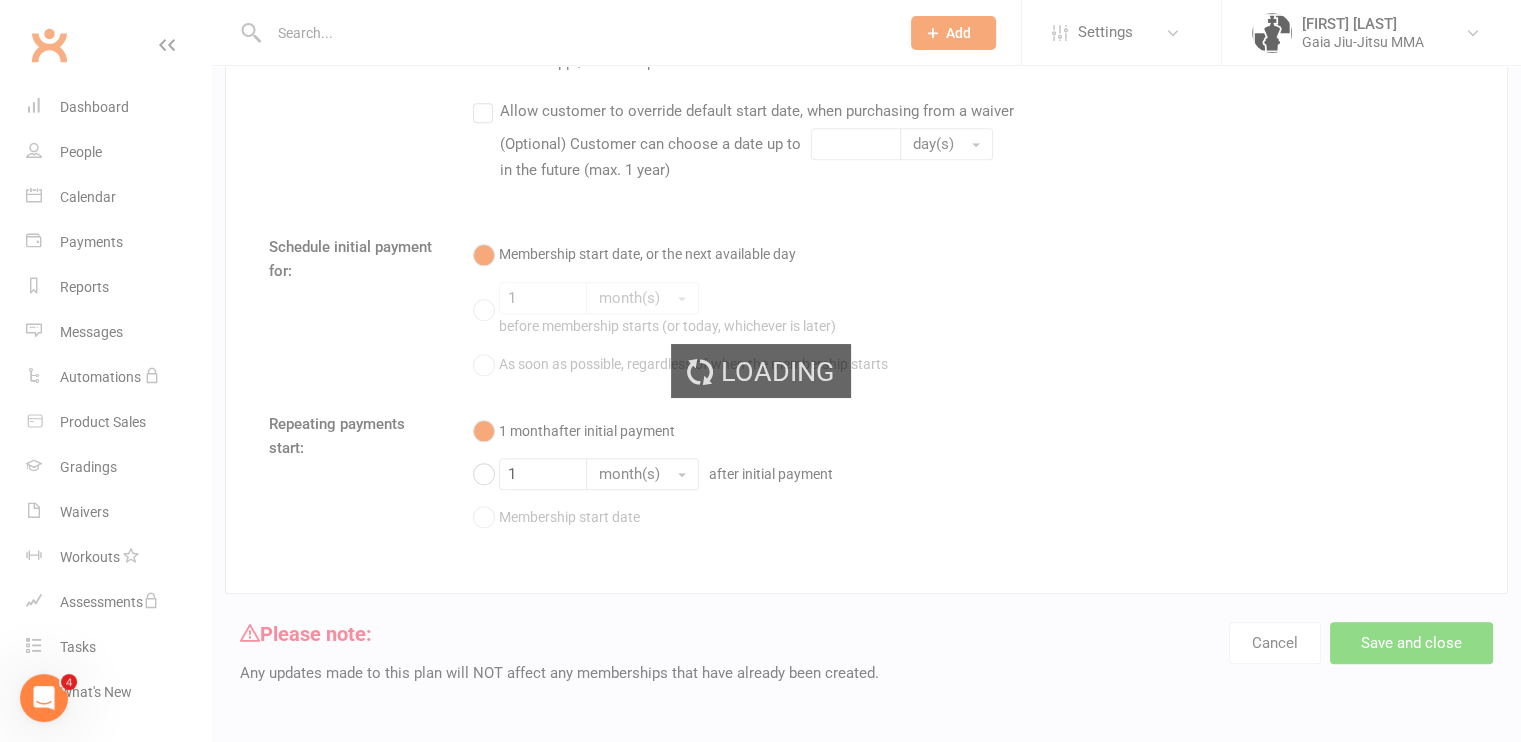 select on "100" 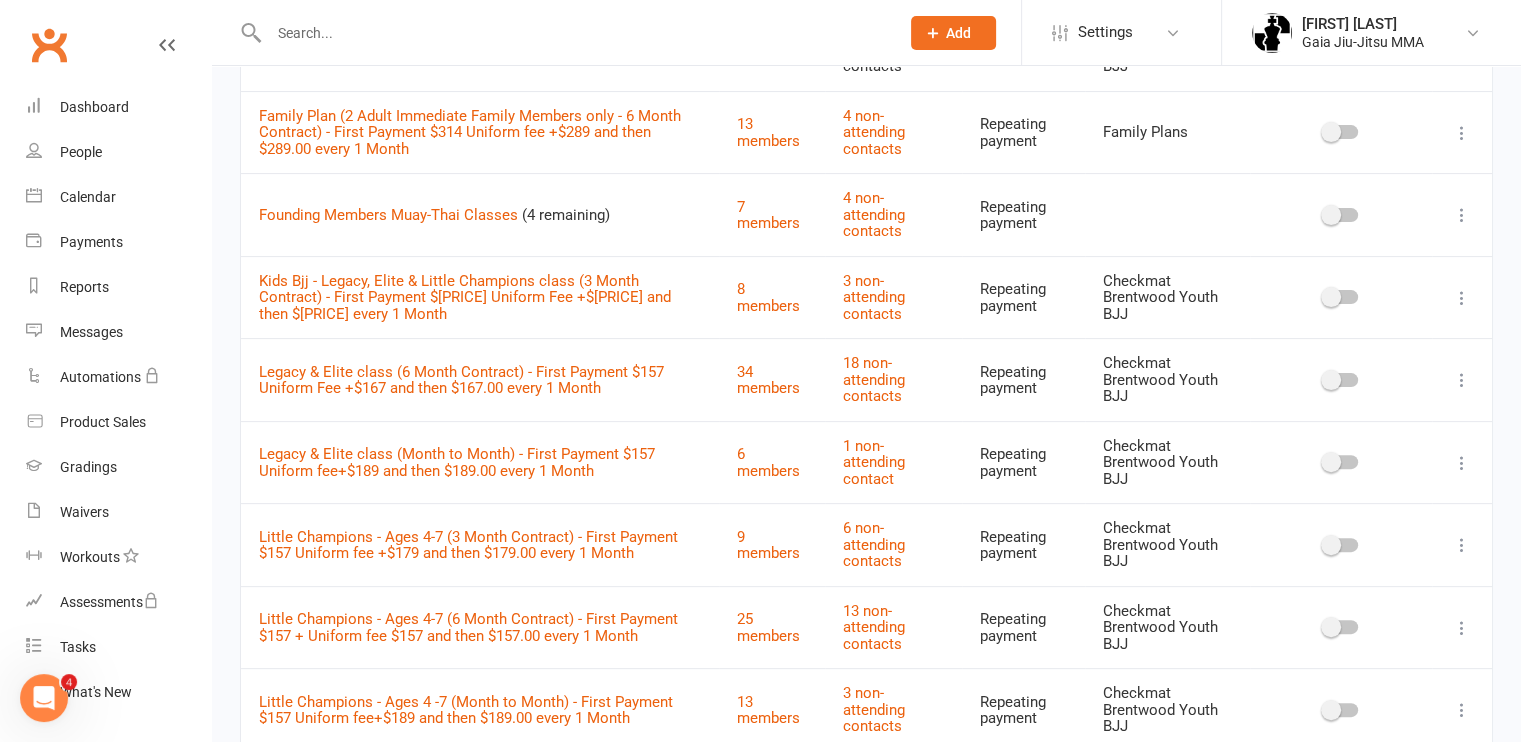 scroll, scrollTop: 522, scrollLeft: 0, axis: vertical 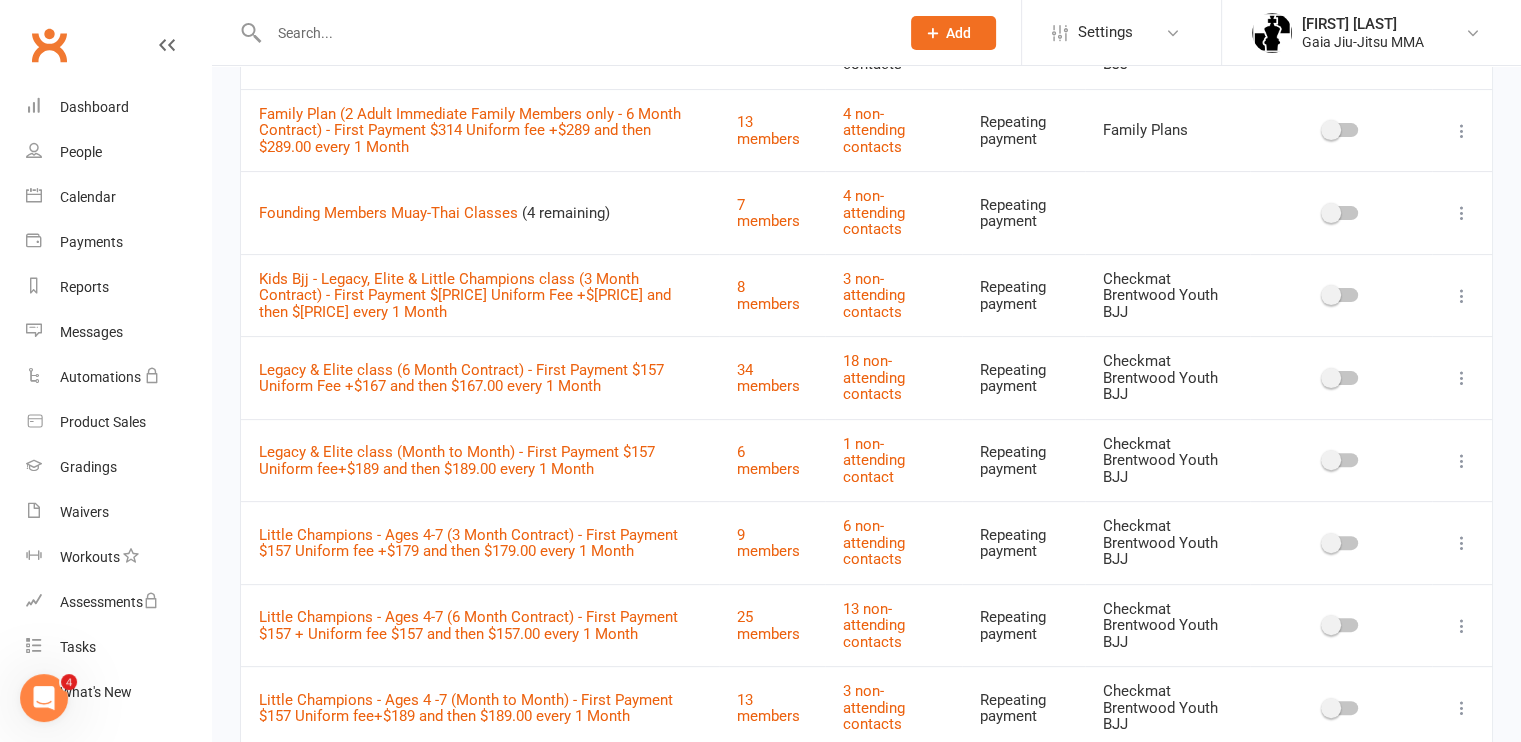click at bounding box center (1462, 378) 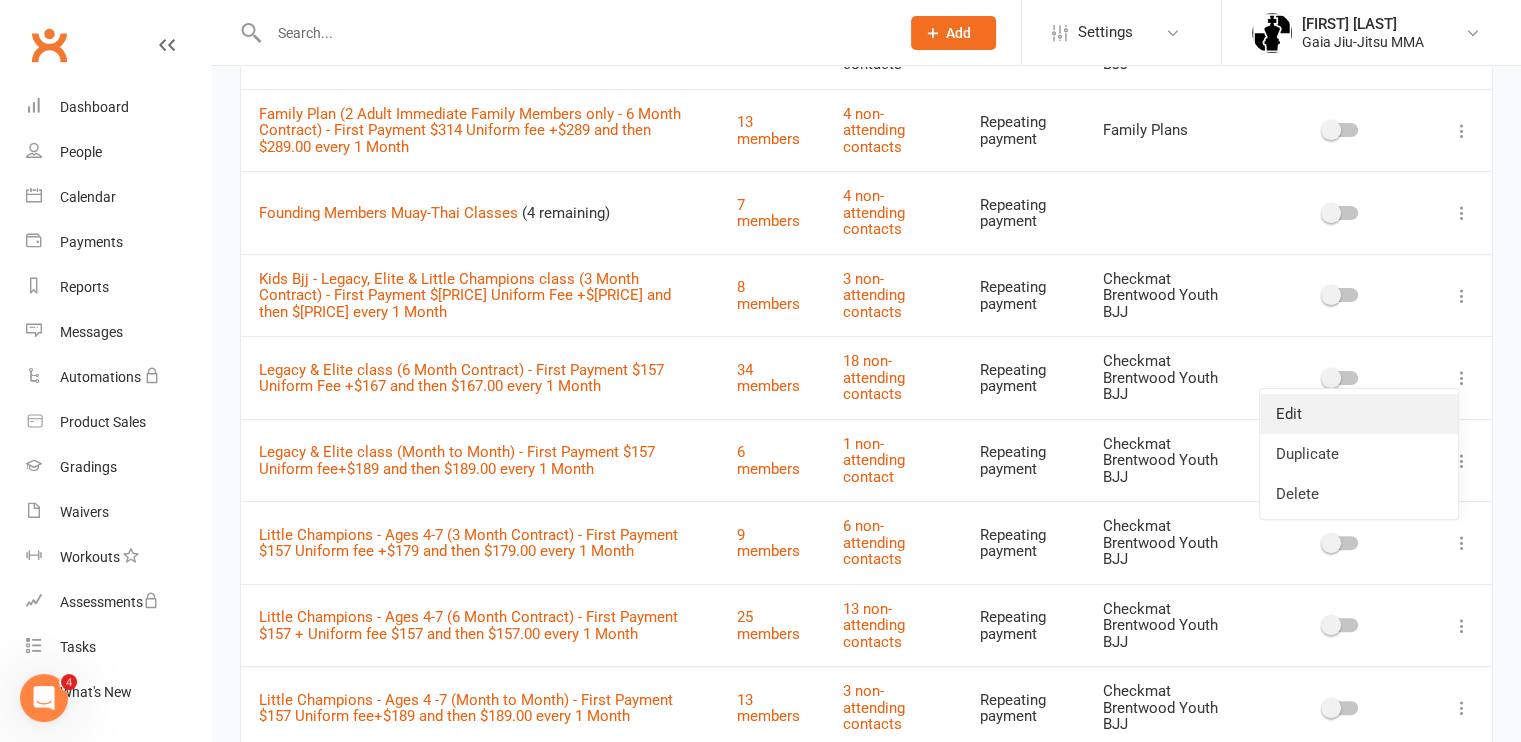 click on "Edit" at bounding box center [1359, 414] 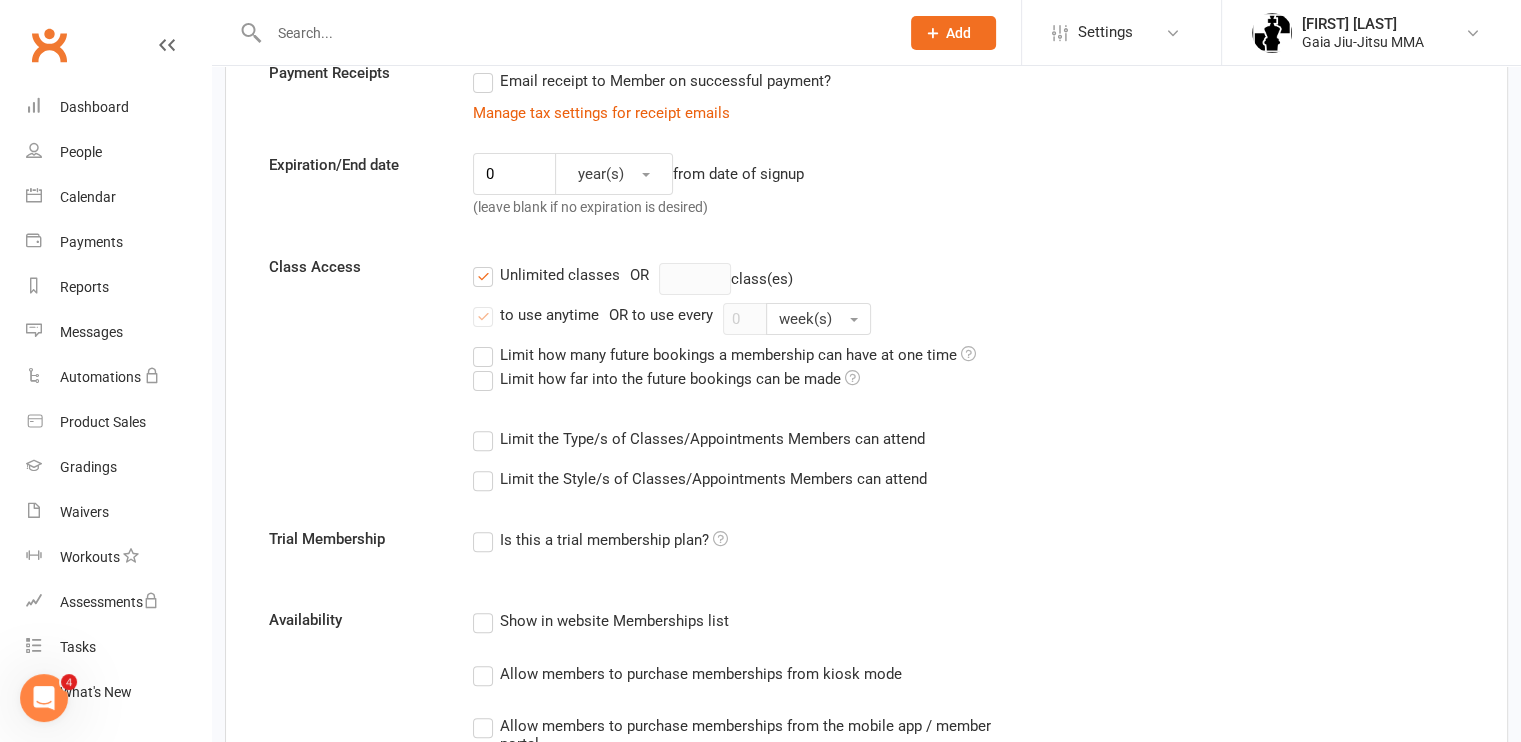 scroll, scrollTop: 0, scrollLeft: 0, axis: both 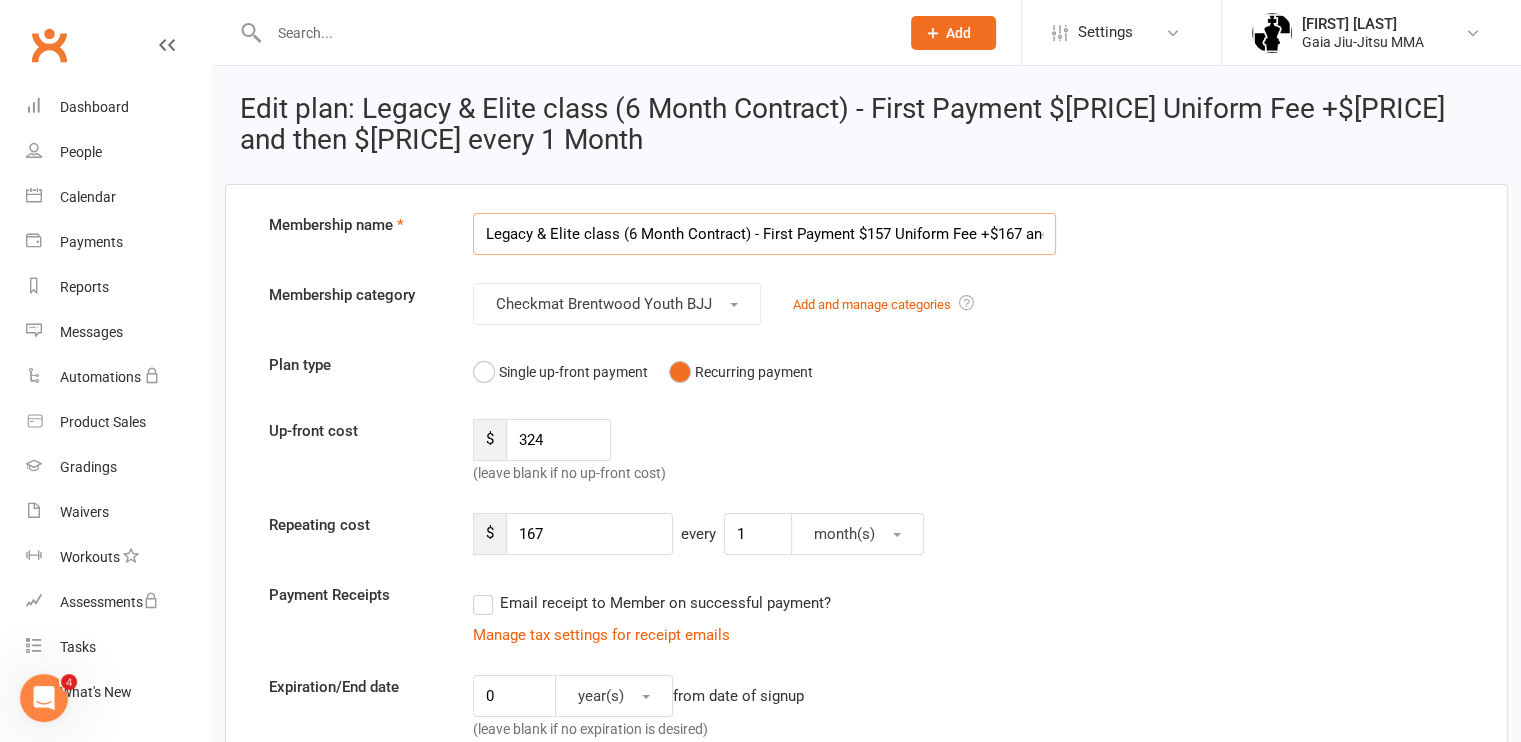 click on "Legacy & Elite class (6 Month Contract) - First Payment $157 Uniform Fee +$167 and then $167.00 every 1 Month" at bounding box center (764, 234) 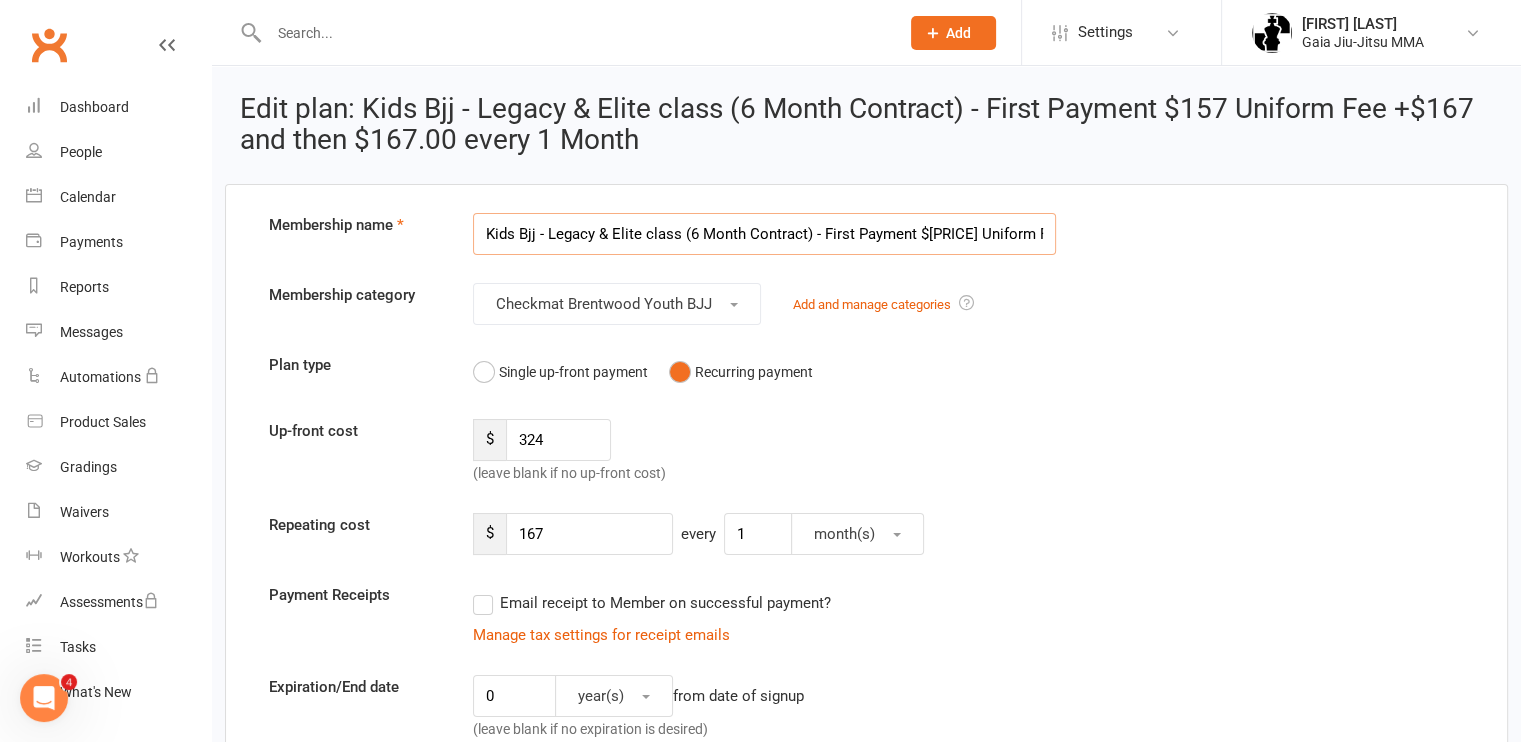 click on "Kids Bjj - Legacy & Elite class (6 Month Contract) - First Payment $[PRICE] Uniform Fee +$[PRICE] and then $[PRICE] every 1 Month" at bounding box center (764, 234) 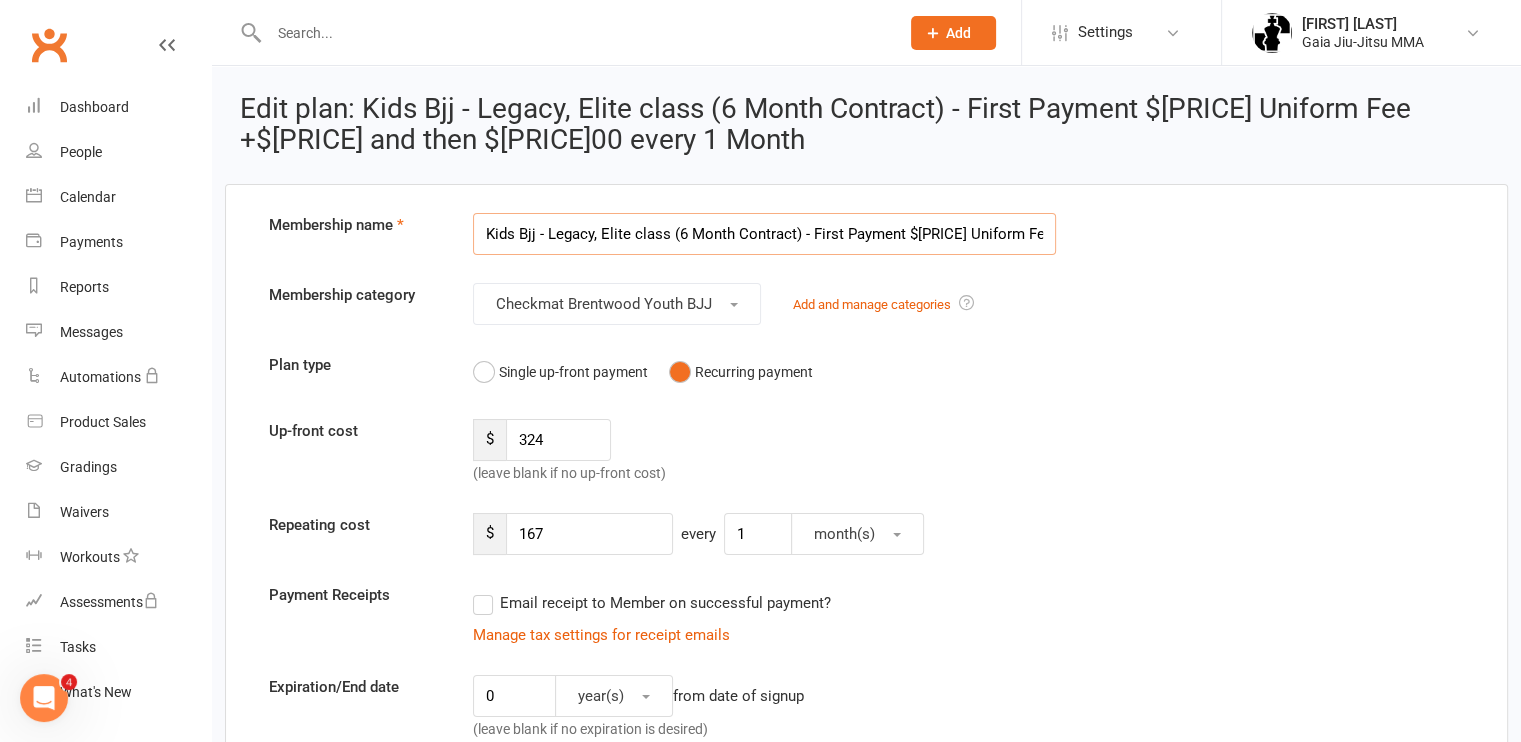 click on "Kids Bjj - Legacy, Elite class (6 Month Contract) - First Payment $[PRICE] Uniform Fee +$[PRICE] and then $[PRICE] every 1 Month" at bounding box center [764, 234] 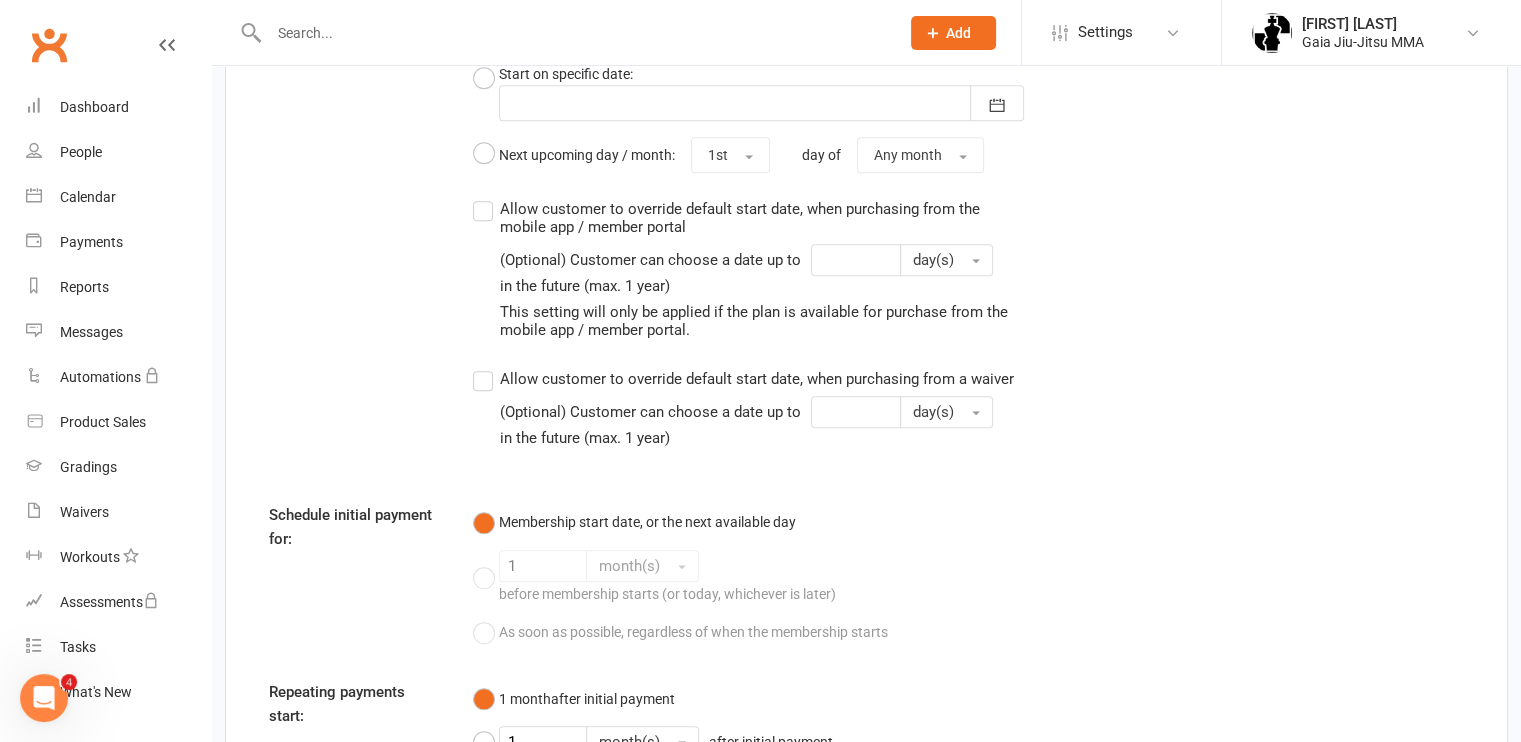 scroll, scrollTop: 2104, scrollLeft: 0, axis: vertical 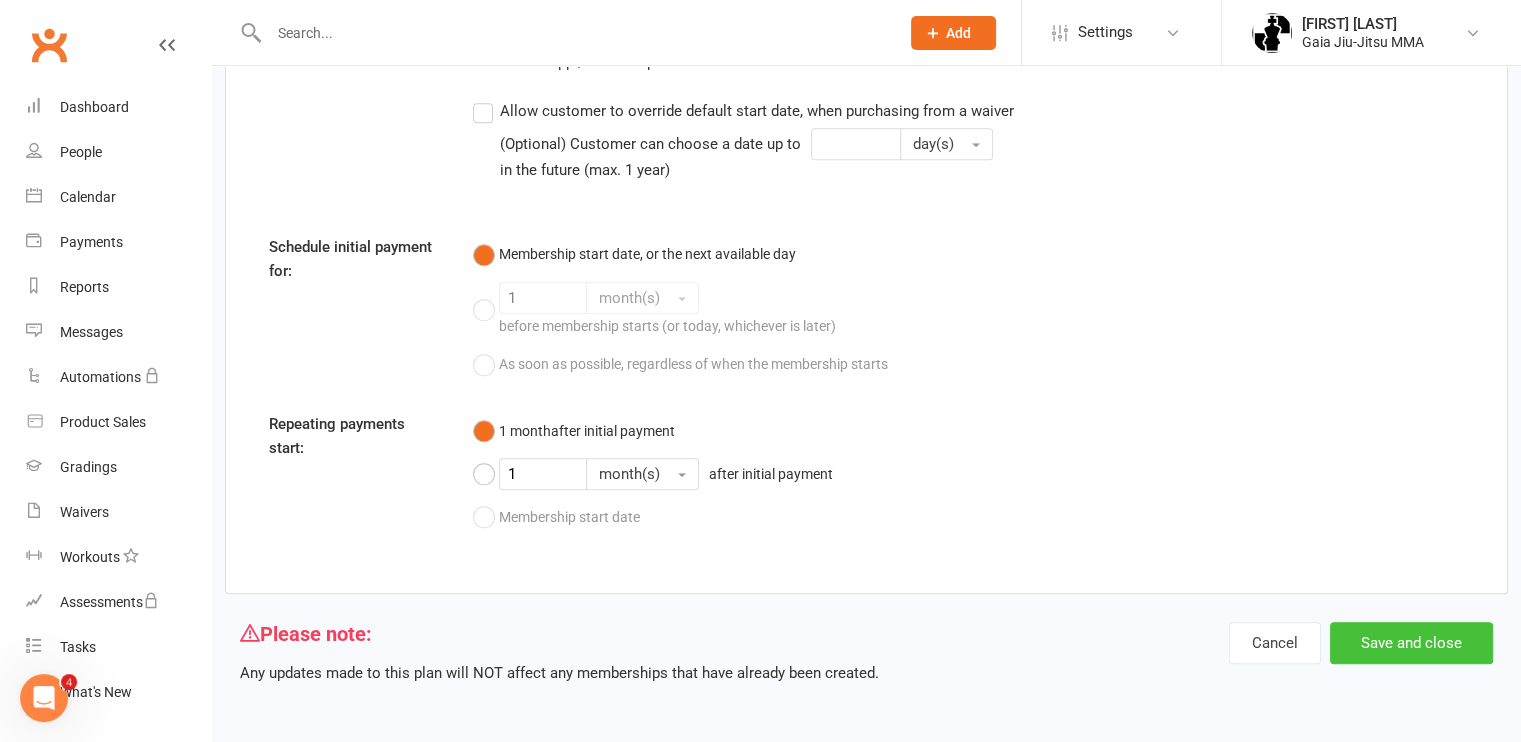 type on "Kids Bjj - Legacy, Elite & Little Champions class (6 Month Contract) - First Payment $[PRICE] Uniform Fee +$[PRICE] and then $[PRICE]00 every 1 Month" 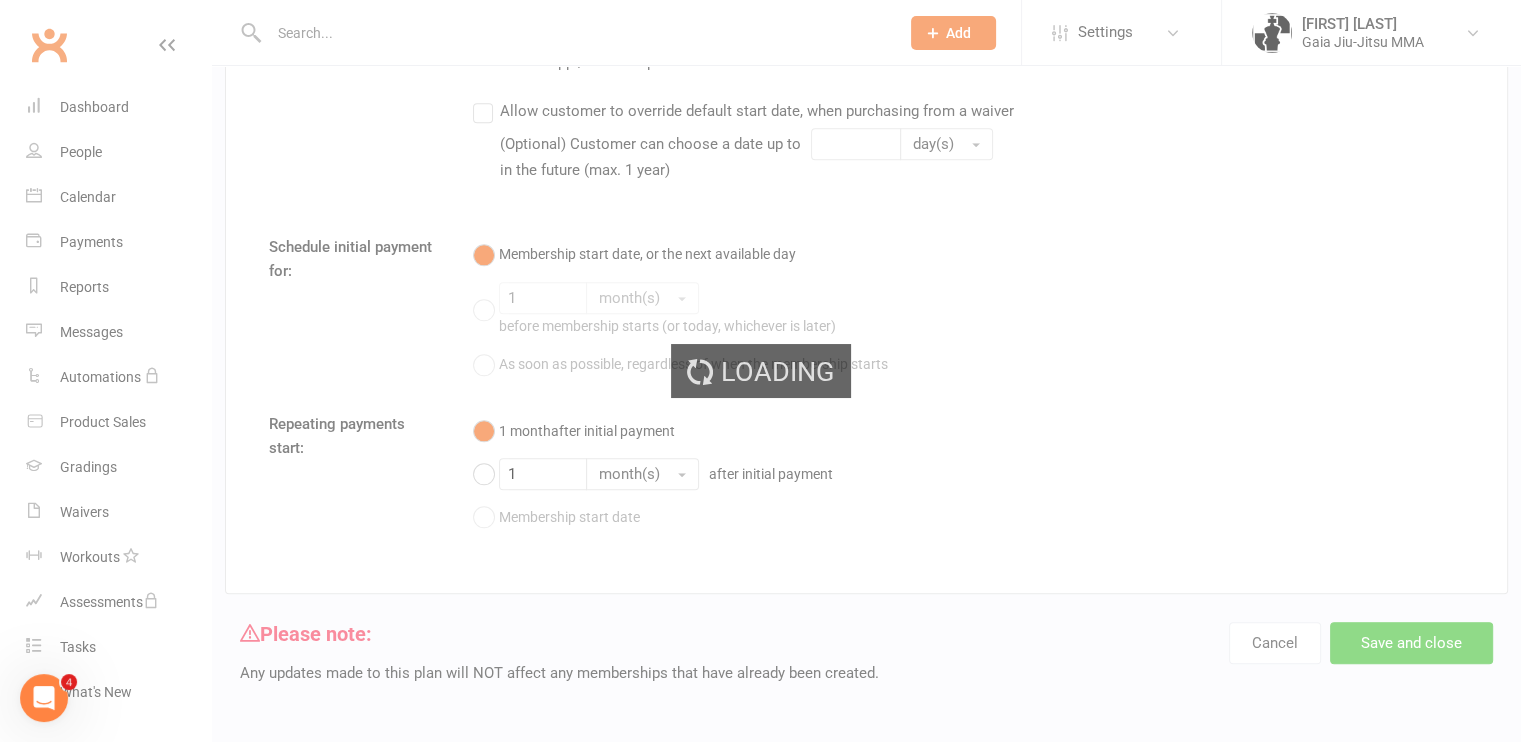 select on "100" 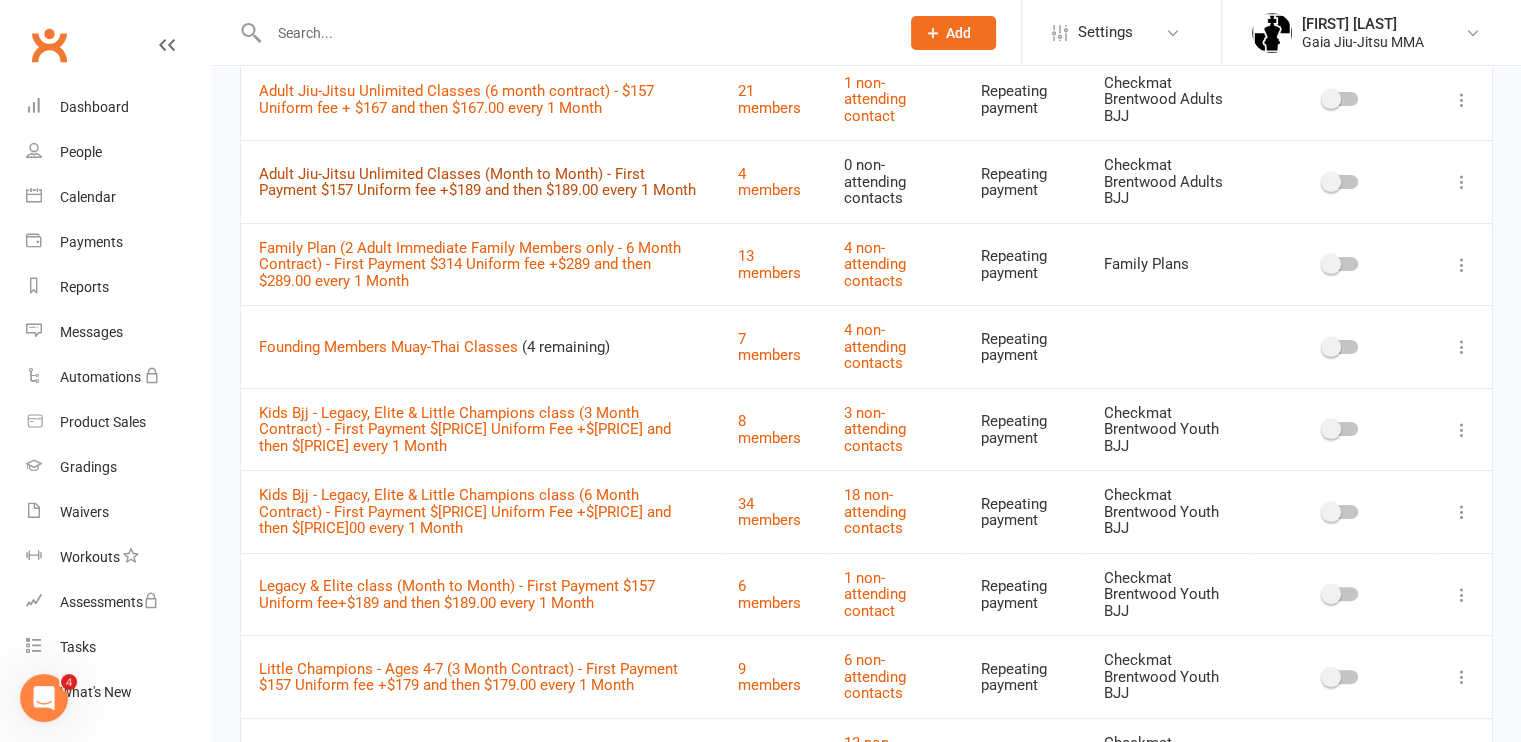 scroll, scrollTop: 392, scrollLeft: 0, axis: vertical 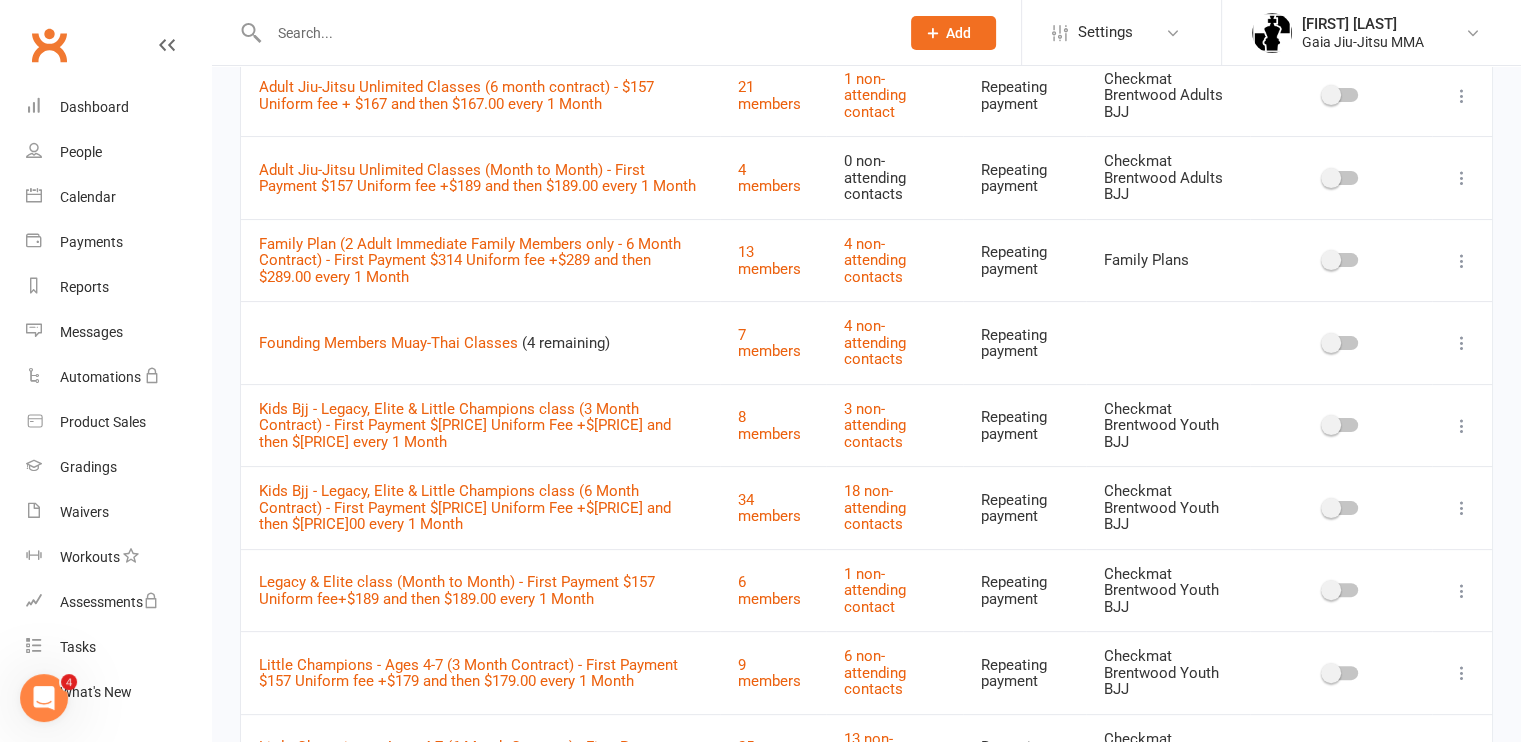 click at bounding box center [1462, 591] 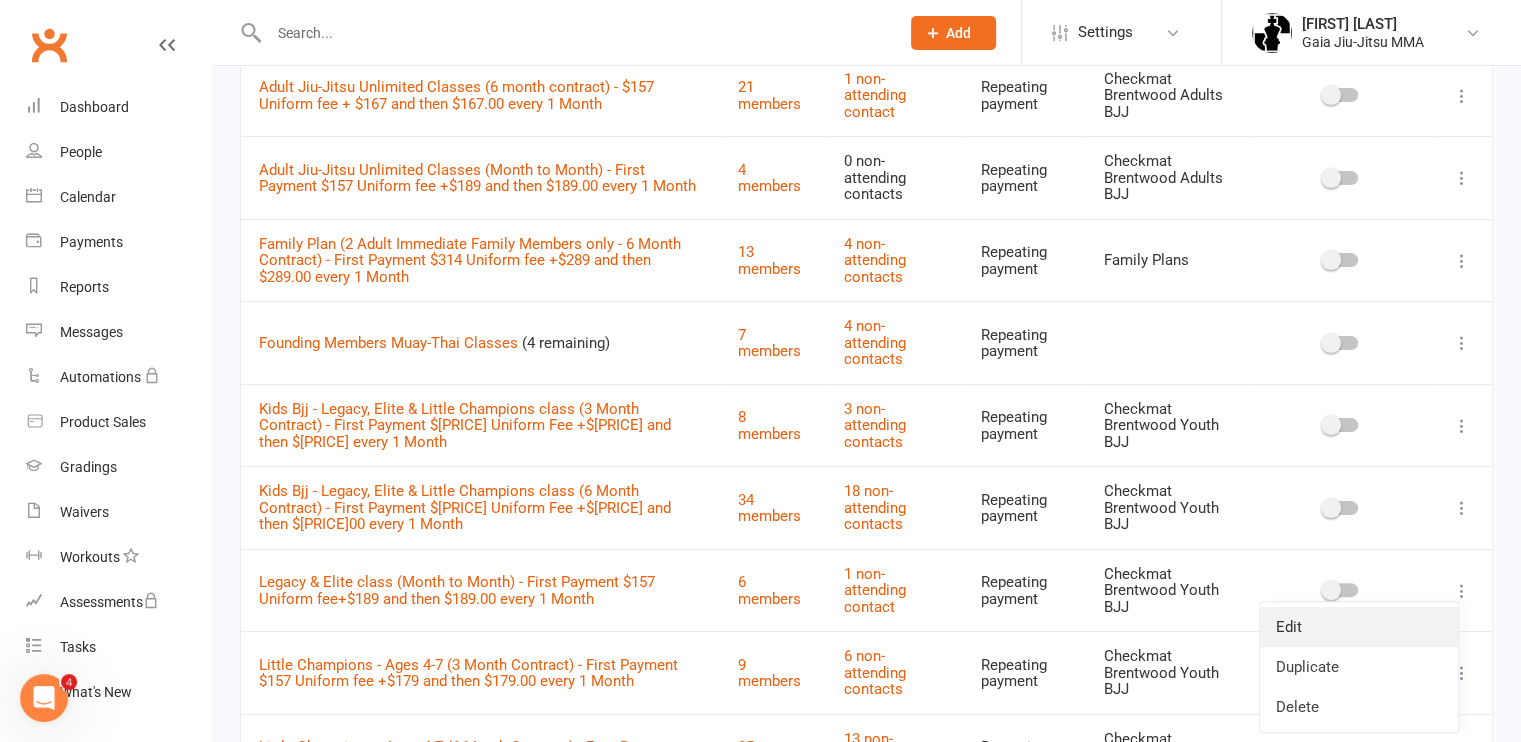 click on "Edit" at bounding box center [1359, 627] 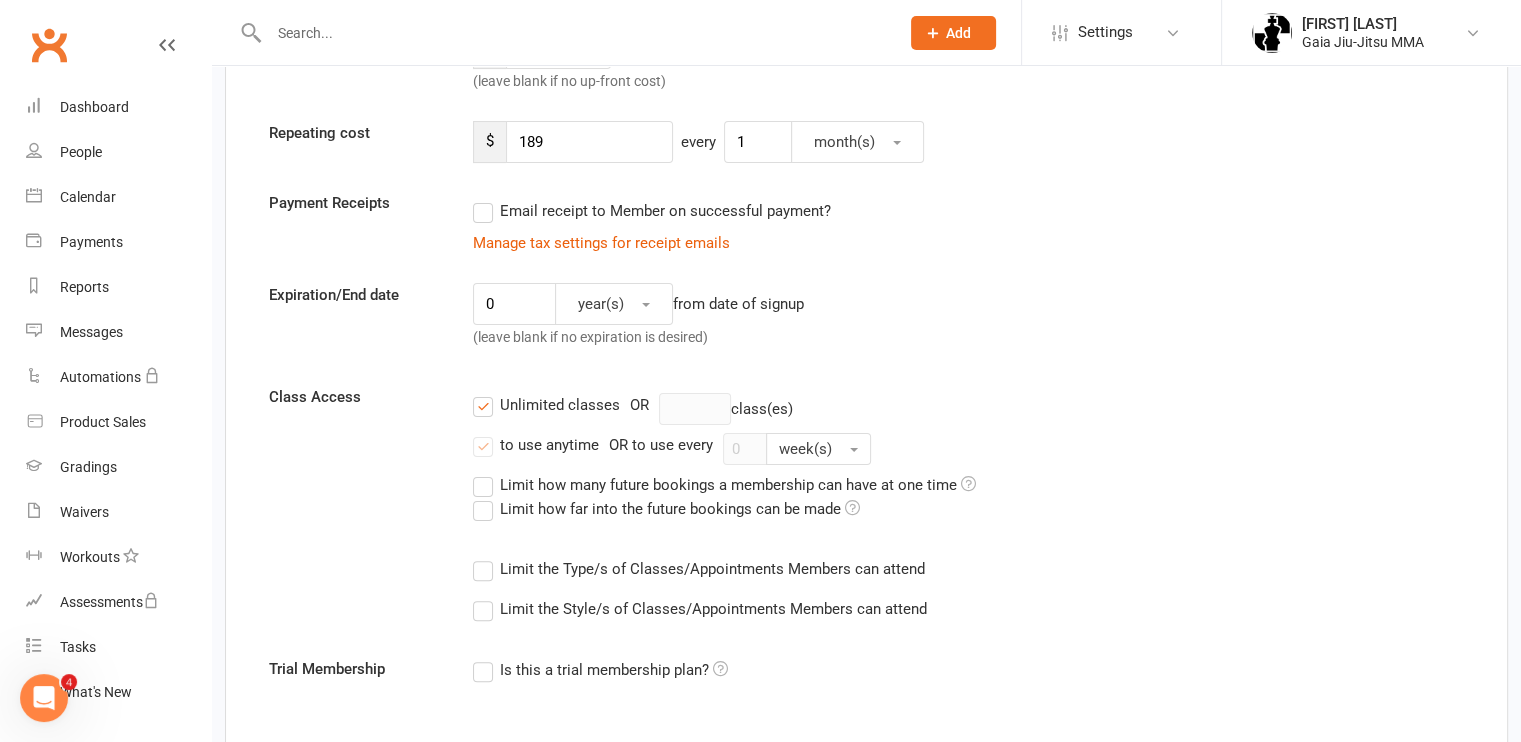 scroll, scrollTop: 0, scrollLeft: 0, axis: both 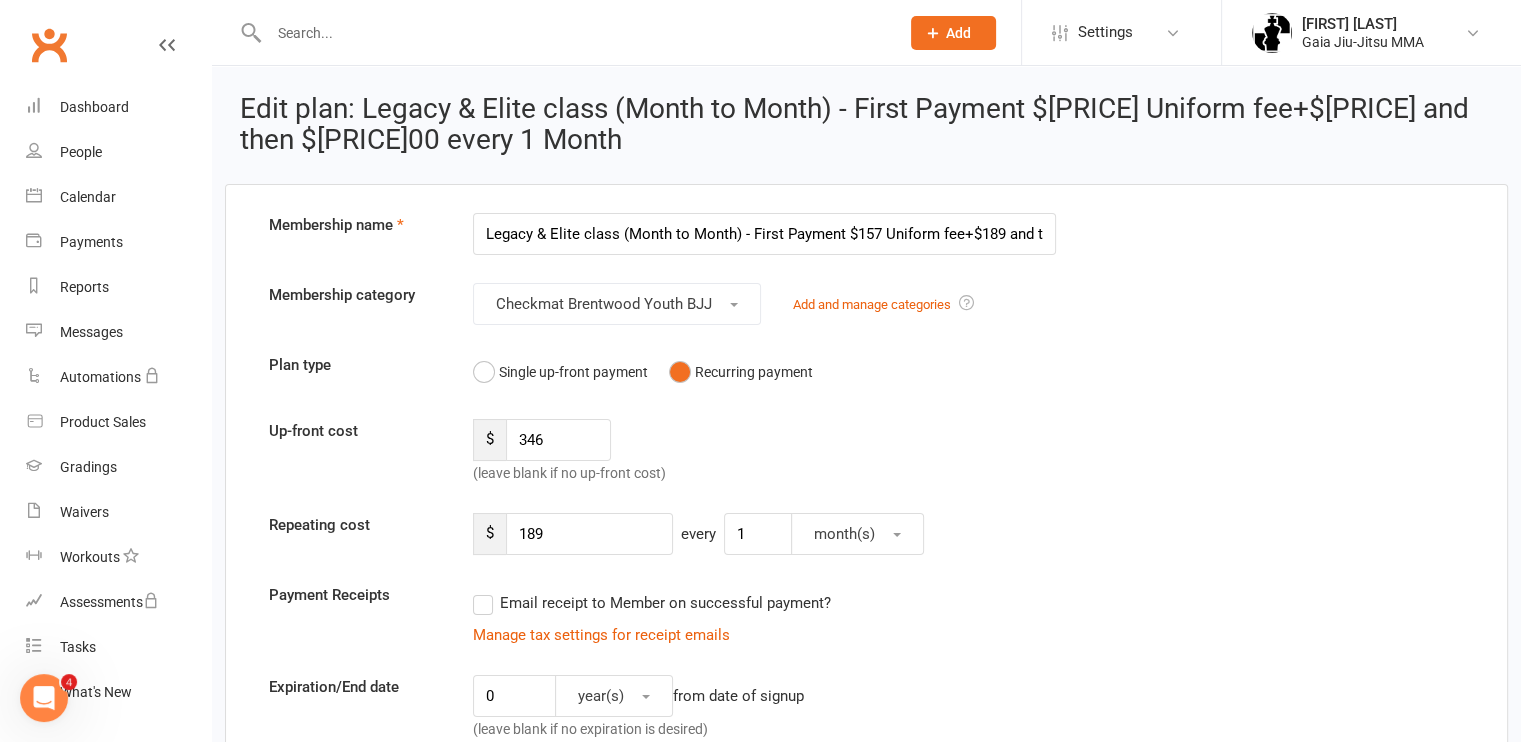 click on "Legacy & Elite class (Month to Month) - First Payment $157 Uniform fee+$189 and then $189.00 every 1 Month" at bounding box center [764, 234] 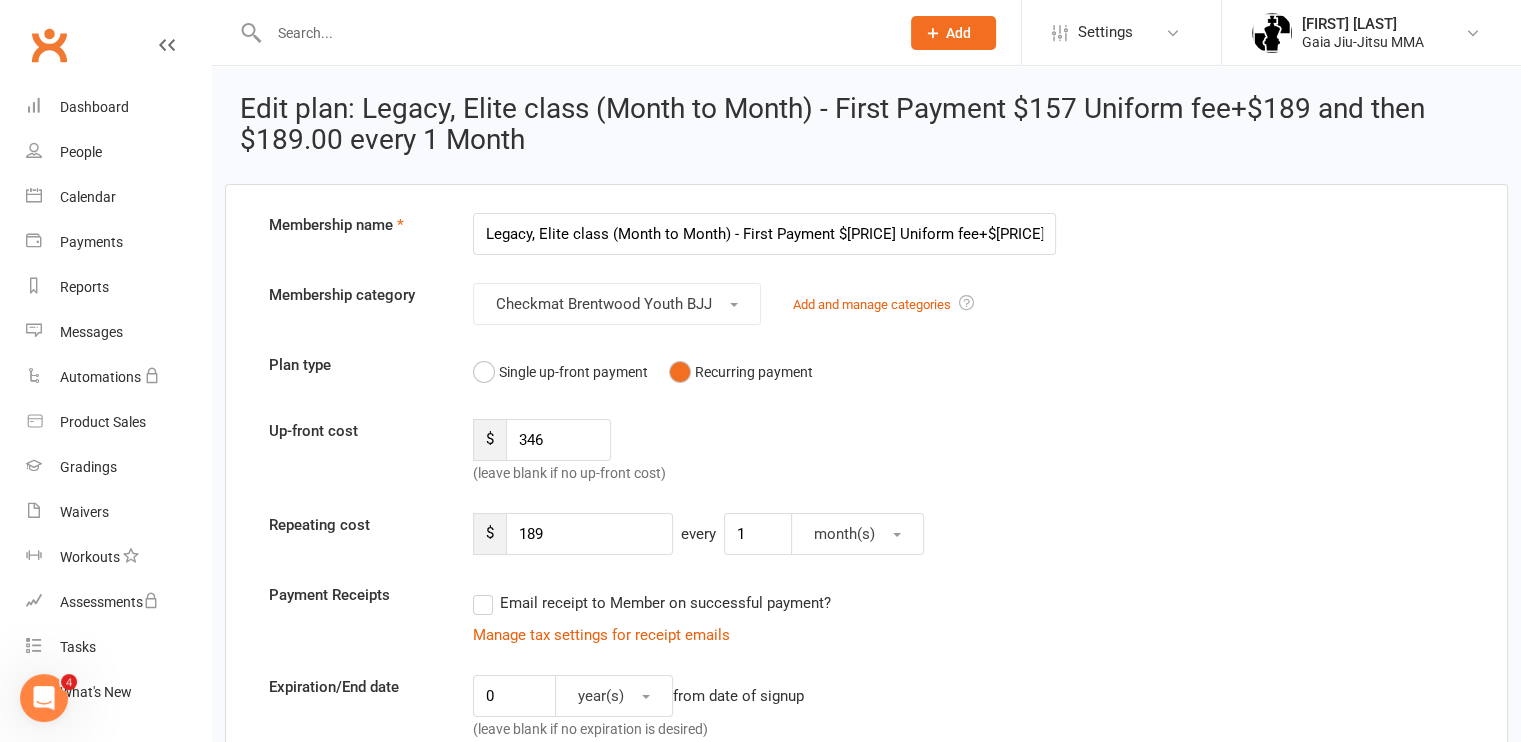 click on "Legacy, Elite class (Month to Month) - First Payment $[PRICE] Uniform fee+$[PRICE] and then $[PRICE] every 1 Month" at bounding box center [764, 234] 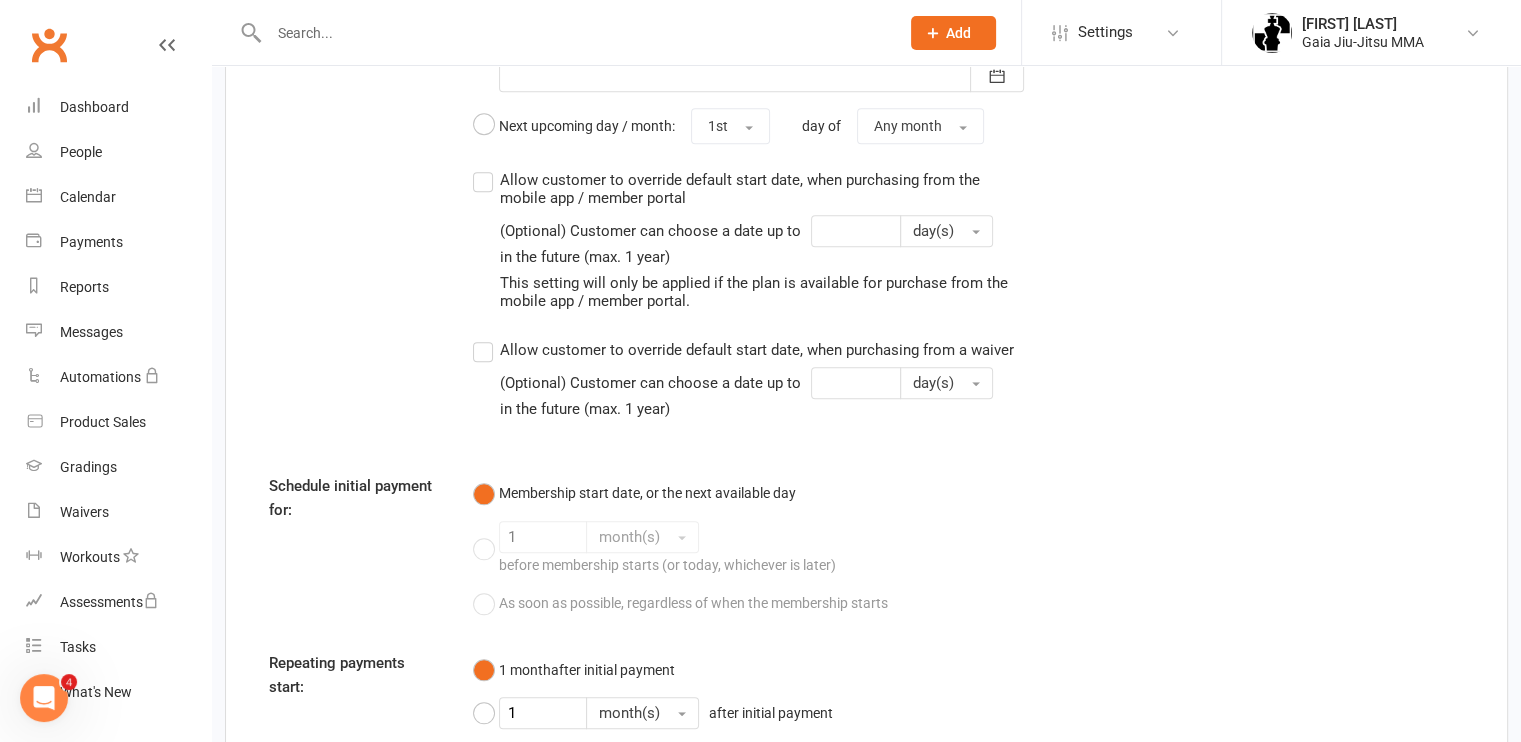 scroll, scrollTop: 2104, scrollLeft: 0, axis: vertical 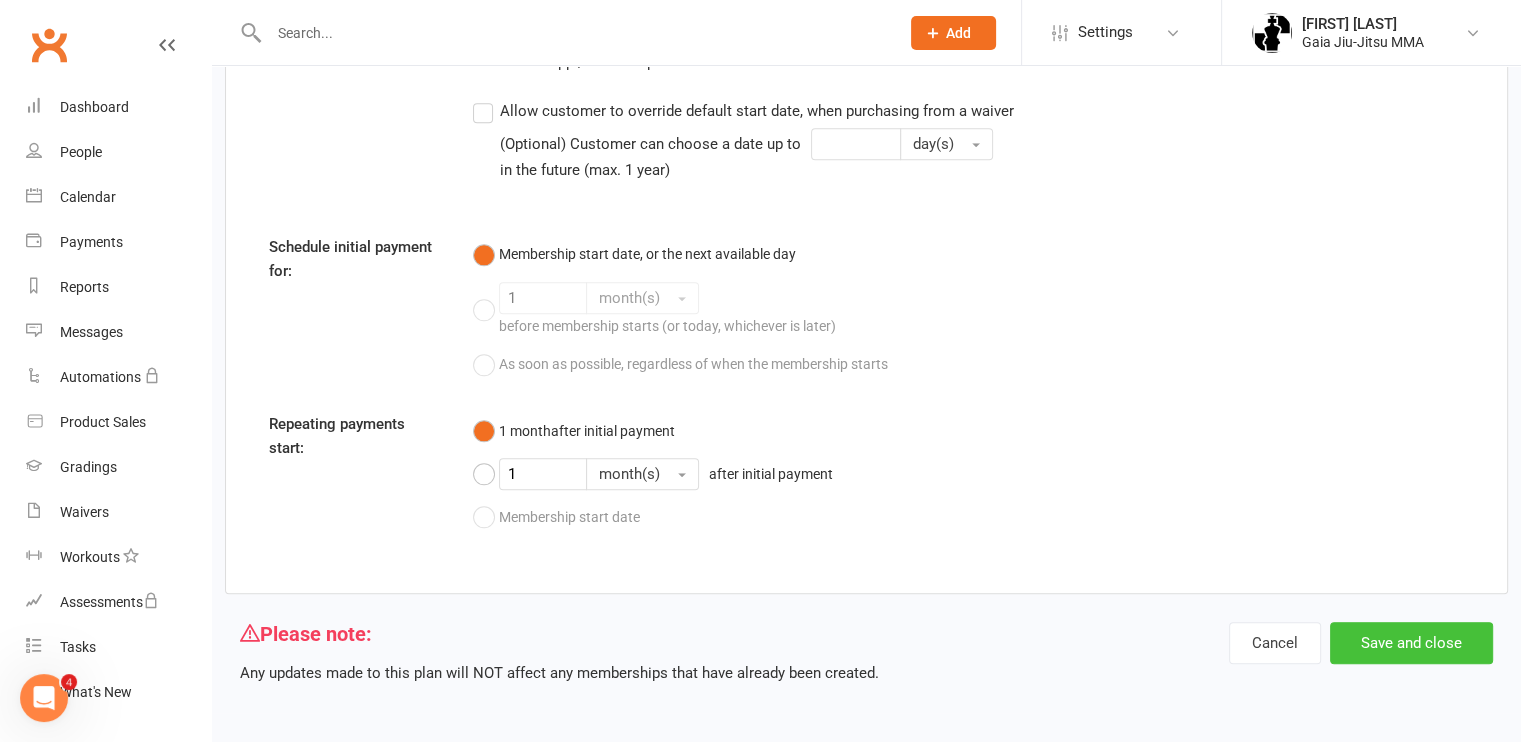 type on "Legacy, Elite & Little Champions class (Month to Month) - First Payment $157 Uniform fee+$189 and then $189.00 every 1 Month" 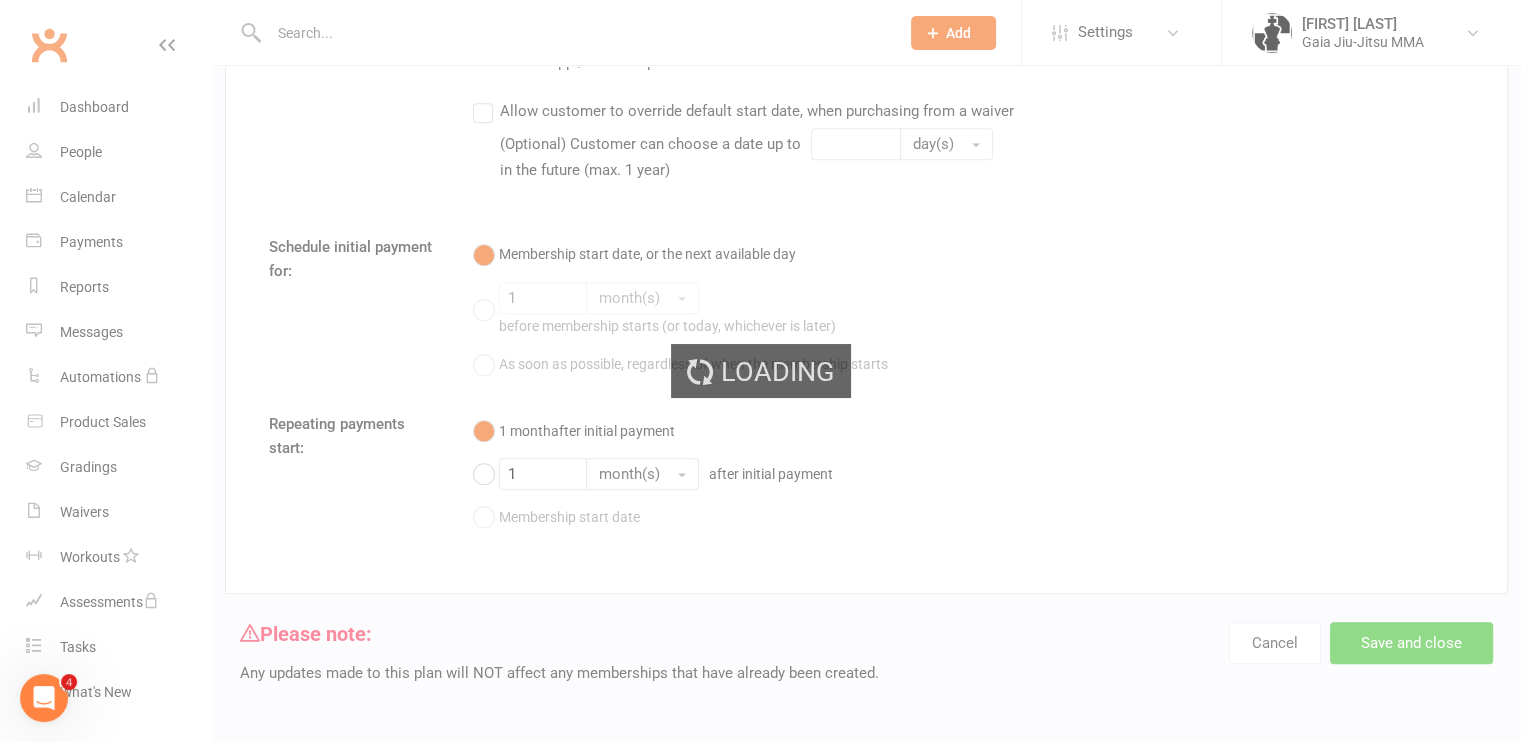 select on "100" 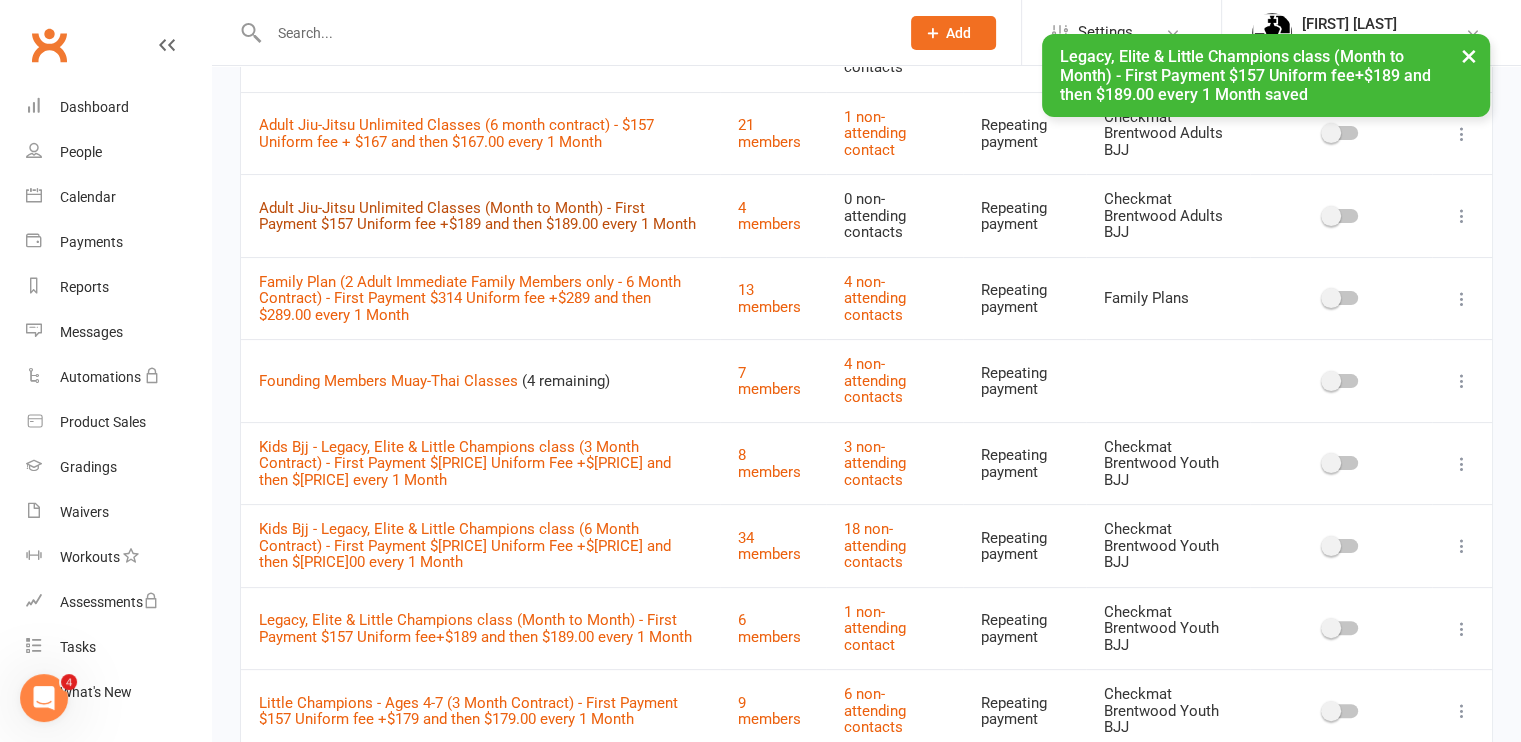 scroll, scrollTop: 356, scrollLeft: 0, axis: vertical 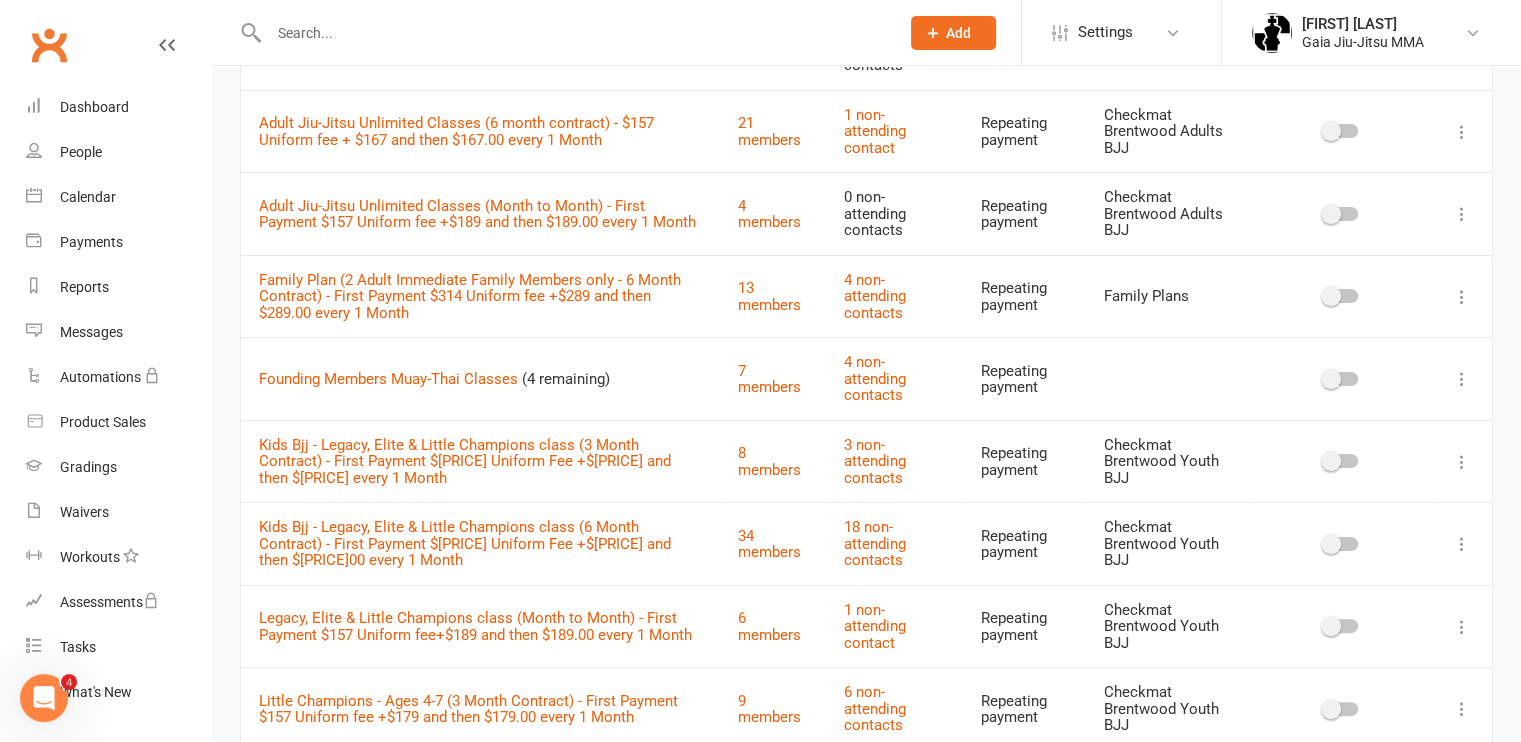 click at bounding box center [1462, 627] 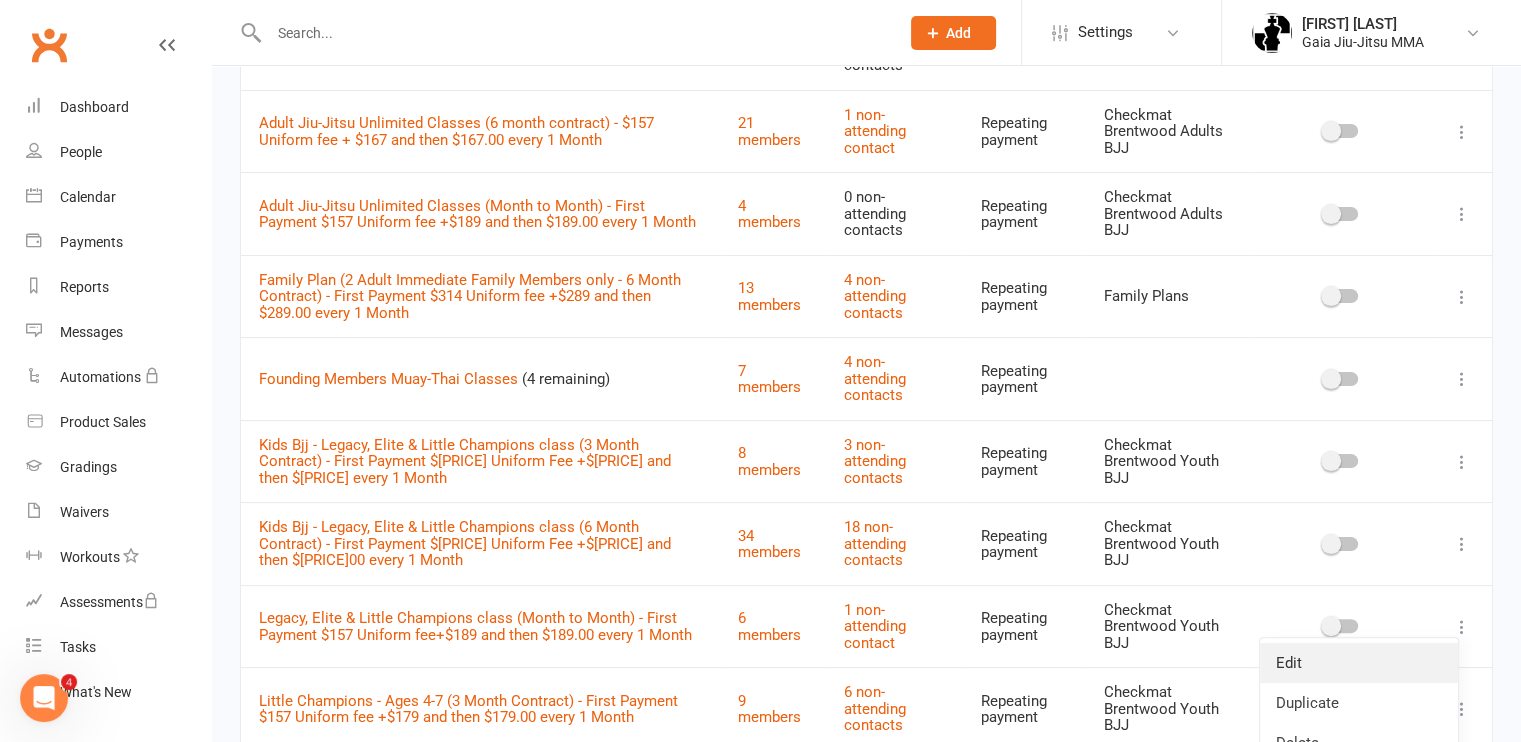click on "Edit" at bounding box center [1359, 663] 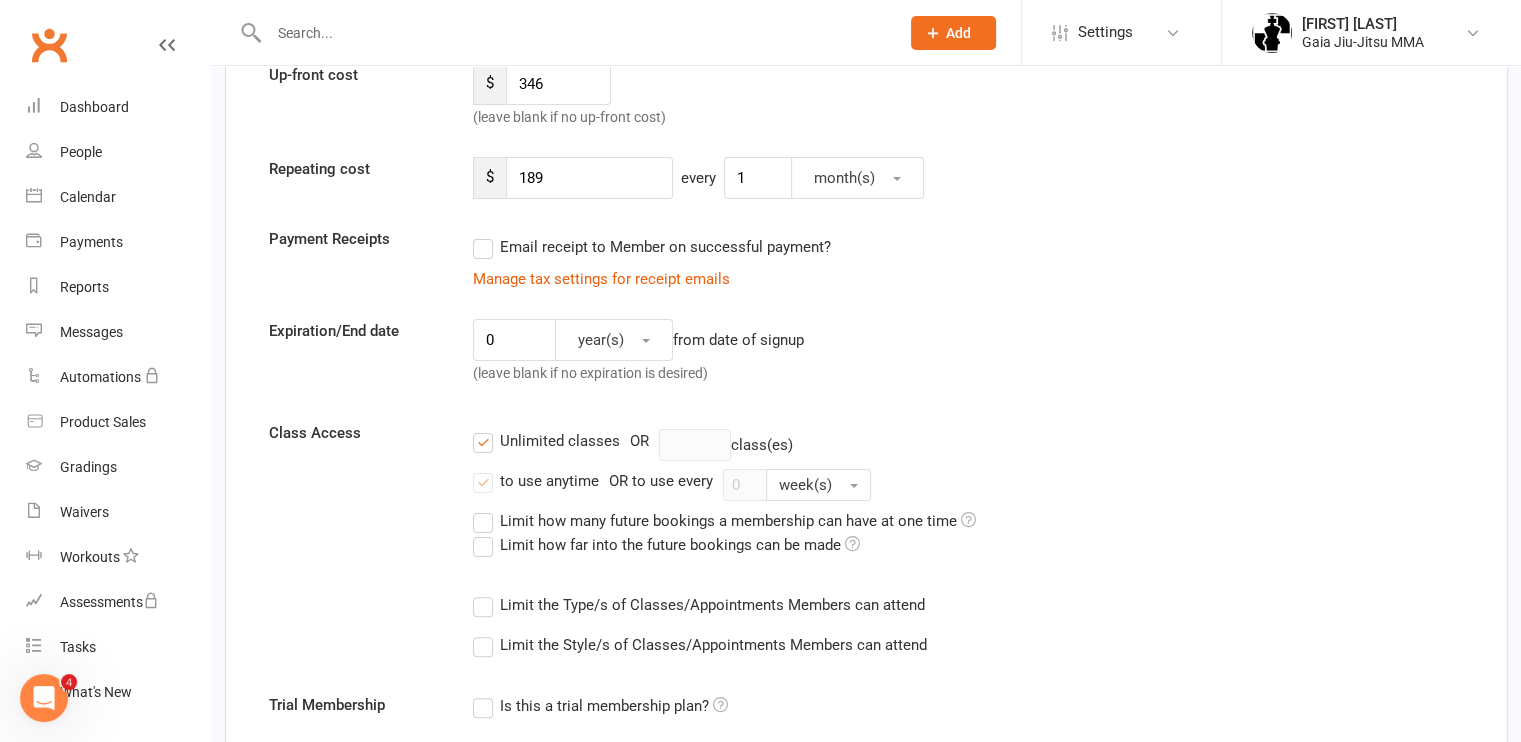 scroll, scrollTop: 0, scrollLeft: 0, axis: both 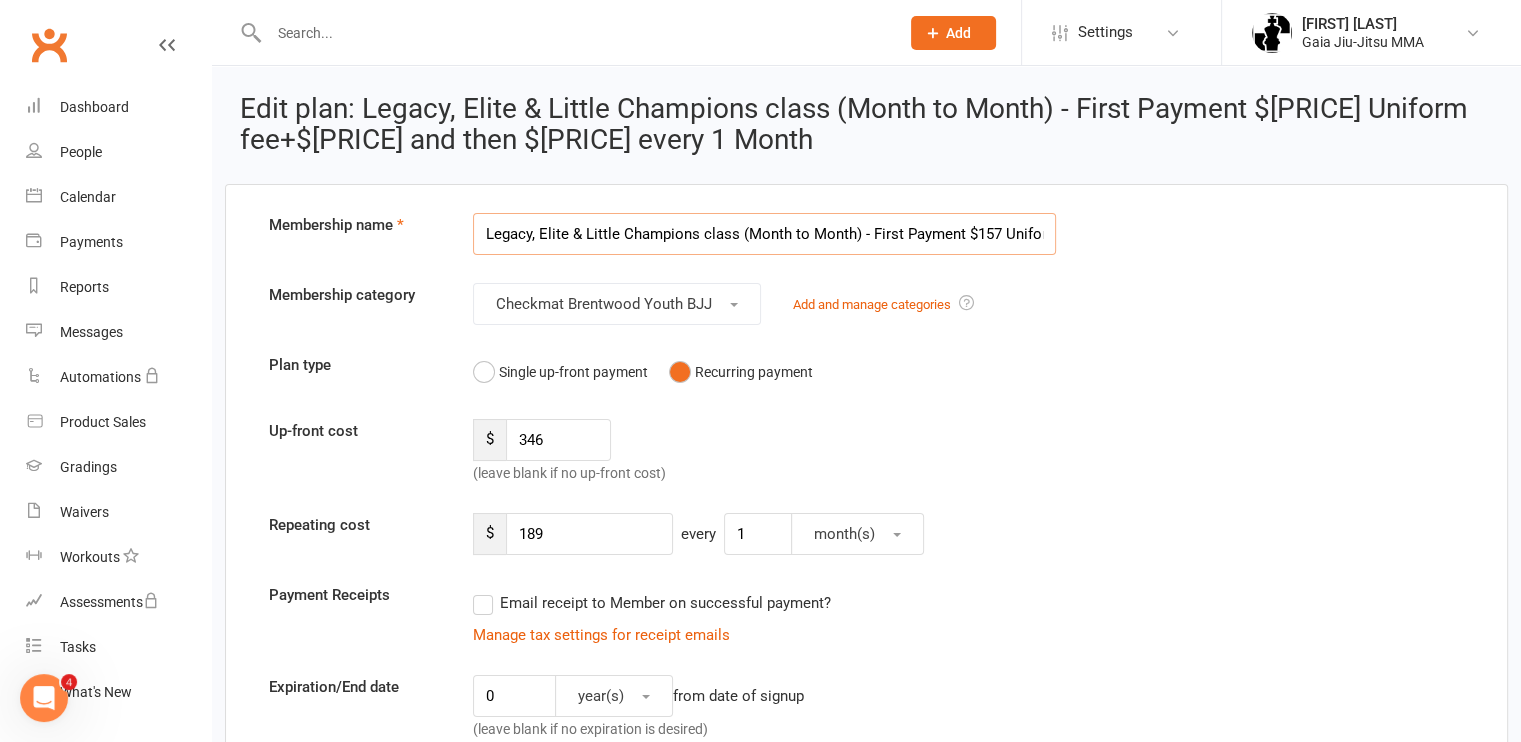 click on "Legacy, Elite & Little Champions class (Month to Month) - First Payment $157 Uniform fee+$189 and then $189.00 every 1 Month" at bounding box center [764, 234] 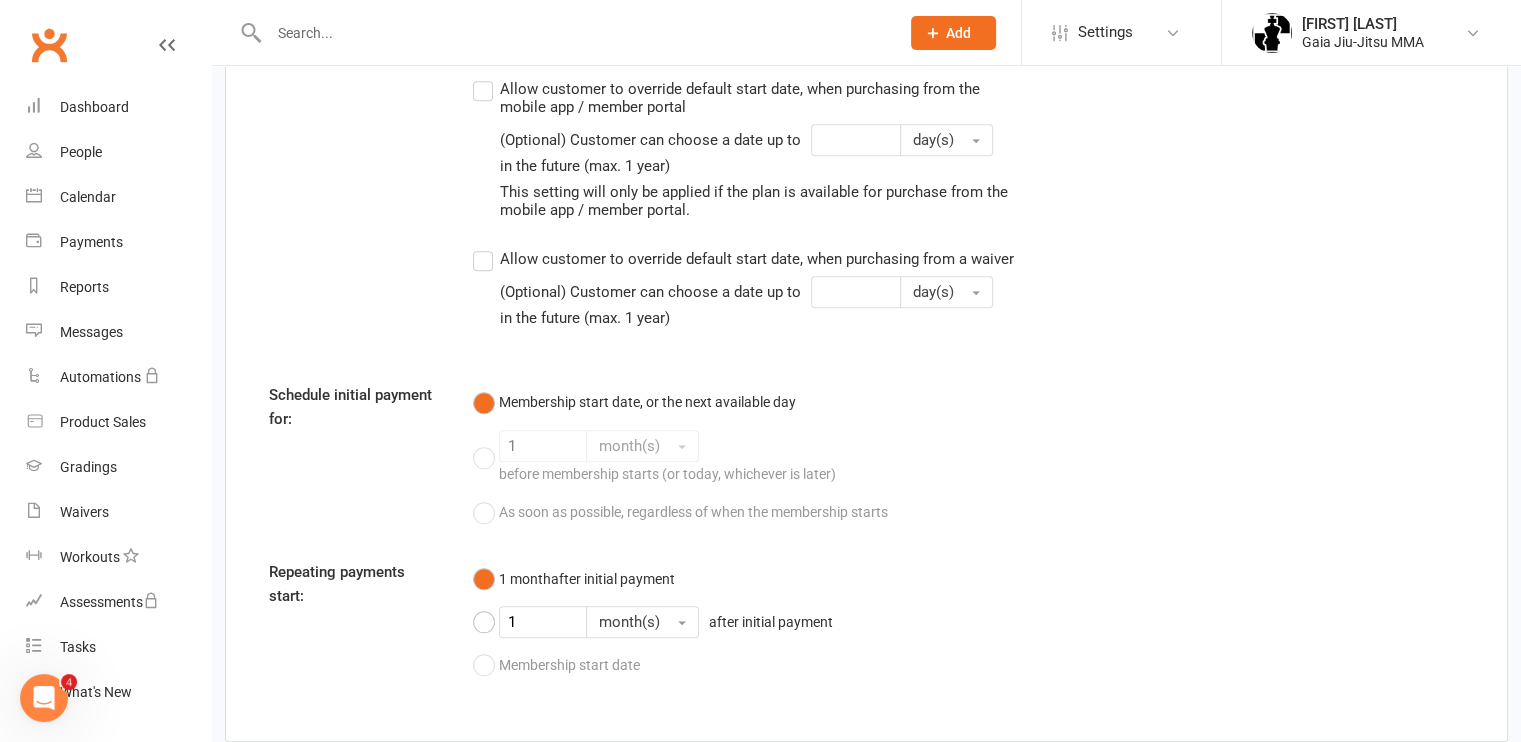 scroll, scrollTop: 2104, scrollLeft: 0, axis: vertical 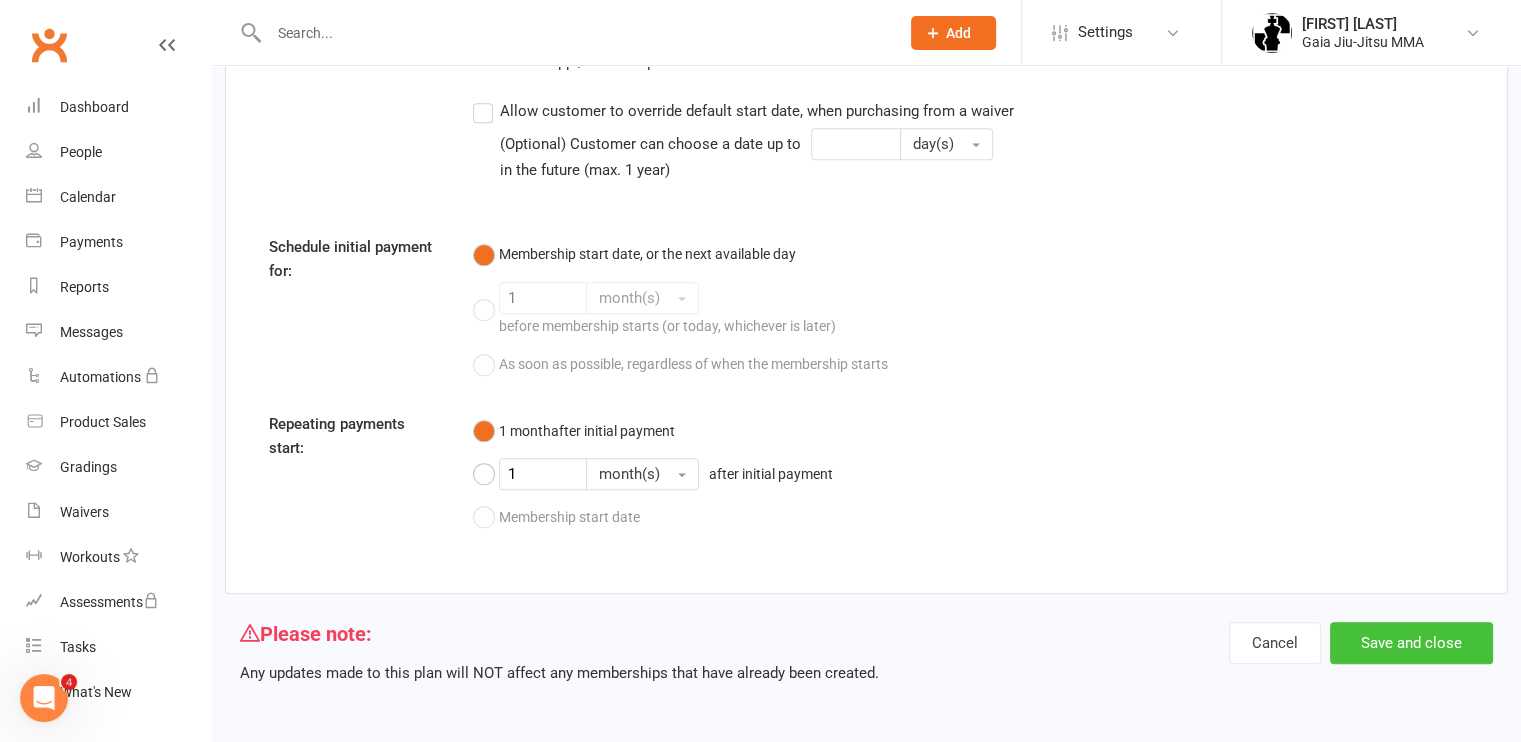 type on "Kids Bjj - Legacy, Elite & Little Champions class (Month to Month) - First Payment $[PRICE] Uniform fee+$[PRICE] and then $[PRICE]00 every 1 Month" 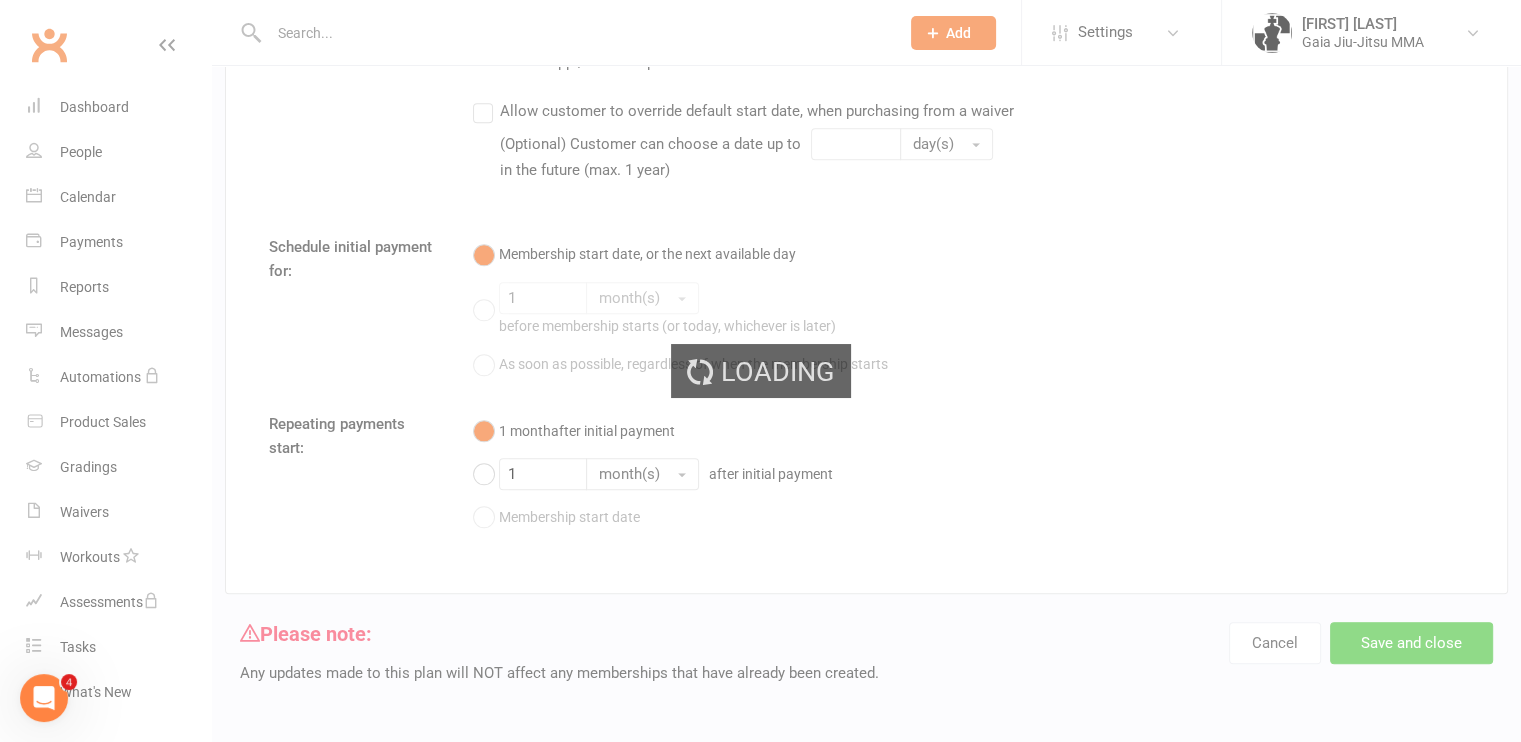 select on "100" 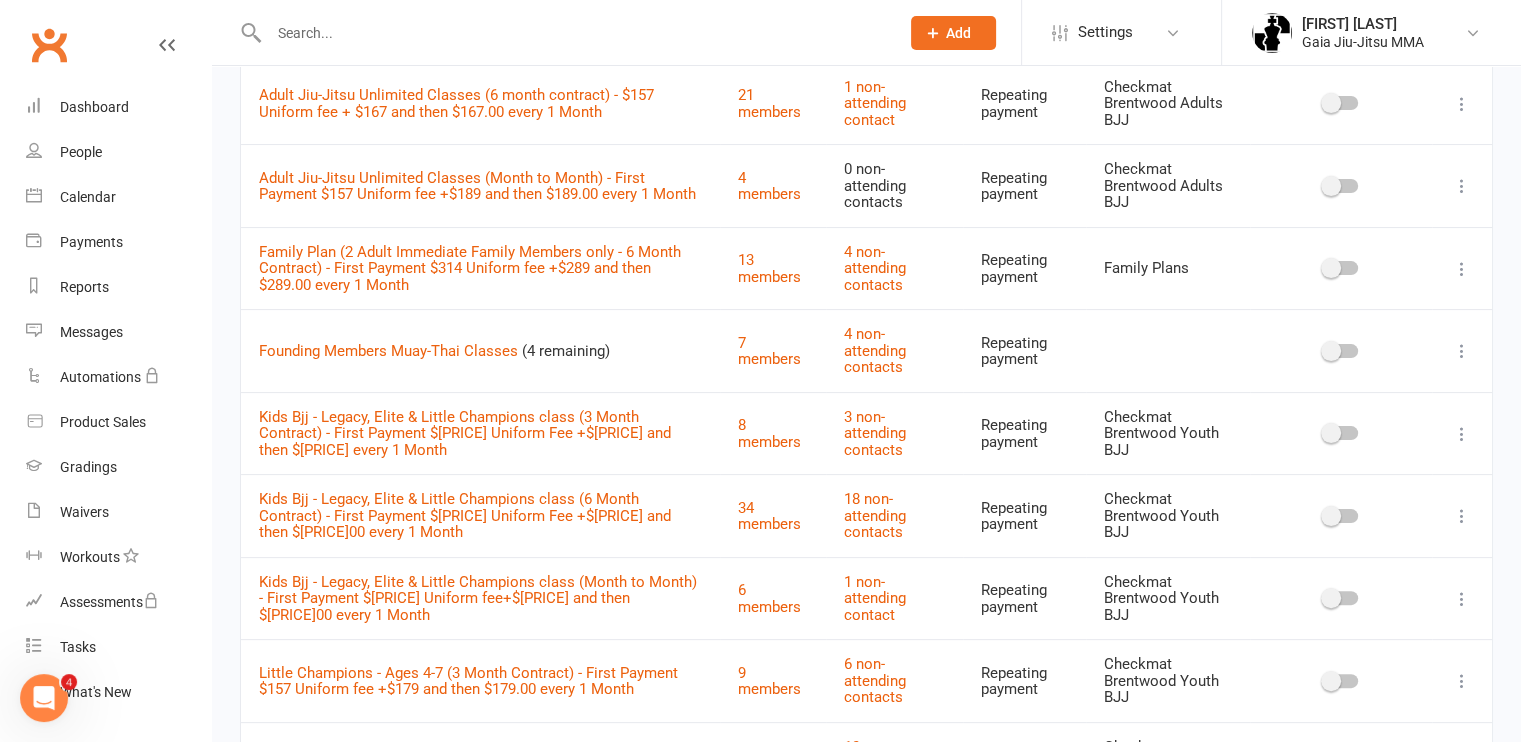 scroll, scrollTop: 384, scrollLeft: 0, axis: vertical 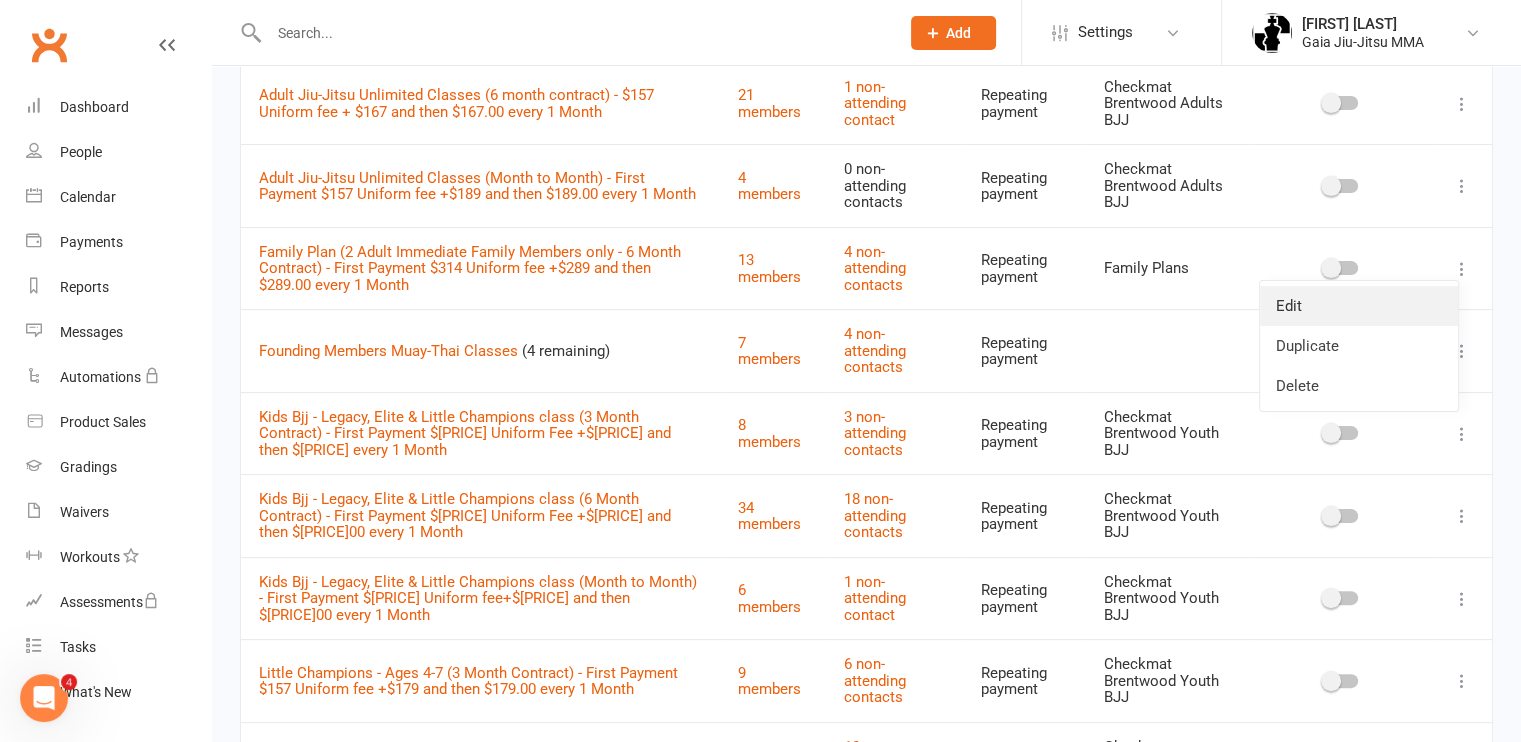 click on "Edit" at bounding box center [1359, 306] 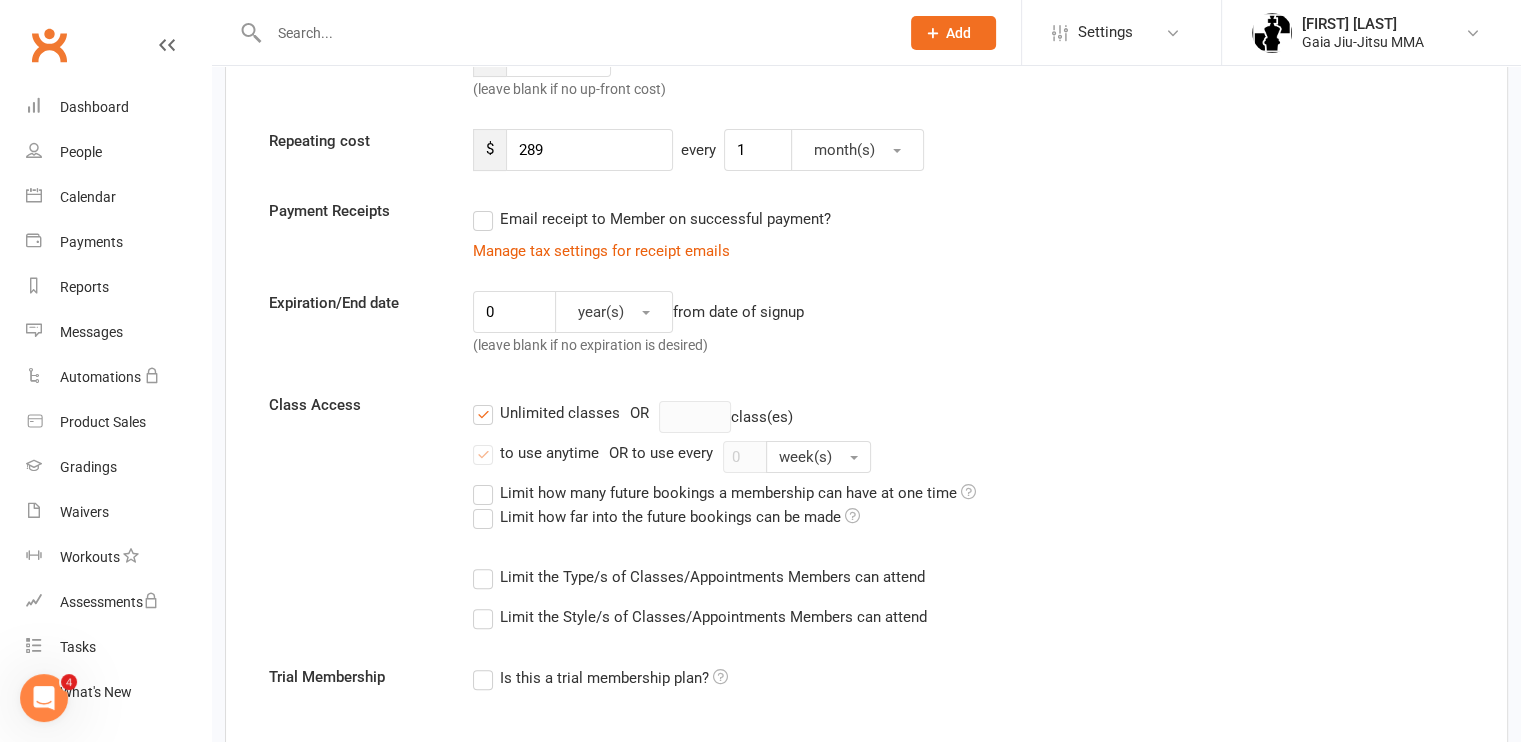 scroll, scrollTop: 0, scrollLeft: 0, axis: both 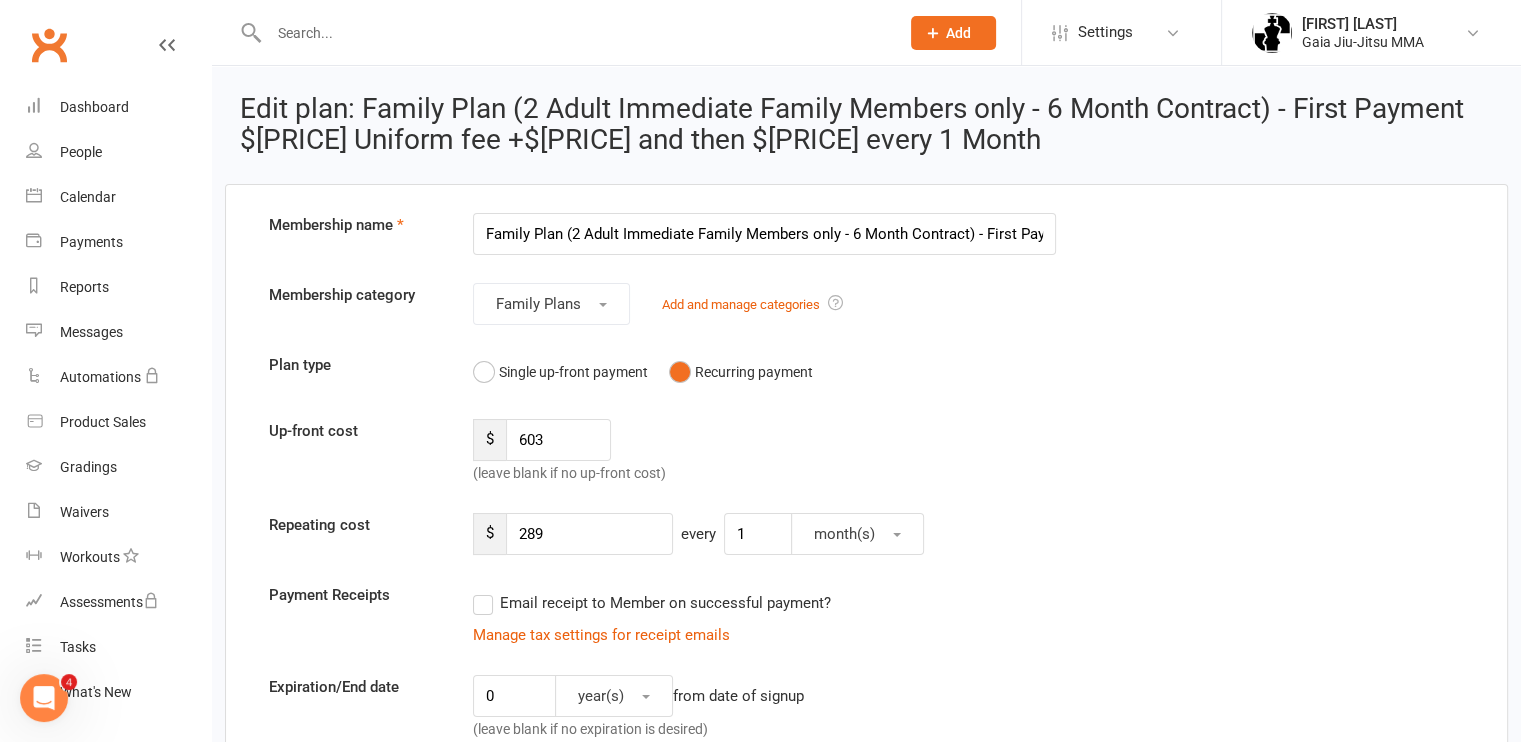 click on "Family Plan (2 Adult Immediate Family Members only - 6 Month Contract) - First Payment $314 Uniform fee +$289 and then $289.00 every 1 Month" at bounding box center (764, 234) 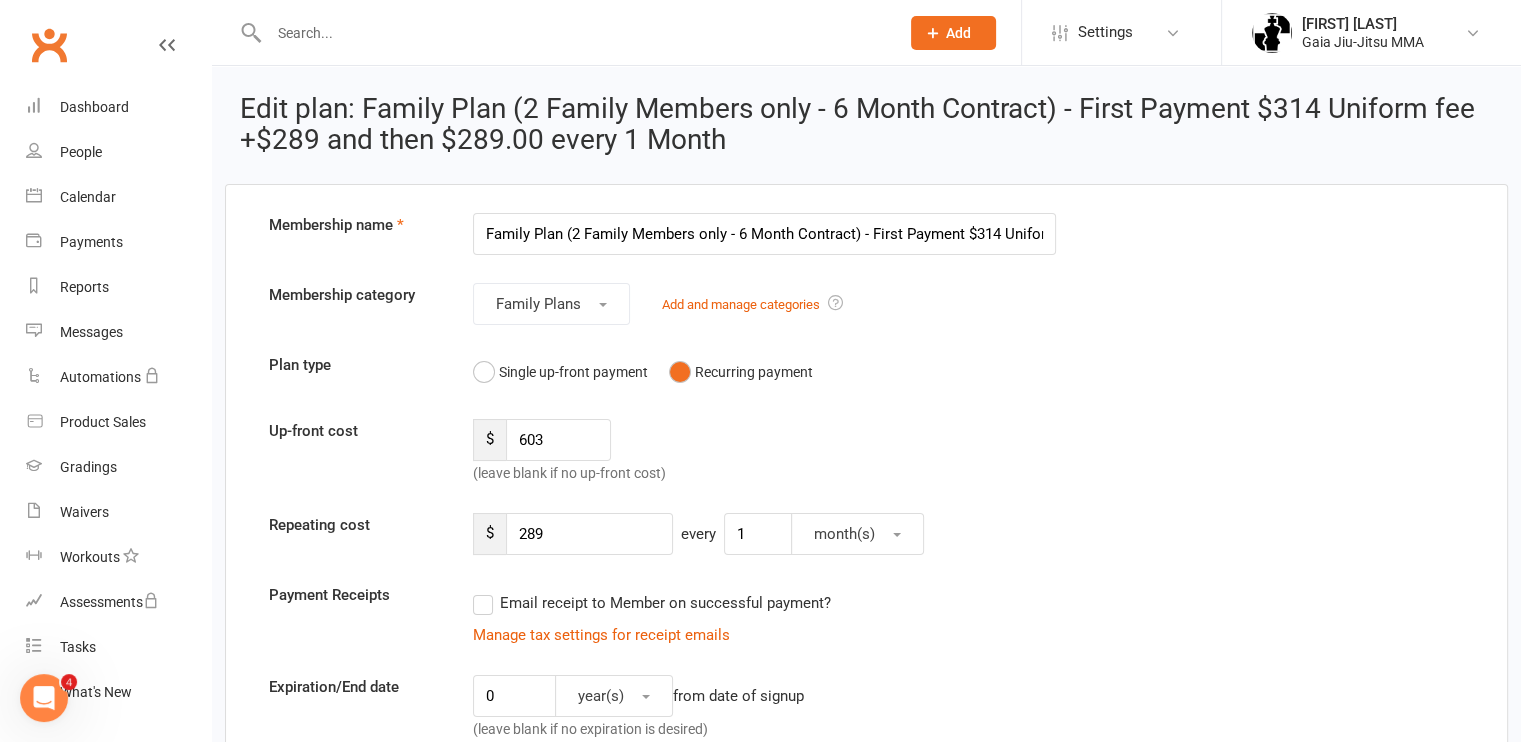 scroll, scrollTop: 0, scrollLeft: 303, axis: horizontal 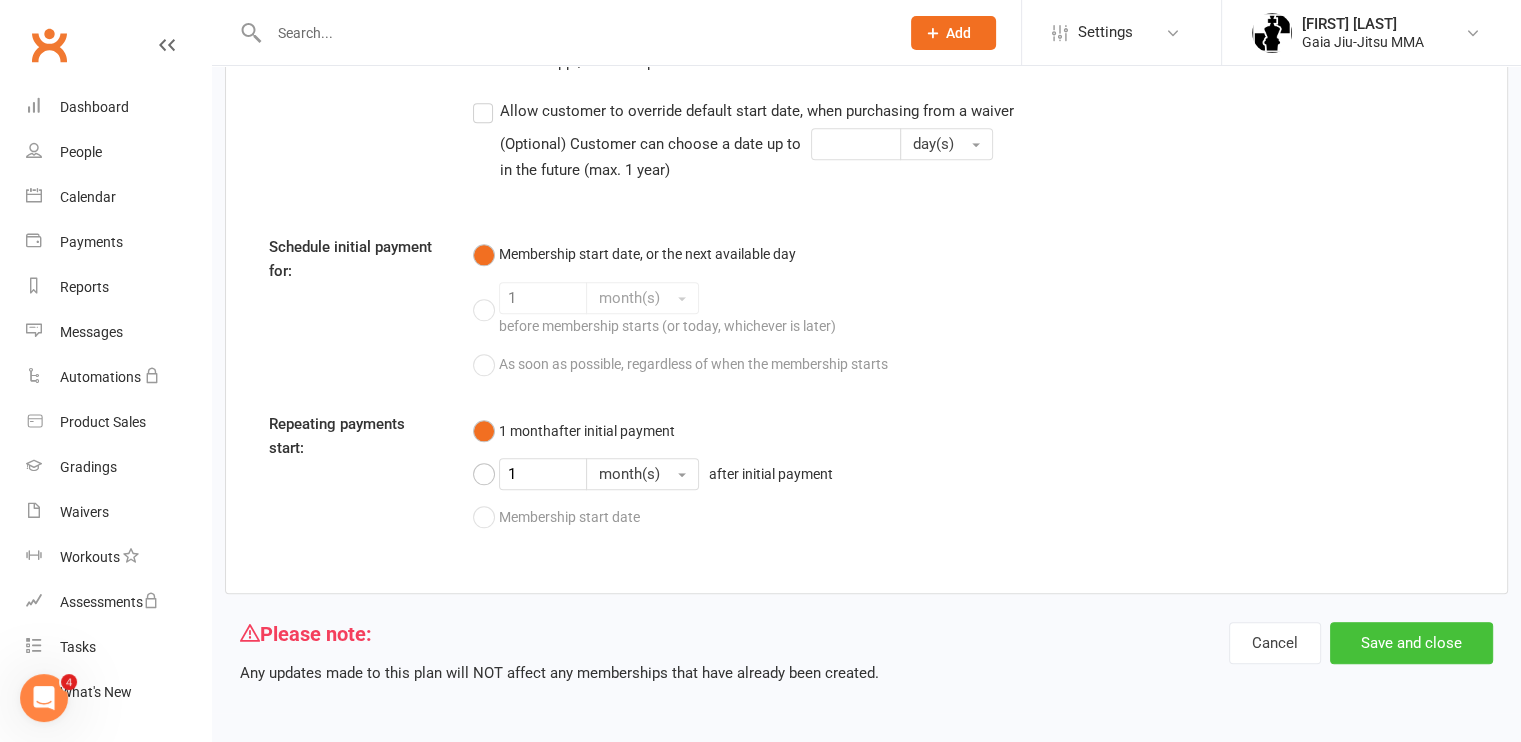 type on "Family Plan (2 Family Members only - 6 Month Contract) - First Payment $314 Uniform fee +$289 and then $289.00 every 1 Month" 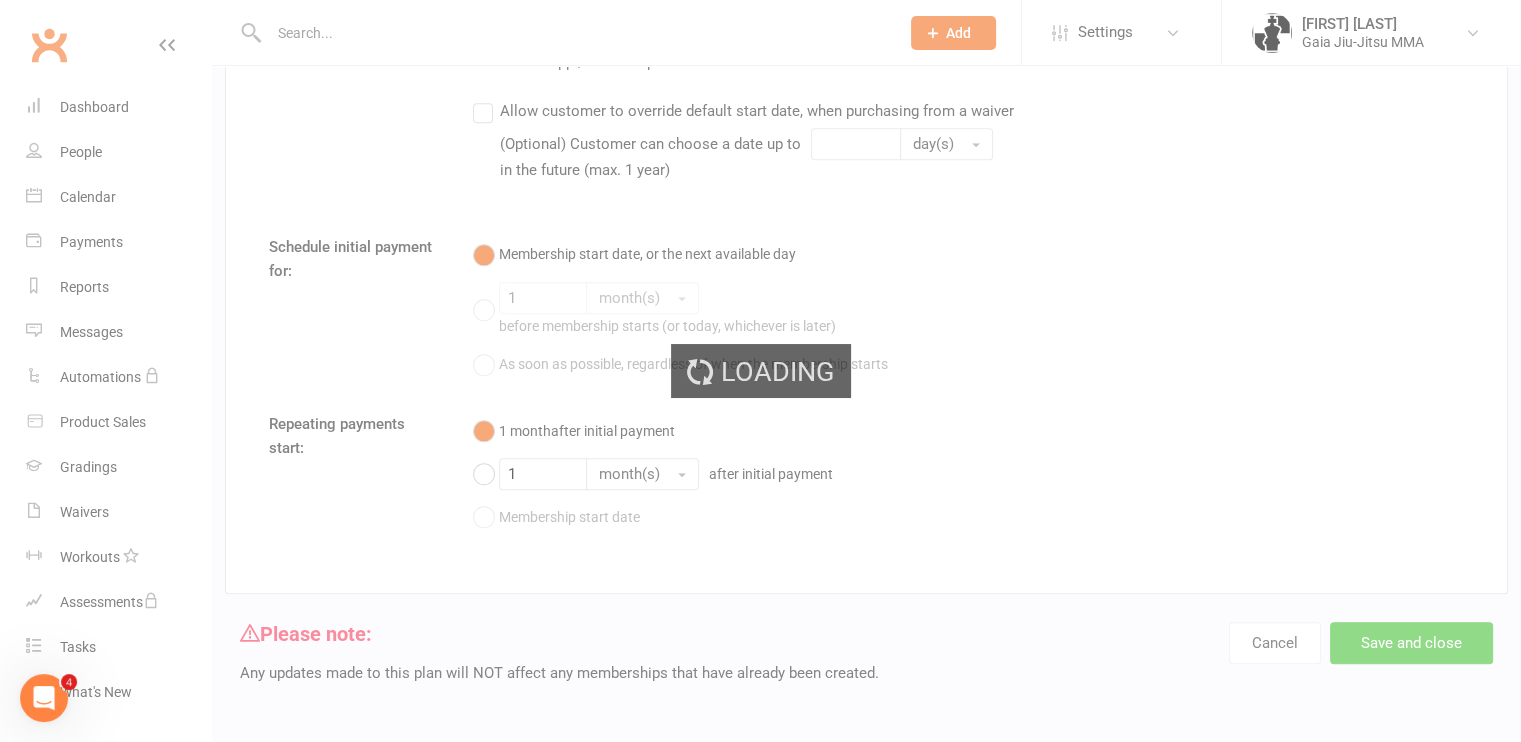 scroll, scrollTop: 0, scrollLeft: 0, axis: both 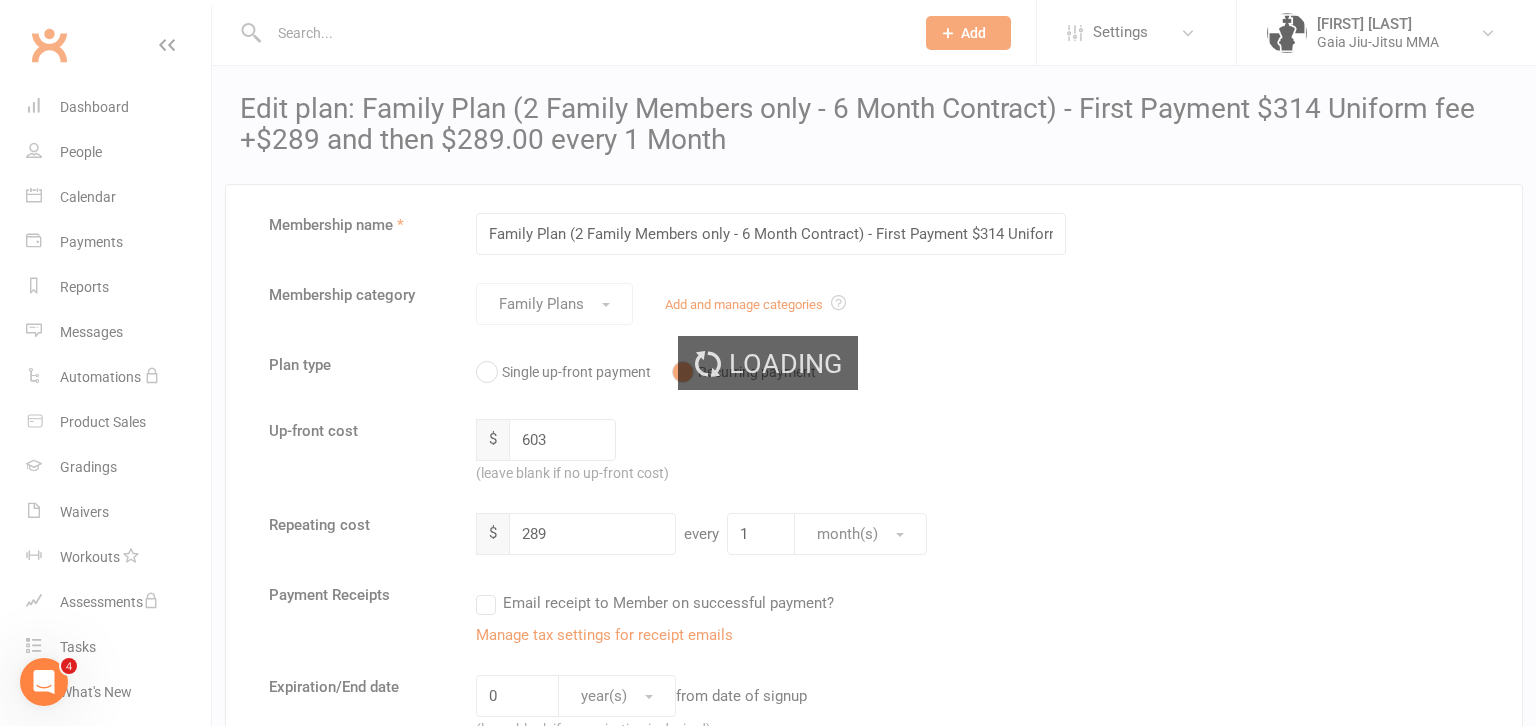 select on "100" 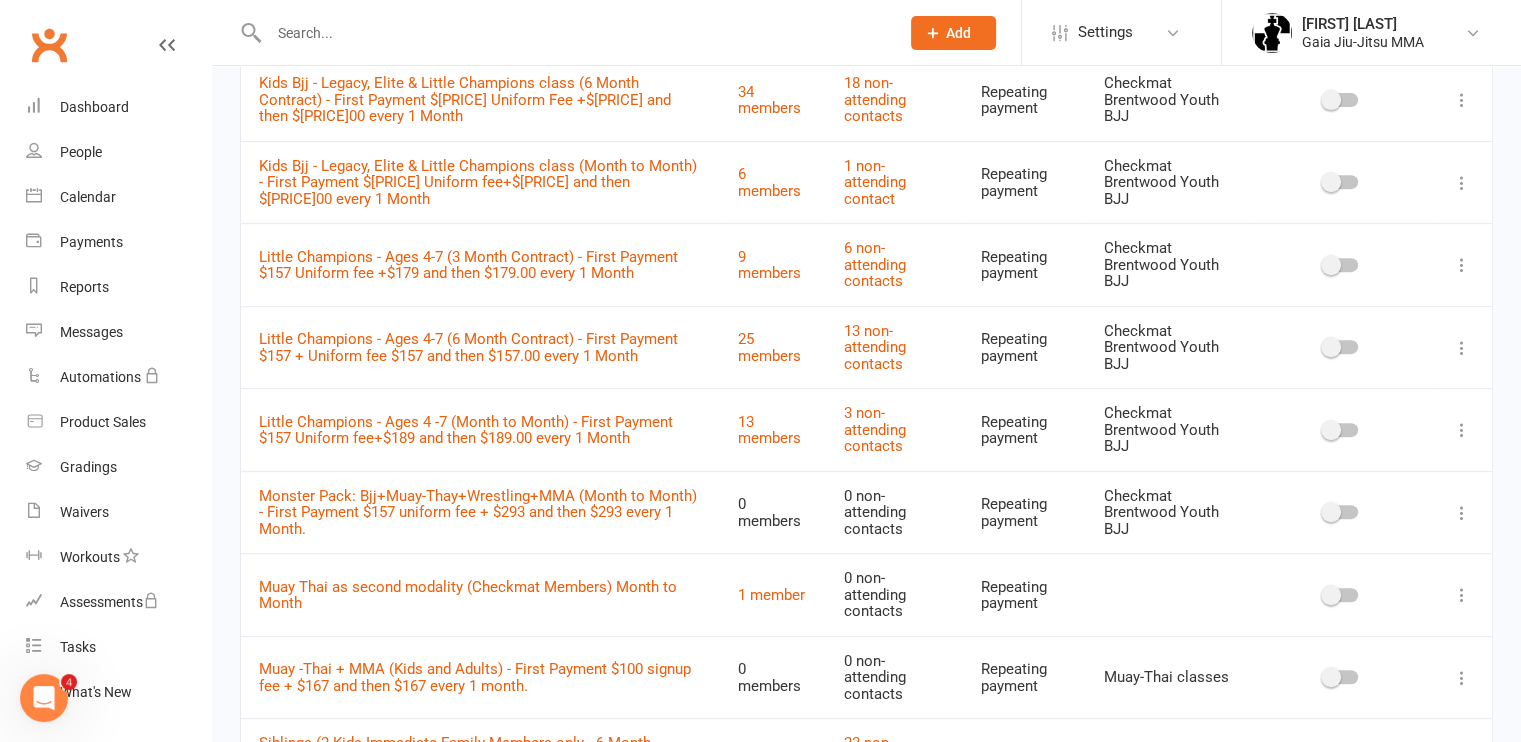 scroll, scrollTop: 1009, scrollLeft: 0, axis: vertical 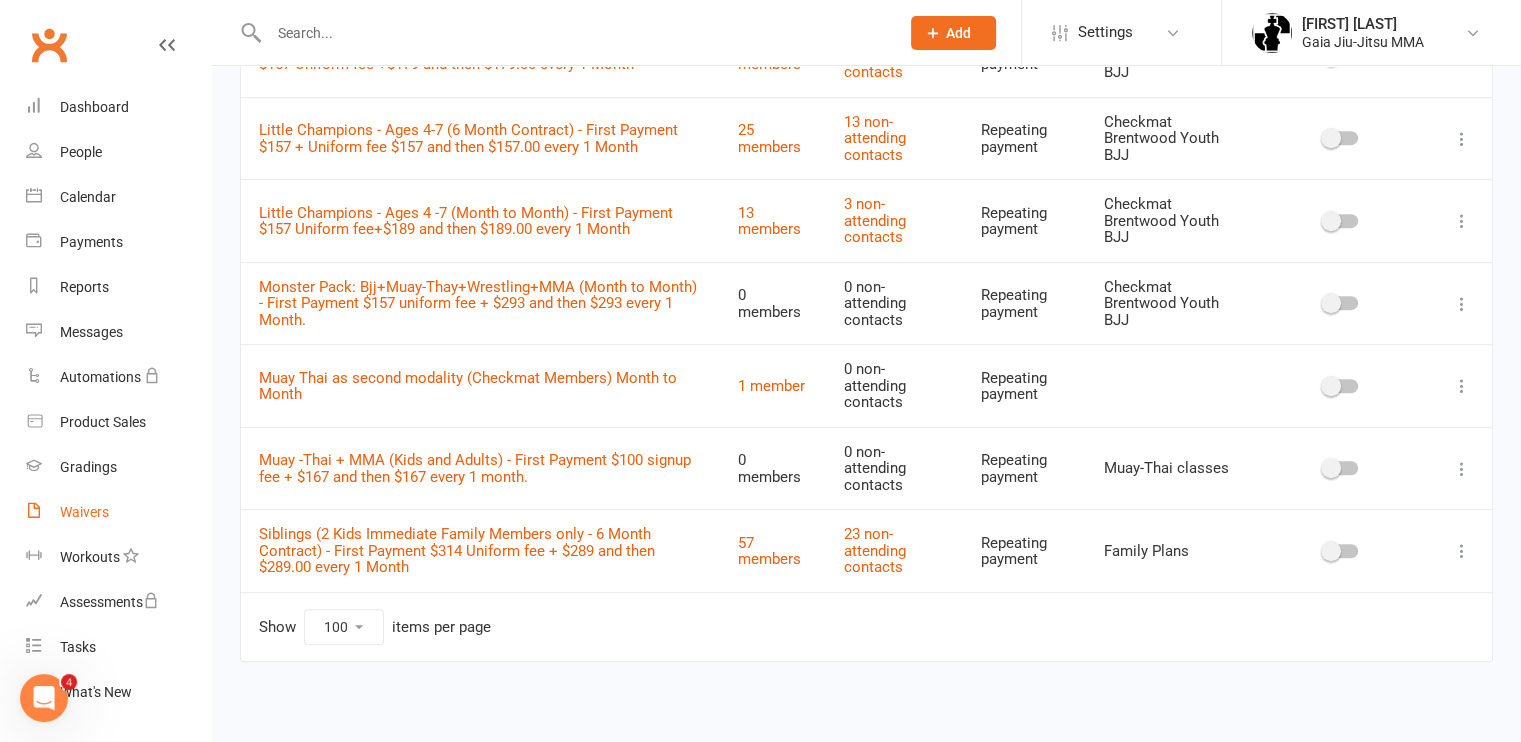 click on "Waivers" at bounding box center (84, 512) 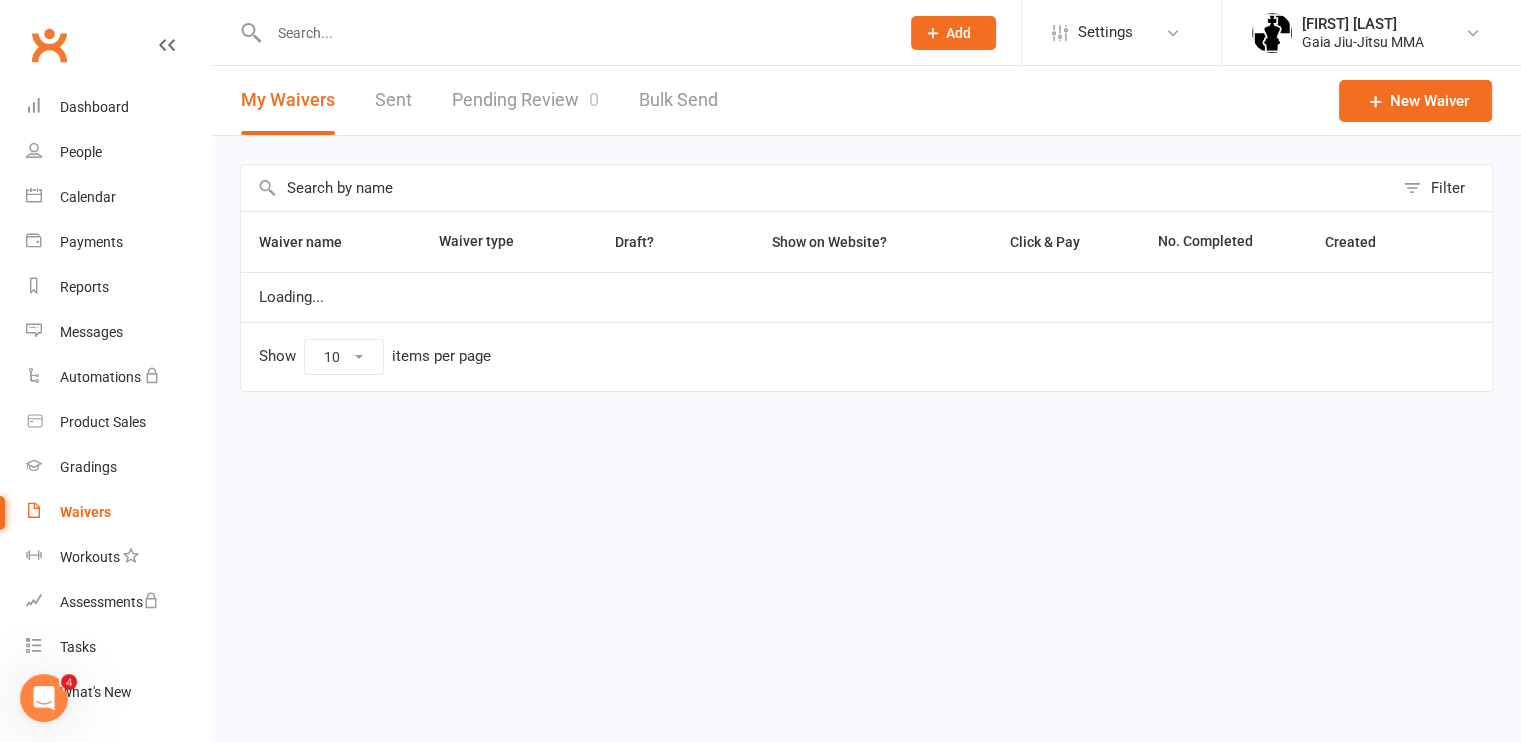 scroll, scrollTop: 0, scrollLeft: 0, axis: both 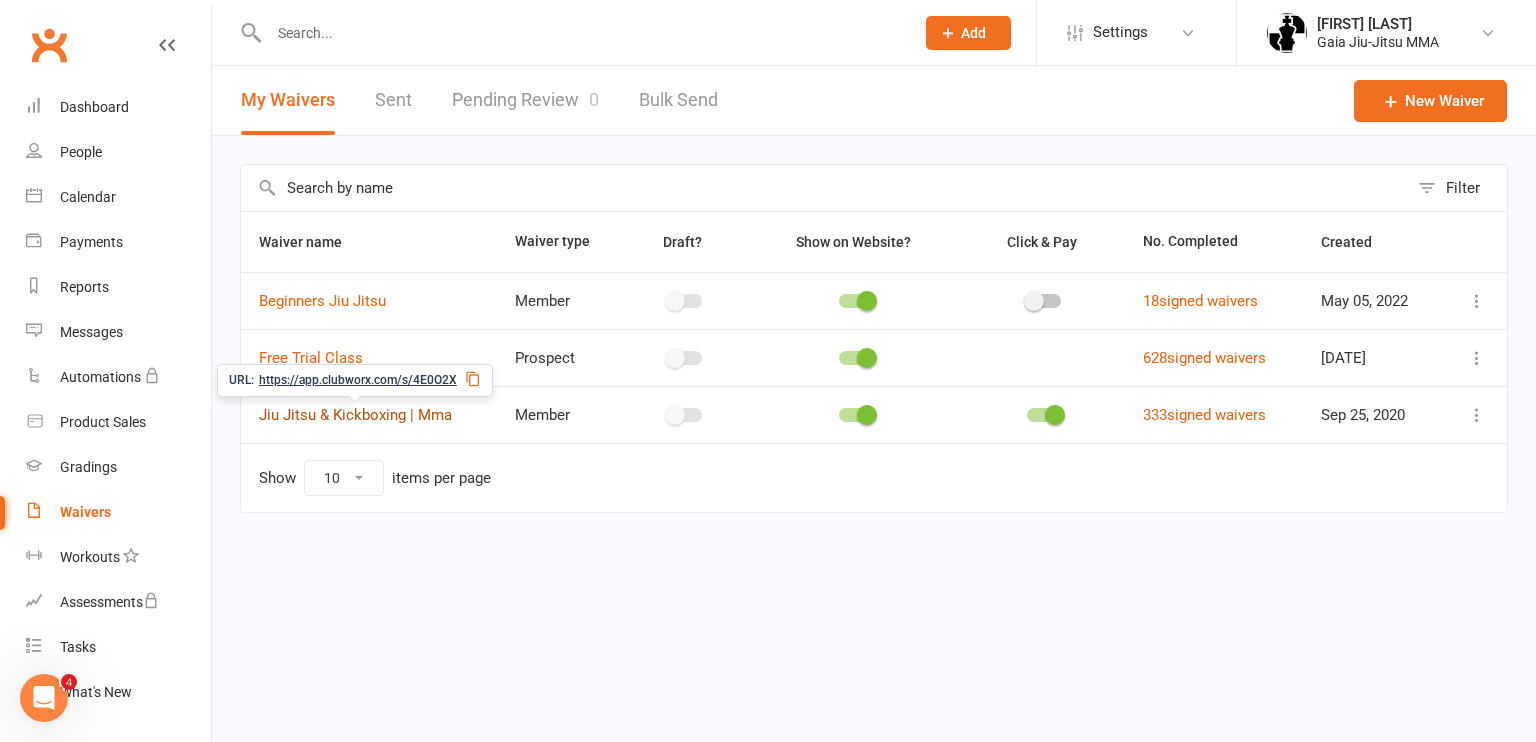 click on "Jiu Jitsu & Kickboxing | Mma" at bounding box center (355, 415) 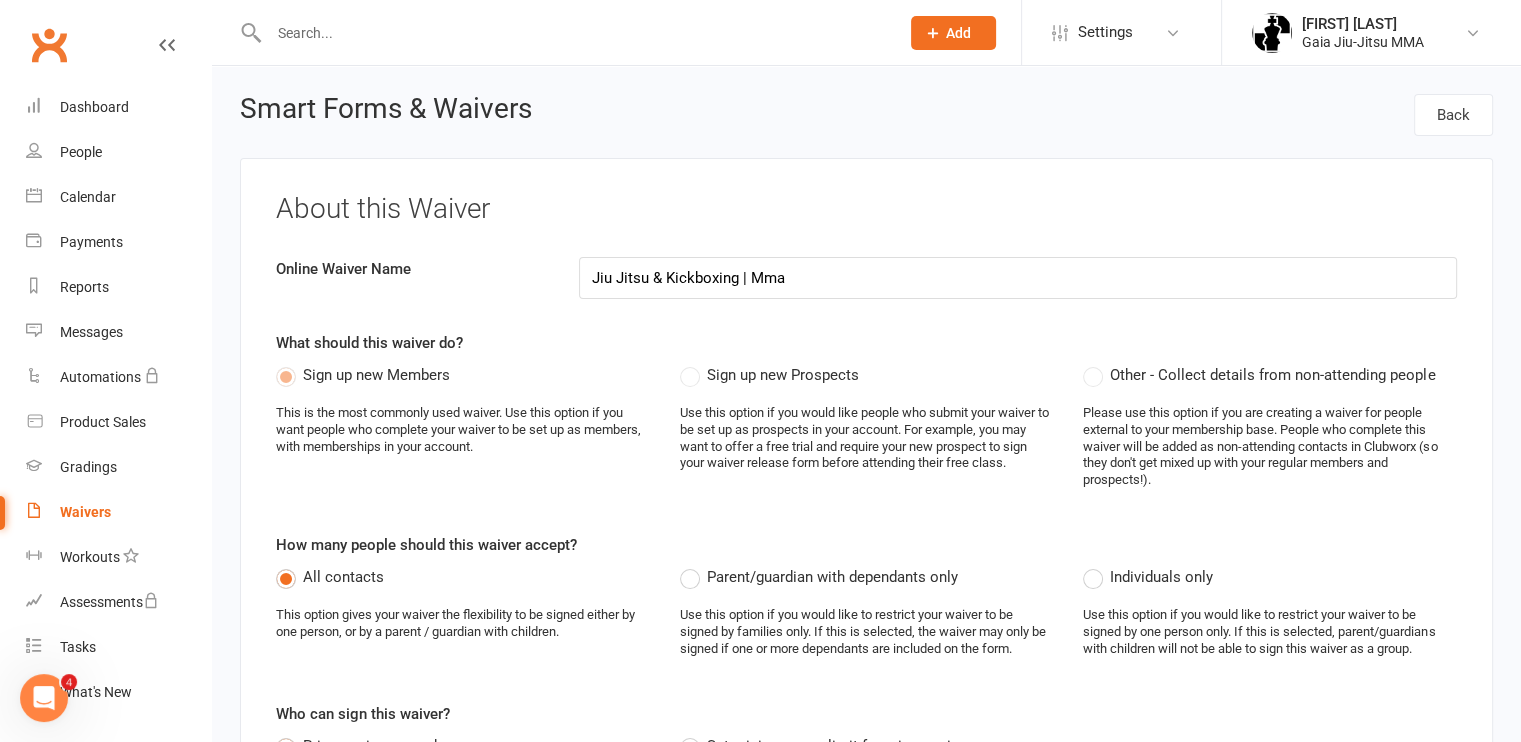 click on "Jiu Jitsu & Kickboxing | Mma" at bounding box center (1018, 278) 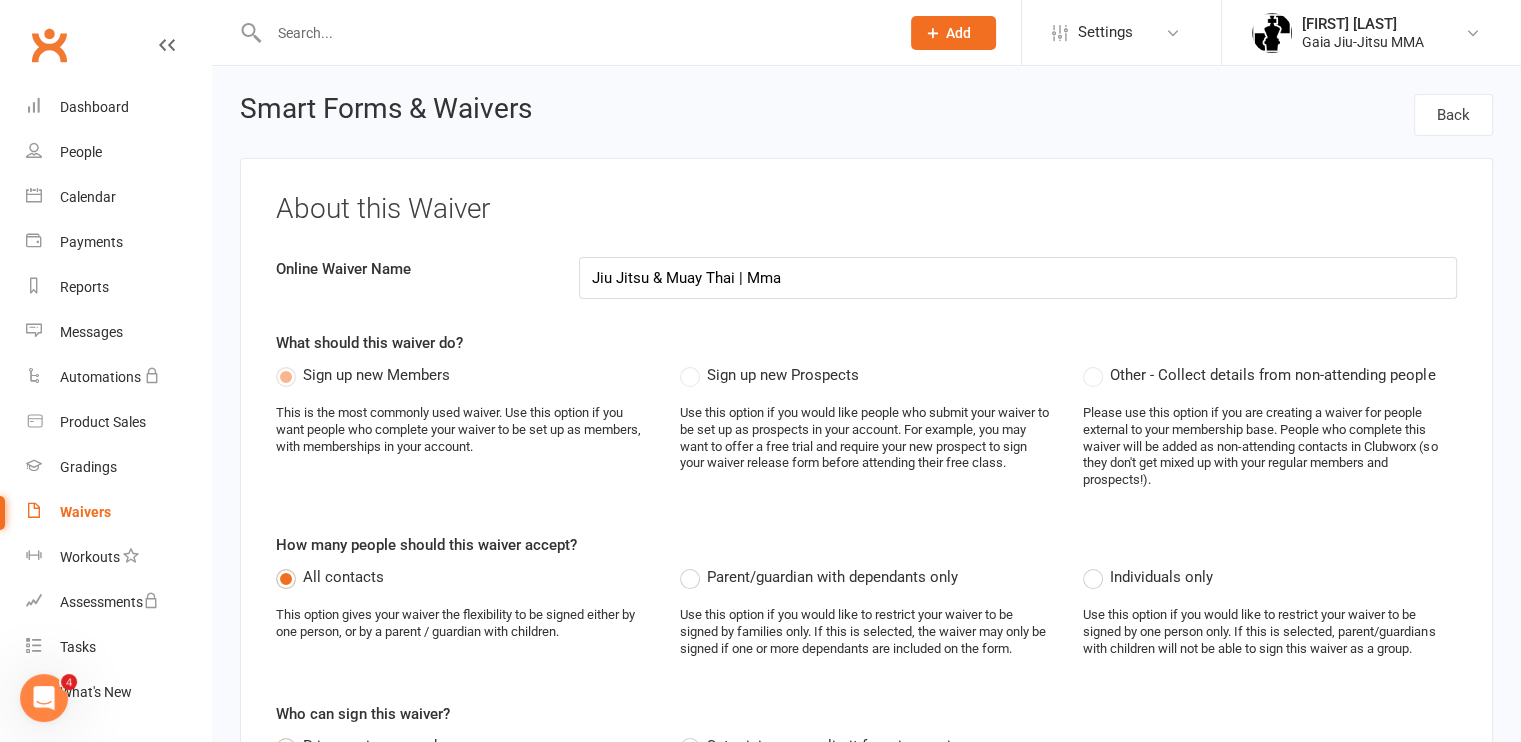 click on "Jiu Jitsu & Muay Thai | Mma" at bounding box center (1018, 278) 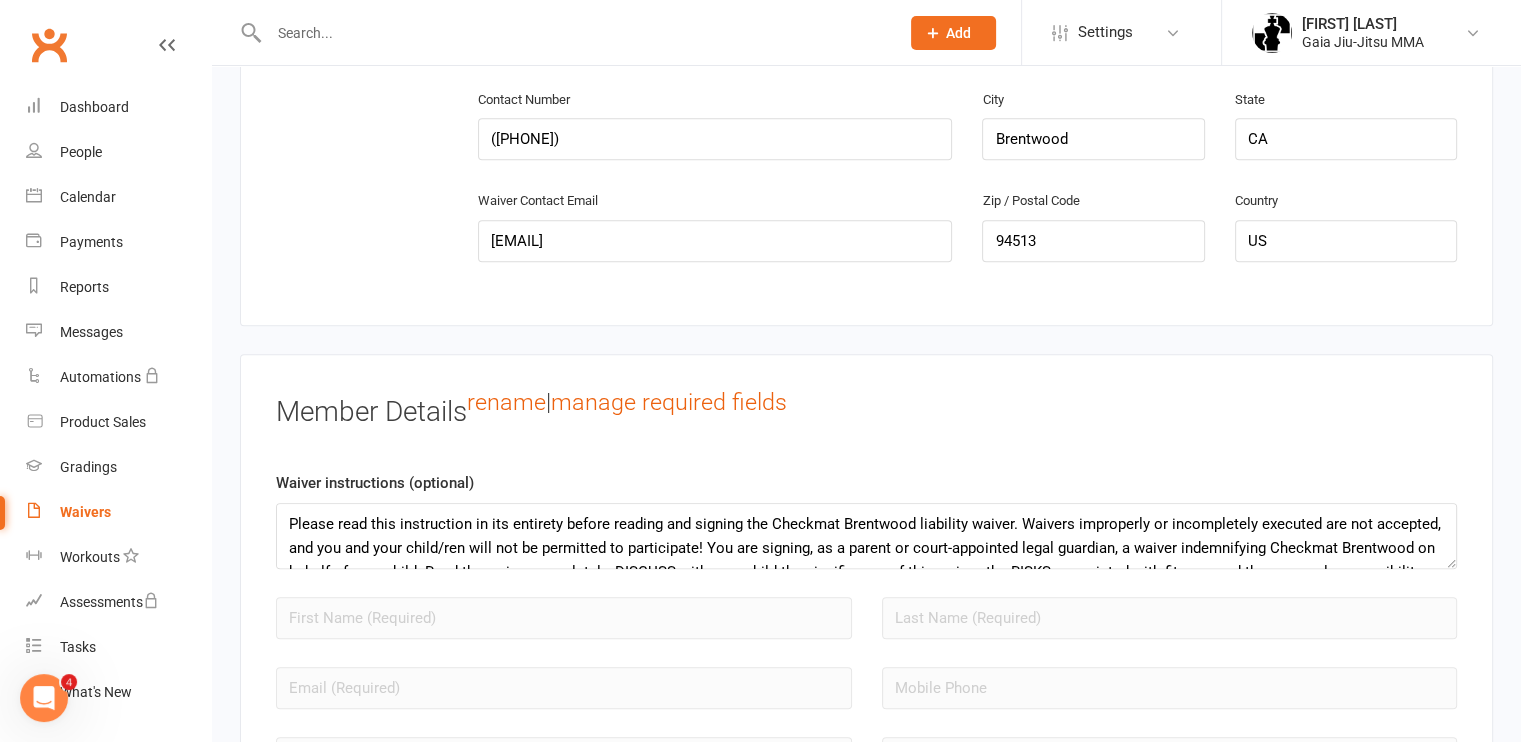 scroll, scrollTop: 1324, scrollLeft: 0, axis: vertical 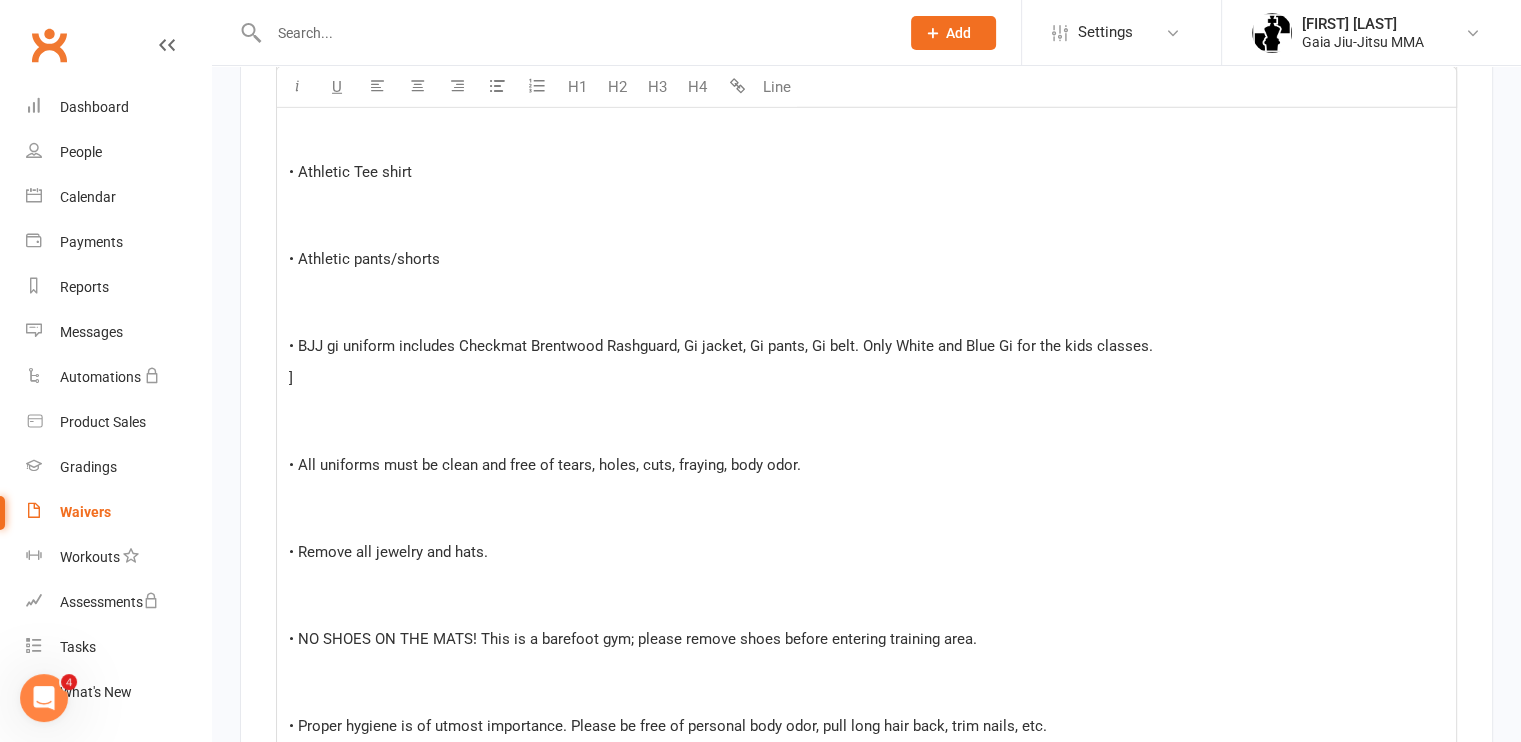 click on "]" at bounding box center [866, 378] 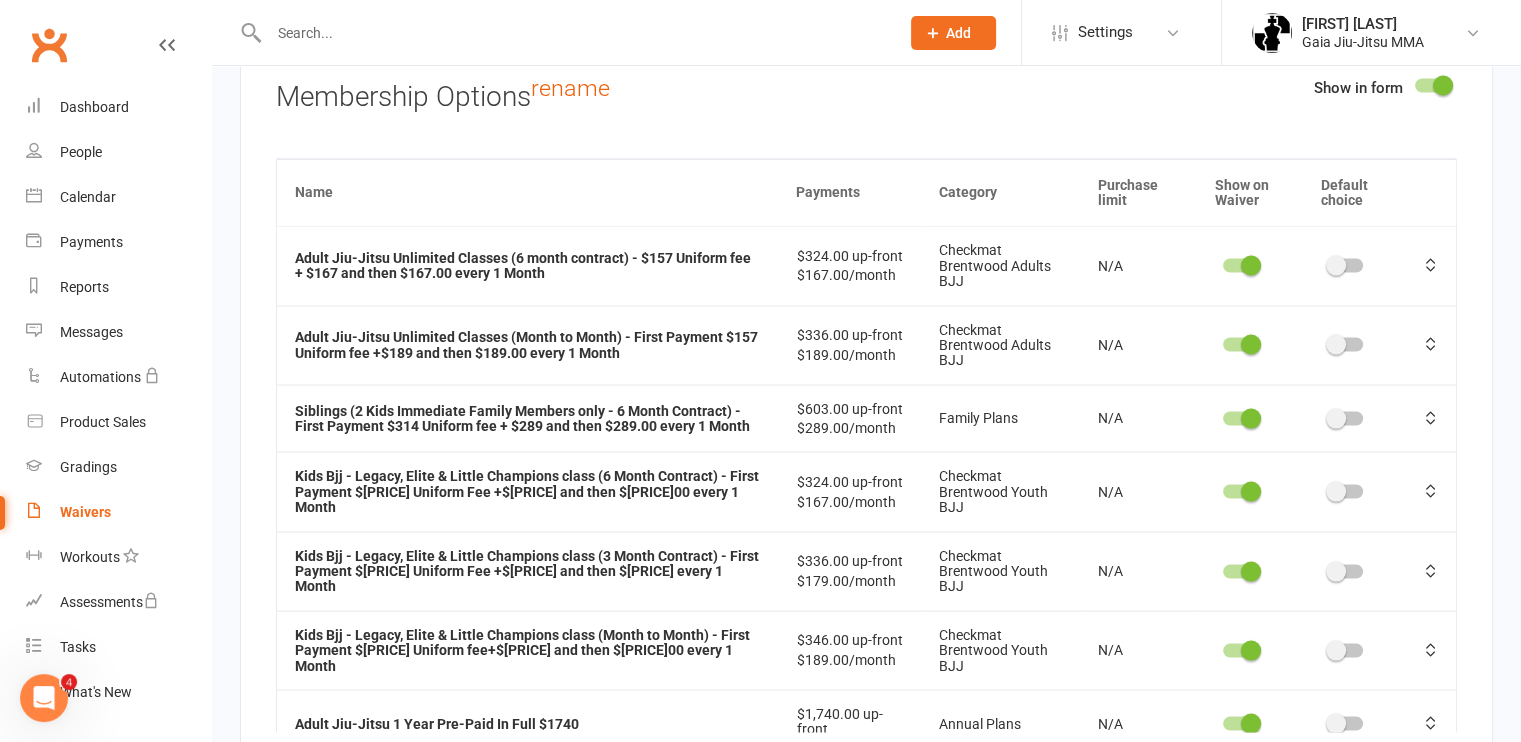 scroll, scrollTop: 11436, scrollLeft: 0, axis: vertical 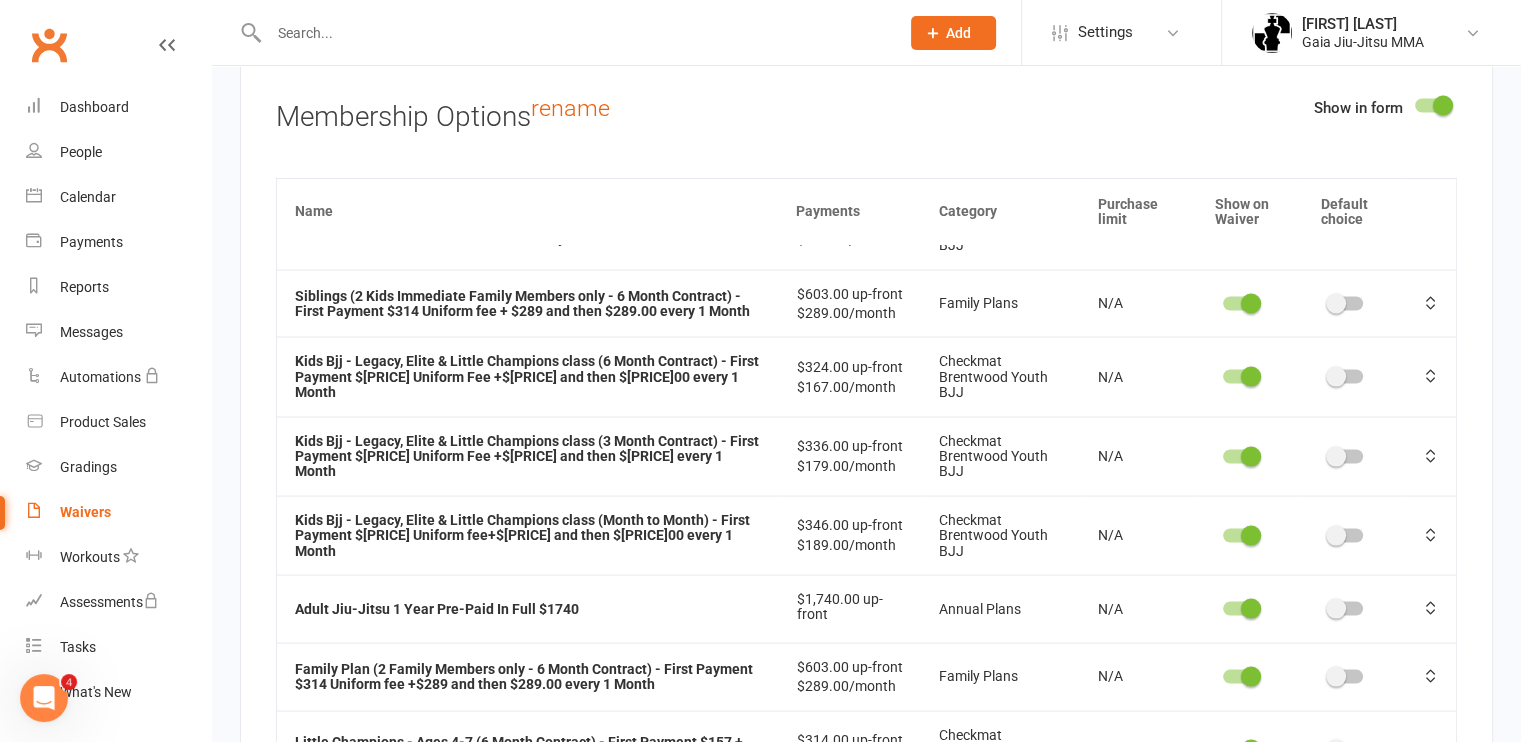 click at bounding box center (1251, 304) 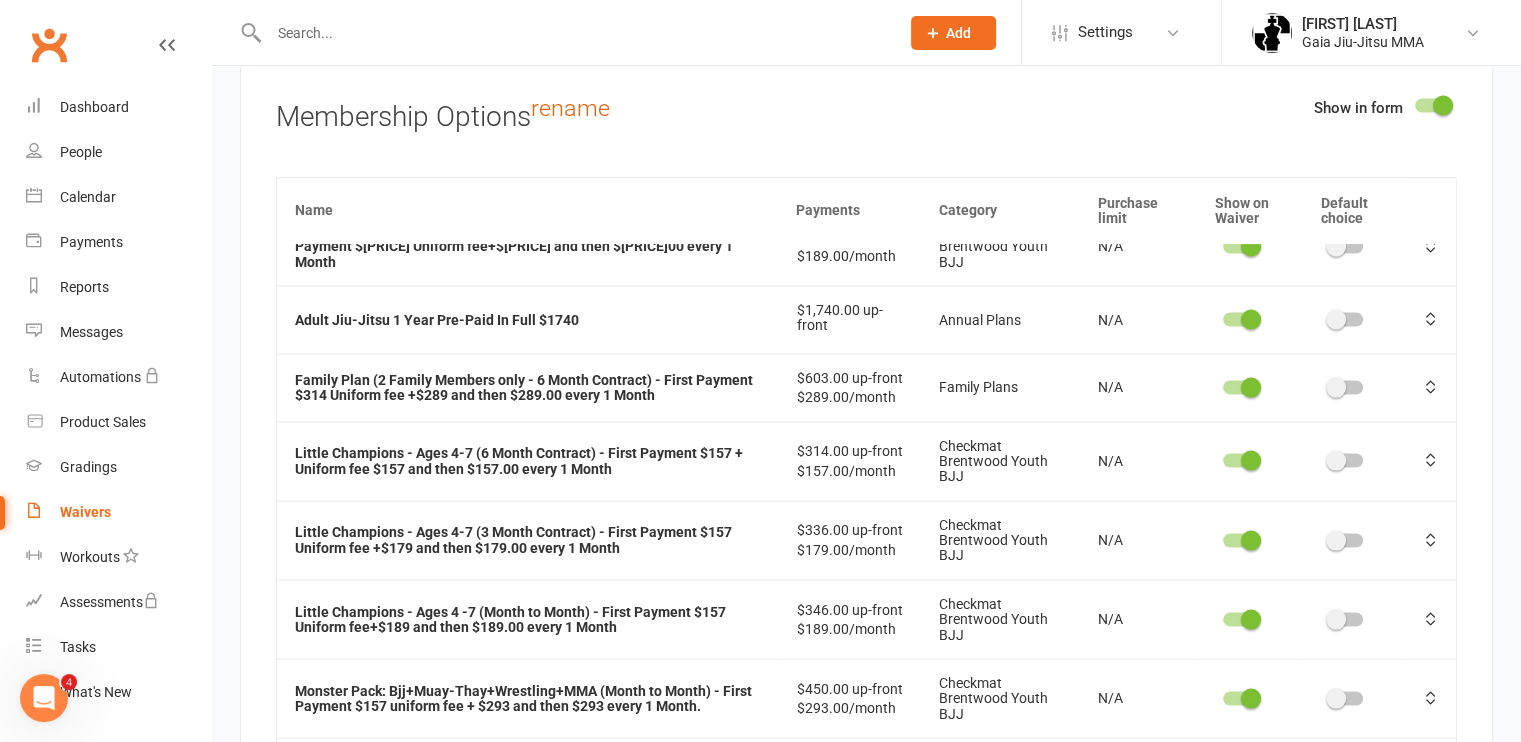 scroll, scrollTop: 427, scrollLeft: 0, axis: vertical 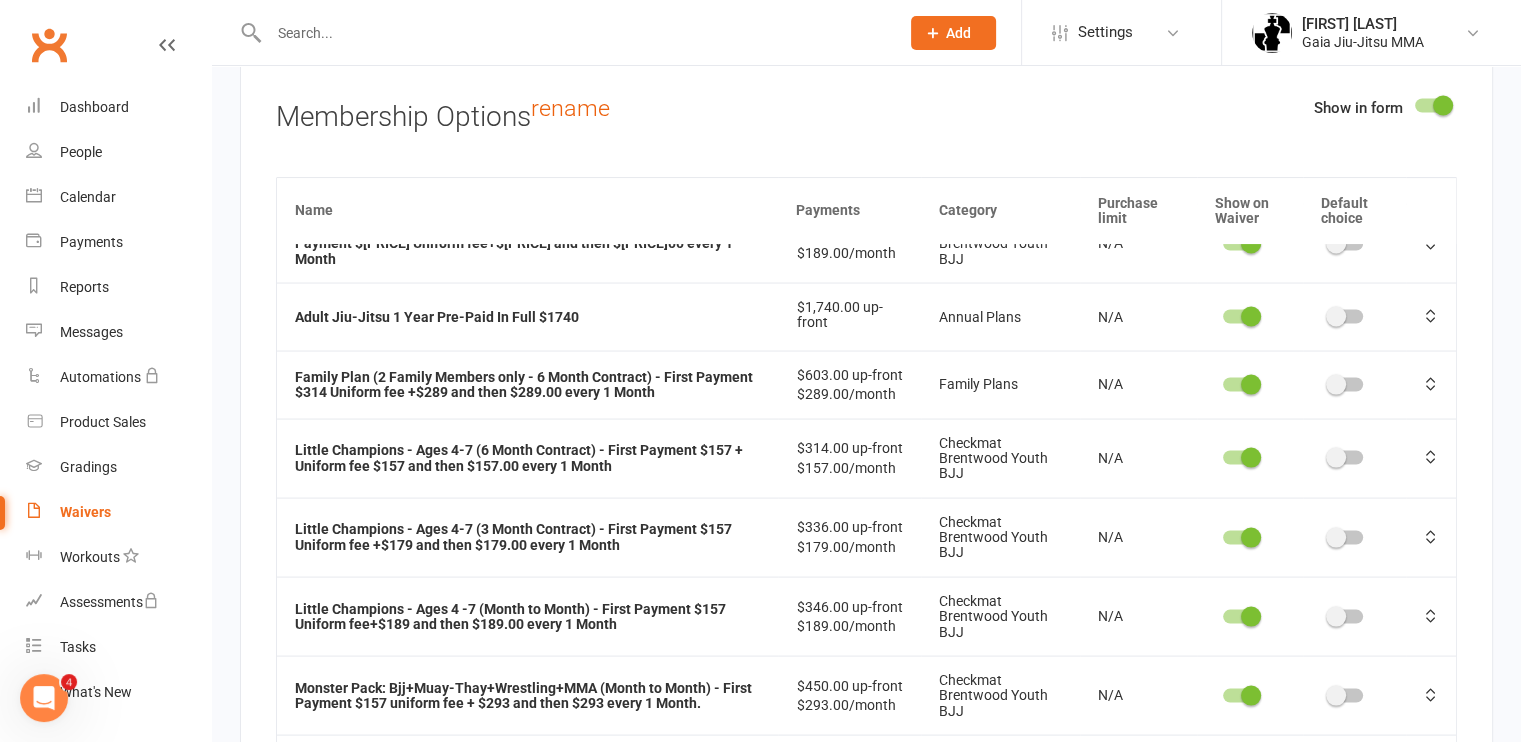 click at bounding box center [1251, 458] 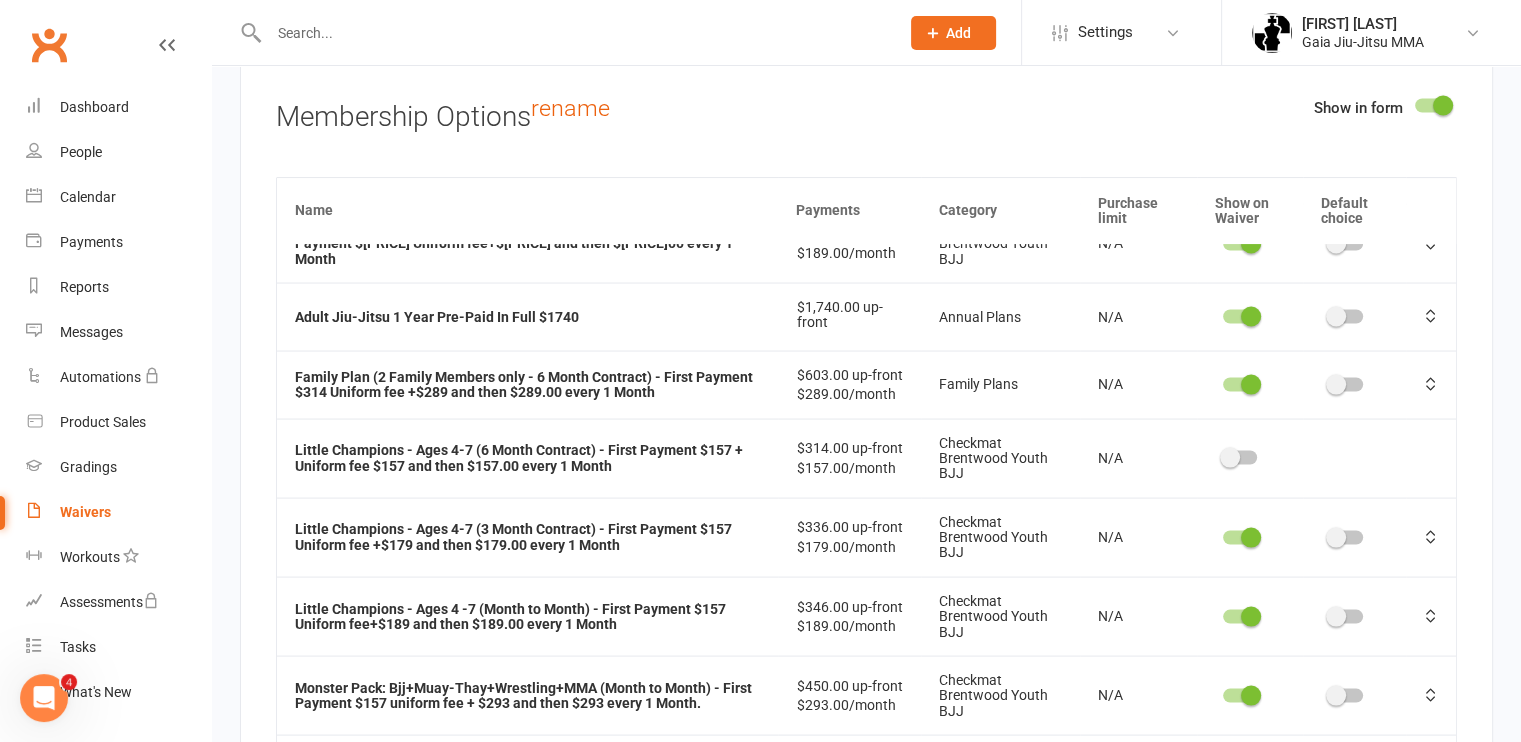 click at bounding box center (1240, 538) 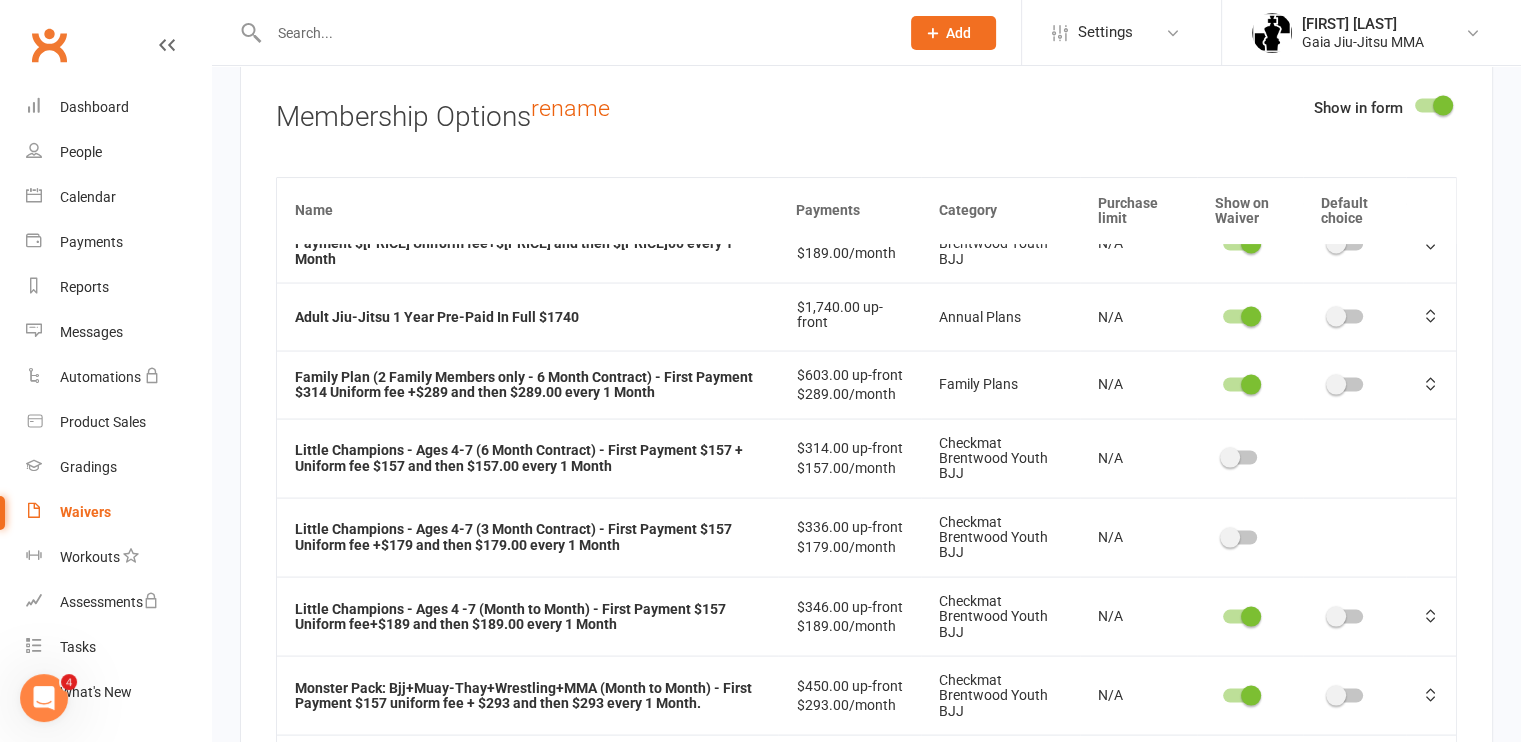 click at bounding box center [1251, 617] 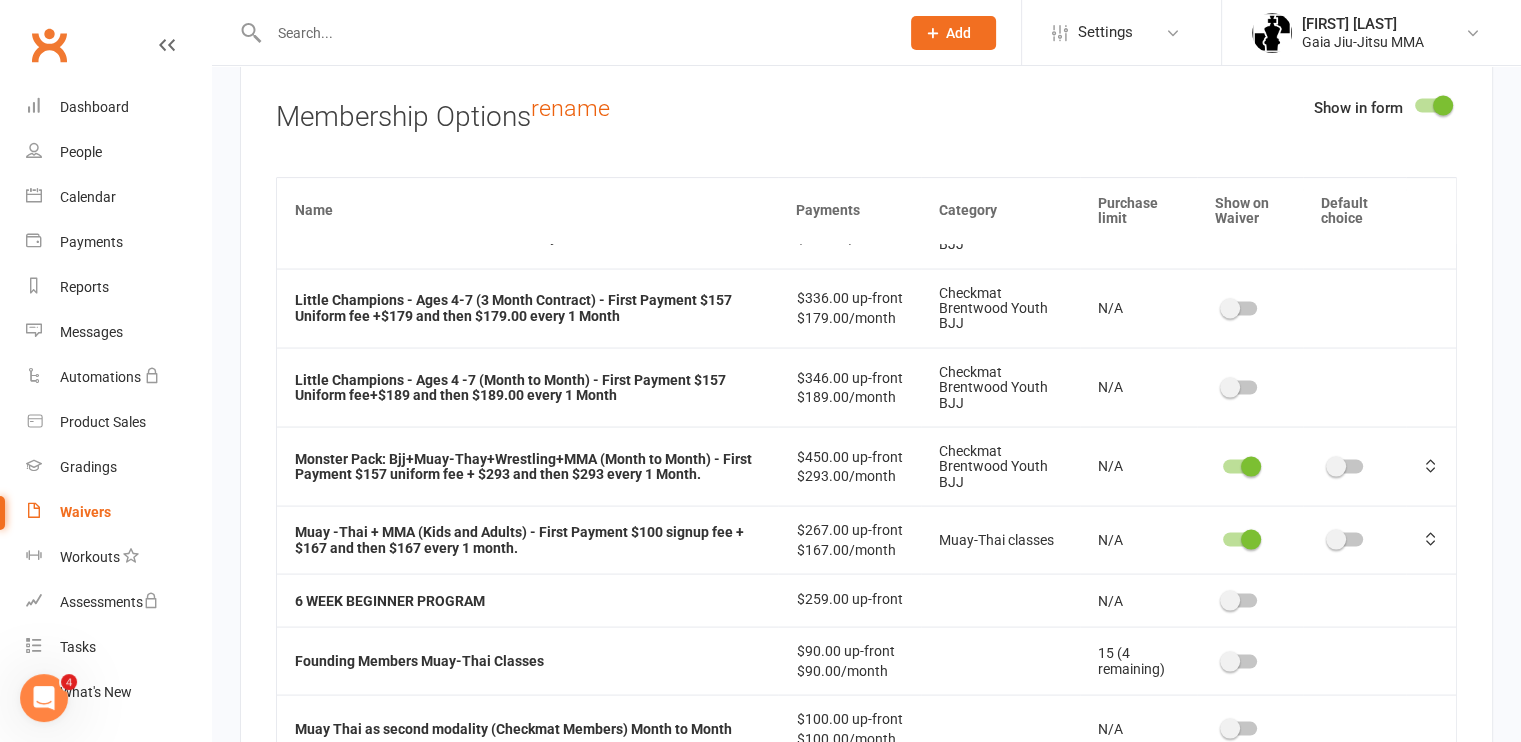scroll, scrollTop: 658, scrollLeft: 0, axis: vertical 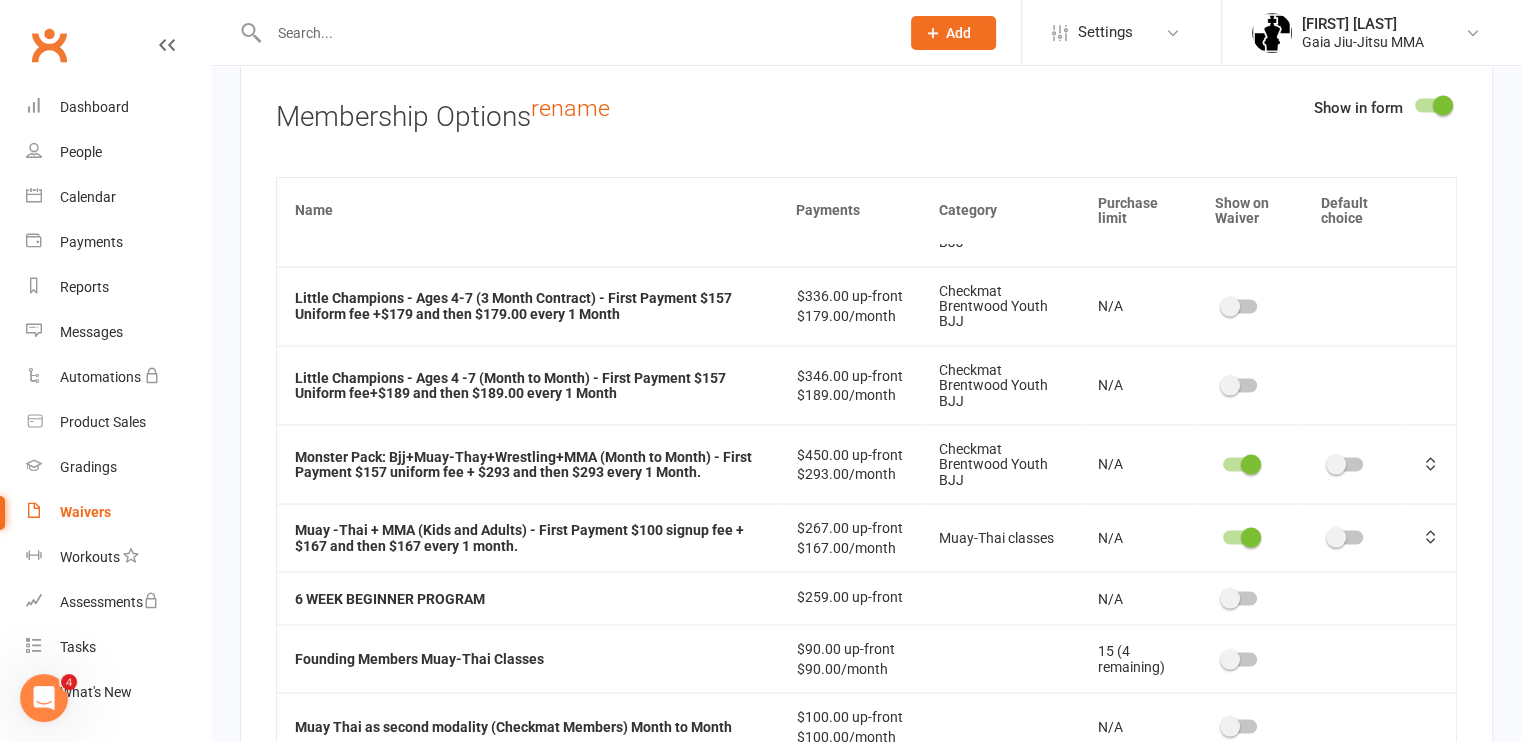 click at bounding box center (1431, 464) 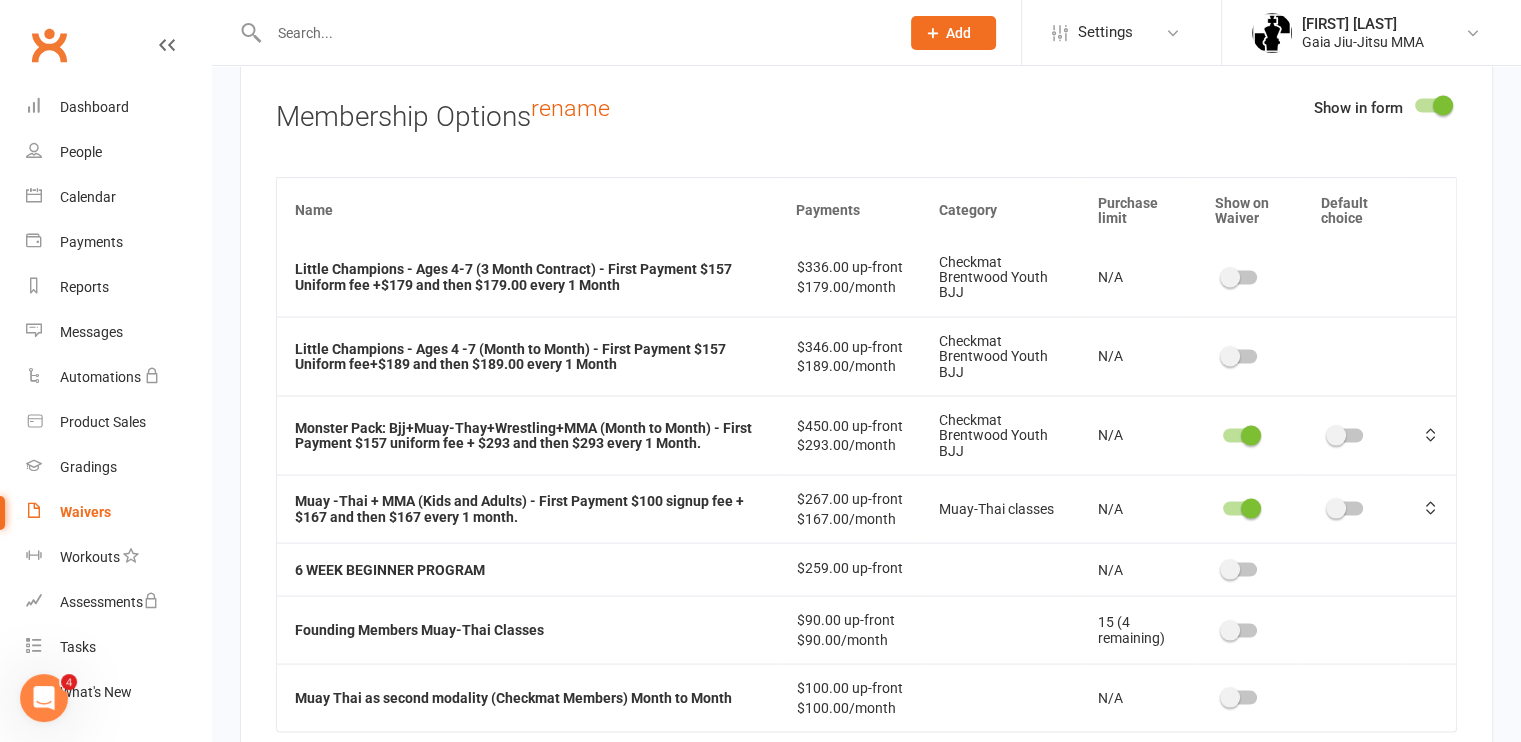scroll, scrollTop: 702, scrollLeft: 0, axis: vertical 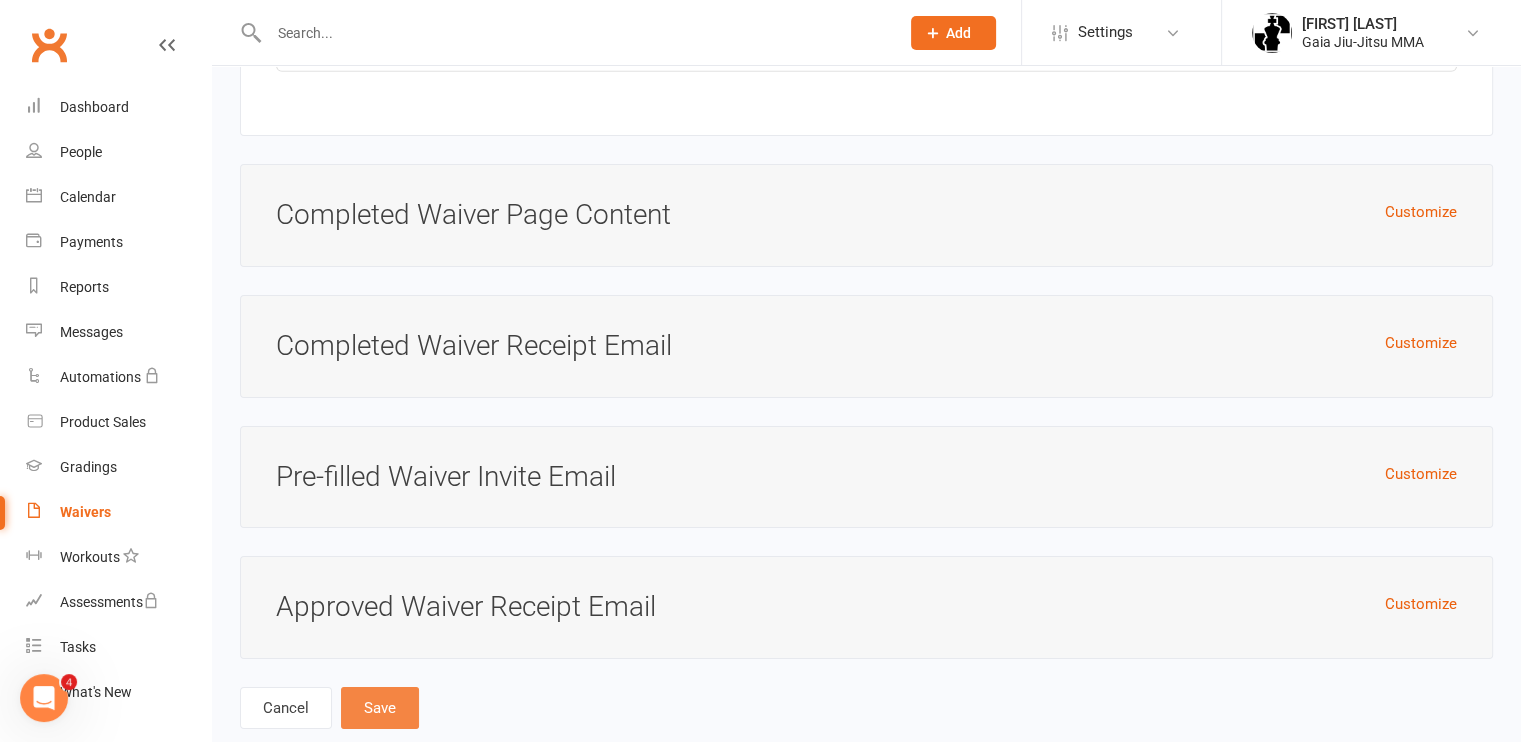 click on "Save" at bounding box center (380, 708) 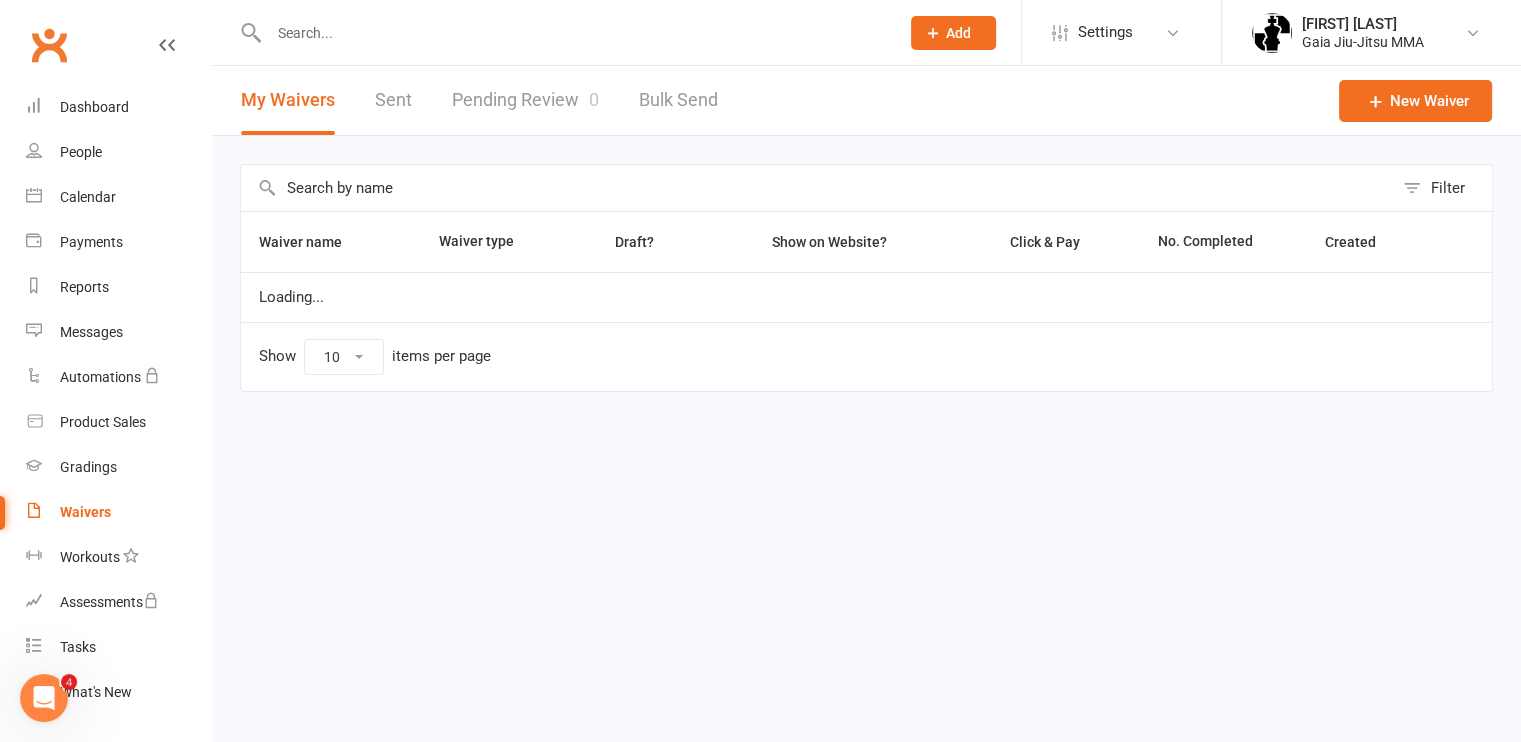 scroll, scrollTop: 0, scrollLeft: 0, axis: both 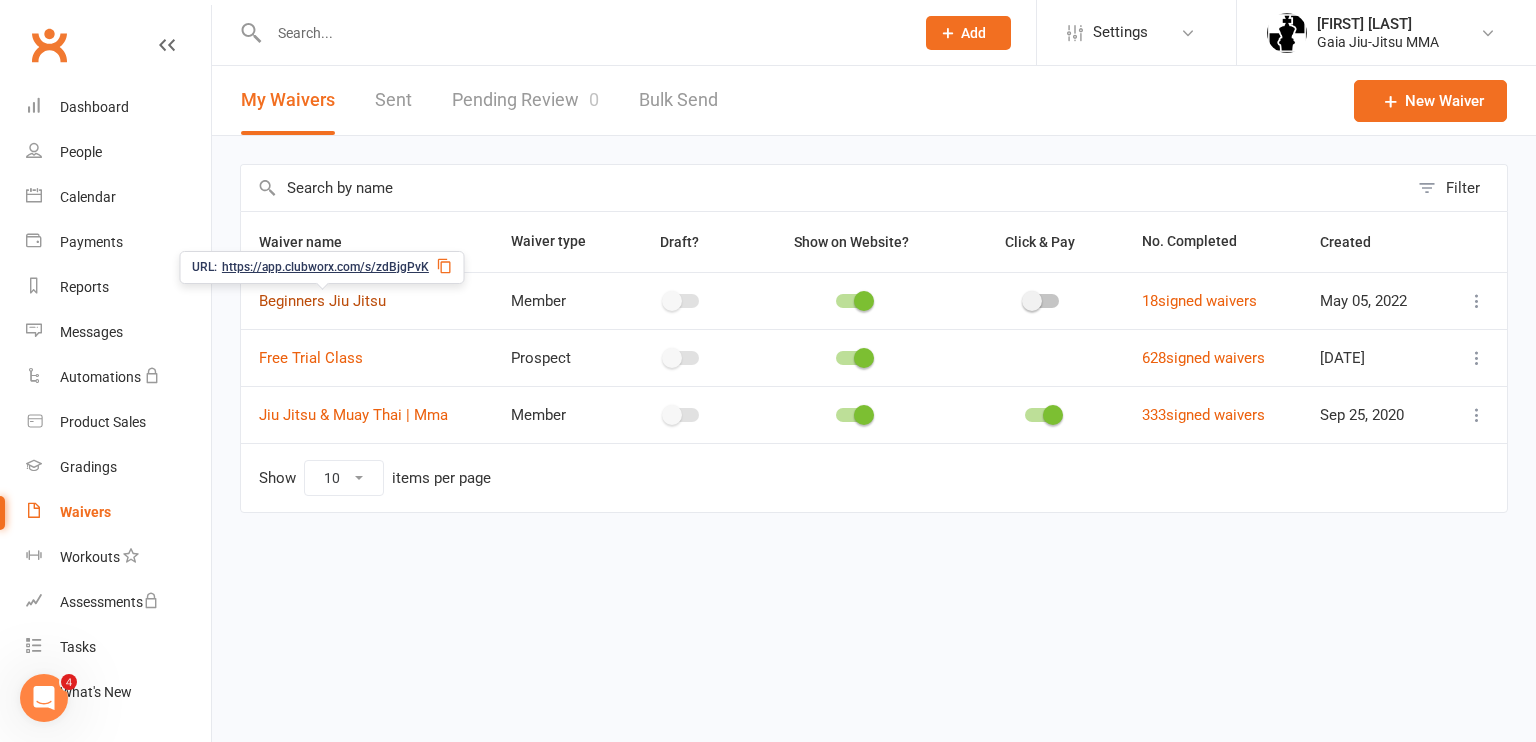 click on "Beginners Jiu Jitsu" at bounding box center [322, 301] 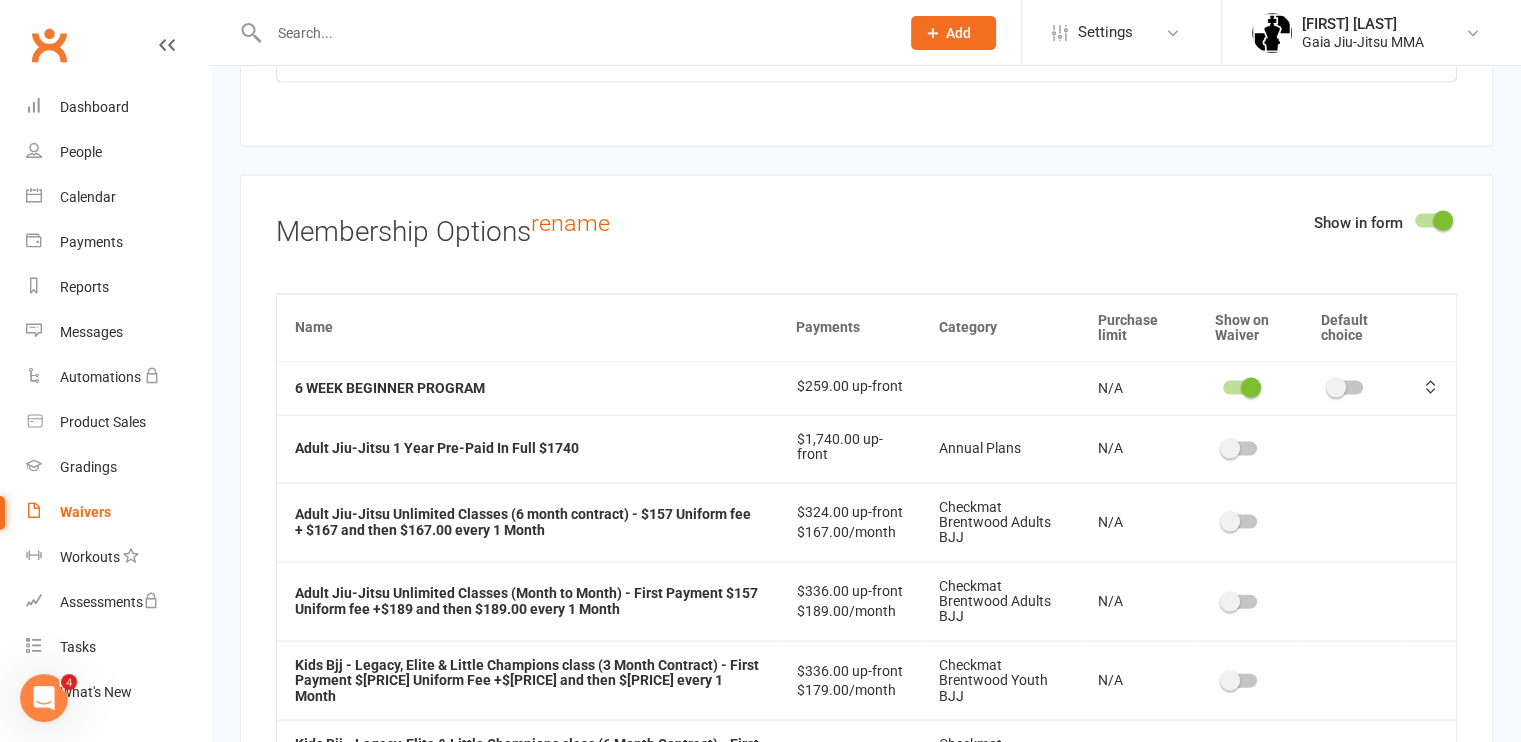 scroll, scrollTop: 11776, scrollLeft: 0, axis: vertical 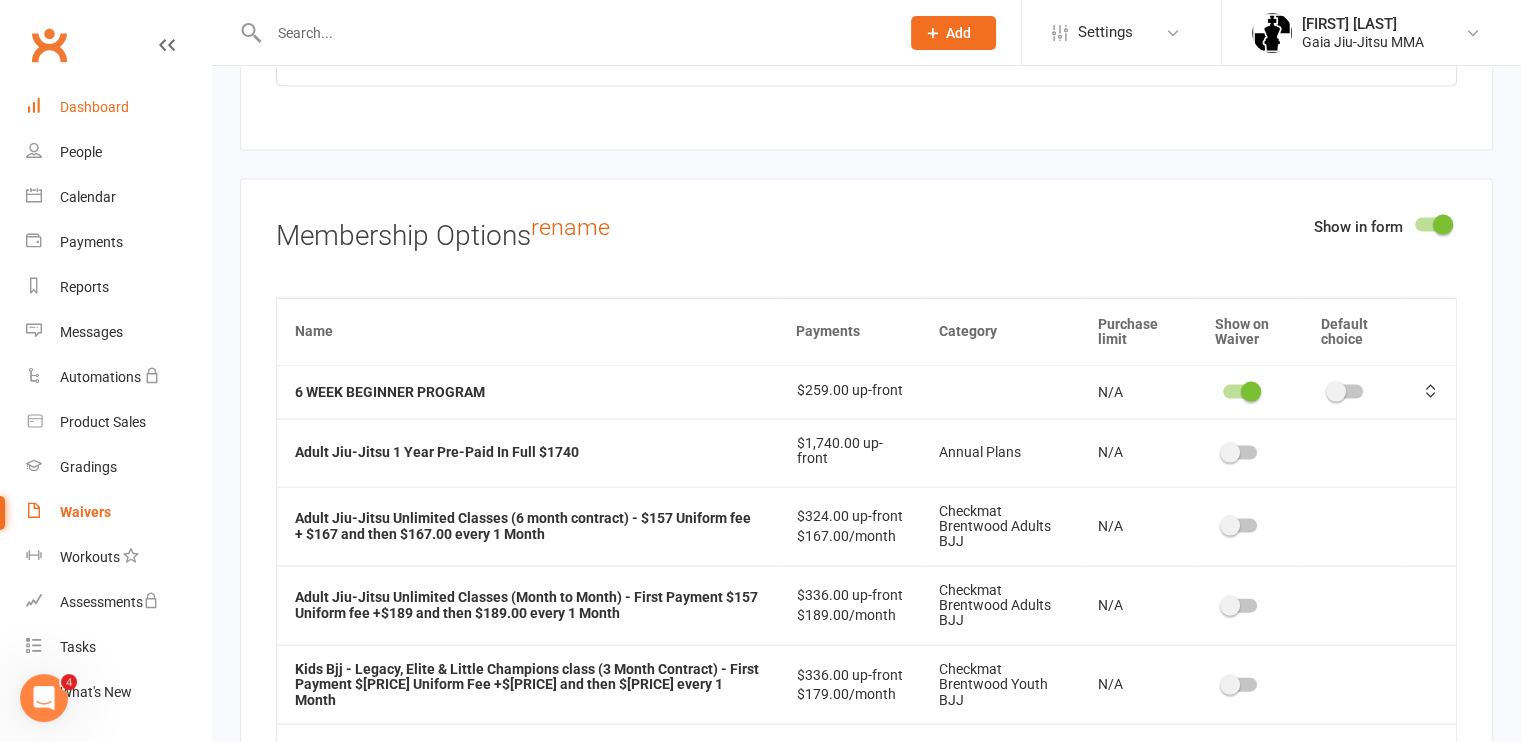 click on "Dashboard" at bounding box center [94, 107] 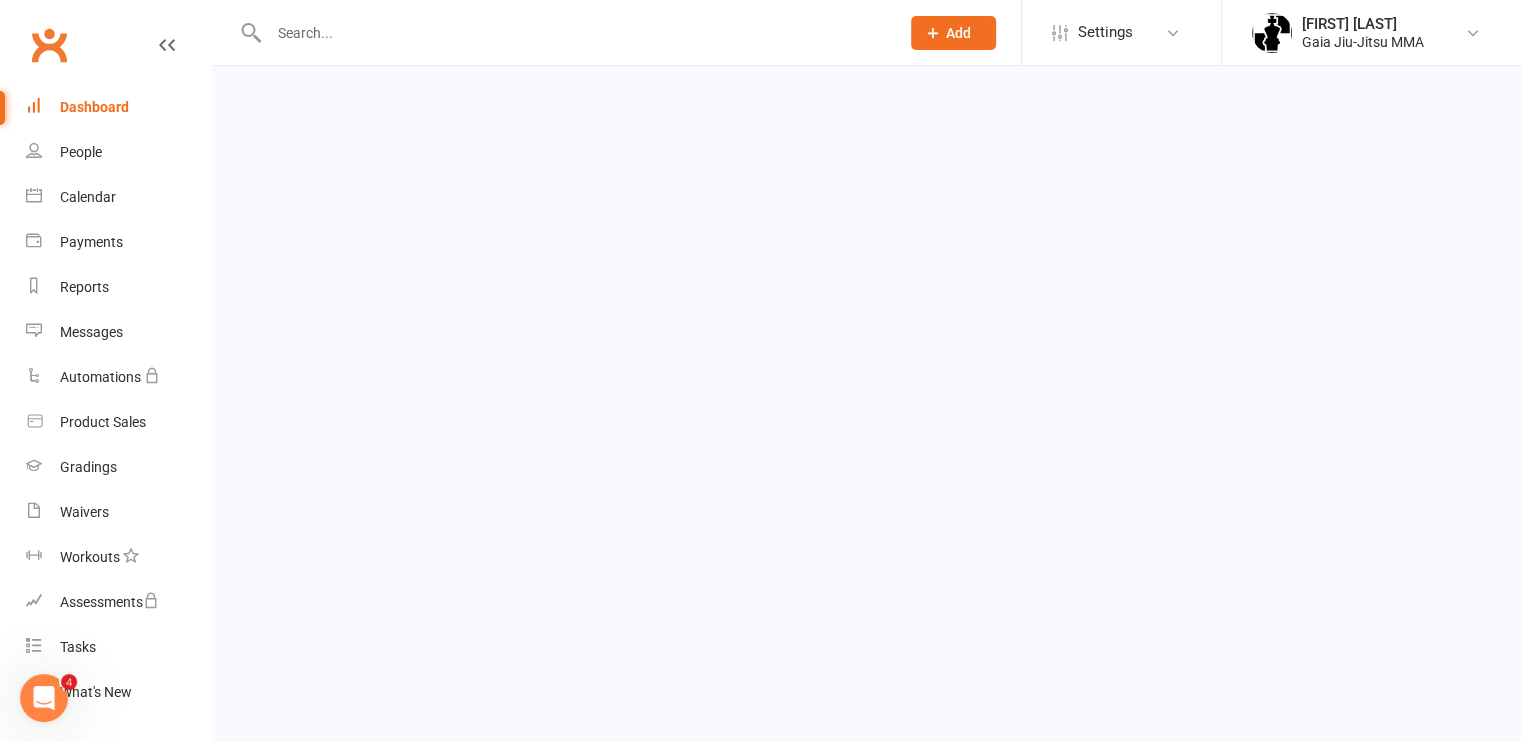 scroll, scrollTop: 0, scrollLeft: 0, axis: both 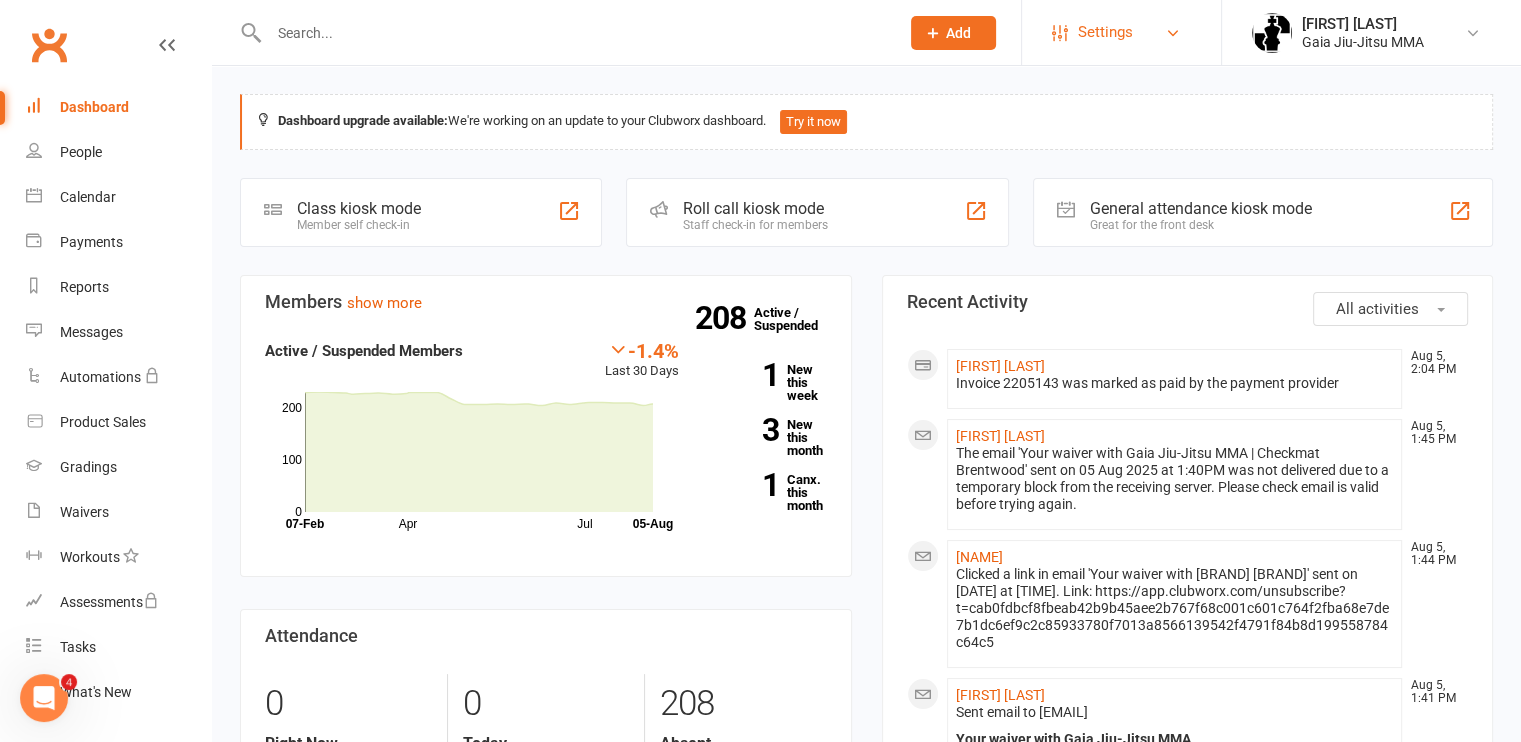 click on "Settings" at bounding box center (1121, 32) 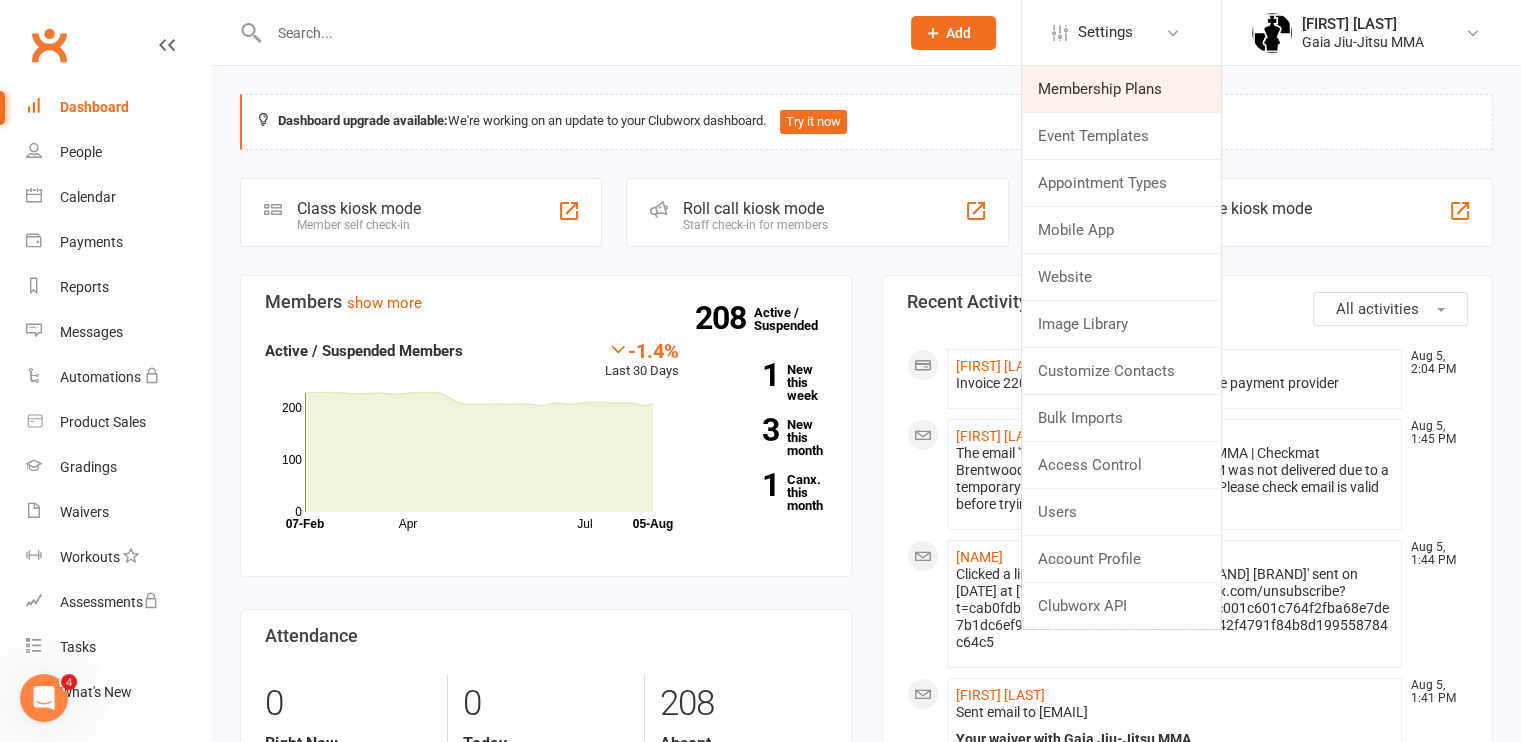 click on "Membership Plans" at bounding box center (1121, 89) 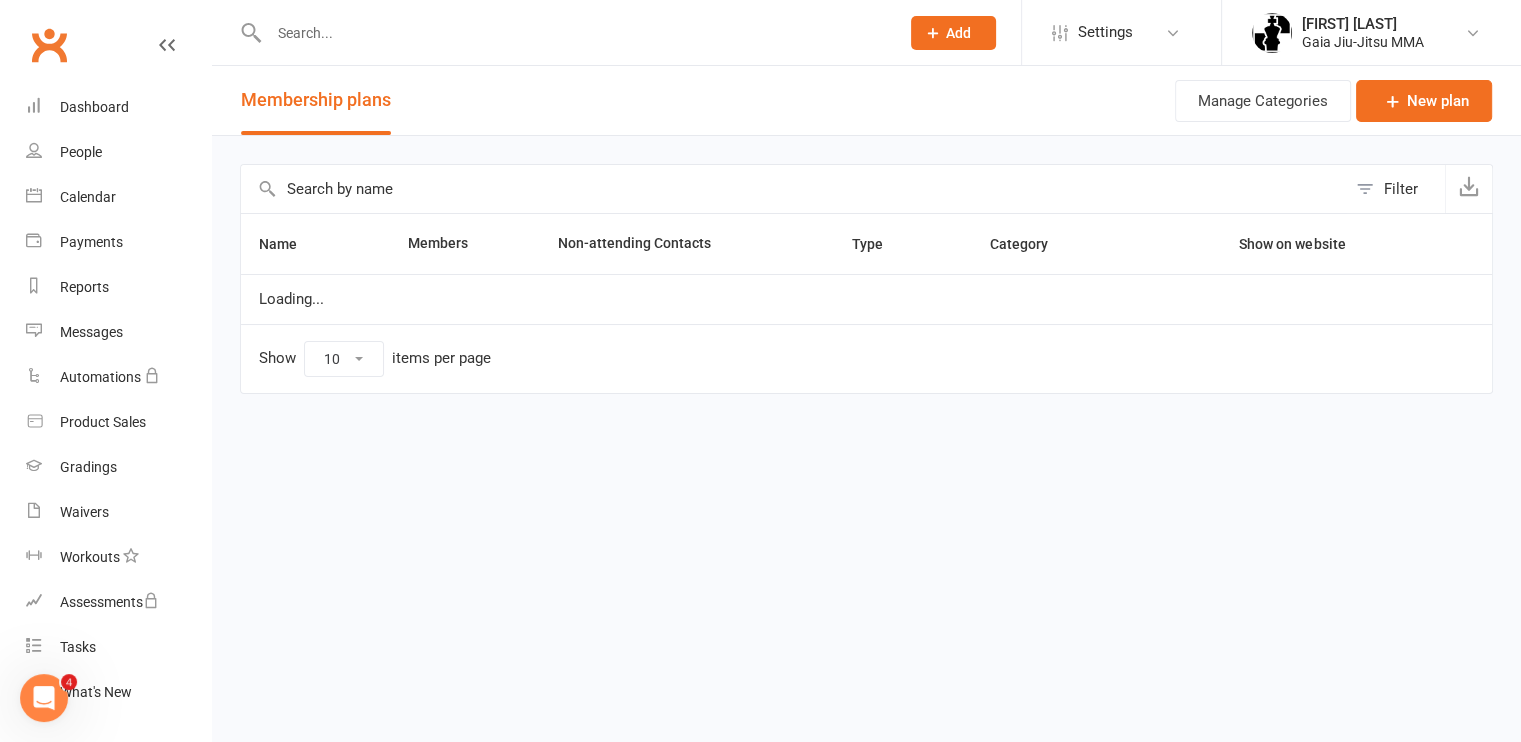 select on "100" 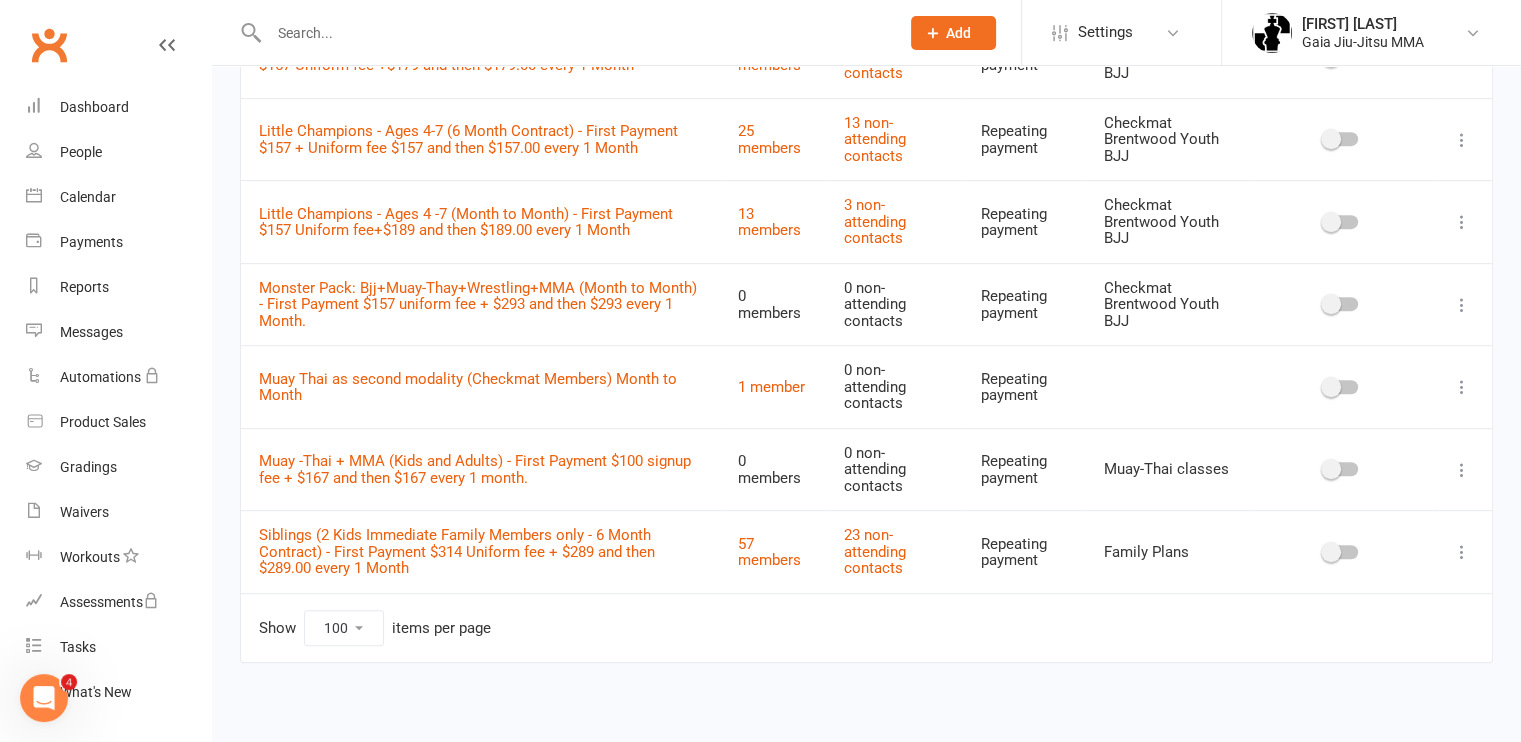 scroll, scrollTop: 1008, scrollLeft: 0, axis: vertical 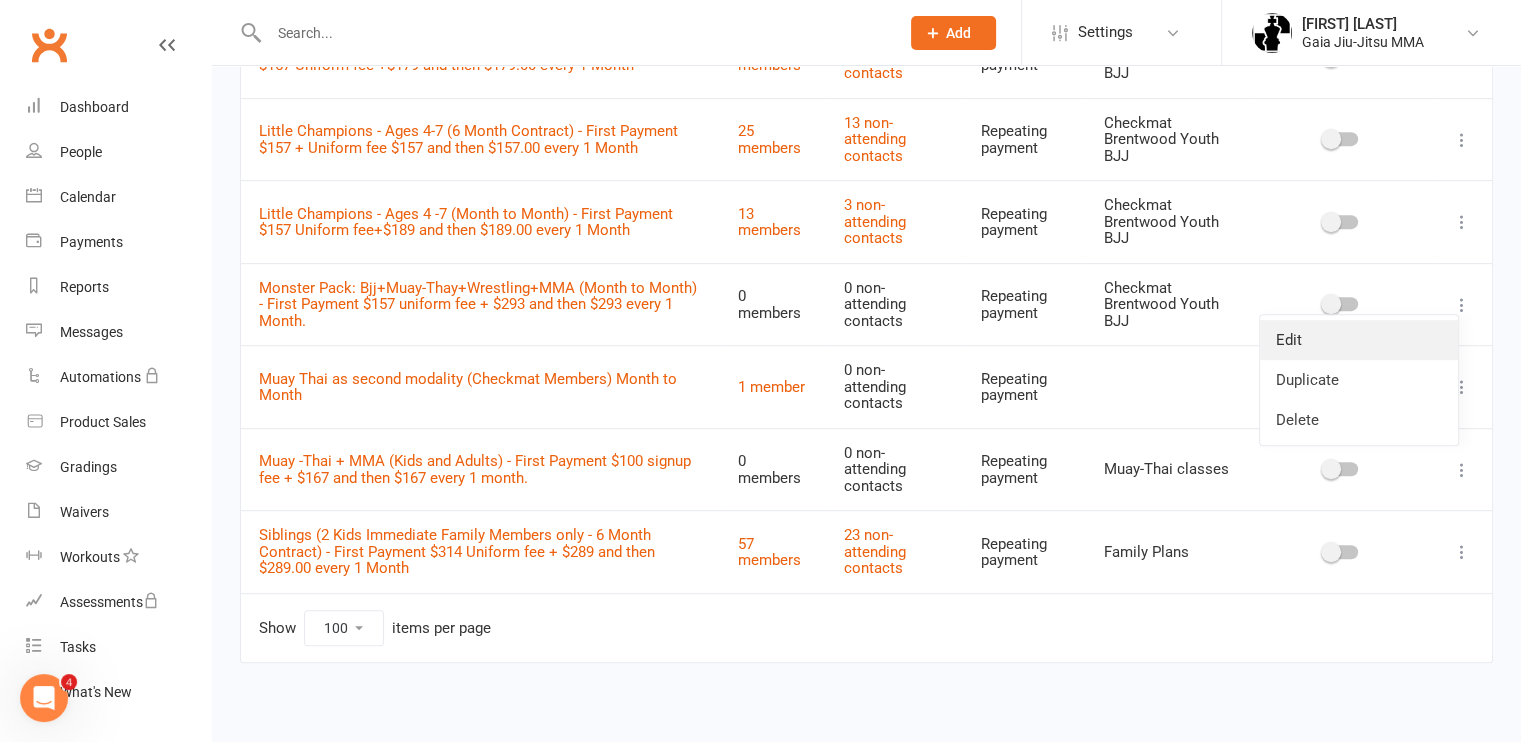 click on "Edit" at bounding box center (1359, 340) 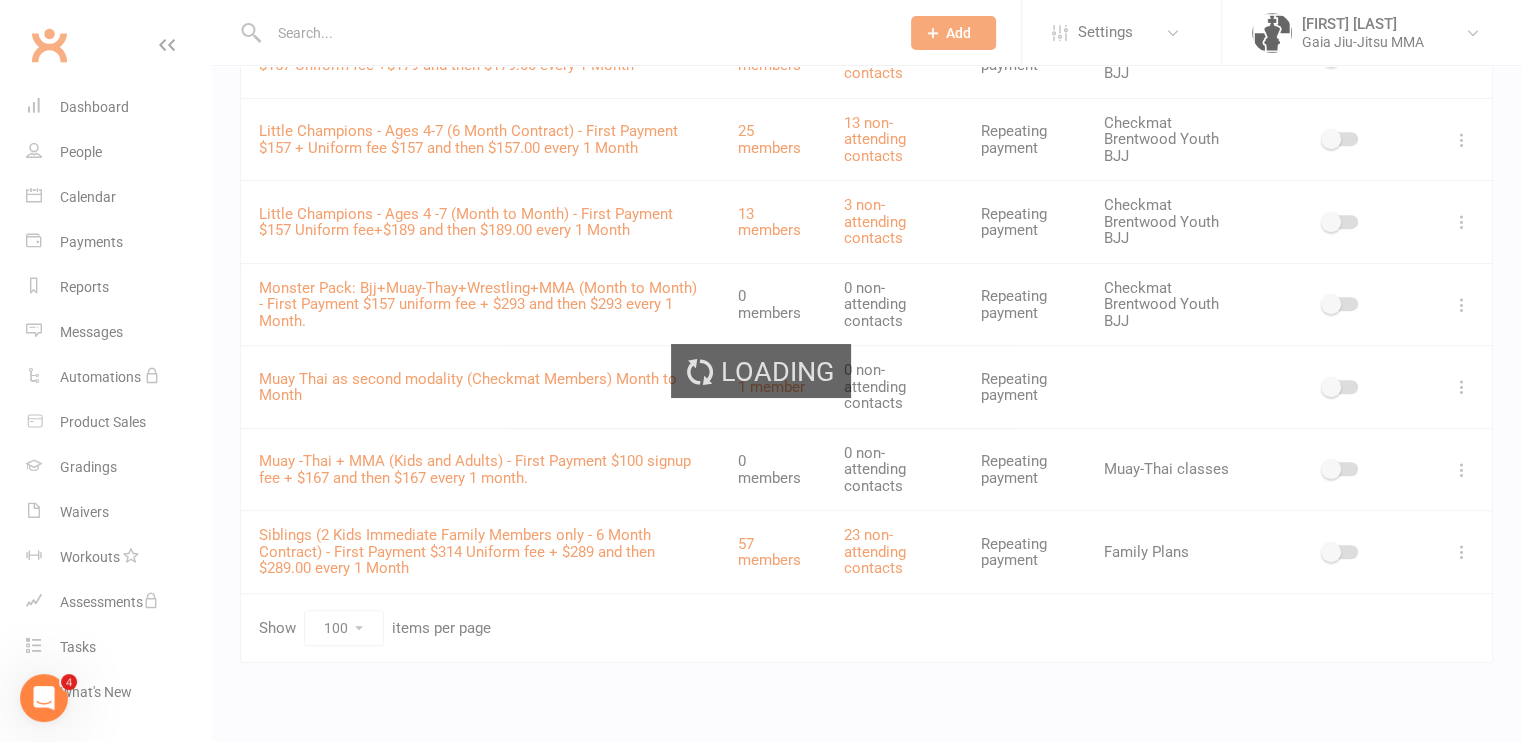 scroll, scrollTop: 0, scrollLeft: 0, axis: both 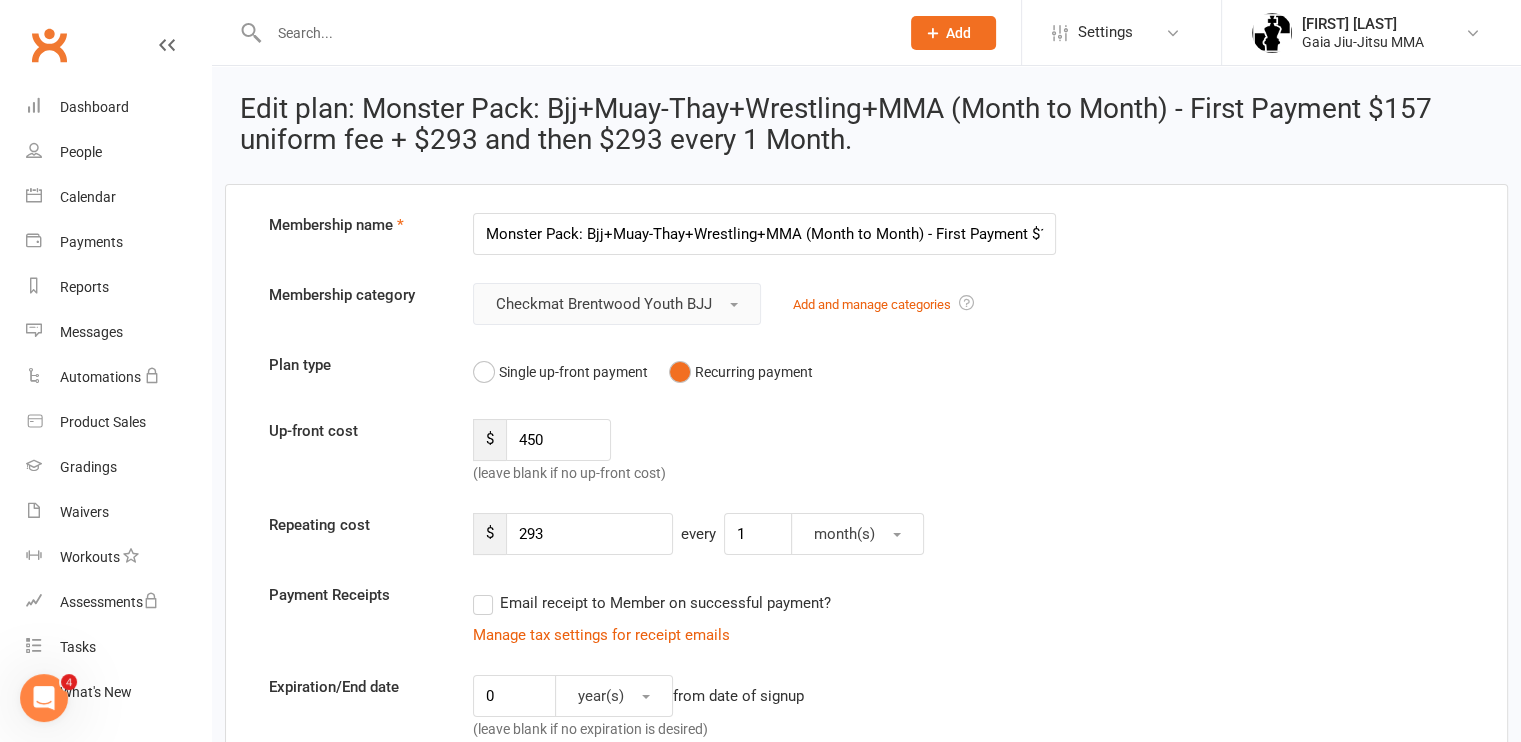 click on "Checkmat Brentwood Youth BJJ" at bounding box center (617, 304) 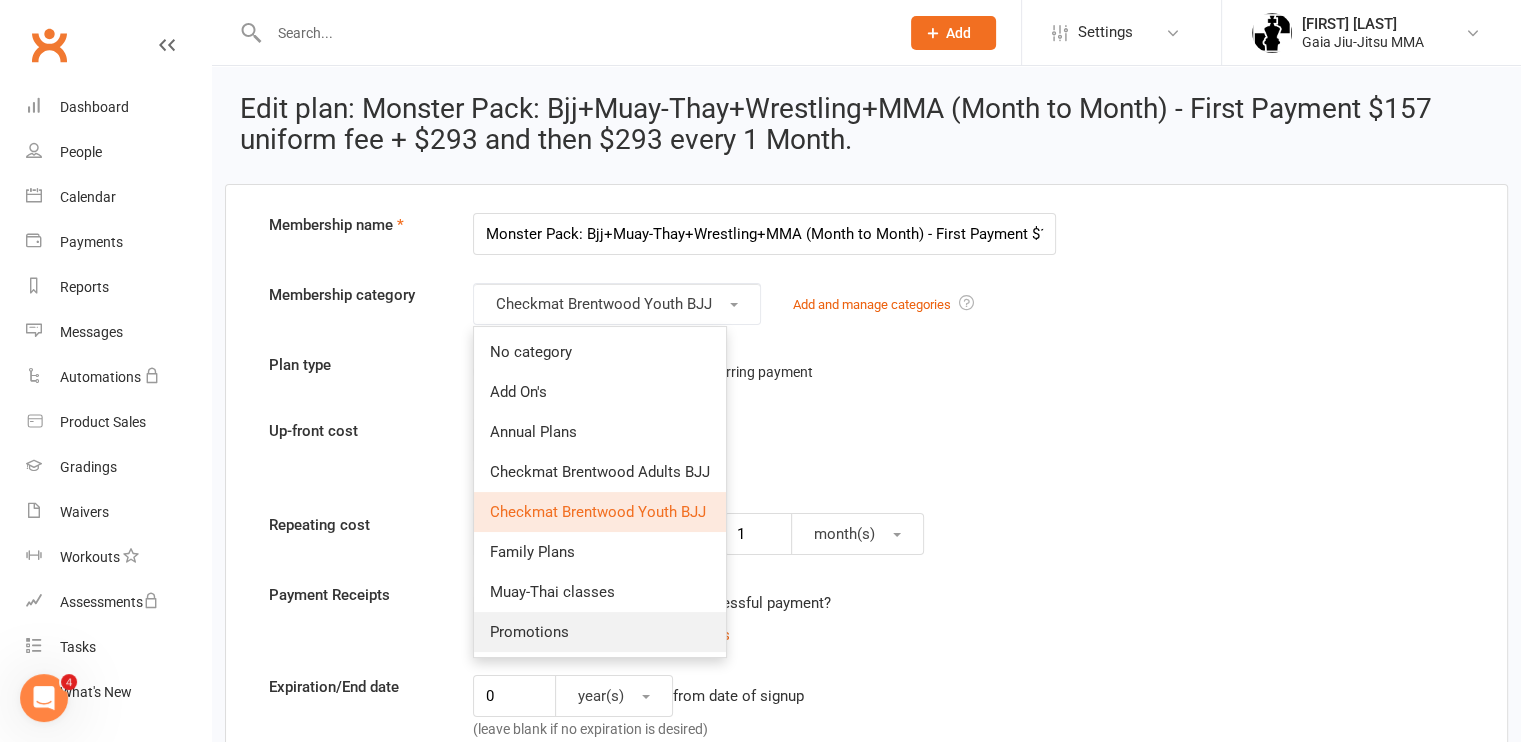 click on "Promotions" at bounding box center [529, 632] 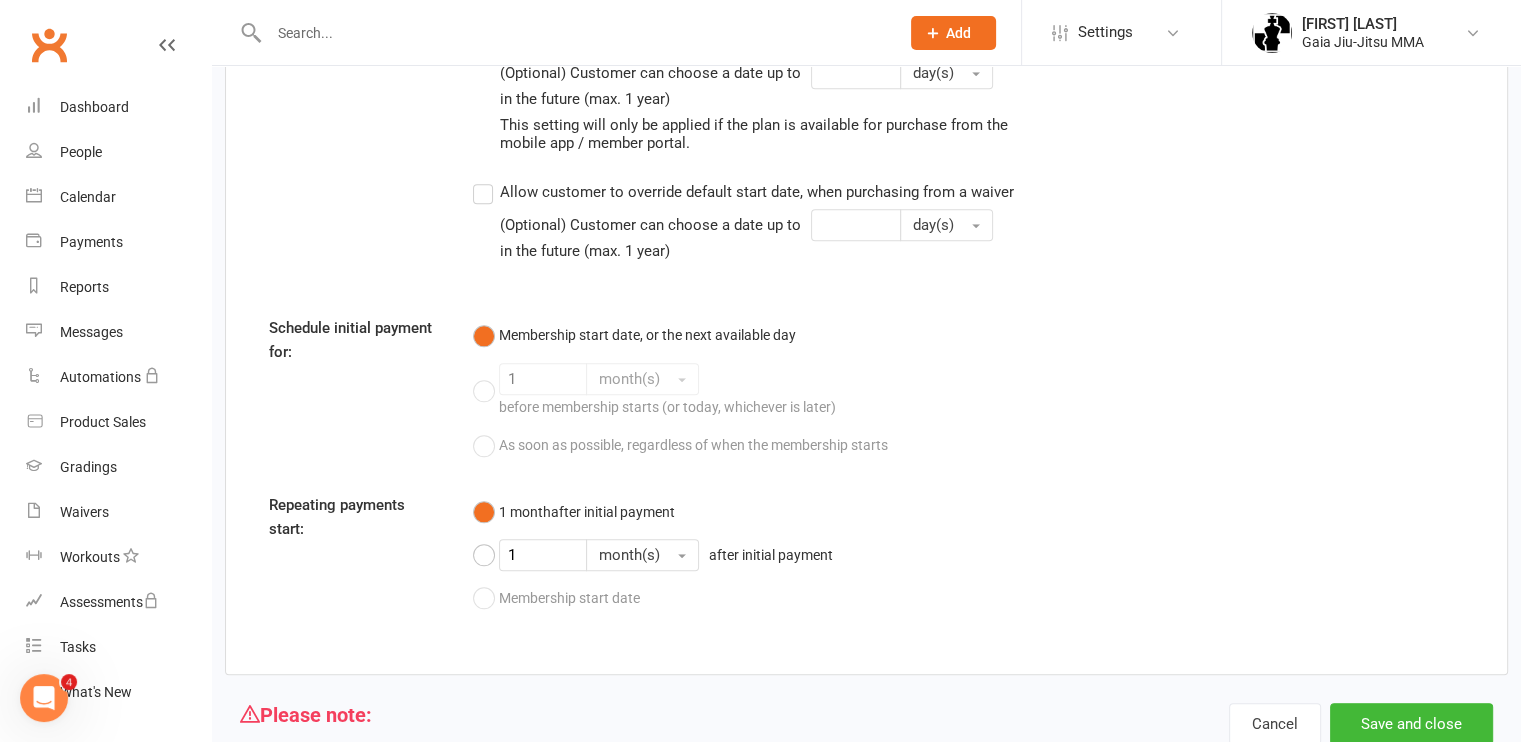 scroll, scrollTop: 2104, scrollLeft: 0, axis: vertical 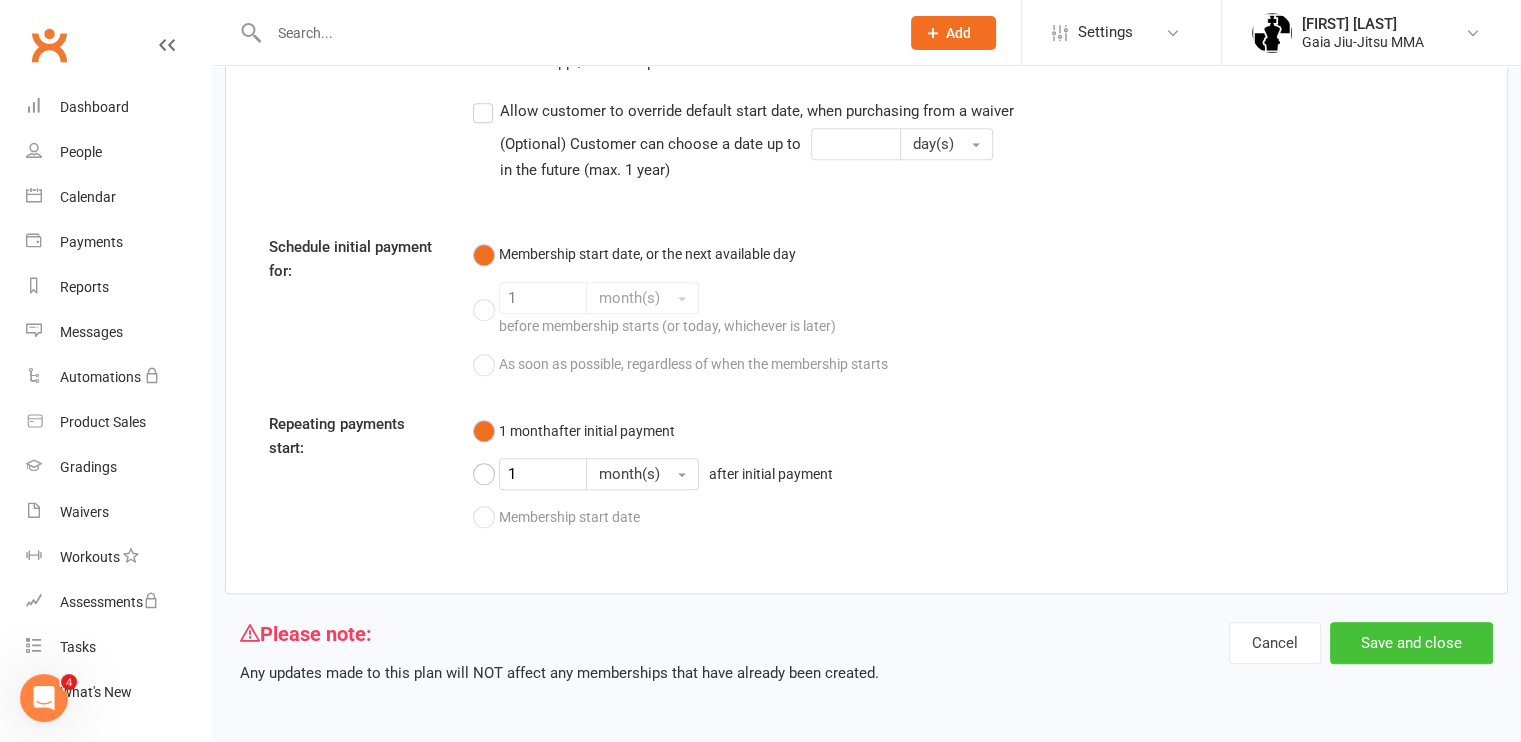 click on "Save and close" at bounding box center [1411, 643] 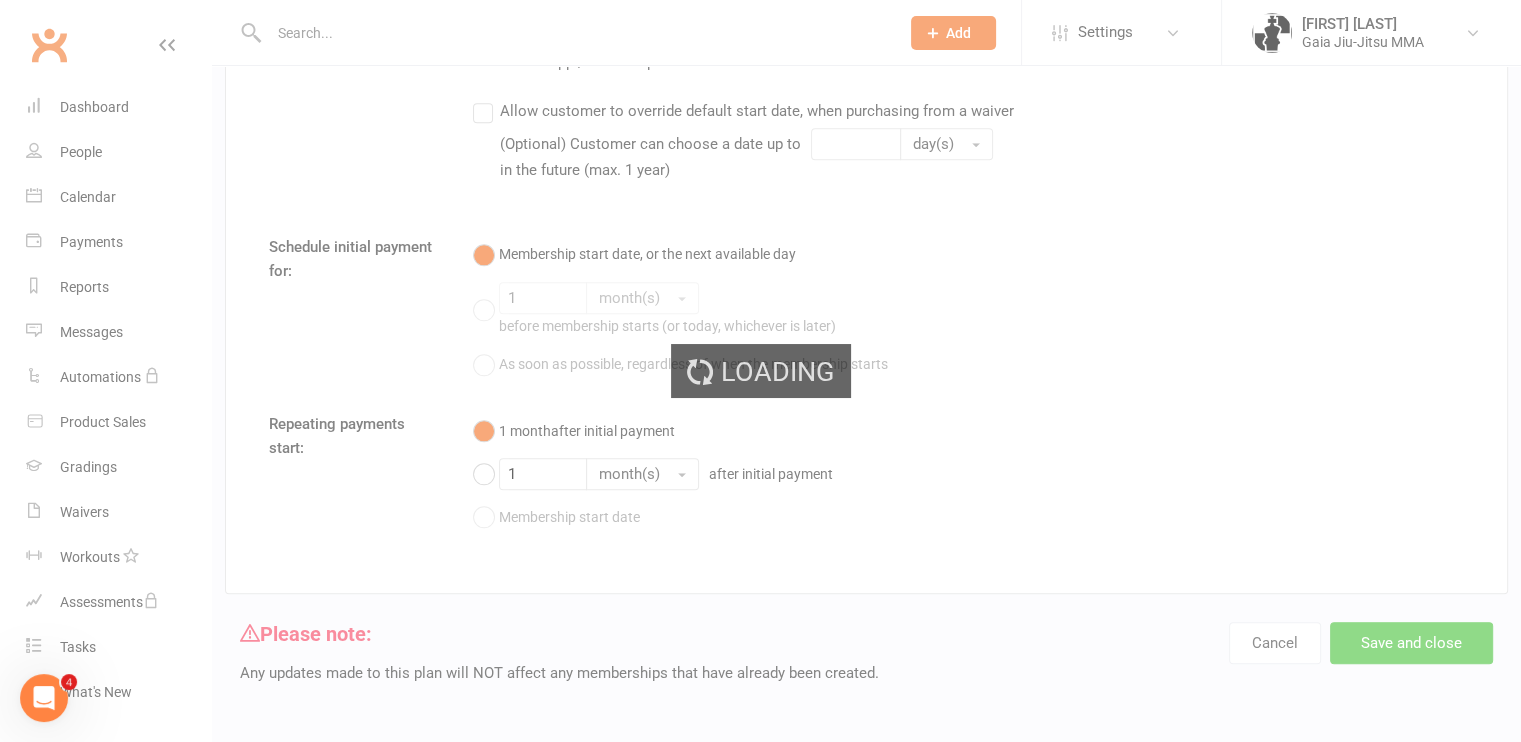 scroll, scrollTop: 0, scrollLeft: 0, axis: both 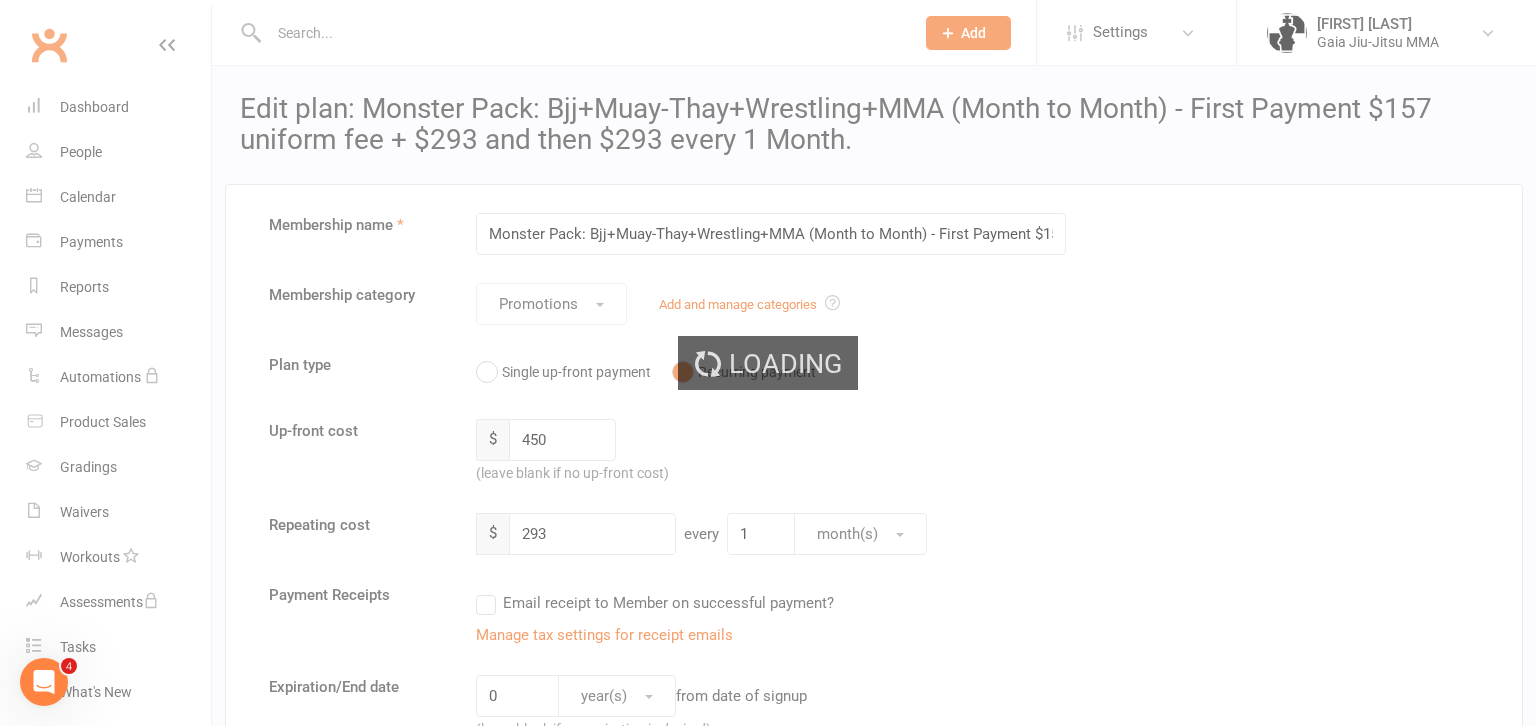 select on "100" 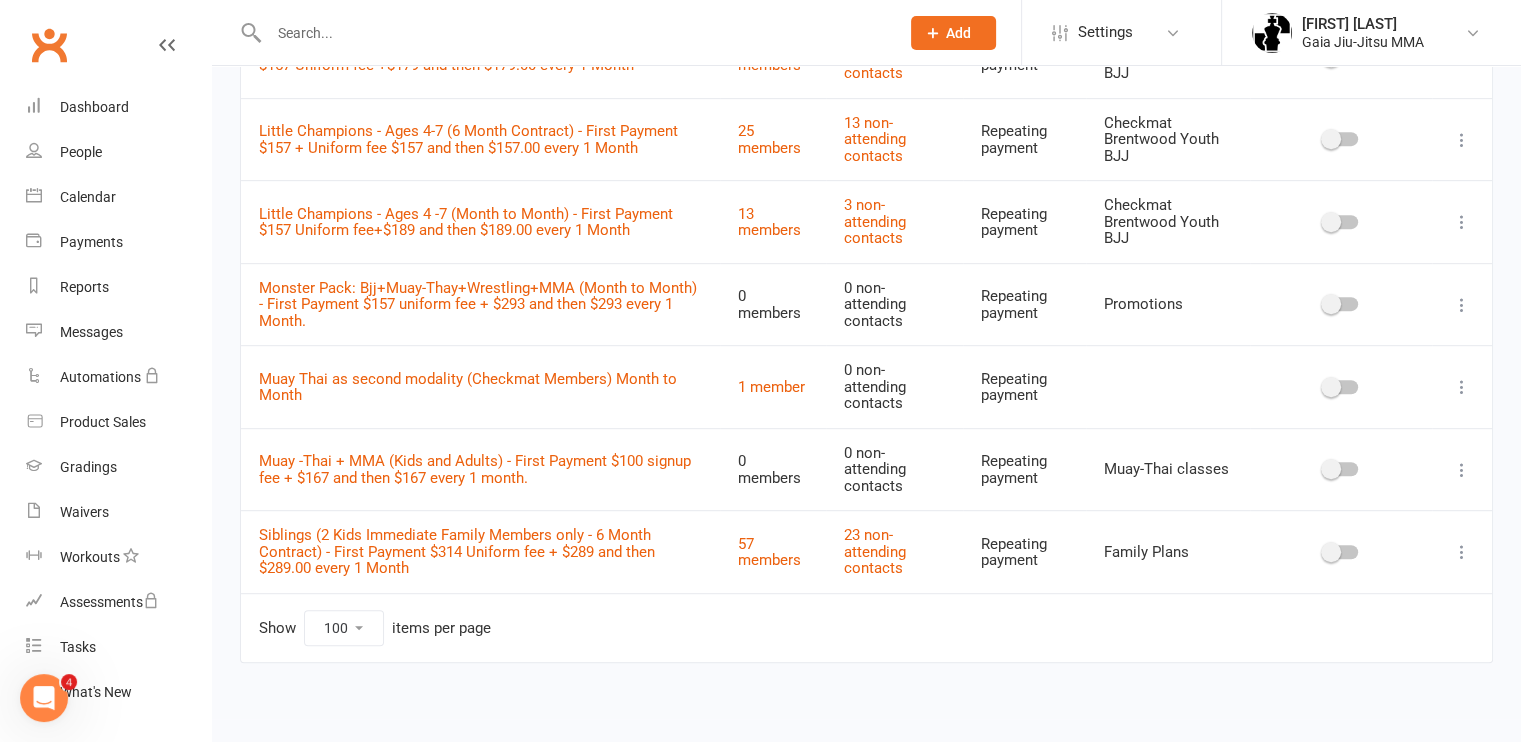 scroll, scrollTop: 1009, scrollLeft: 0, axis: vertical 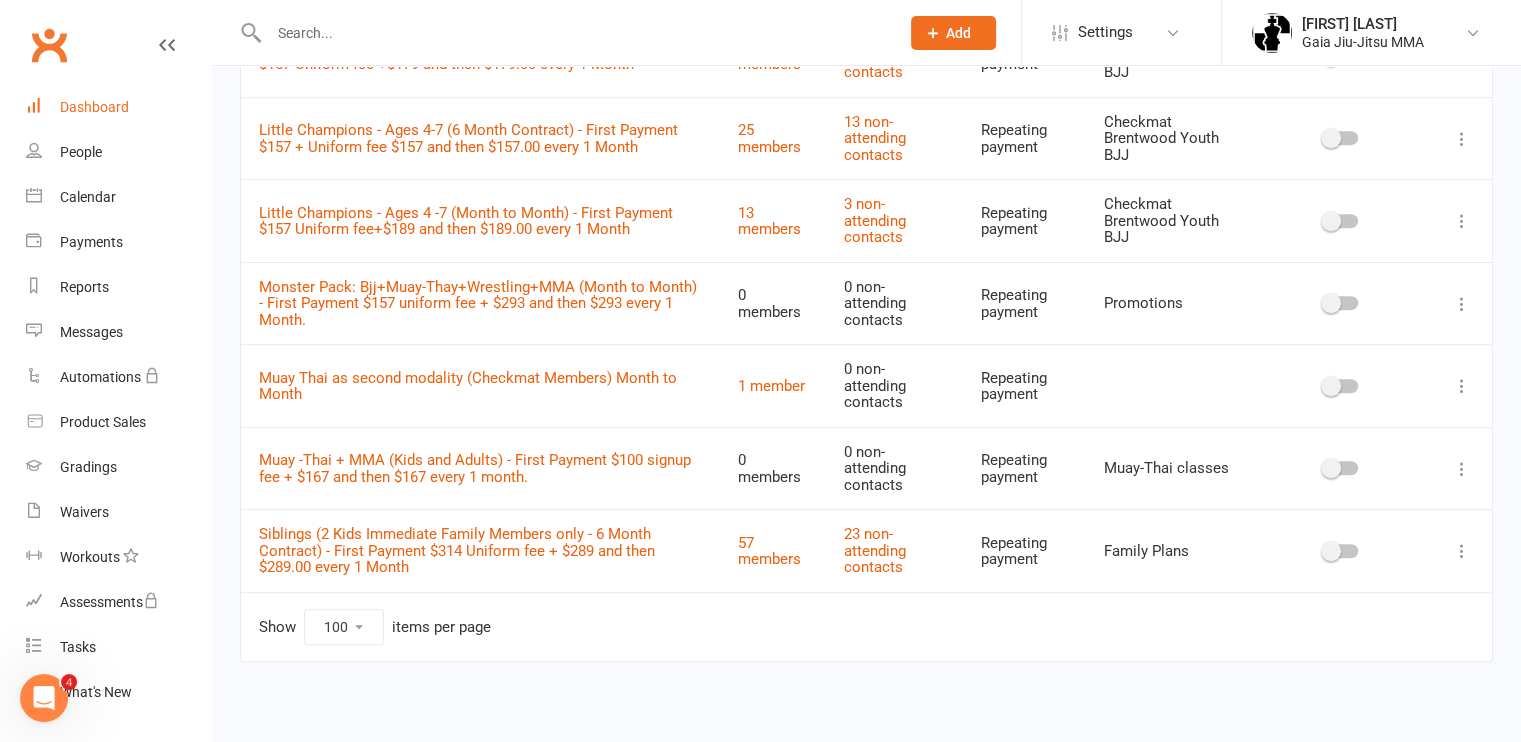 click on "Dashboard" at bounding box center [118, 107] 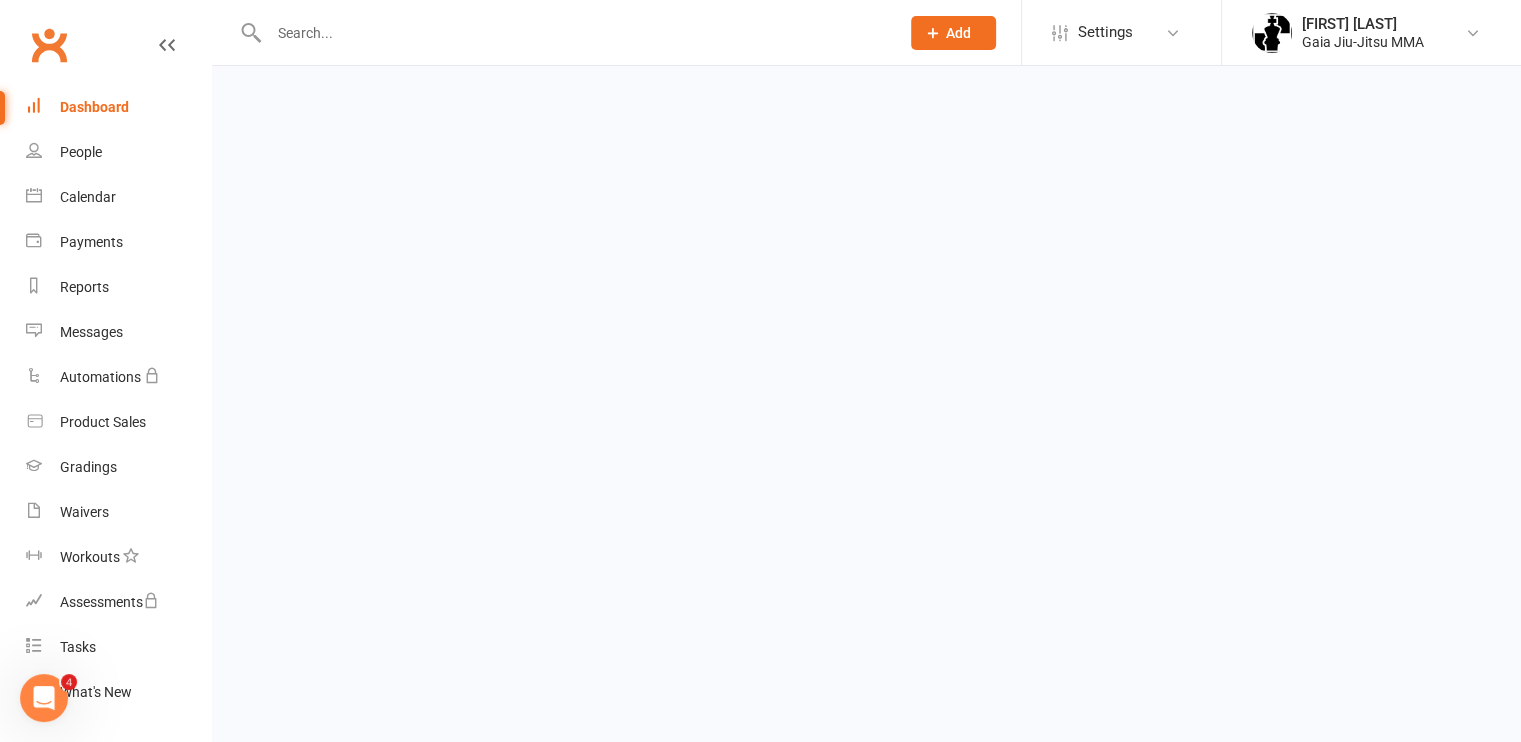 scroll, scrollTop: 0, scrollLeft: 0, axis: both 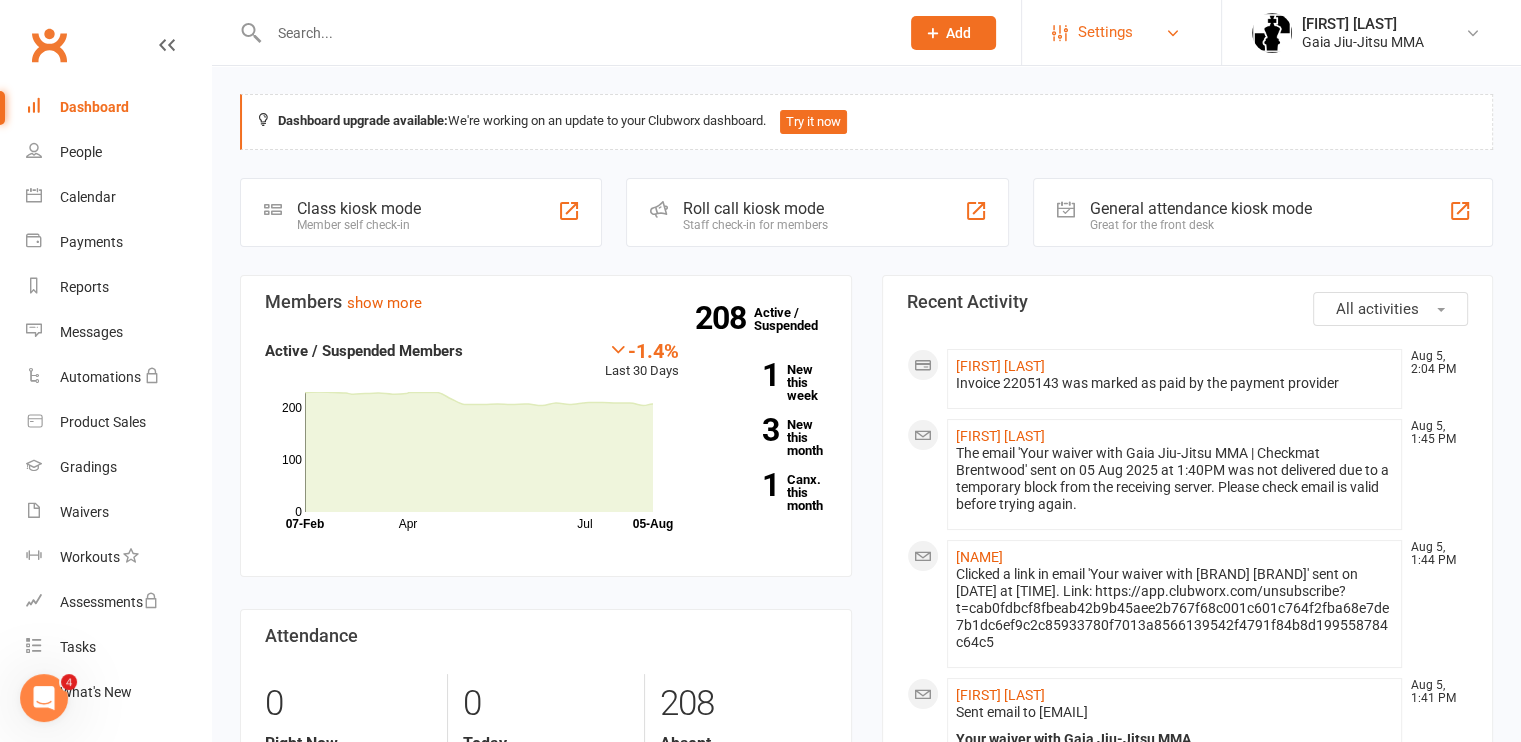 click on "Settings" at bounding box center (1105, 32) 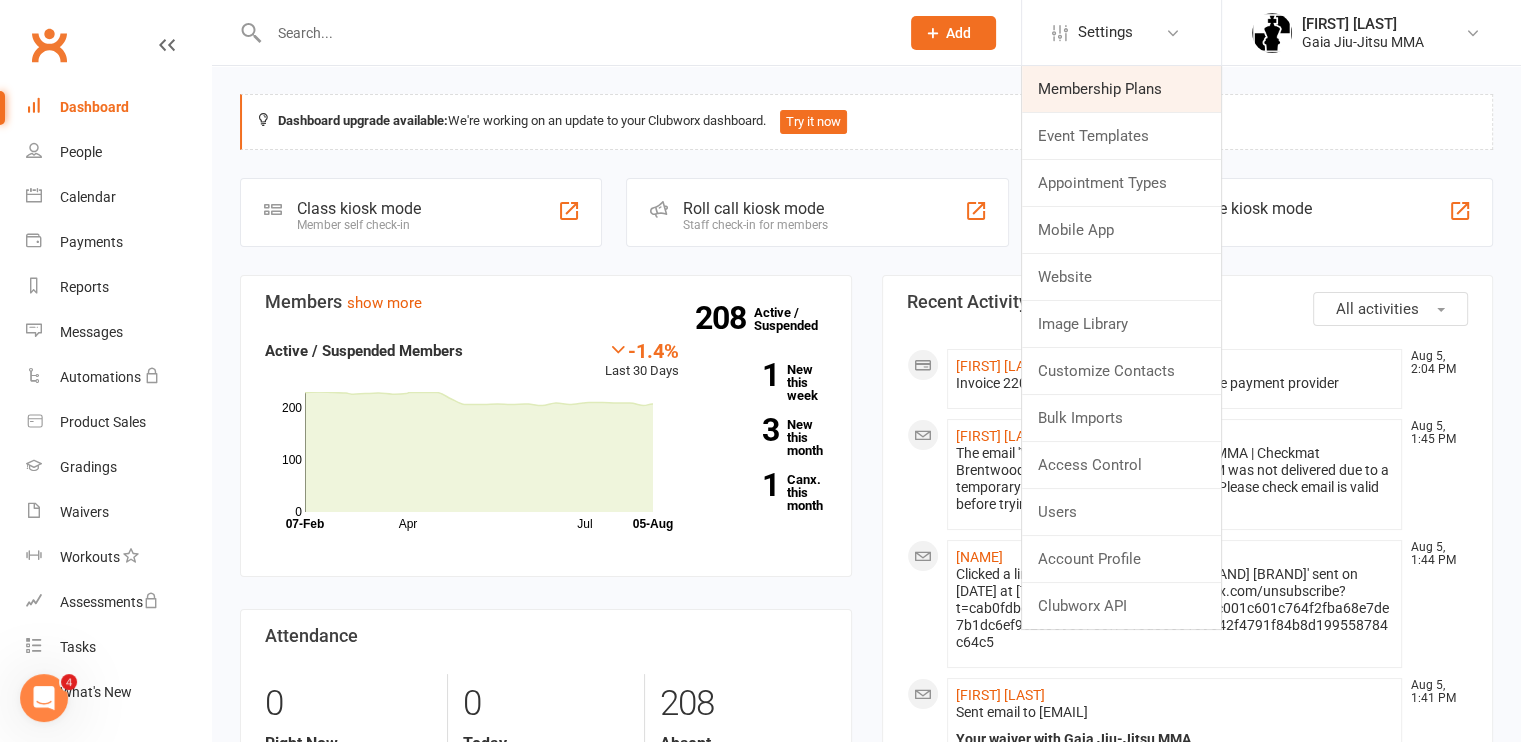 click on "Membership Plans" at bounding box center (1121, 89) 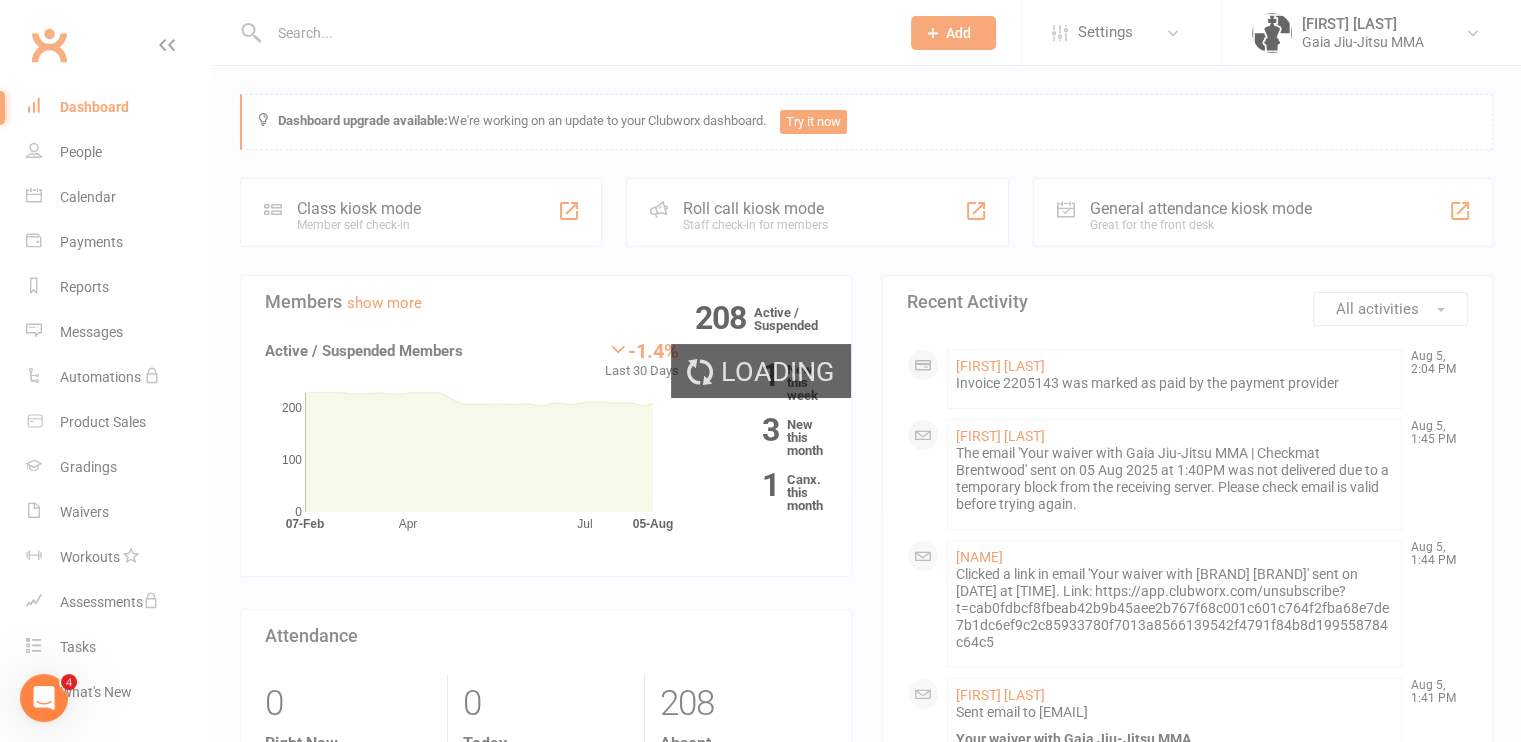 select on "100" 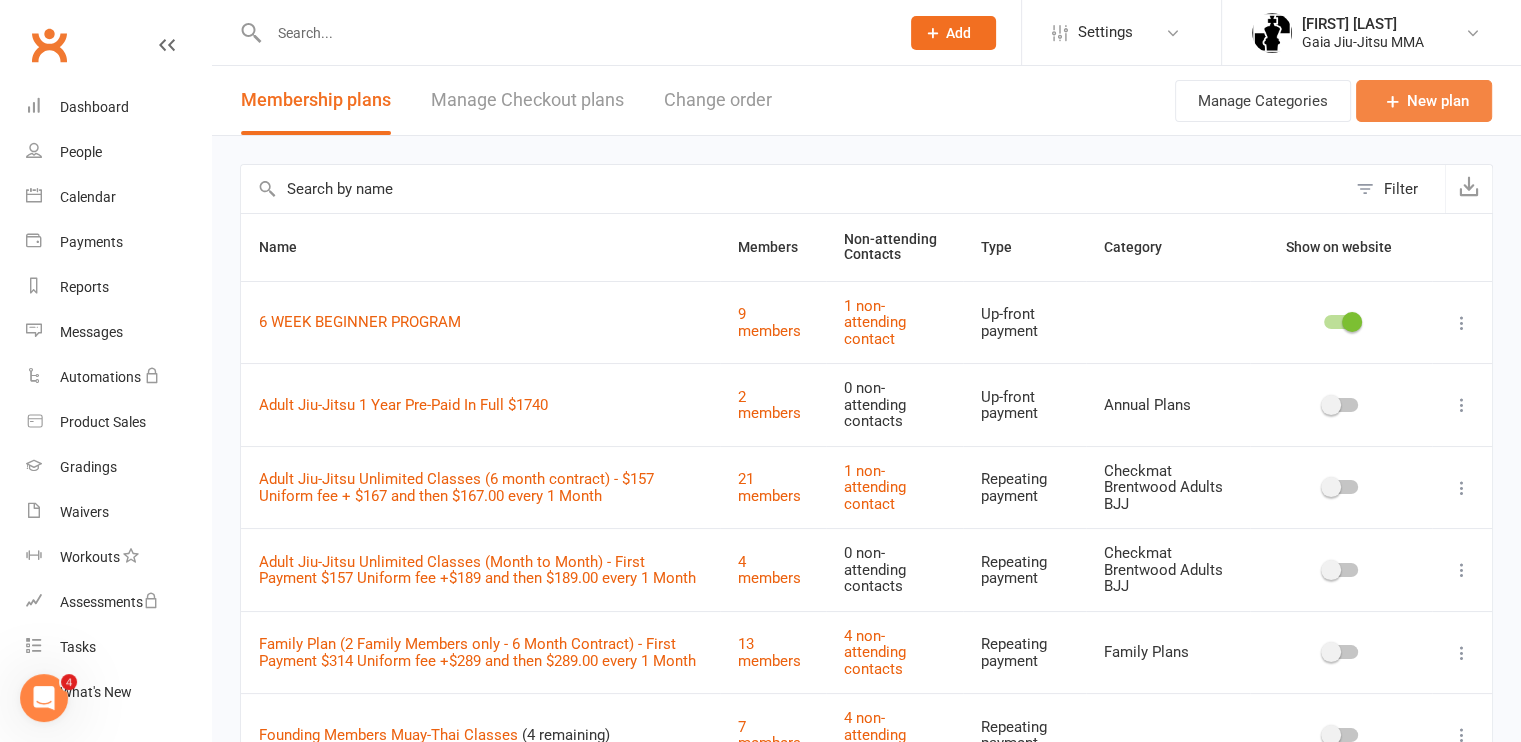 click on "New plan" at bounding box center (1424, 101) 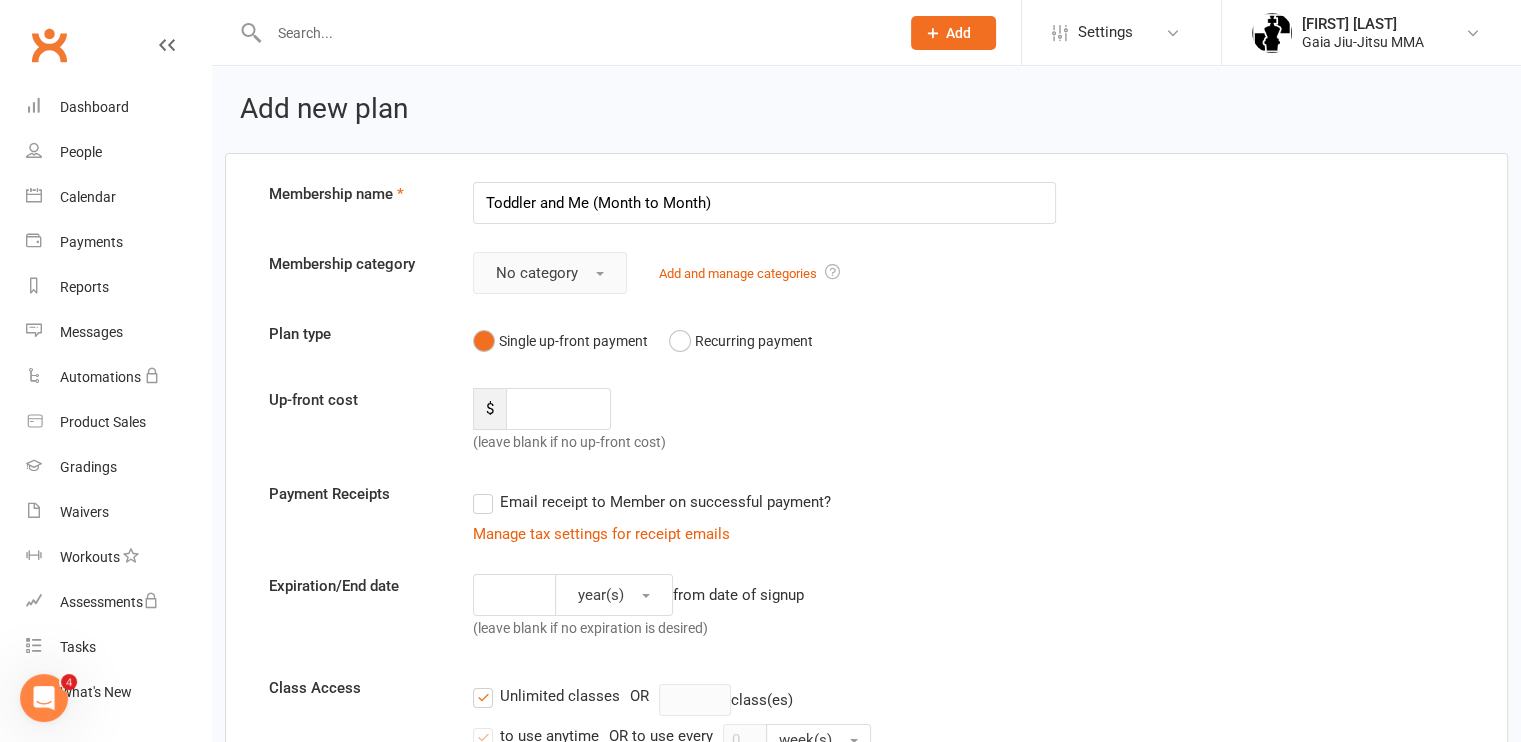 type on "Toddler and Me (Month to Month)" 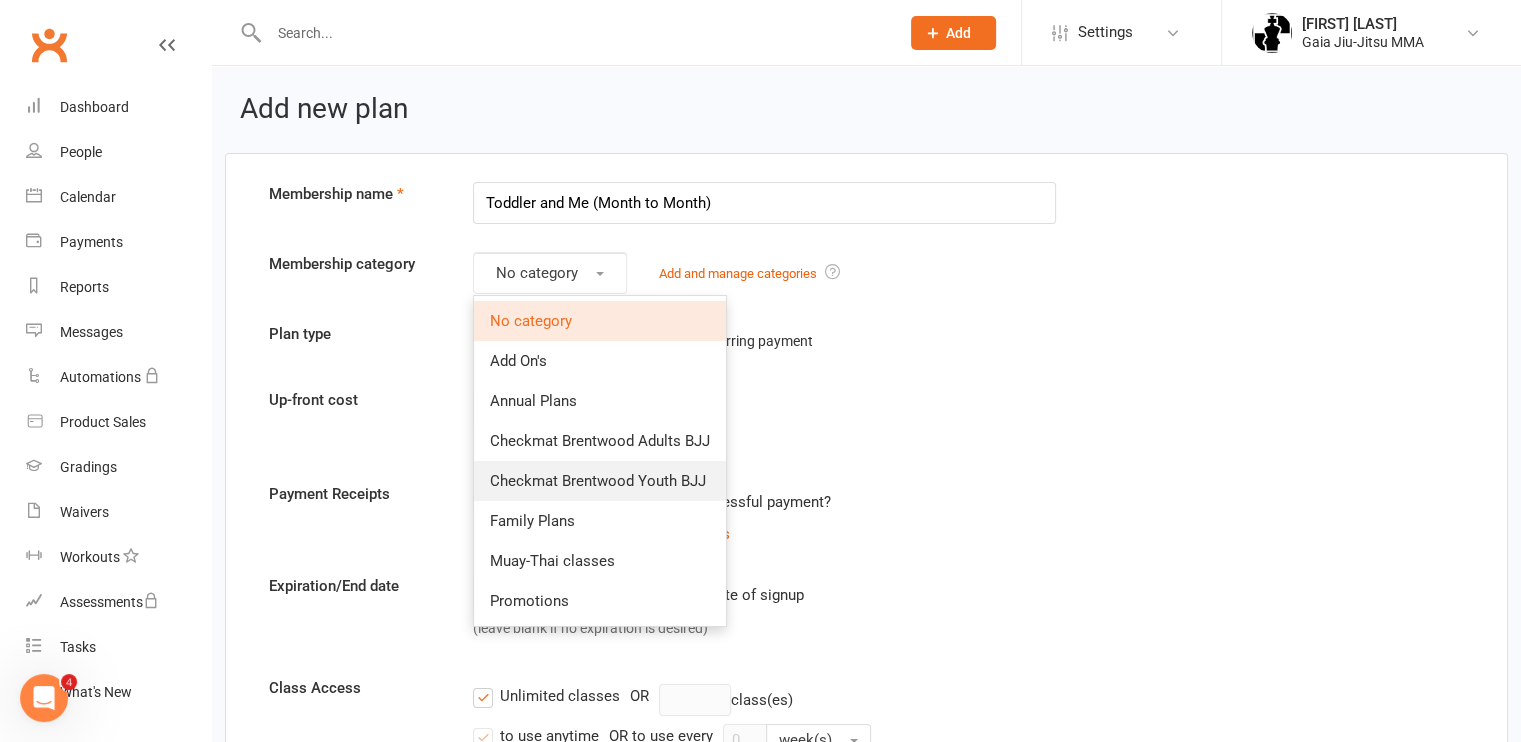 click on "Checkmat Brentwood Youth BJJ" at bounding box center (598, 481) 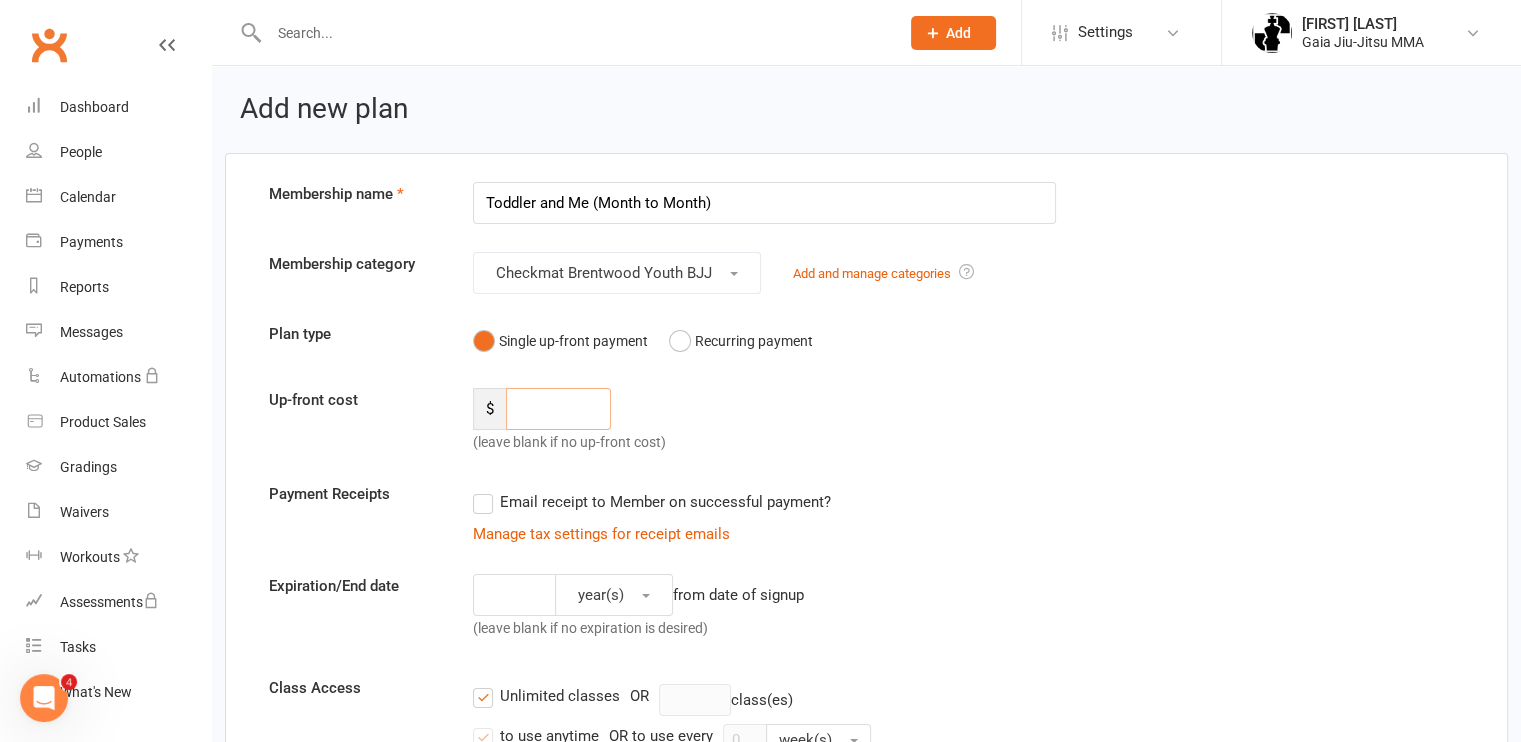 click at bounding box center [558, 409] 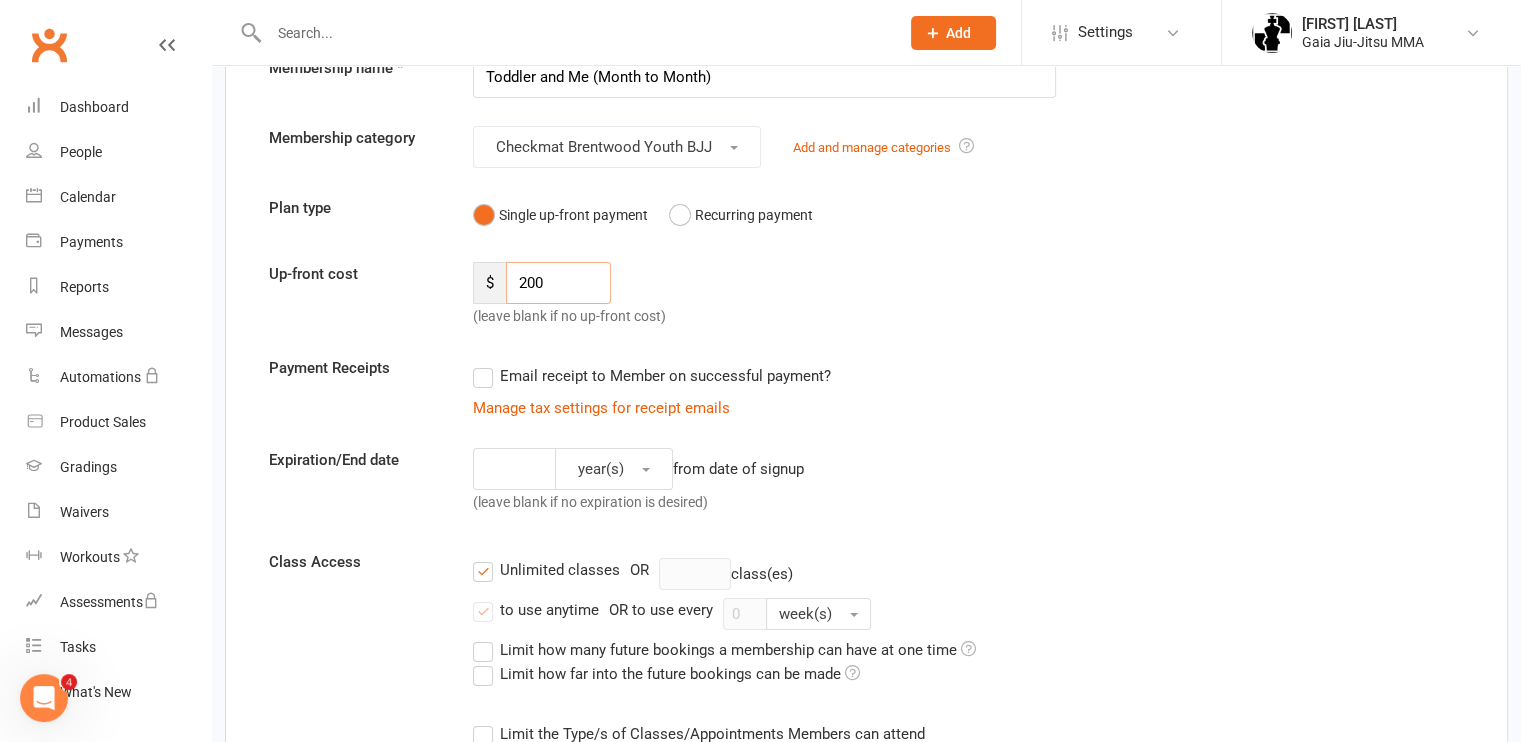 scroll, scrollTop: 127, scrollLeft: 0, axis: vertical 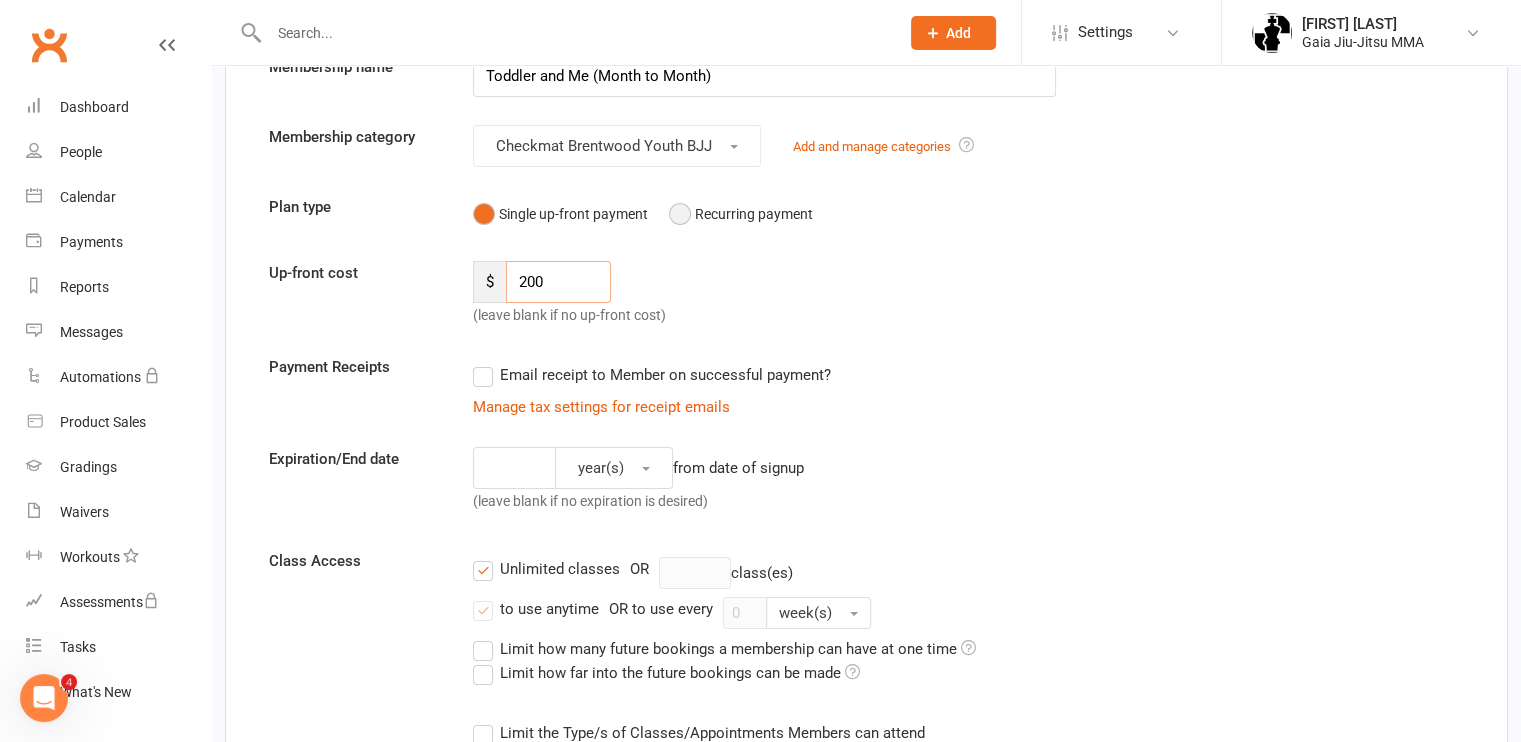 type on "200" 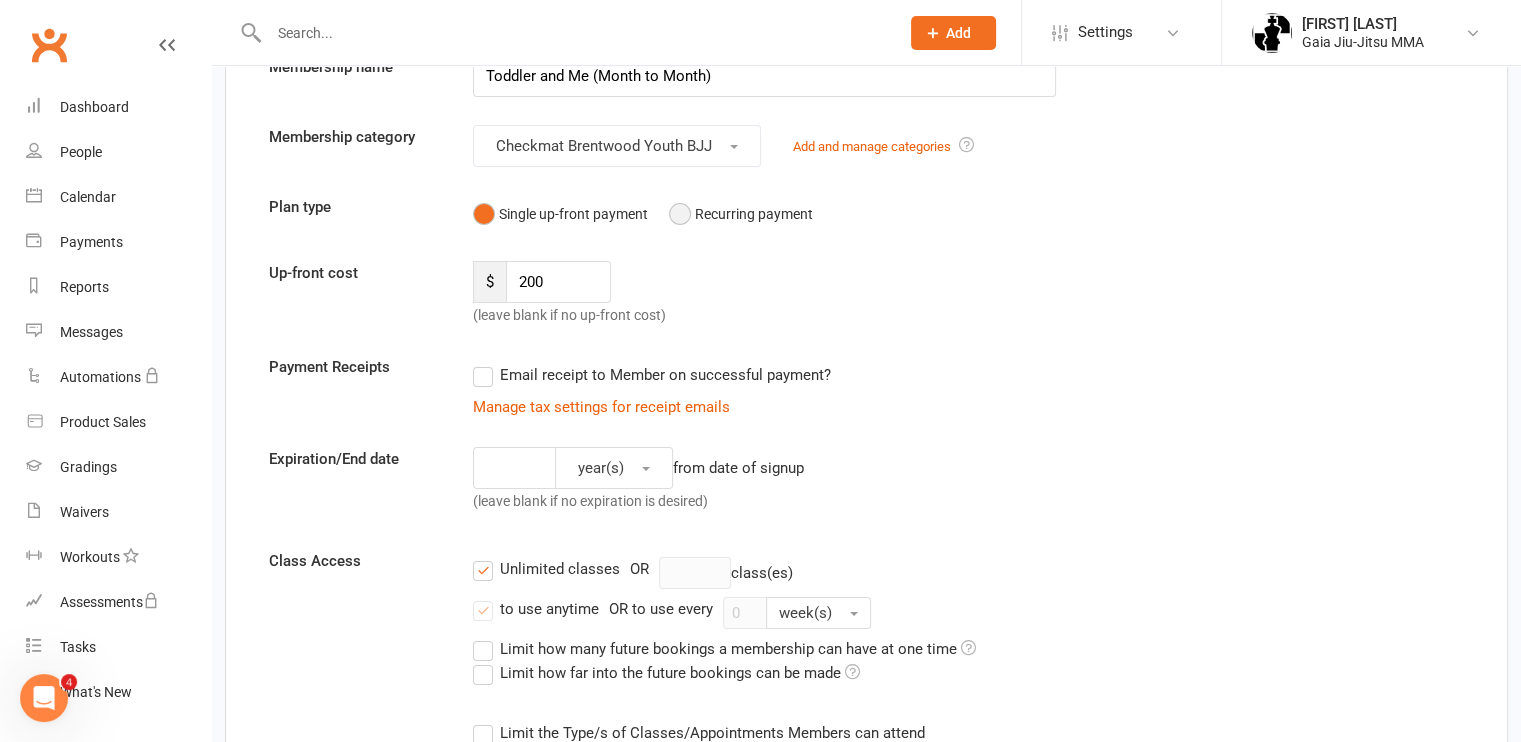 click on "Recurring payment" at bounding box center [741, 214] 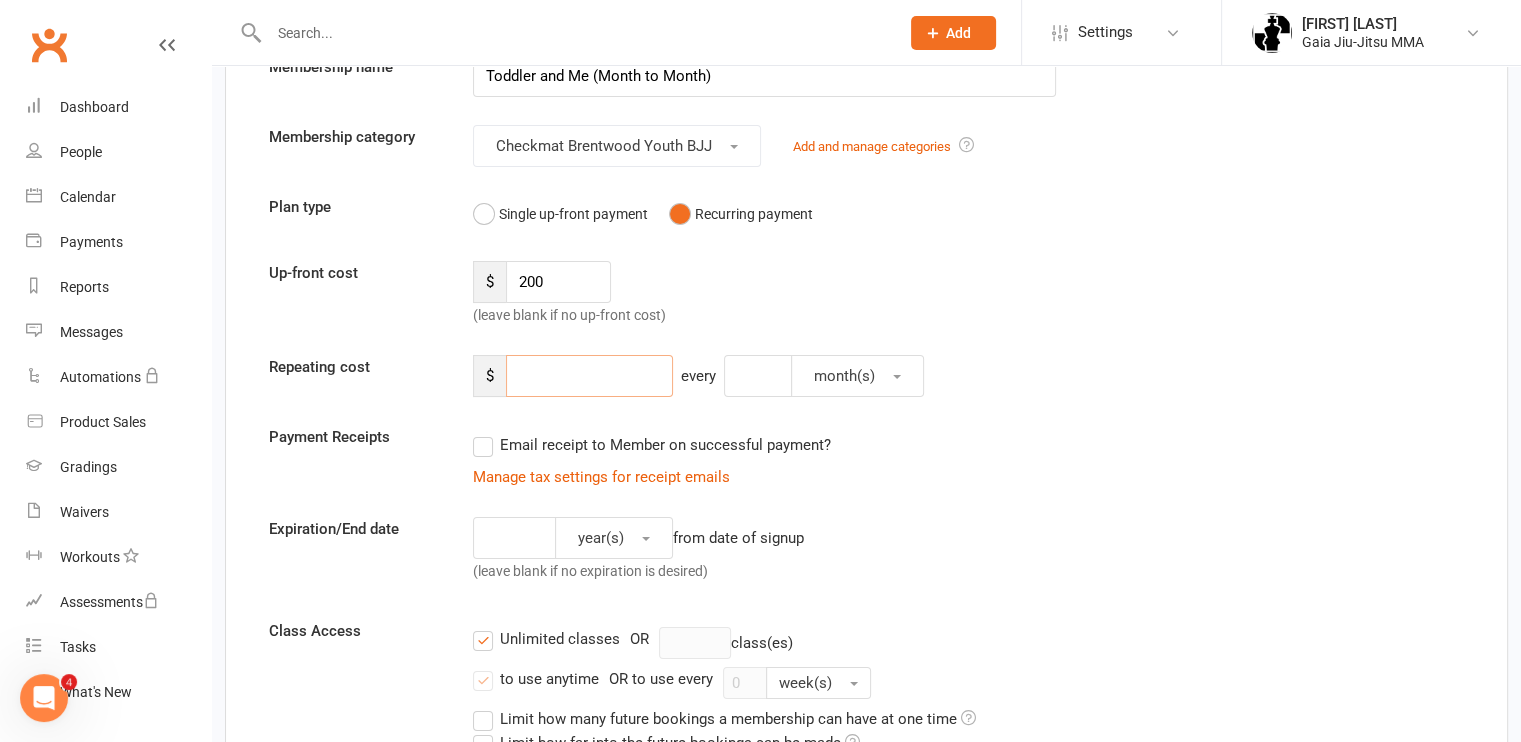 click at bounding box center (589, 376) 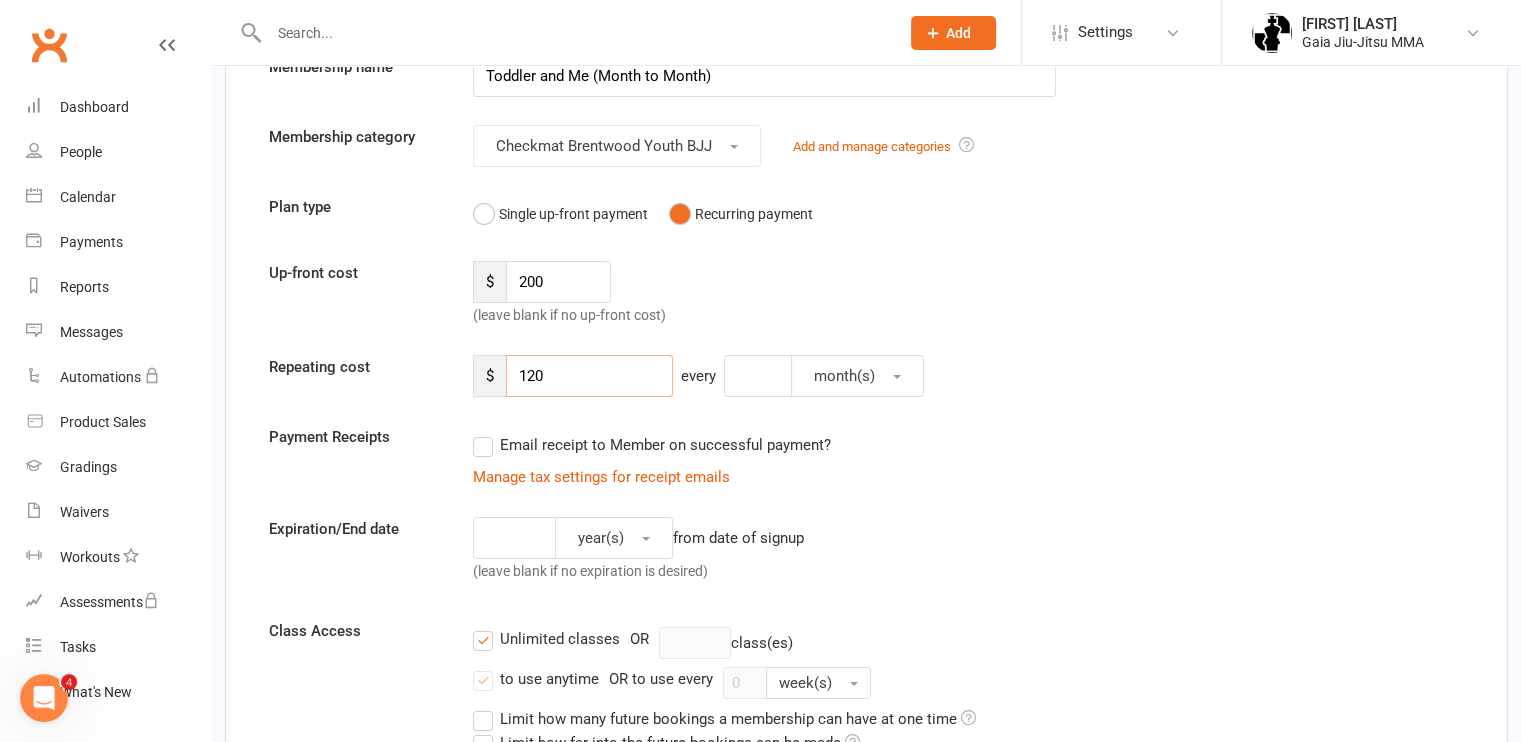 type on "120" 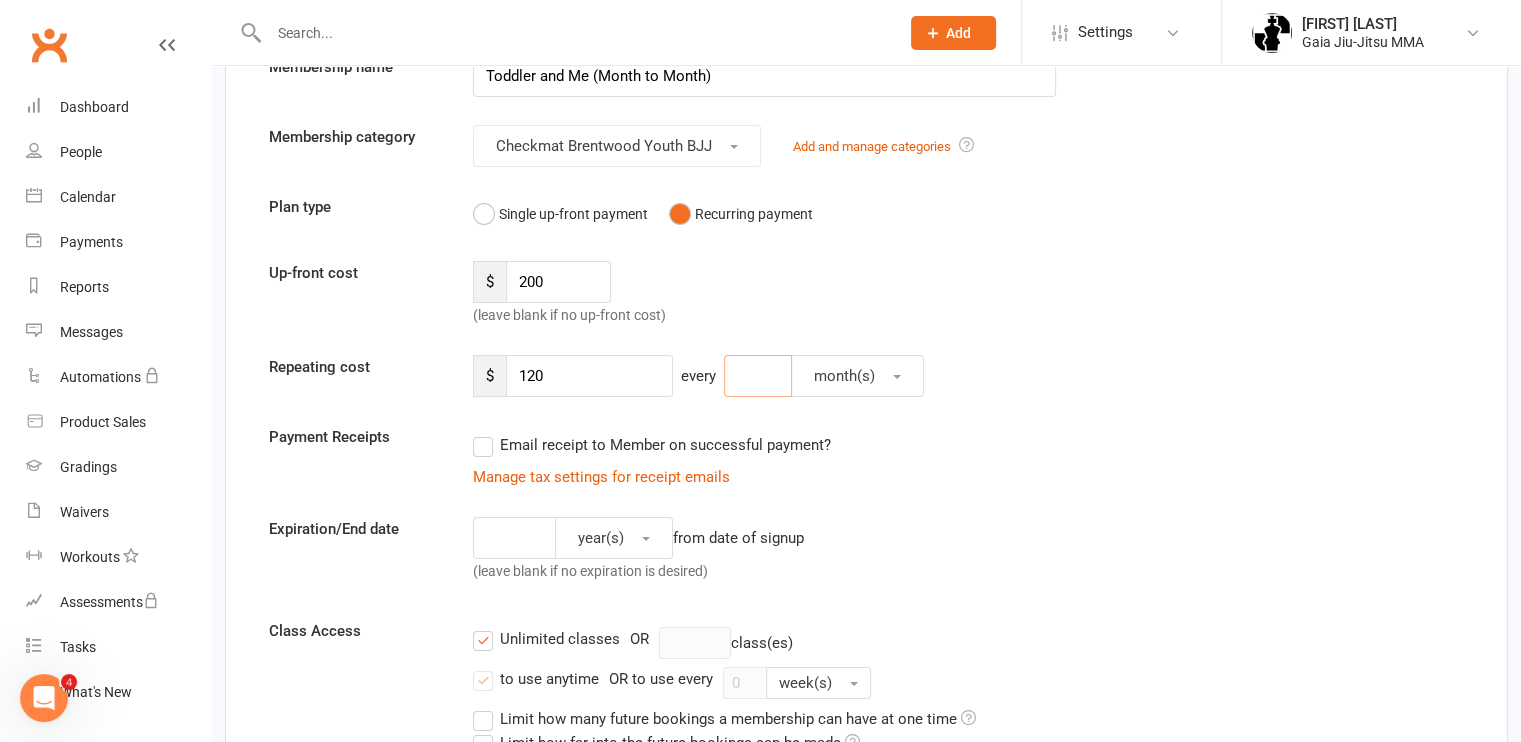 click at bounding box center [758, 376] 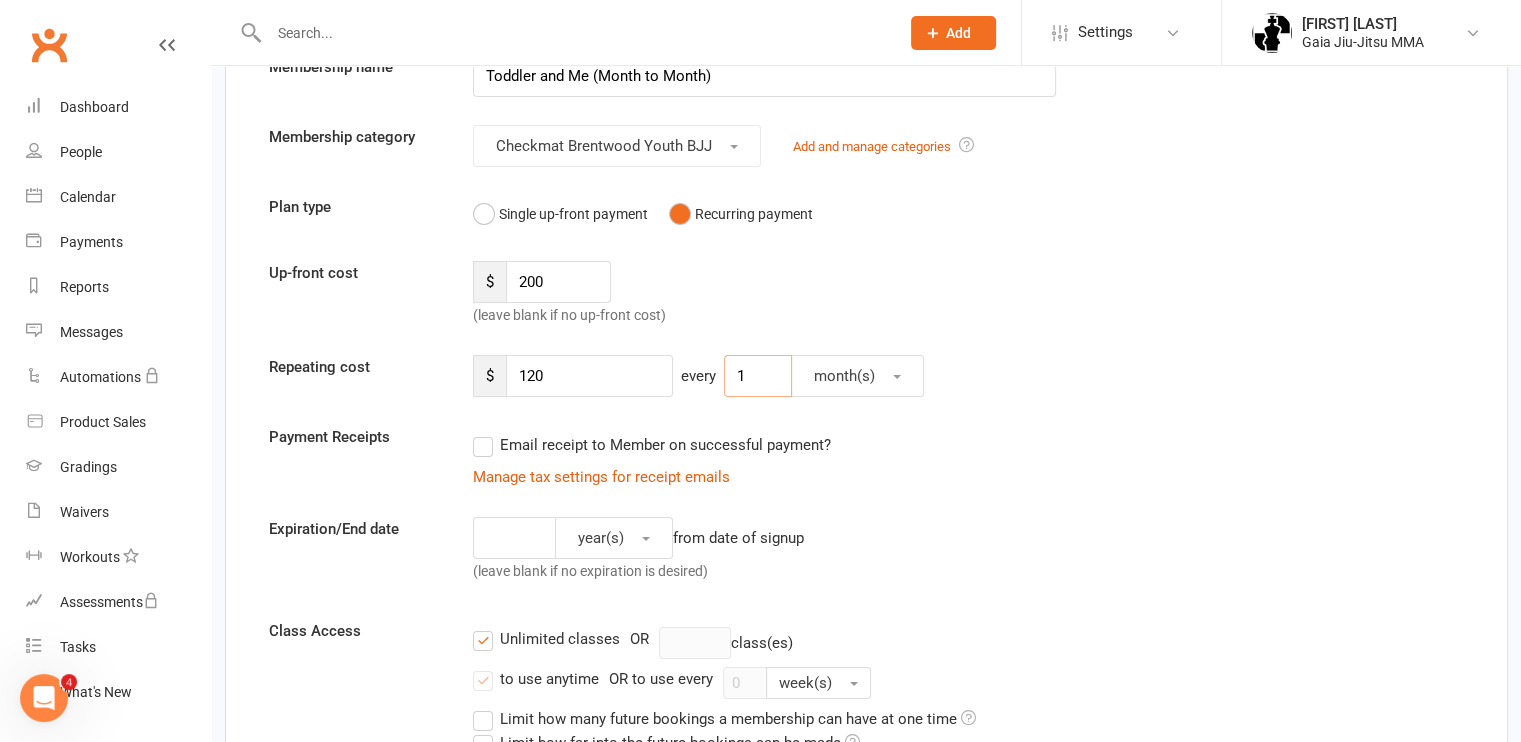 type on "1" 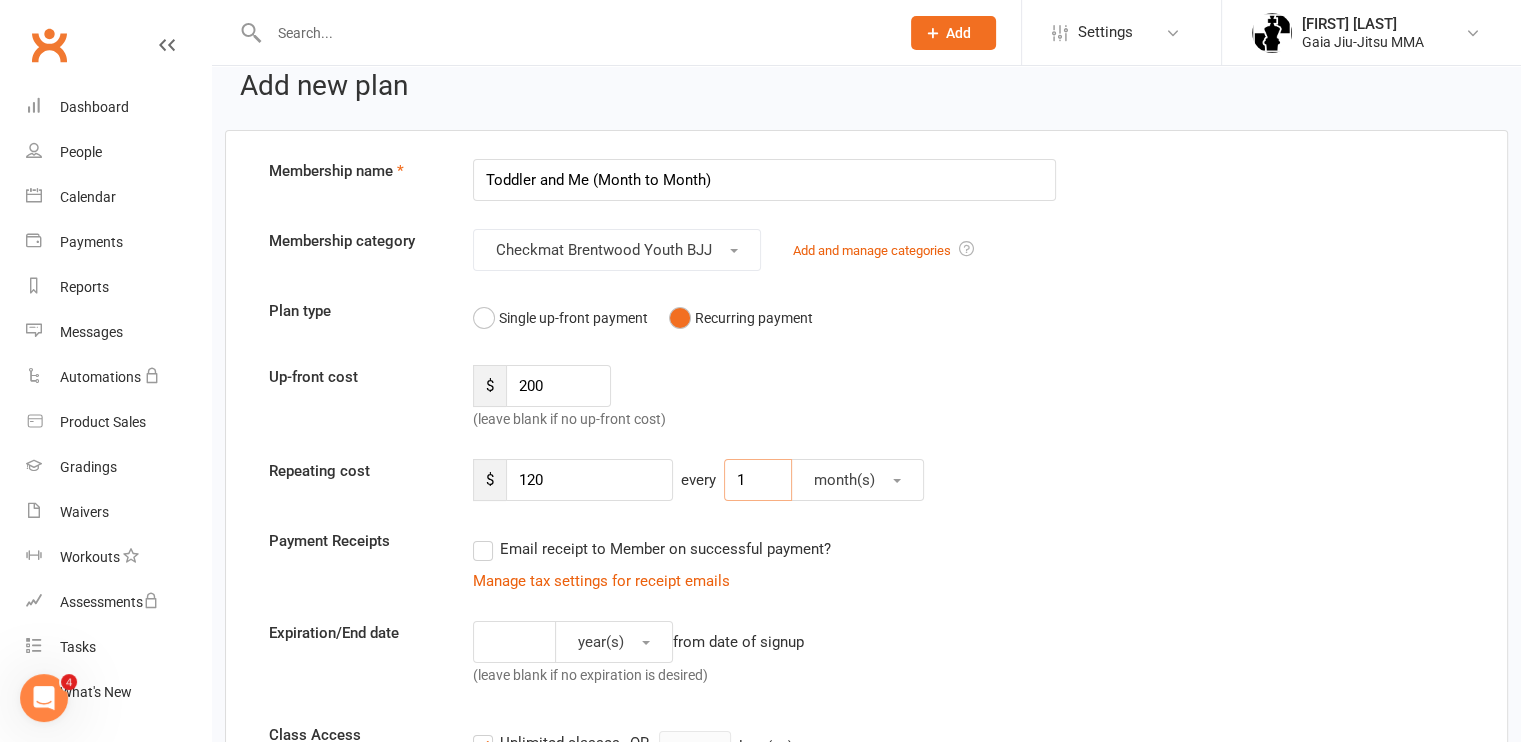scroll, scrollTop: 0, scrollLeft: 0, axis: both 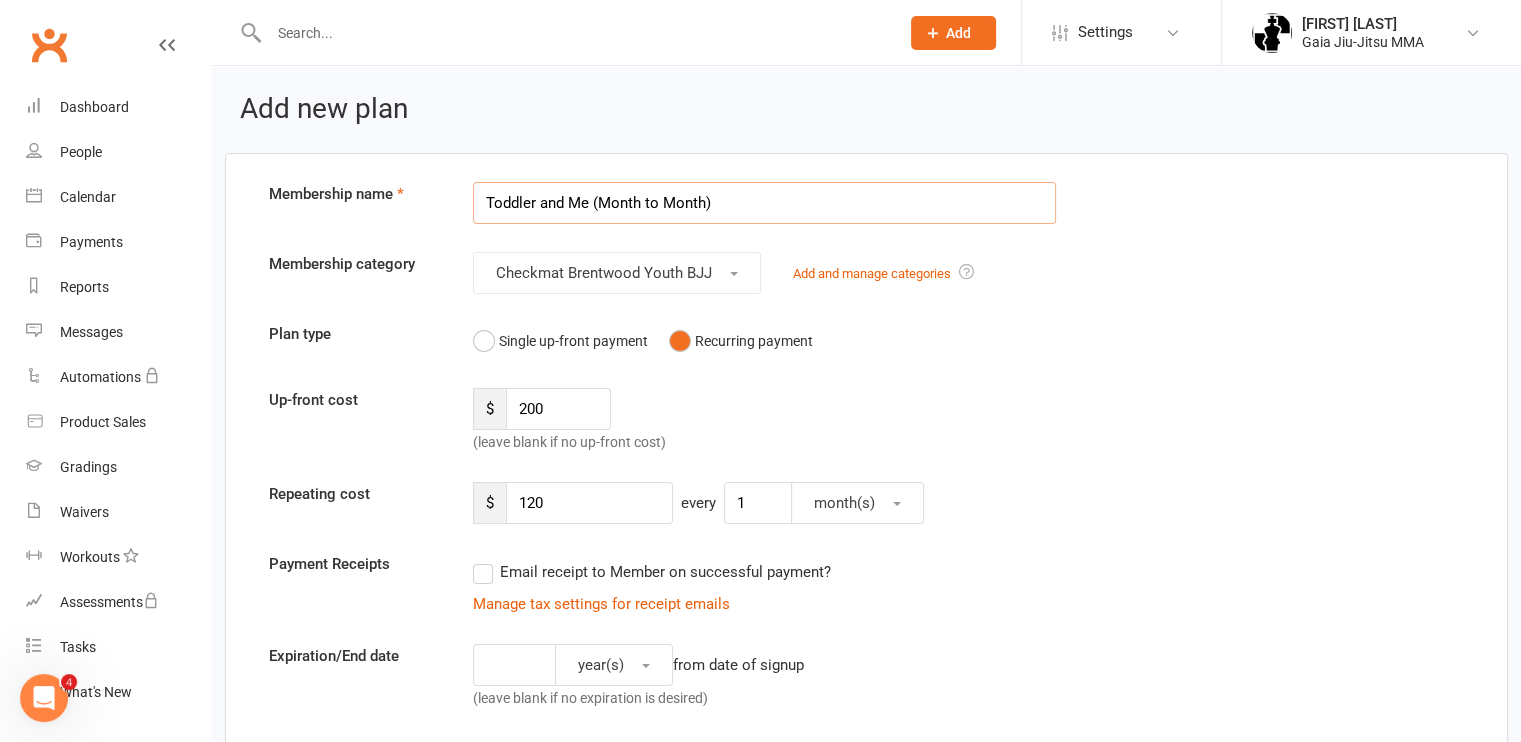click on "Toddler and Me (Month to Month)" at bounding box center (764, 203) 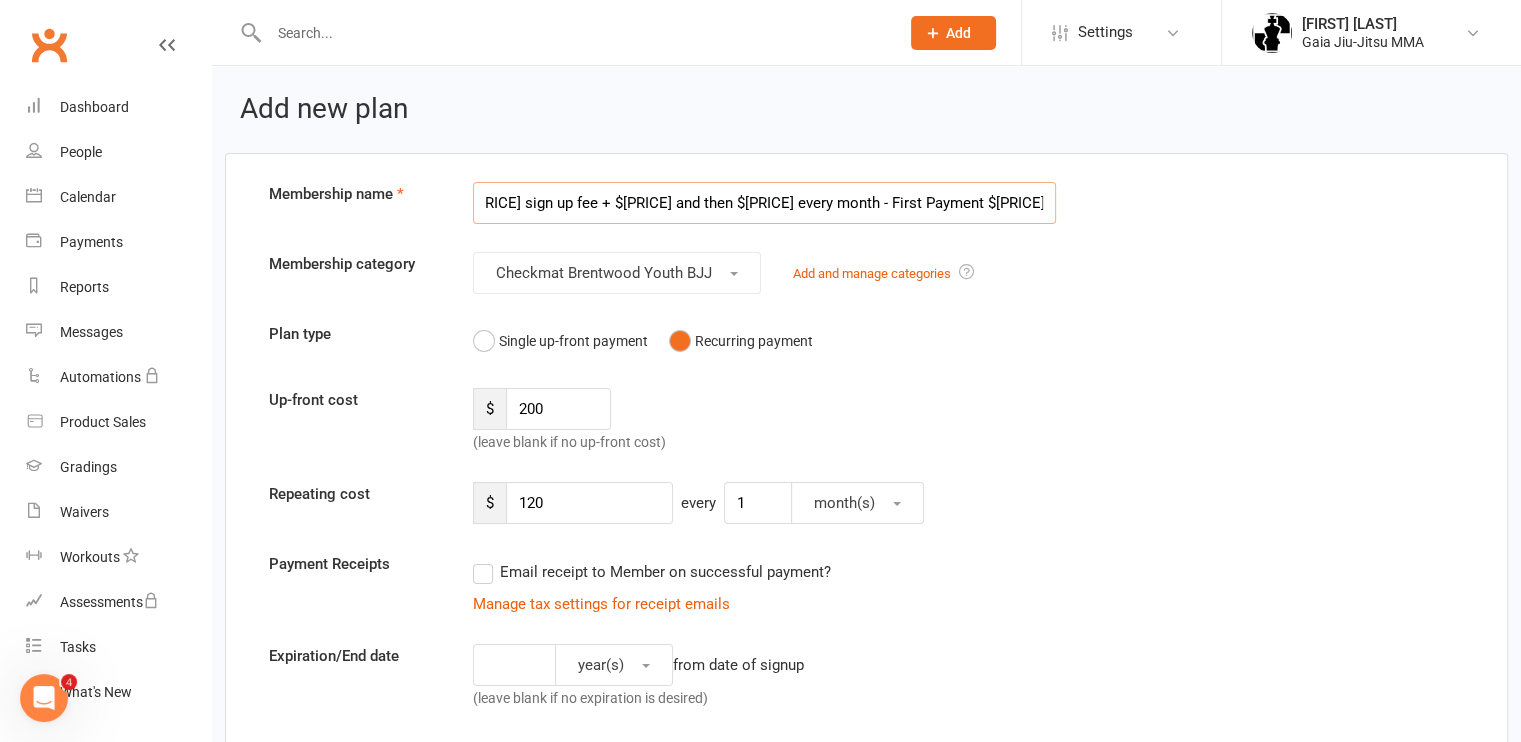 scroll, scrollTop: 0, scrollLeft: 356, axis: horizontal 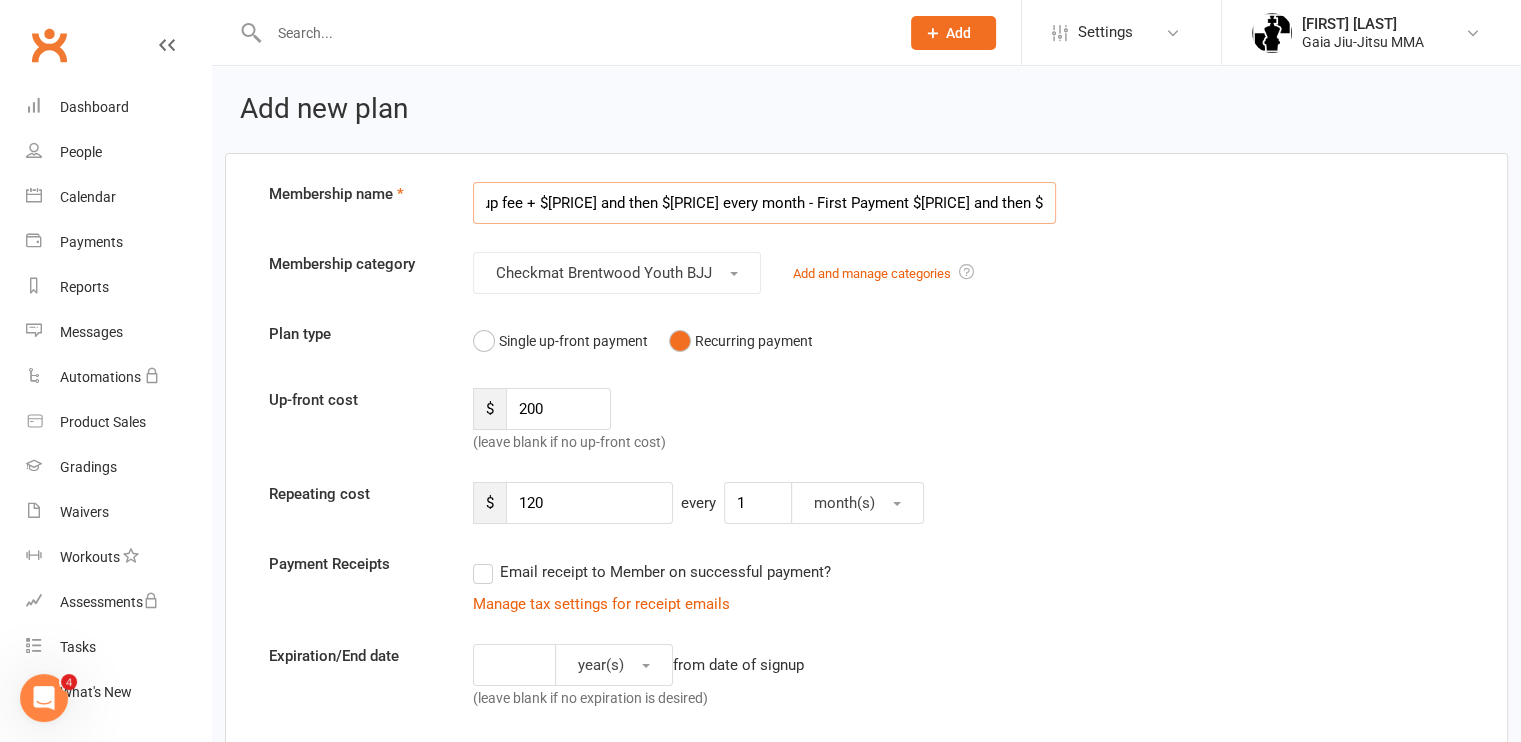 type on "Toddler and Me (Month to Month) - First Payment $80 sign up fee + $120 and then $120 every month - First Payment $200 and then $120 every month" 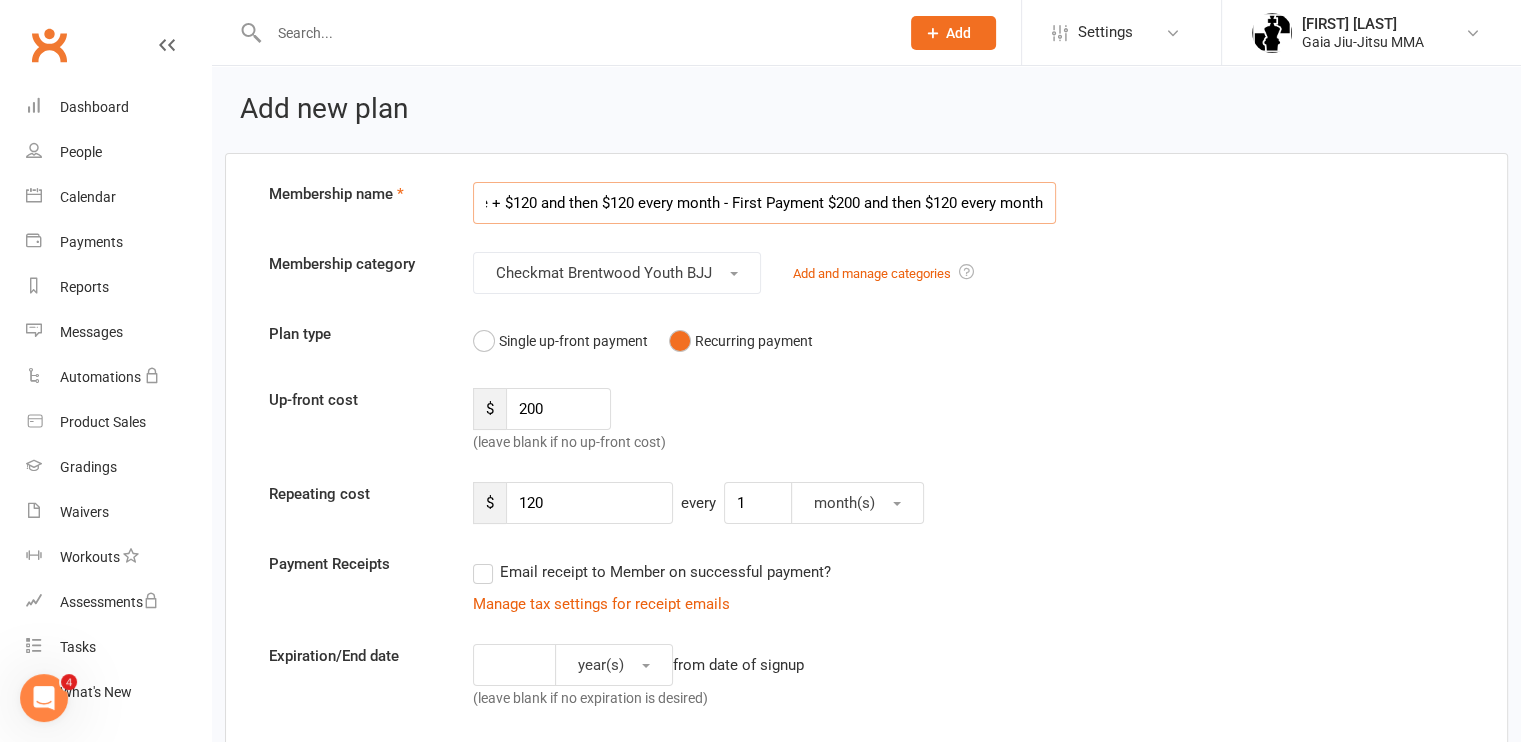 scroll, scrollTop: 0, scrollLeft: 438, axis: horizontal 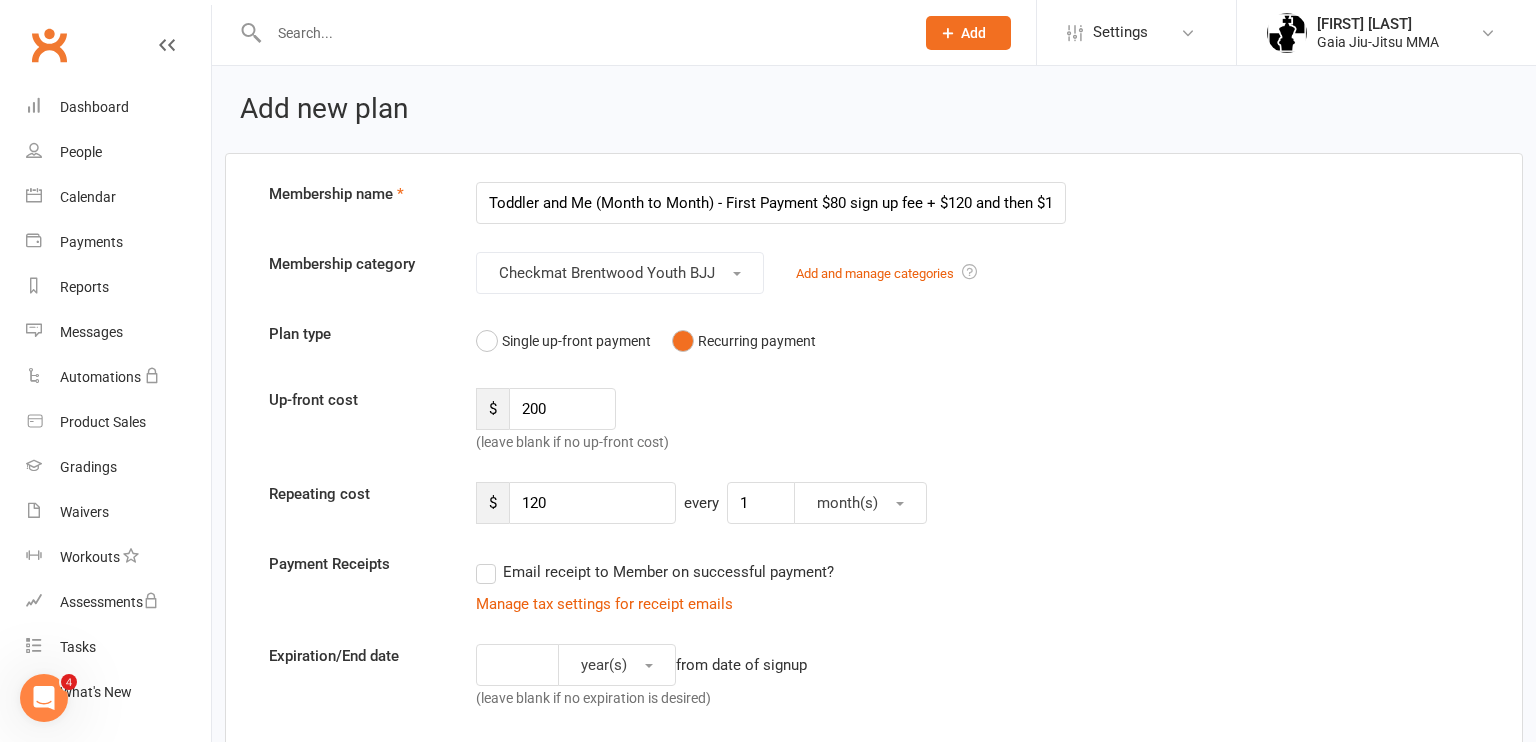select on "100" 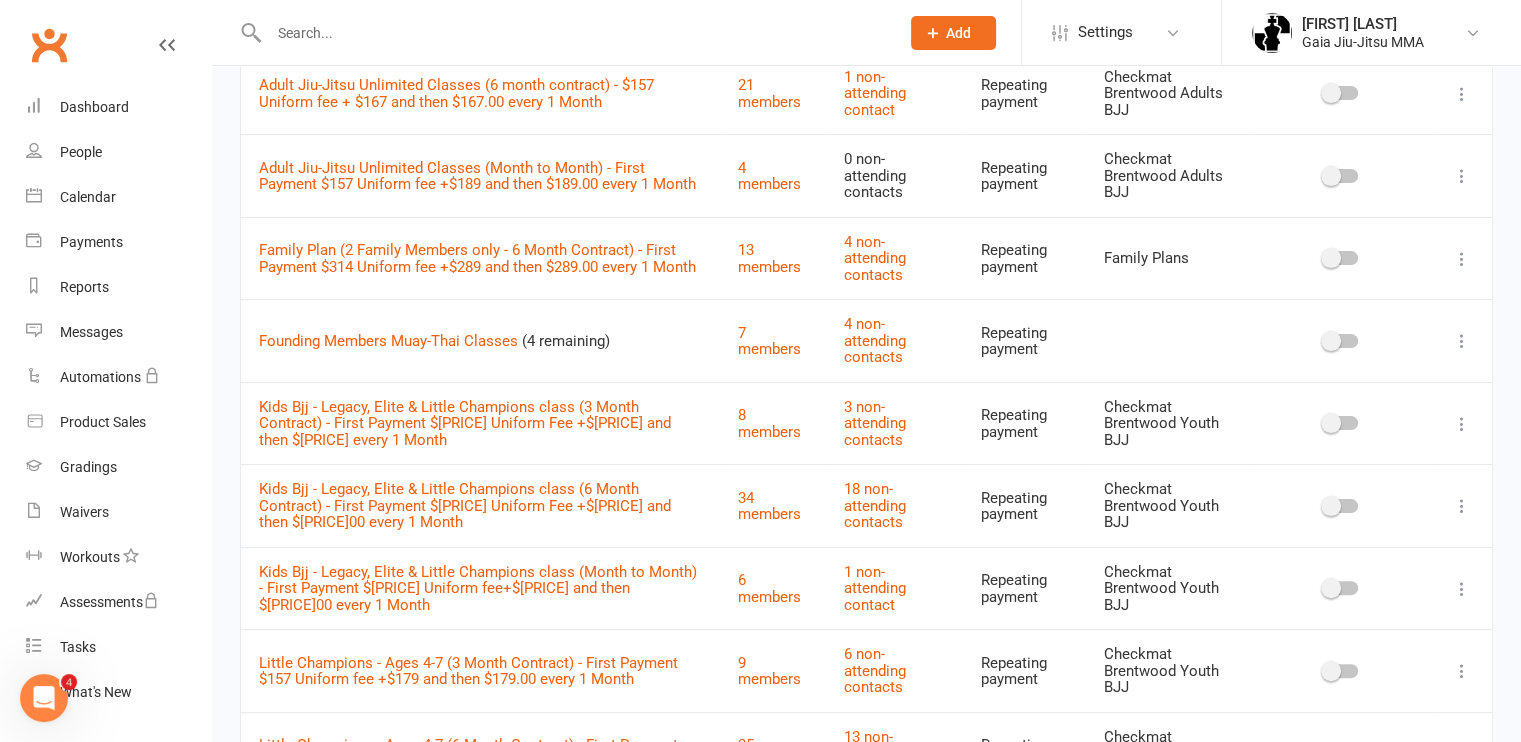 scroll, scrollTop: 0, scrollLeft: 0, axis: both 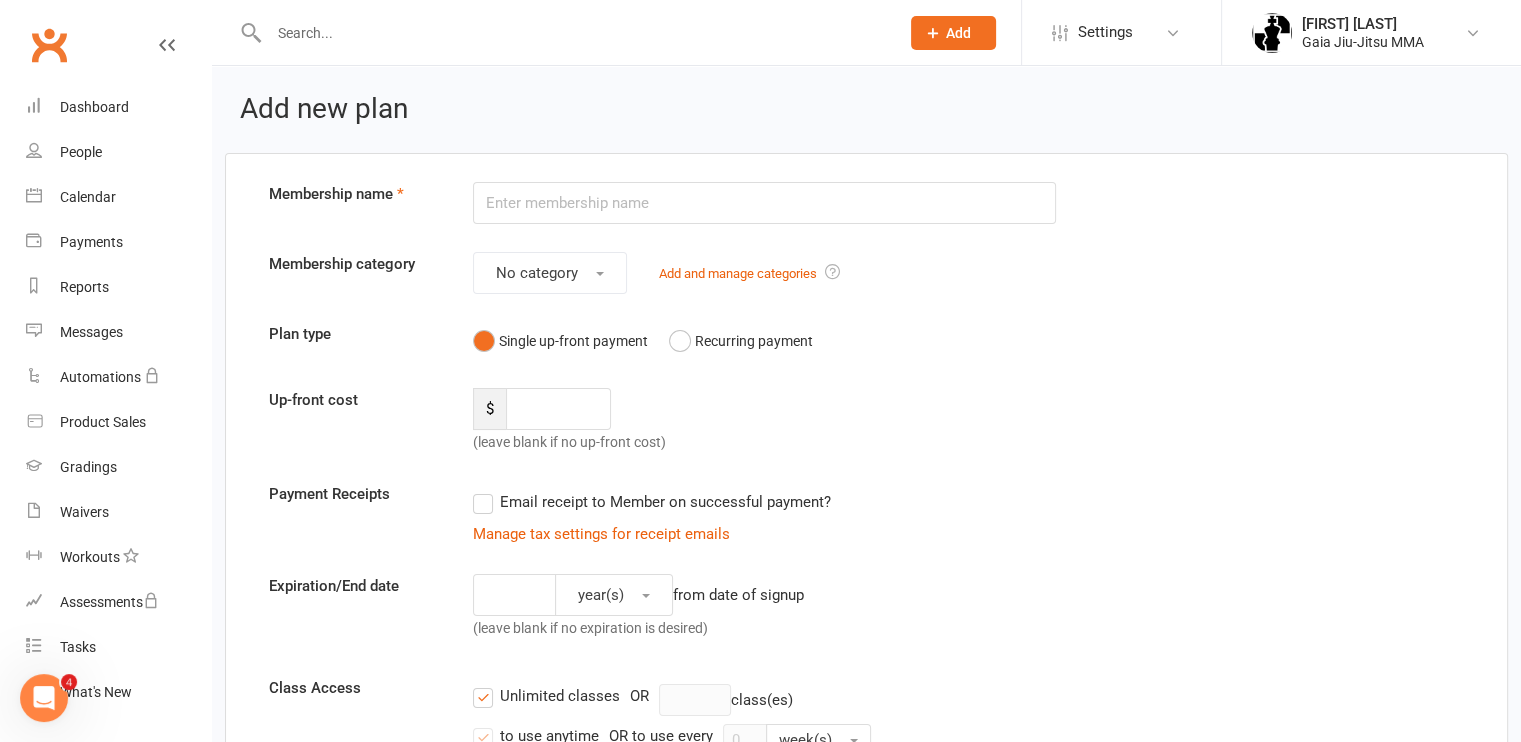 click at bounding box center [764, 203] 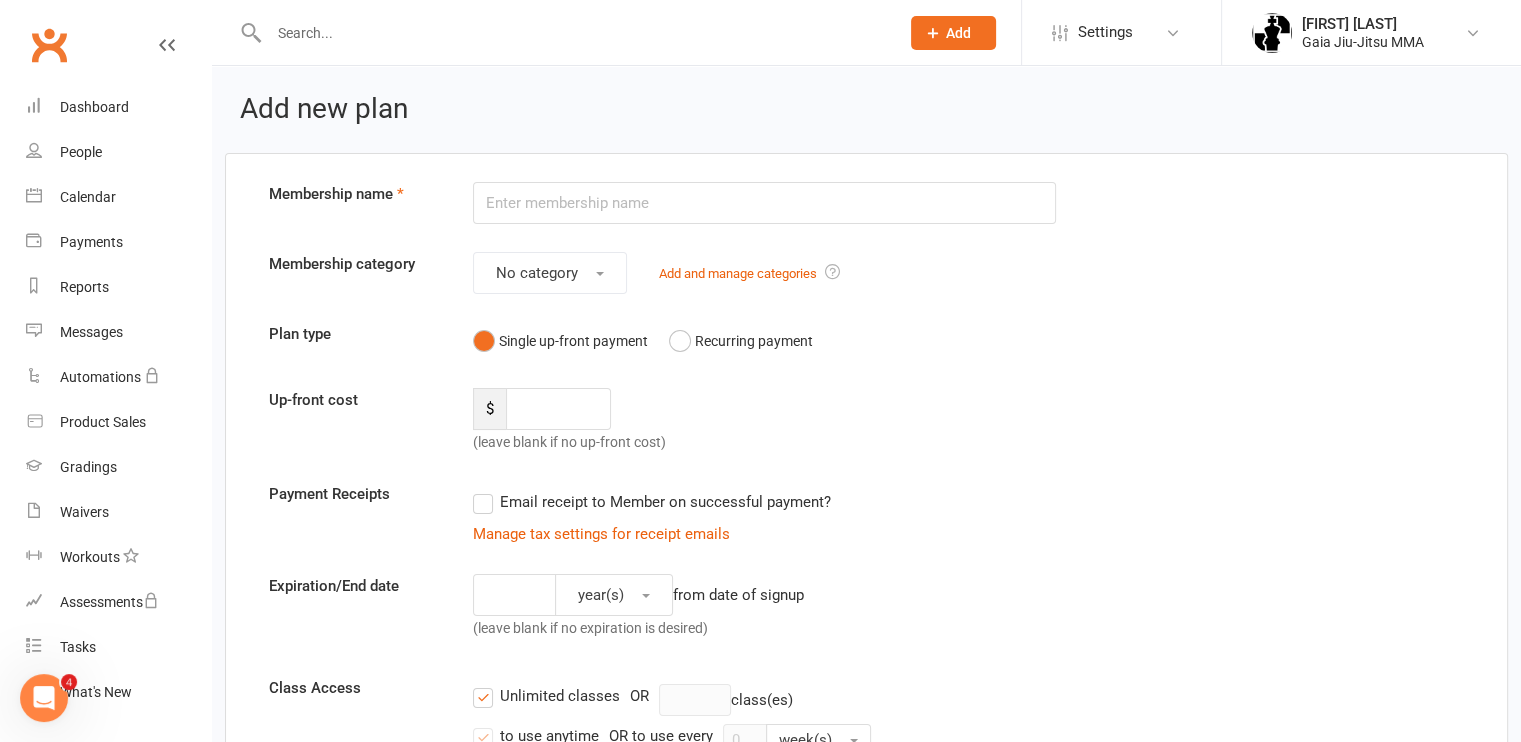 type on "Toddler and Me (Month to Month)" 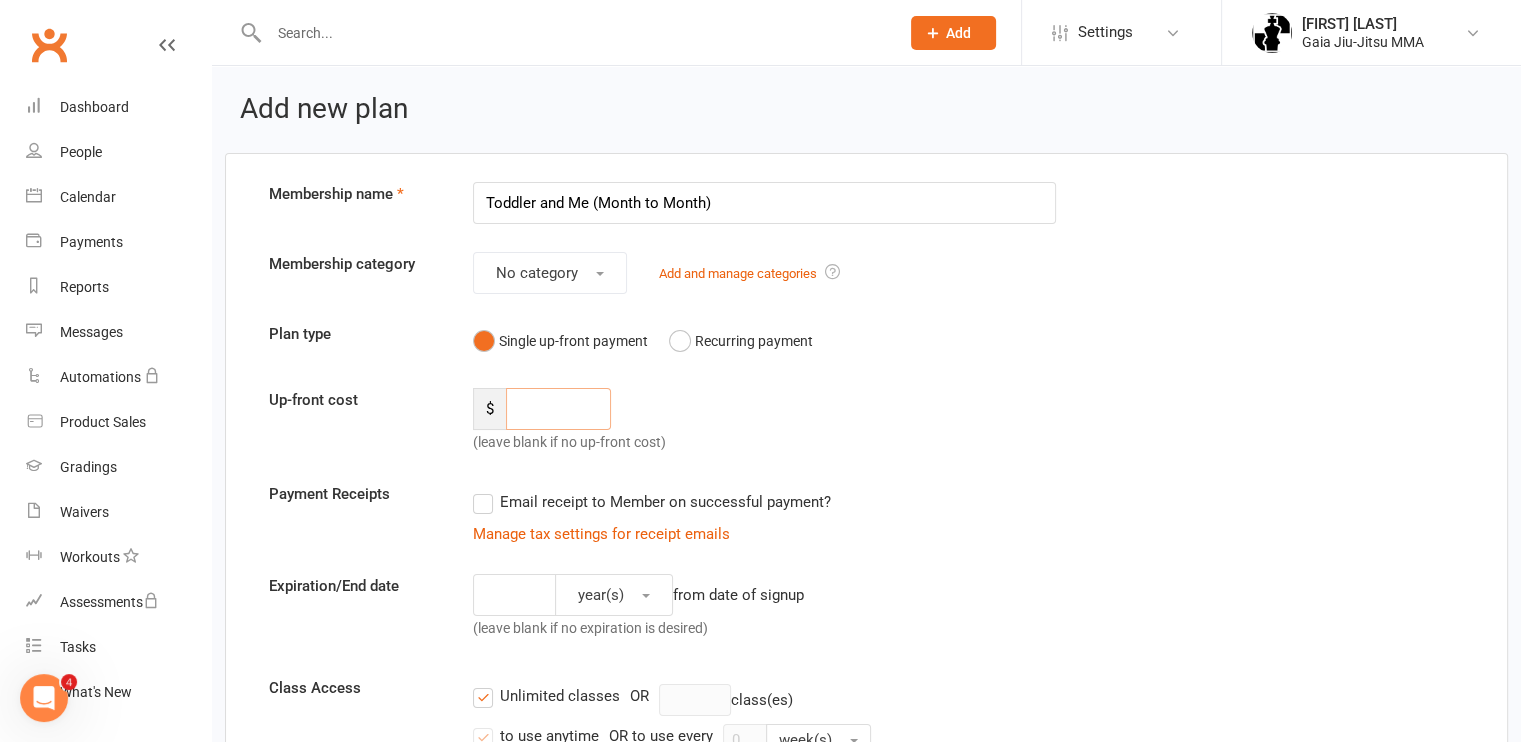 type on "200" 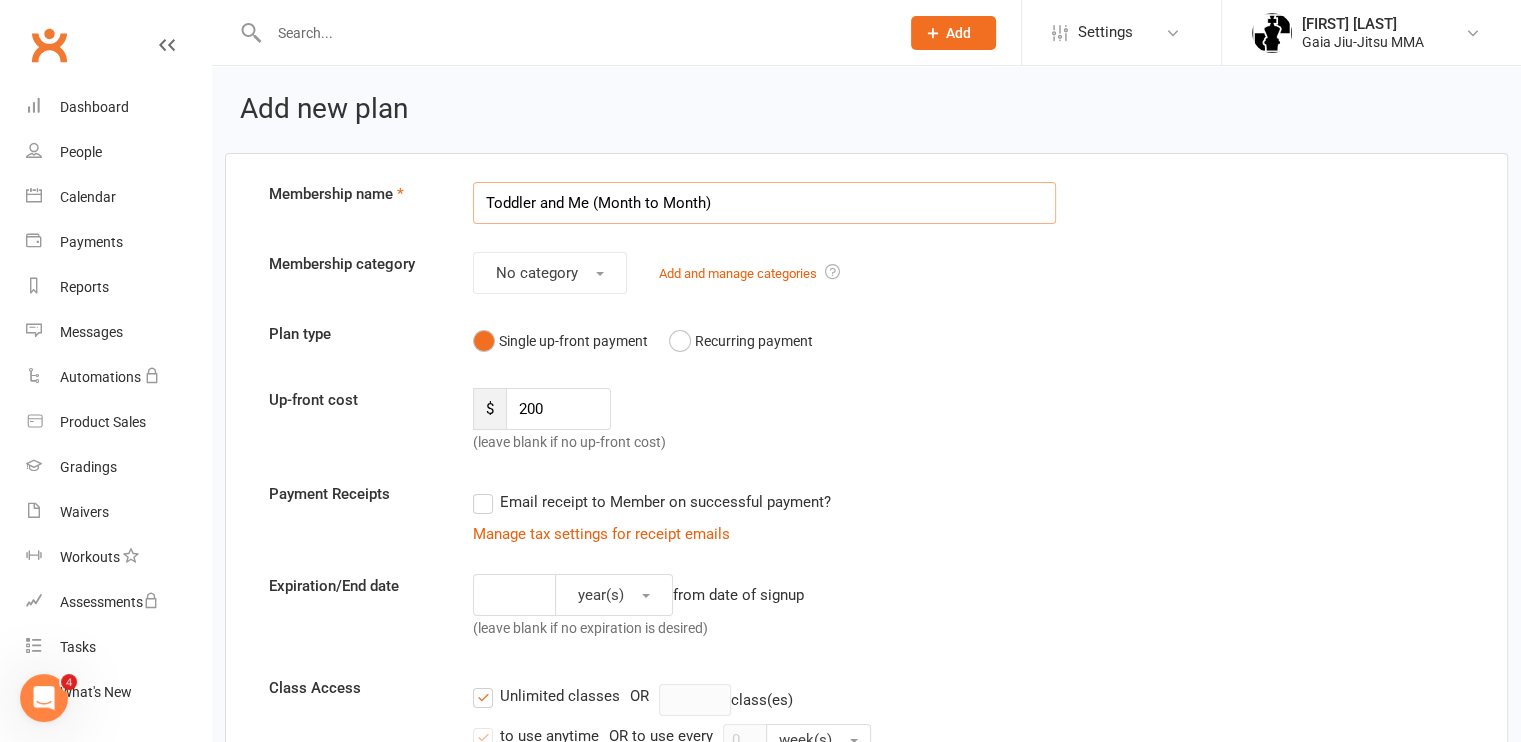 click on "Toddler and Me (Month to Month)" at bounding box center [764, 203] 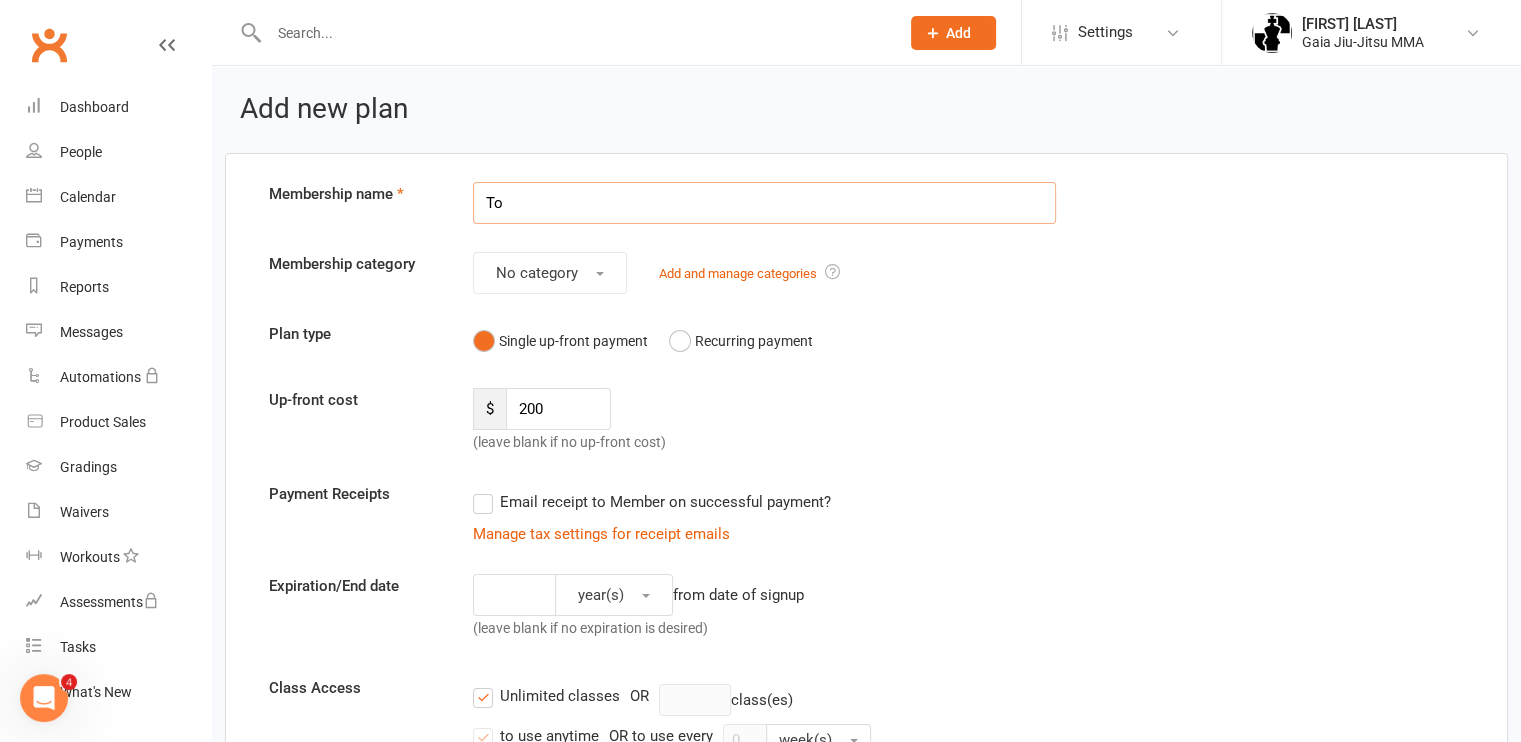 type on "T" 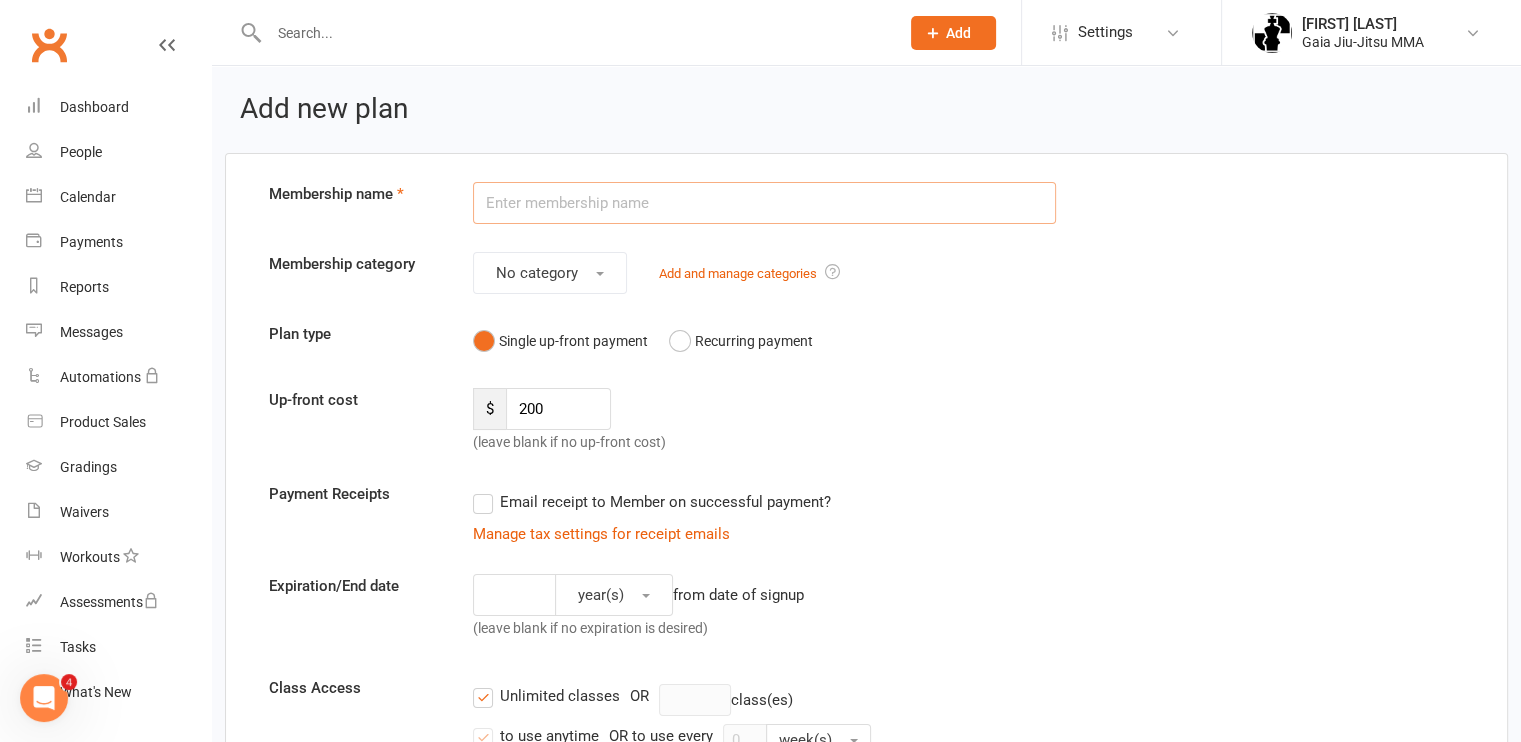 click at bounding box center [764, 203] 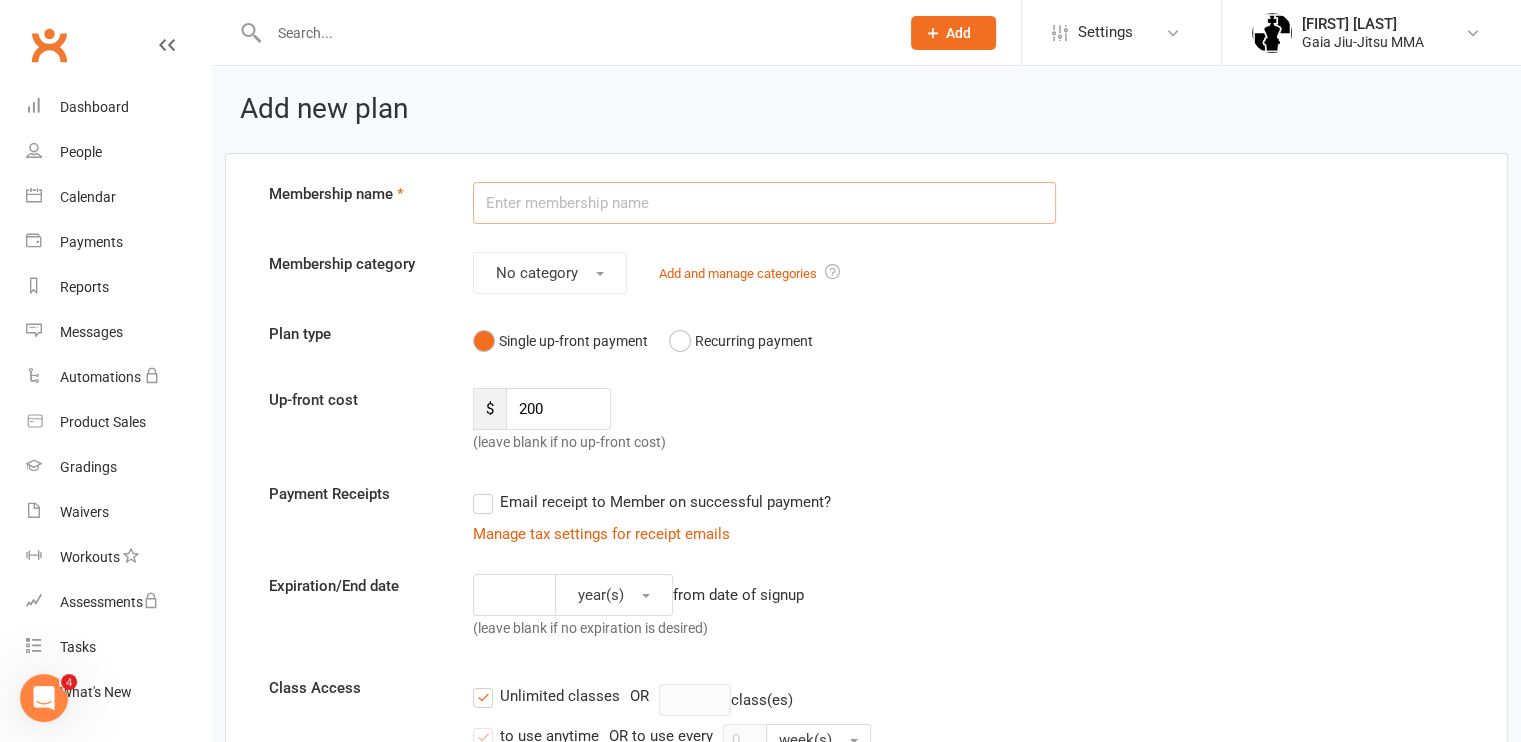 type on "Toddler and Me (Month to Month)" 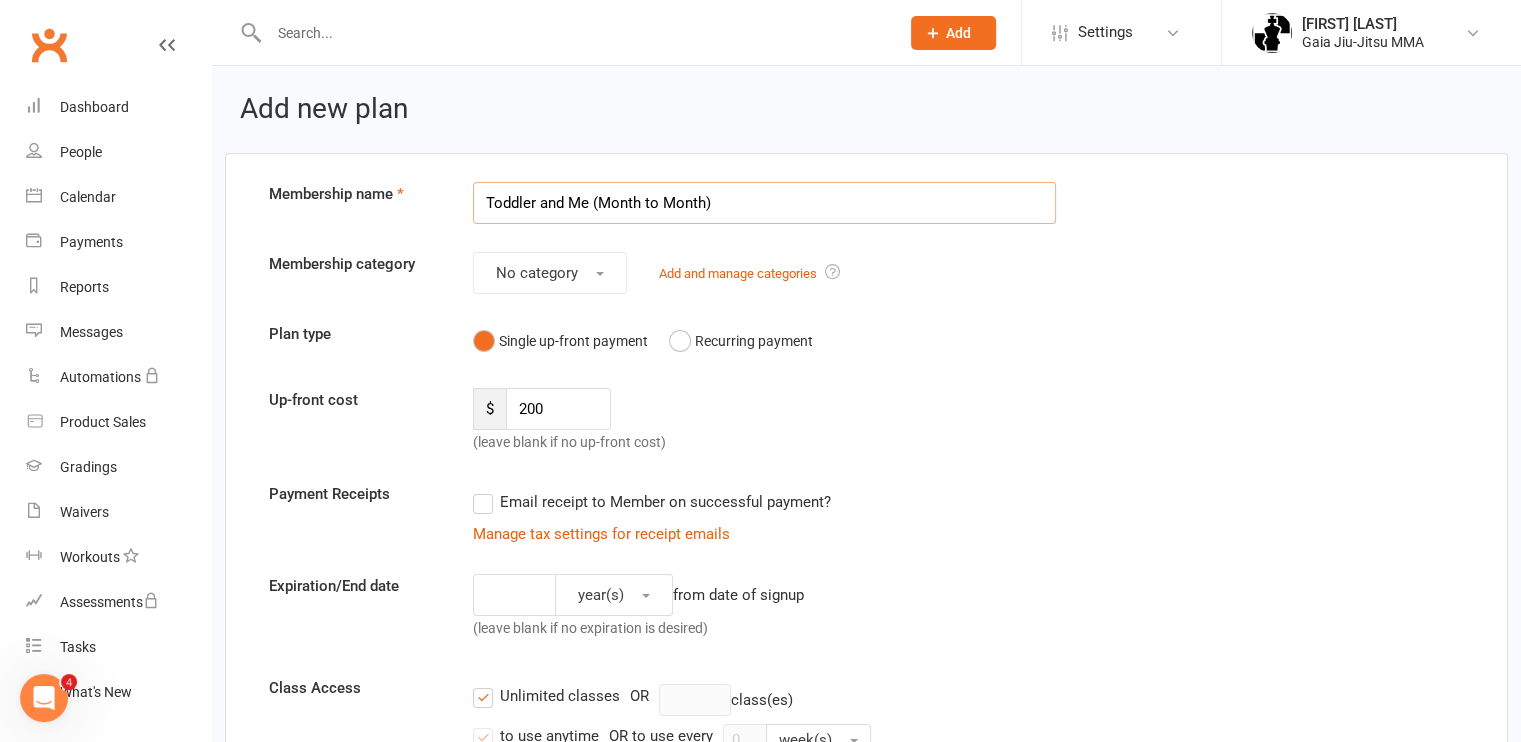 click on "Toddler and Me (Month to Month)" at bounding box center (764, 203) 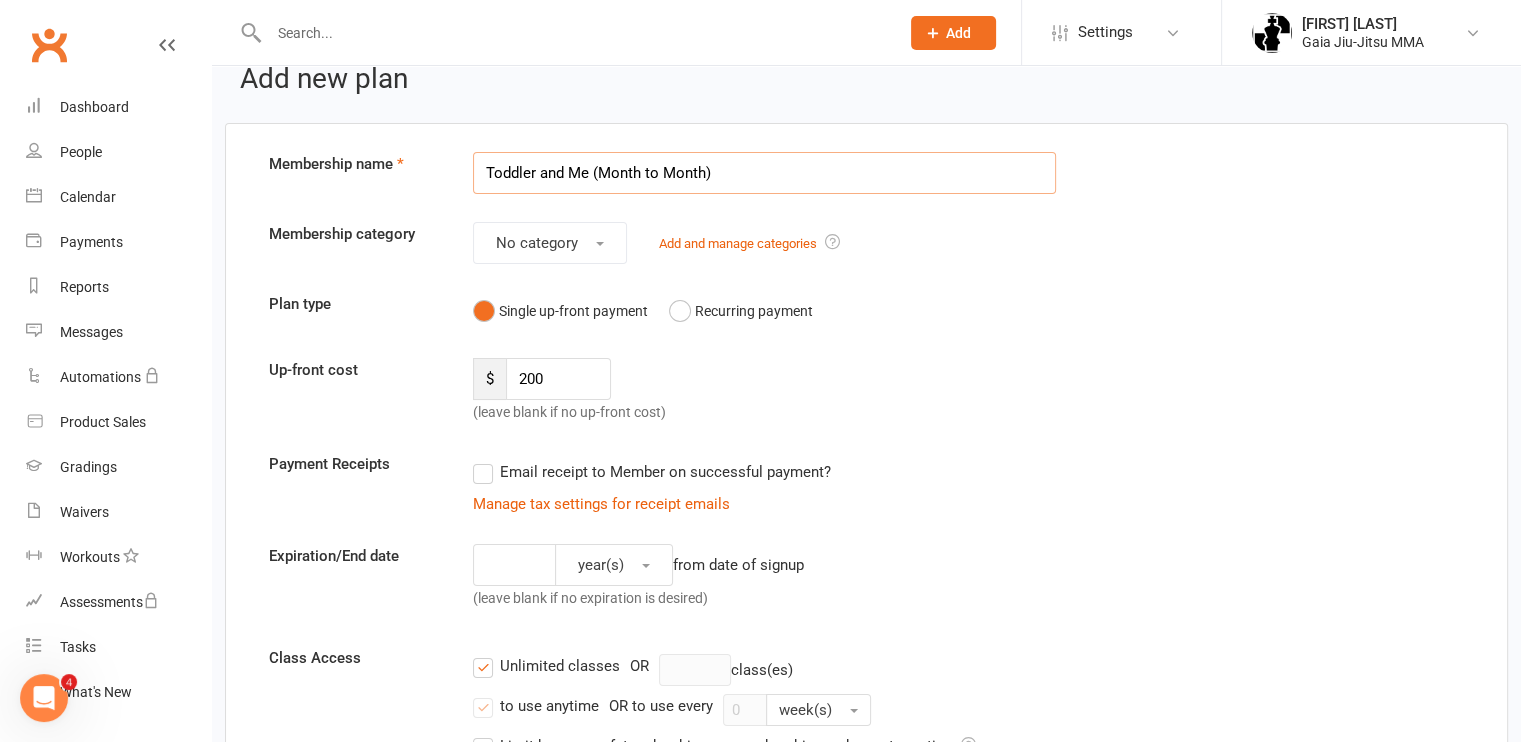 scroll, scrollTop: 0, scrollLeft: 0, axis: both 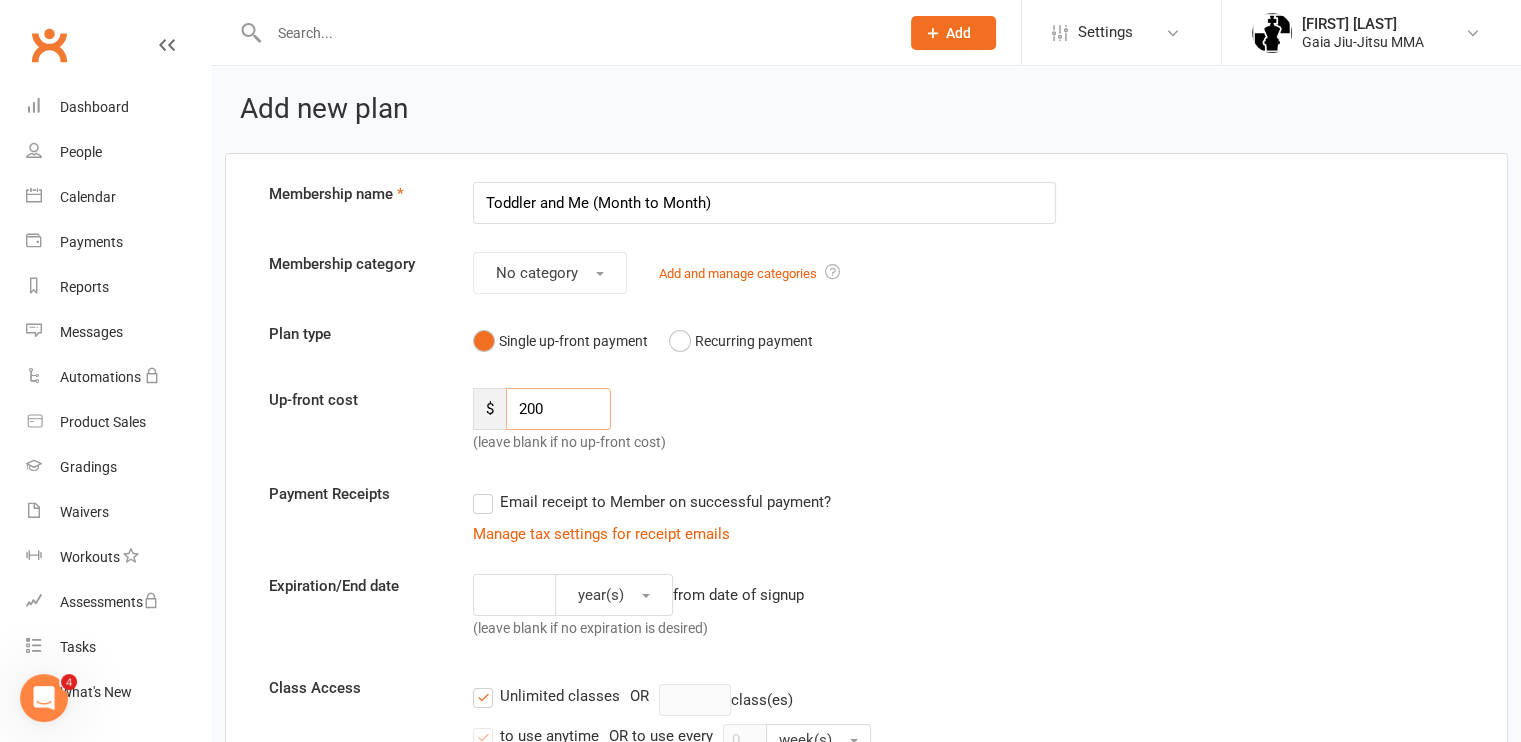 click on "200" at bounding box center (558, 409) 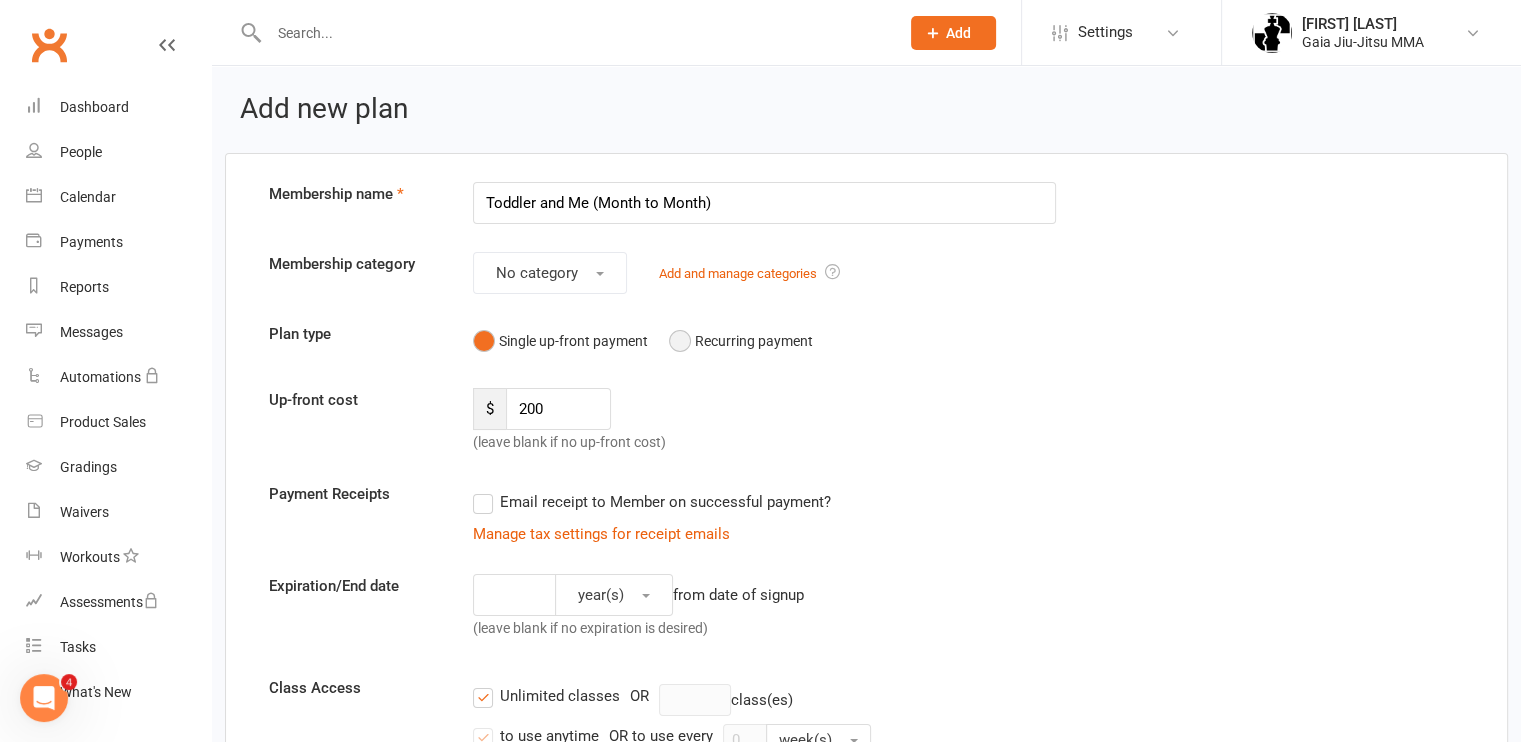 click on "Recurring payment" at bounding box center [741, 341] 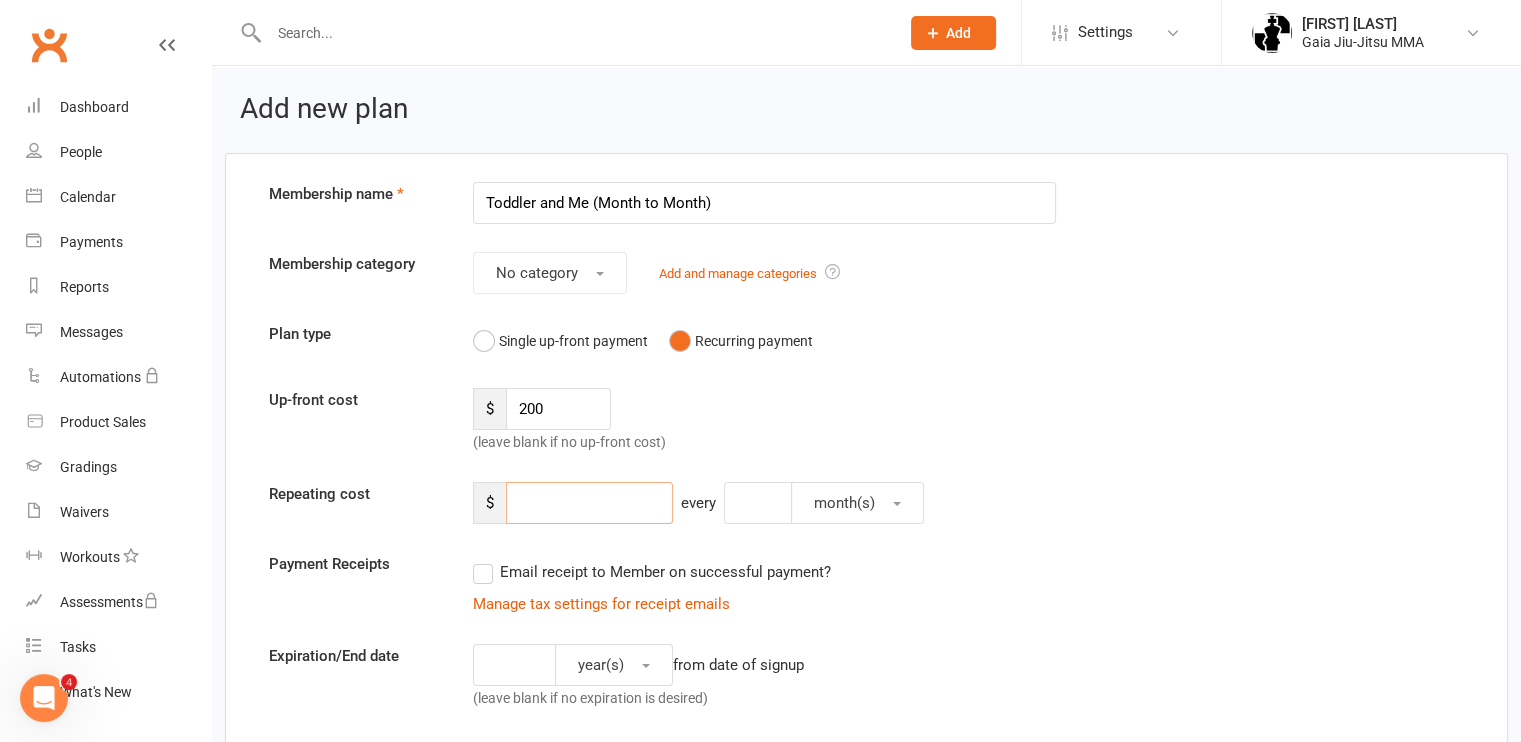 click at bounding box center [589, 503] 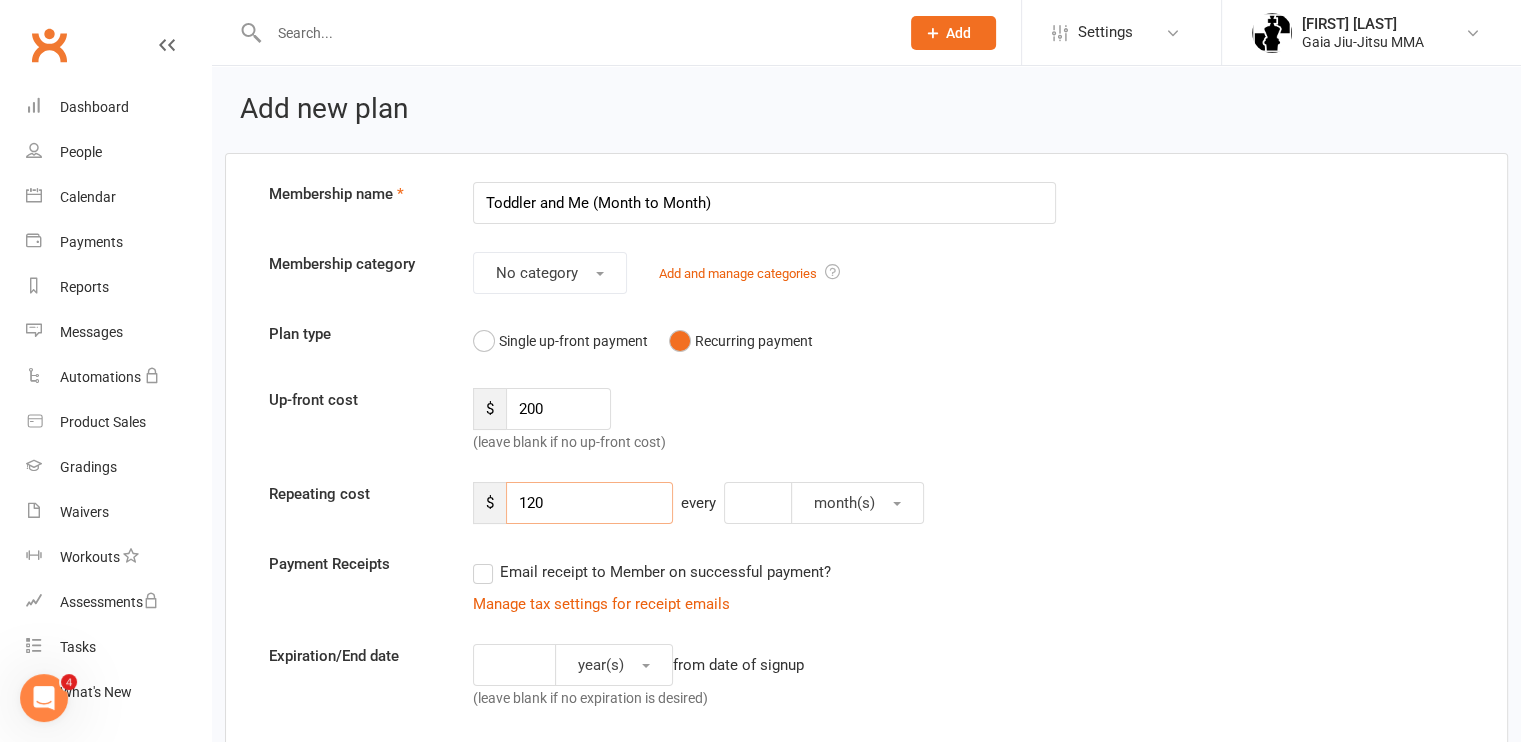 type on "120" 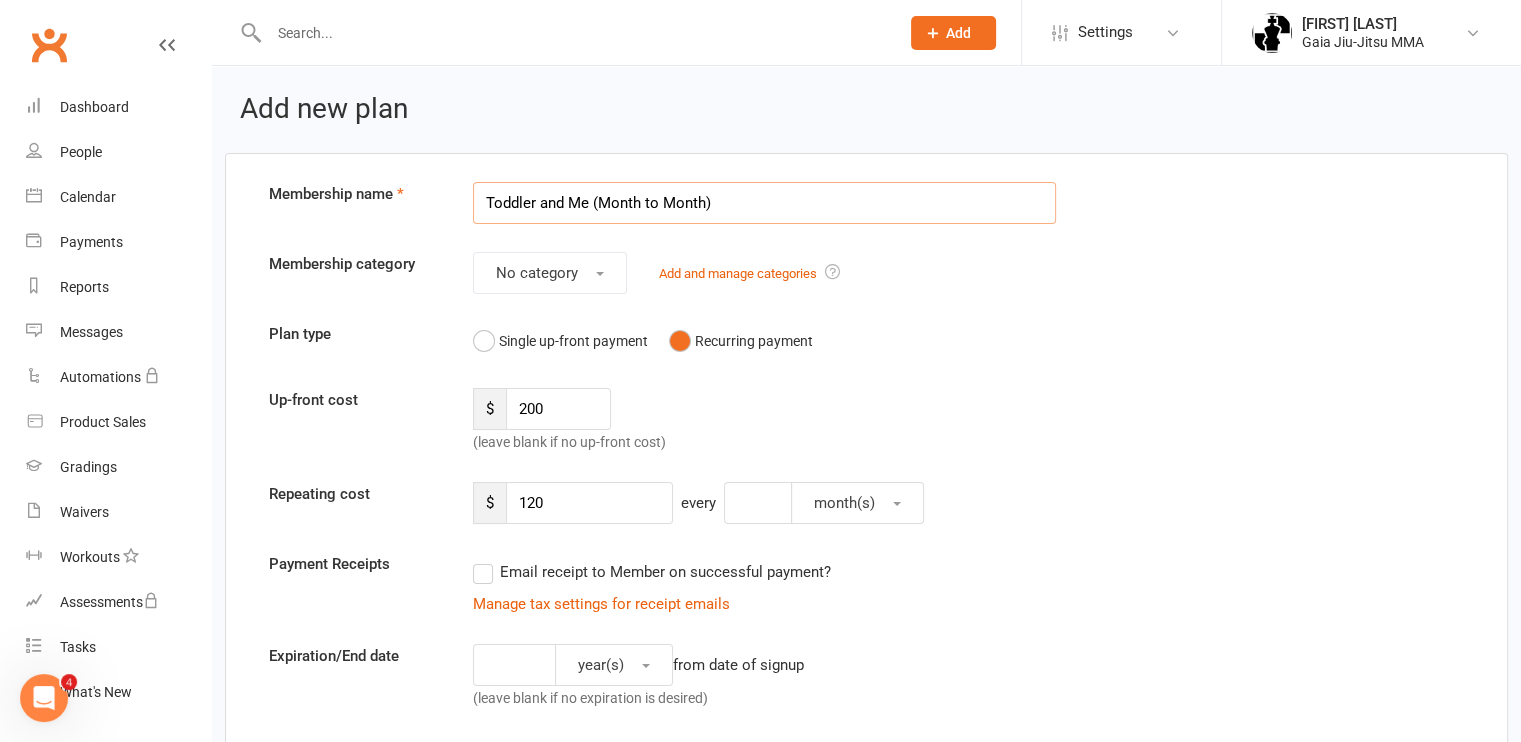 click on "Toddler and Me (Month to Month)" at bounding box center [764, 203] 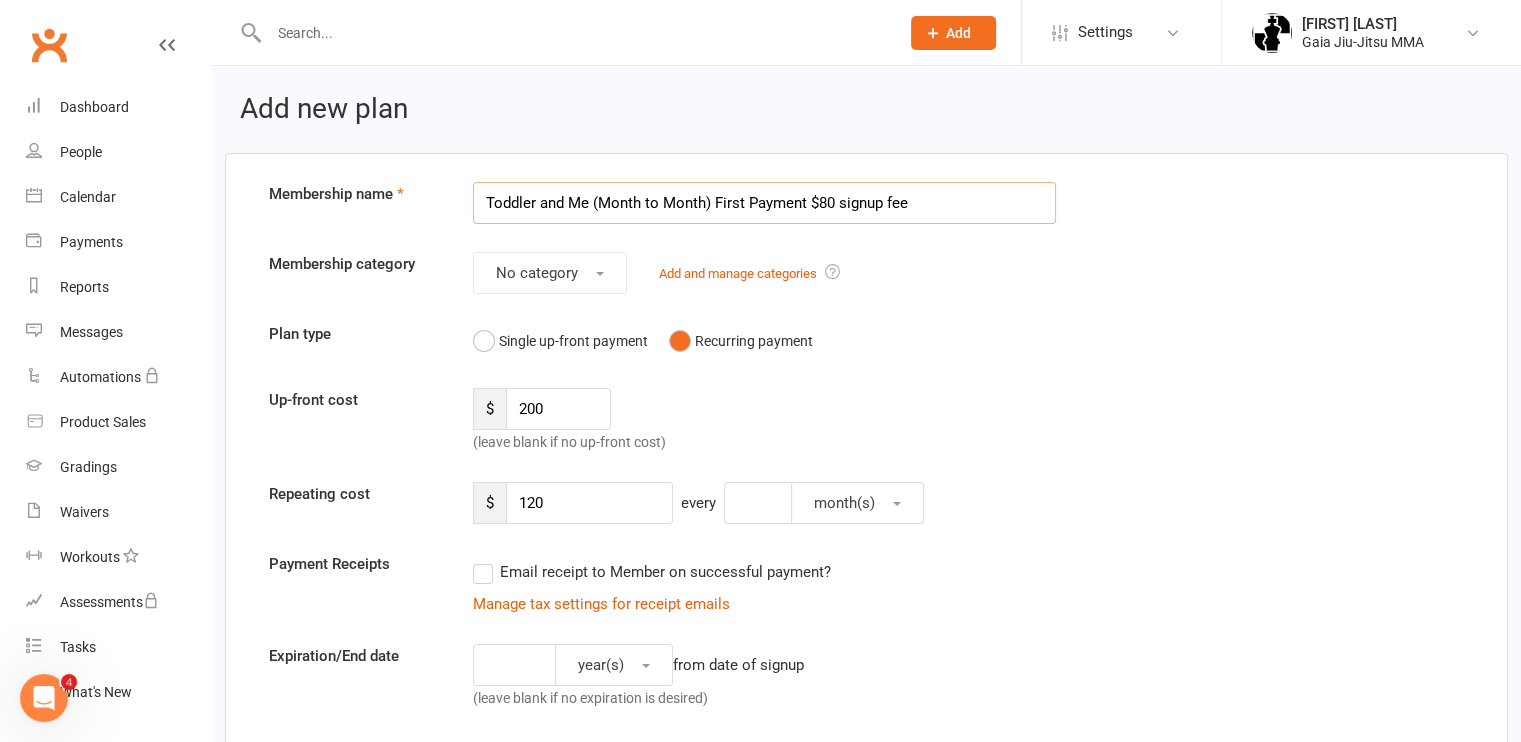 click on "Toddler and Me (Month to Month) First Payment $80 signup fee" at bounding box center [764, 203] 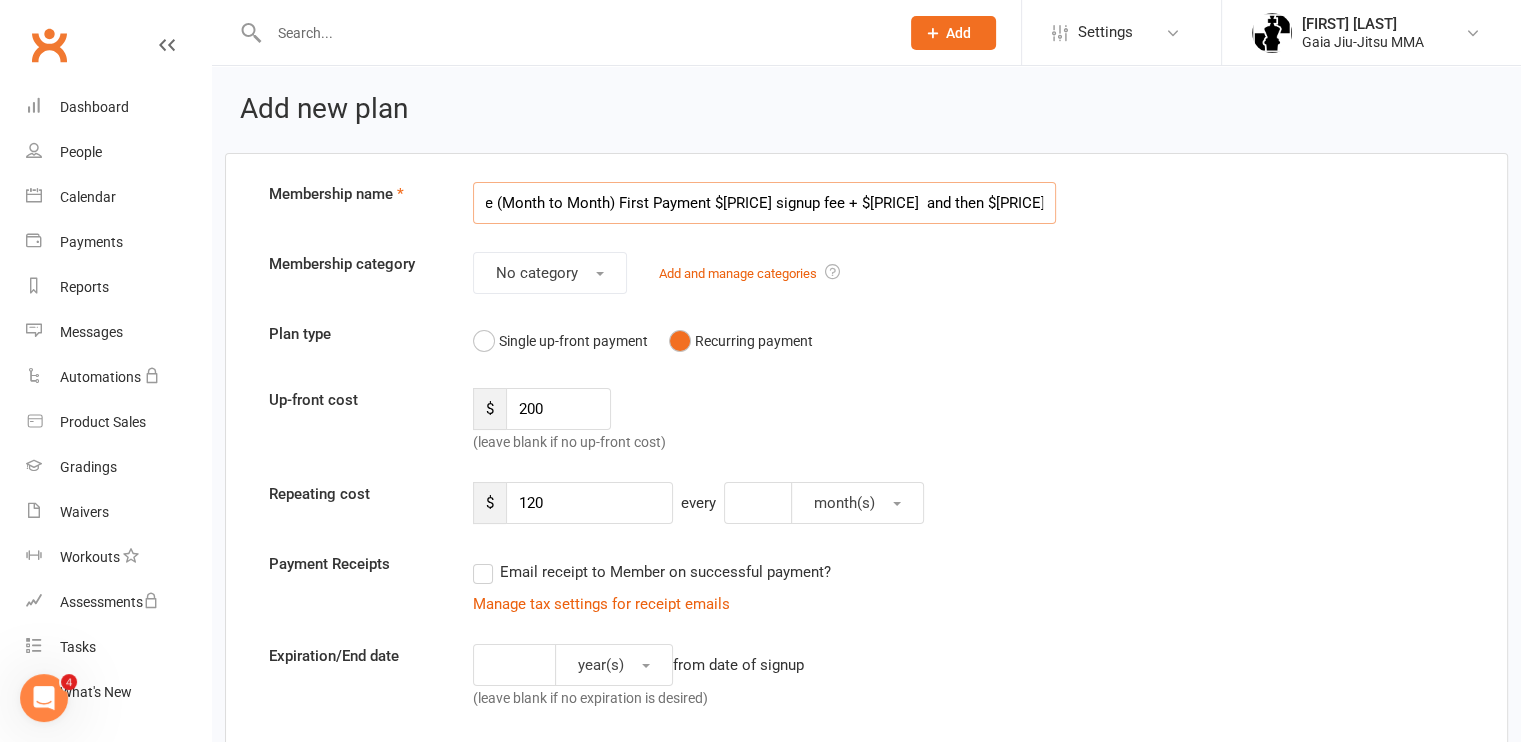 scroll, scrollTop: 0, scrollLeft: 104, axis: horizontal 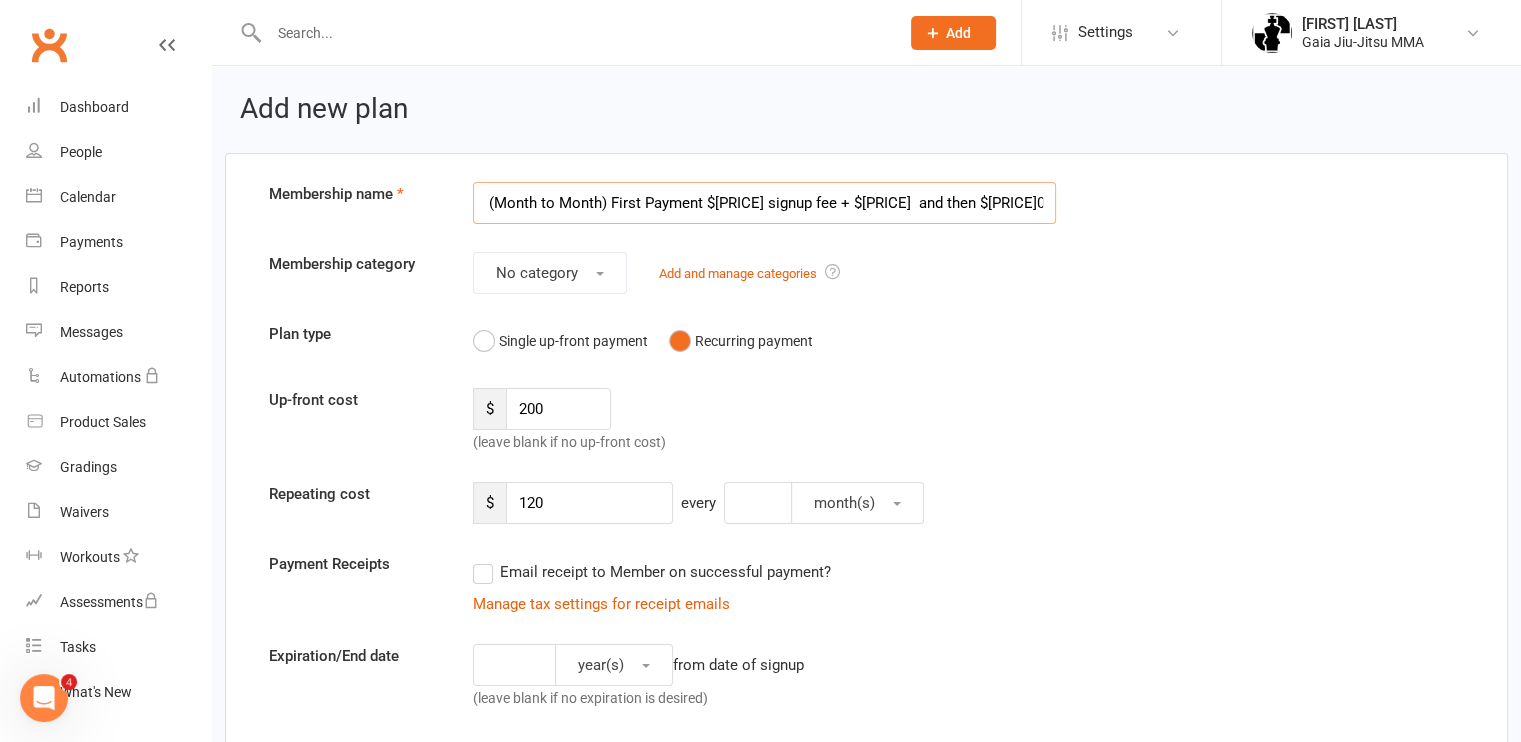 click on "Toddler and Me (Month to Month) First Payment $[PRICE] signup fee + $[PRICE]  and then $[PRICE]00 every month" at bounding box center [764, 203] 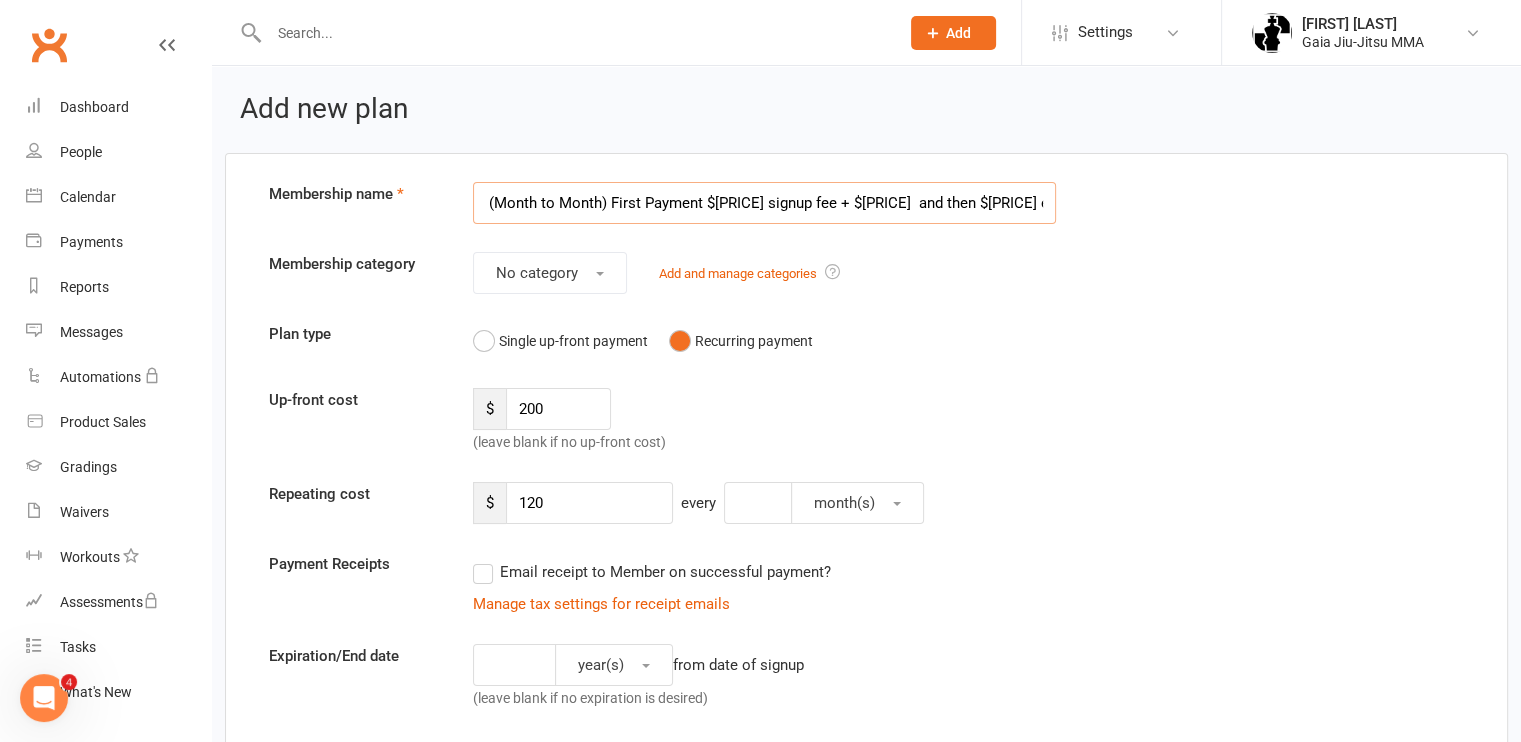 scroll, scrollTop: 0, scrollLeft: 116, axis: horizontal 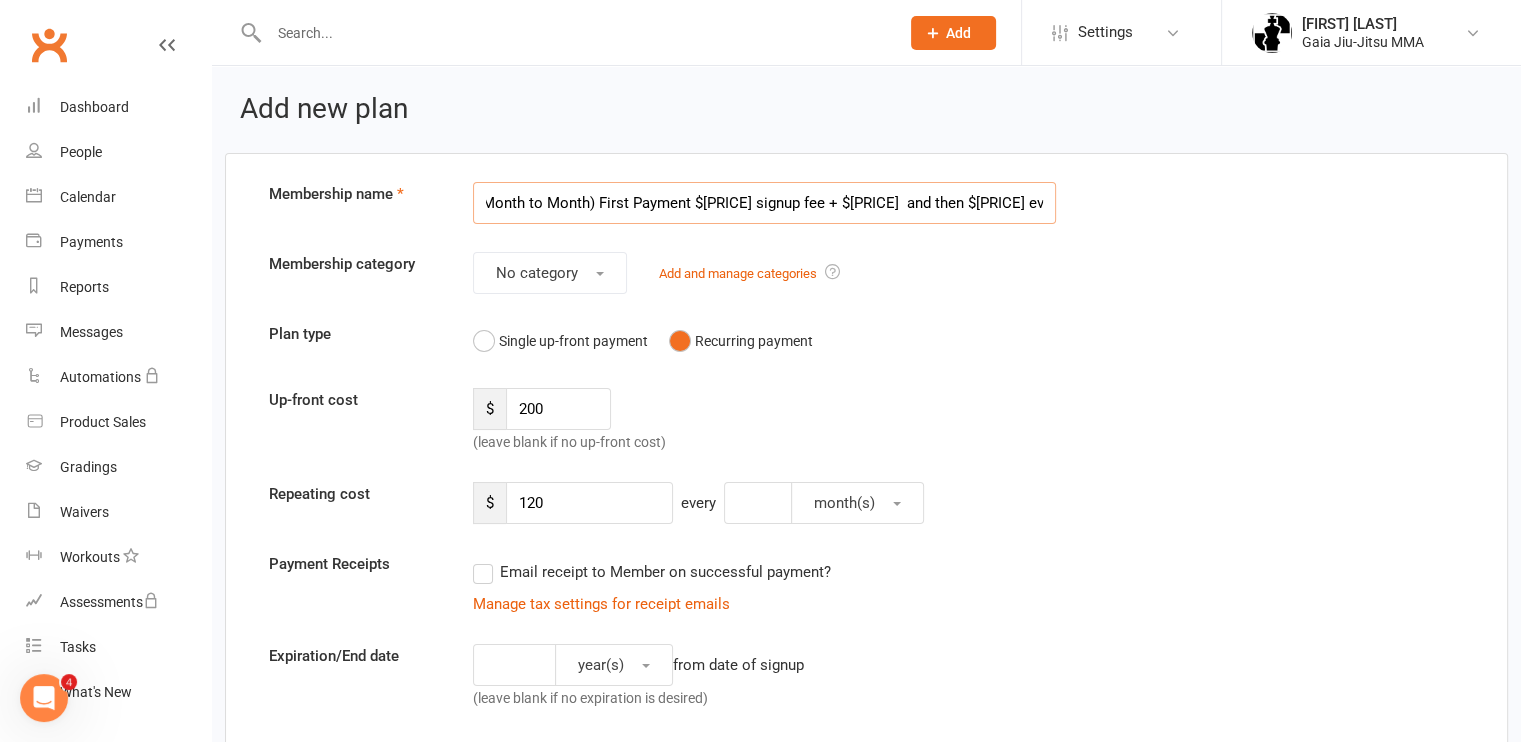 click on "Toddler and Me (Month to Month) First Payment $[PRICE] signup fee + $[PRICE]  and then $[PRICE] every 1 month" at bounding box center [764, 203] 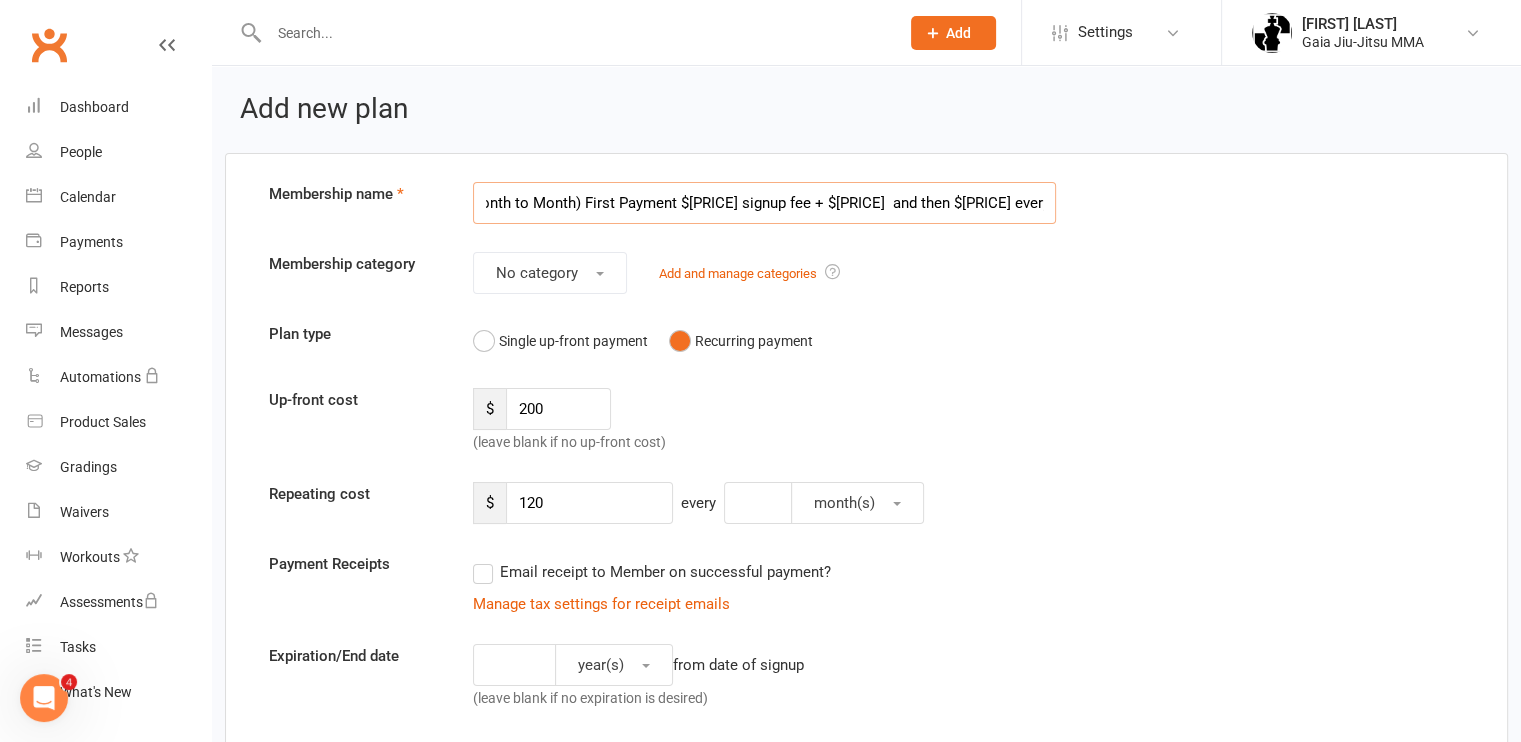scroll, scrollTop: 0, scrollLeft: 134, axis: horizontal 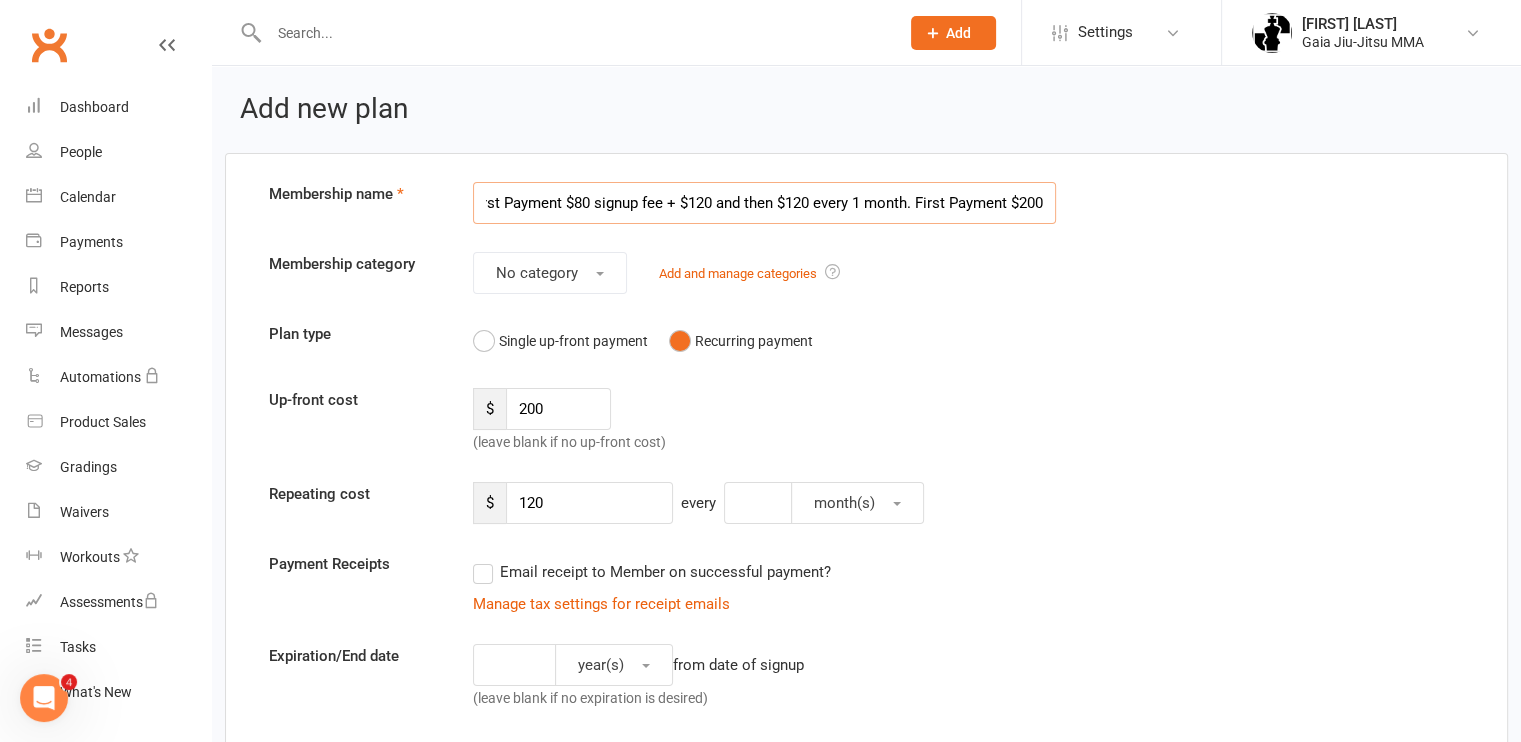 click on "Toddler and Me (Month to Month) First Payment $80 signup fee + $120 and then $120 every 1 month. First Payment $200" at bounding box center (764, 203) 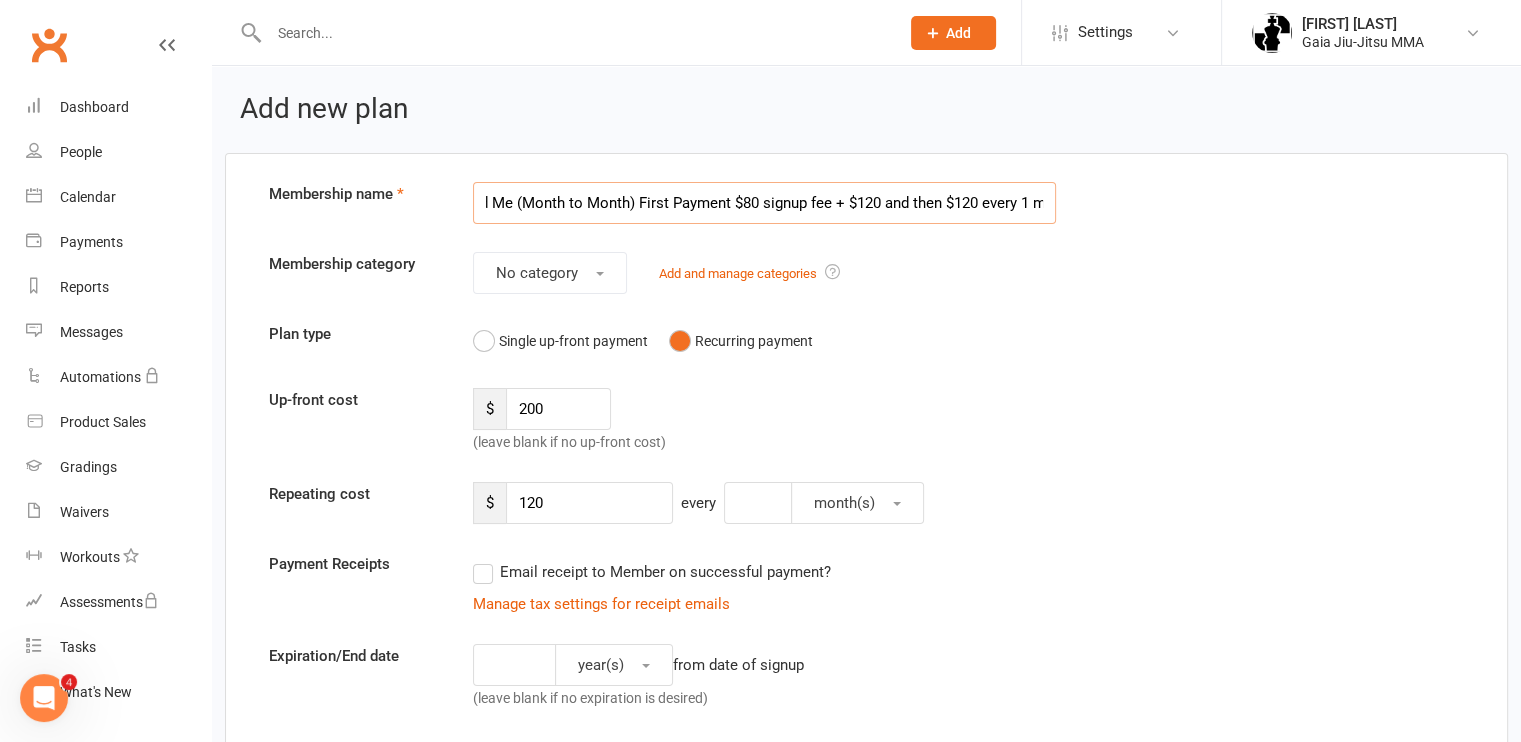 scroll, scrollTop: 0, scrollLeft: 0, axis: both 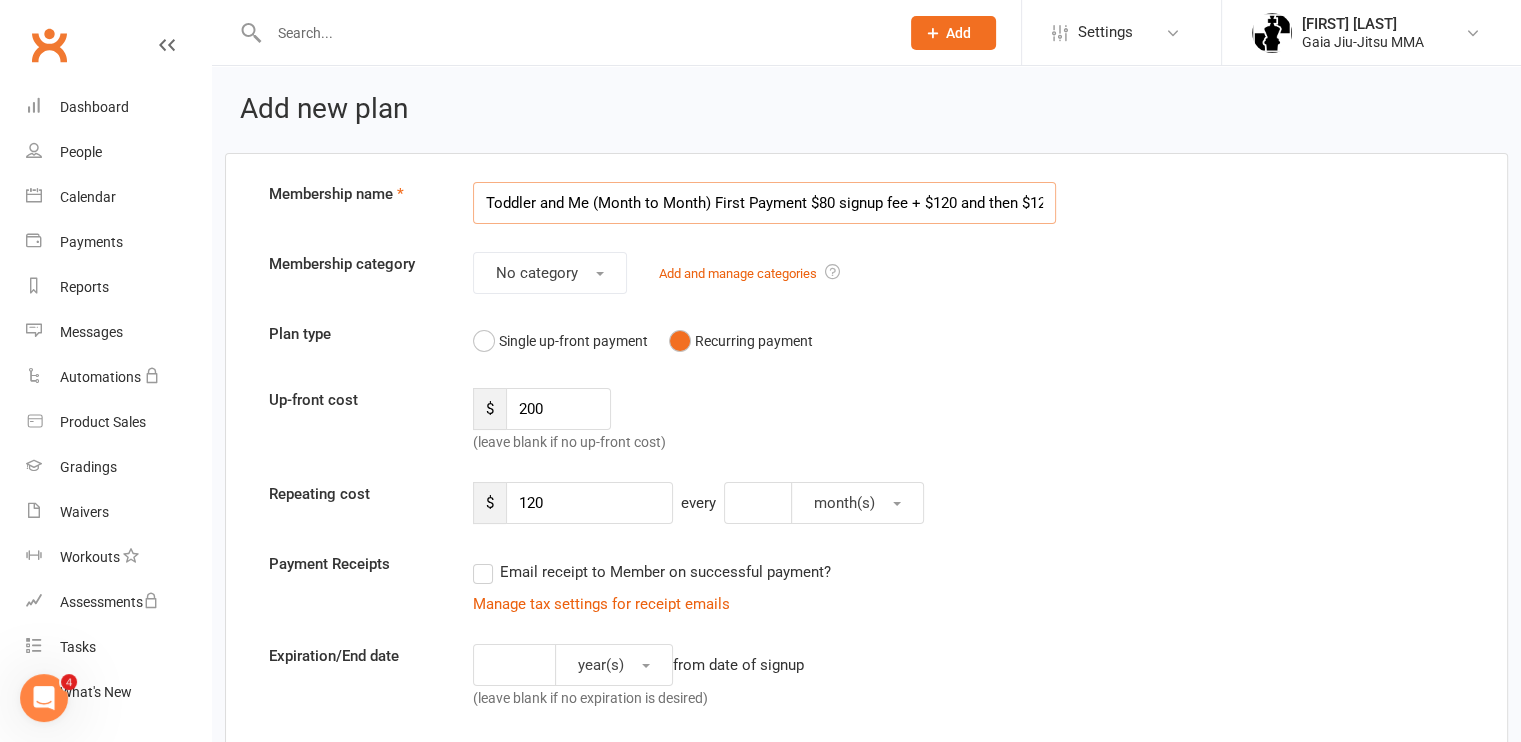 click on "Toddler and Me (Month to Month) First Payment $80 signup fee + $120 and then $120 every 1 month. First Payment $200 and then $120 every Month." at bounding box center (764, 203) 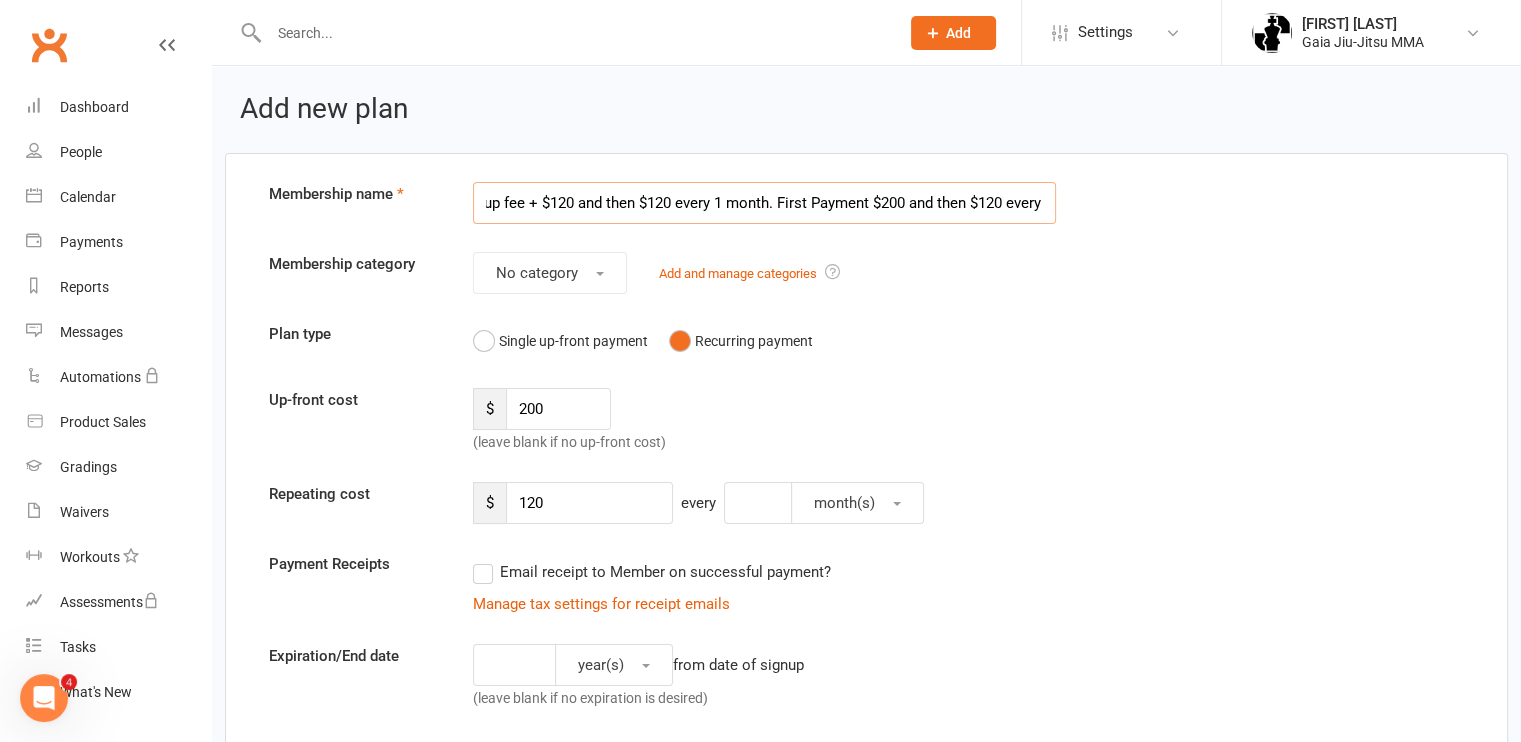 scroll, scrollTop: 0, scrollLeft: 442, axis: horizontal 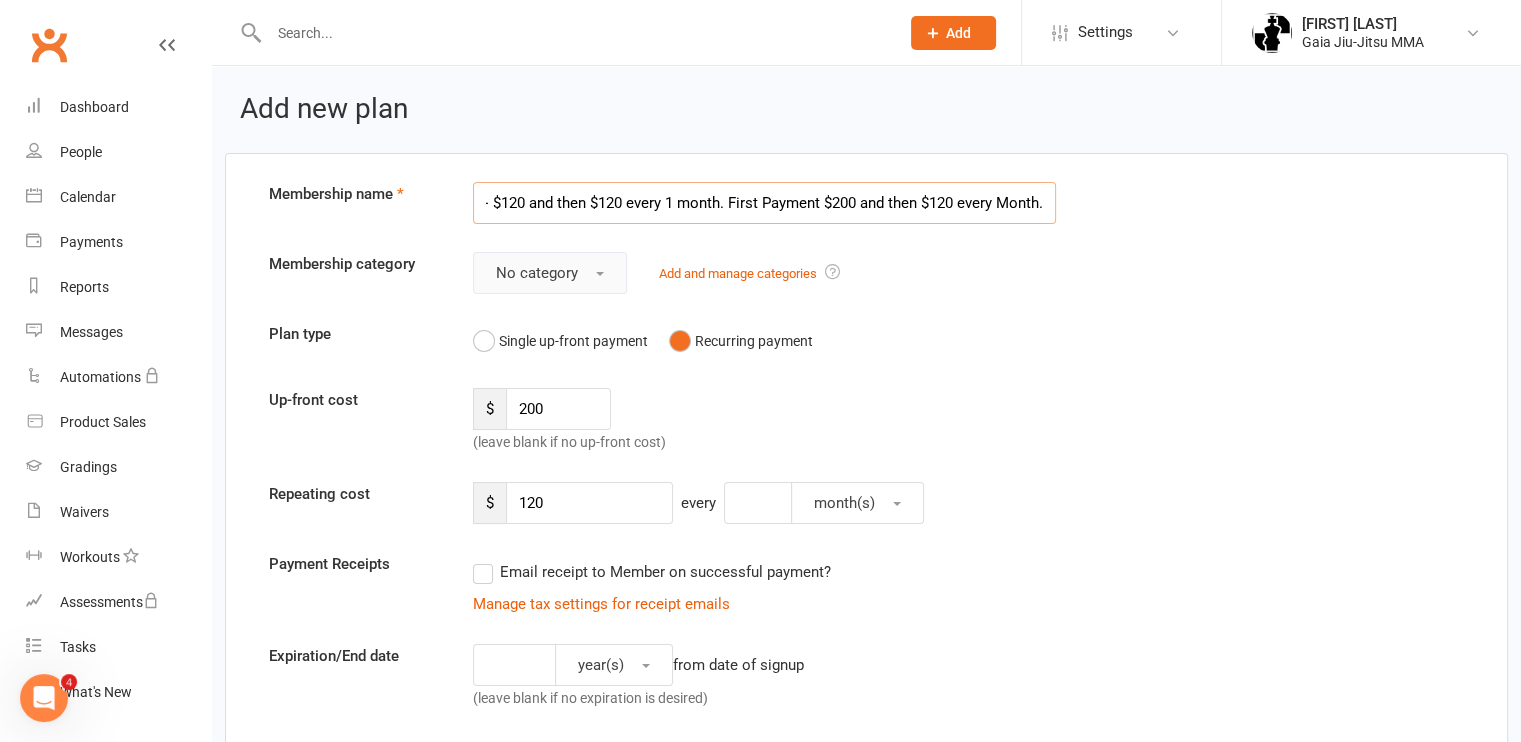 type on "Toddler and Me (Month to Month) First Payment $80 signup fee + $120 and then $120 every 1 month. First Payment $200 and then $120 every Month." 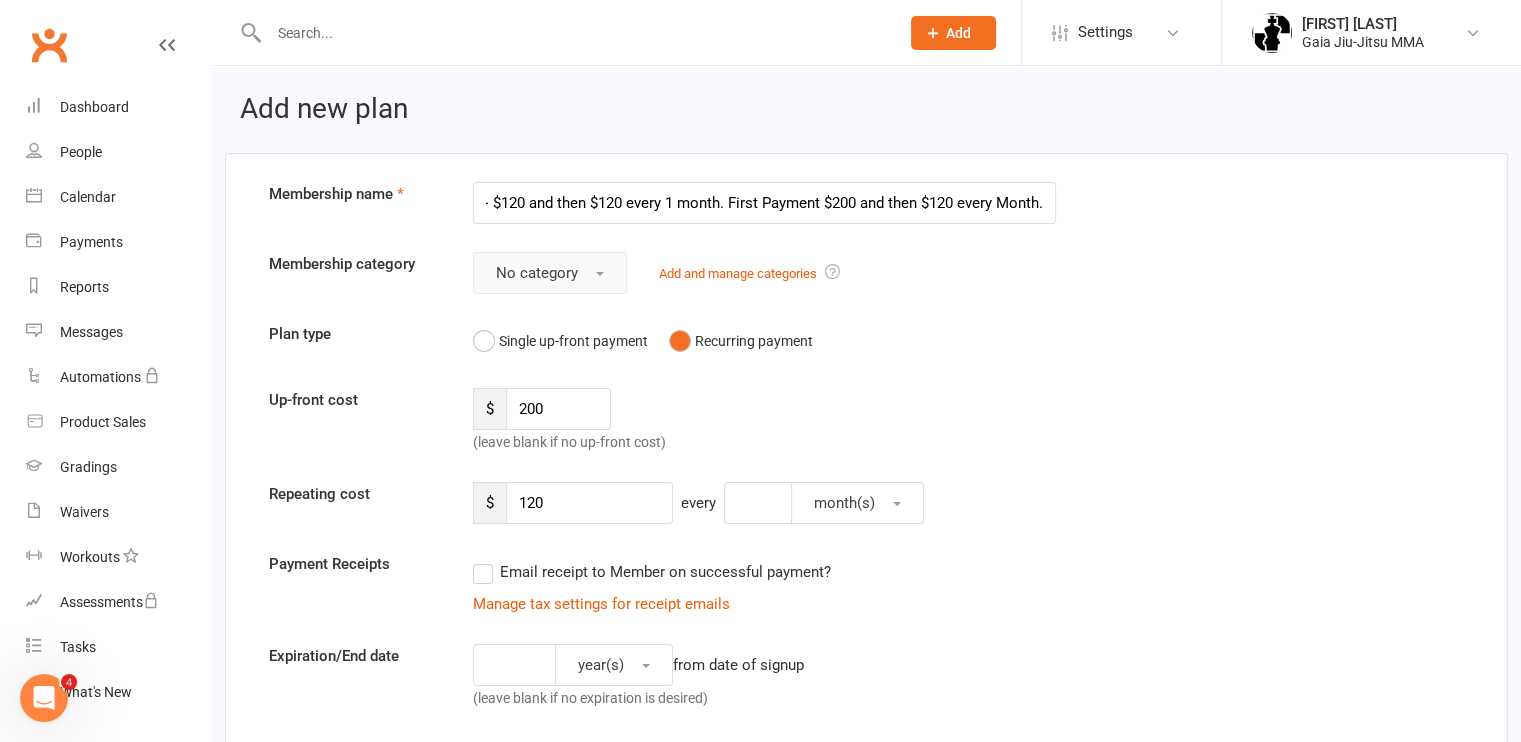 scroll, scrollTop: 0, scrollLeft: 0, axis: both 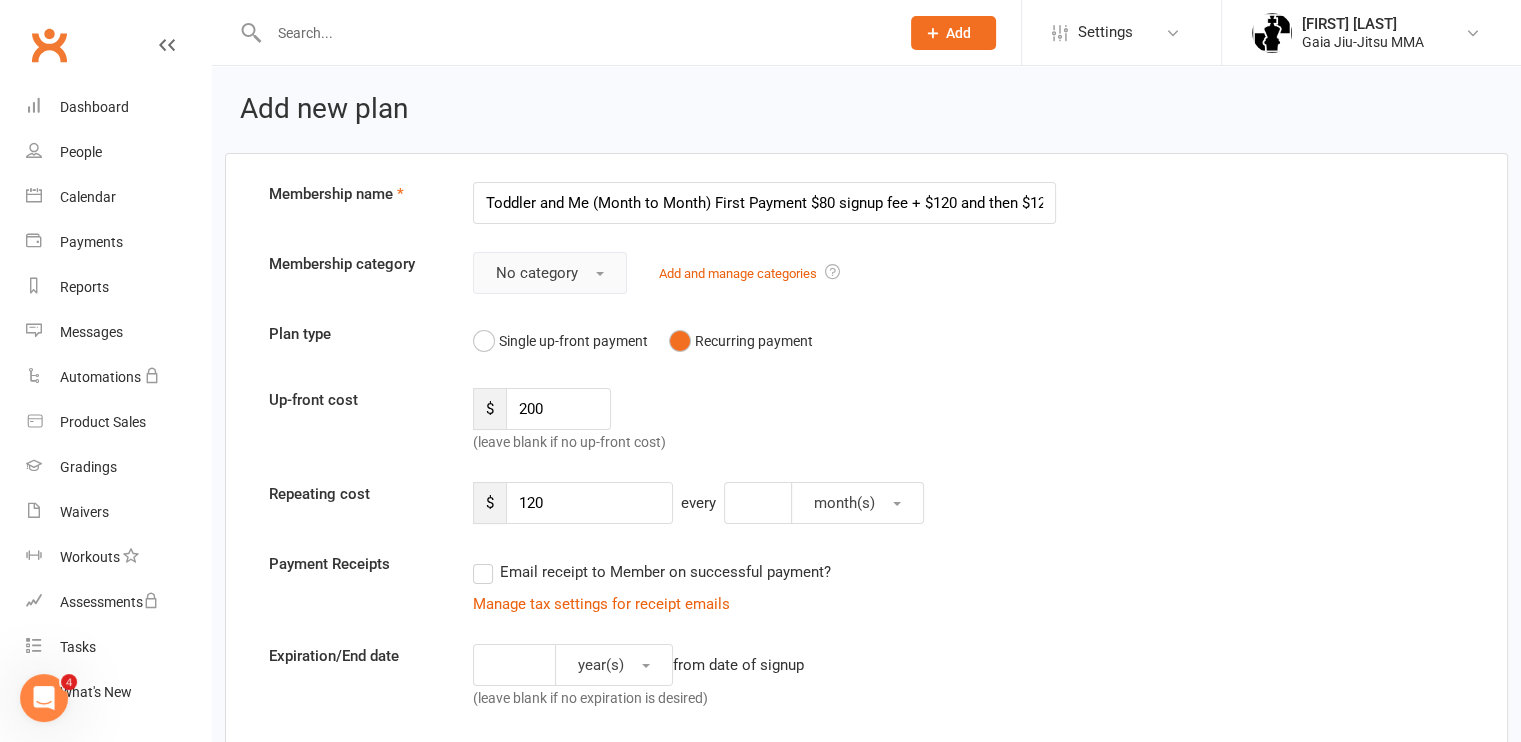 click on "No category" at bounding box center (550, 273) 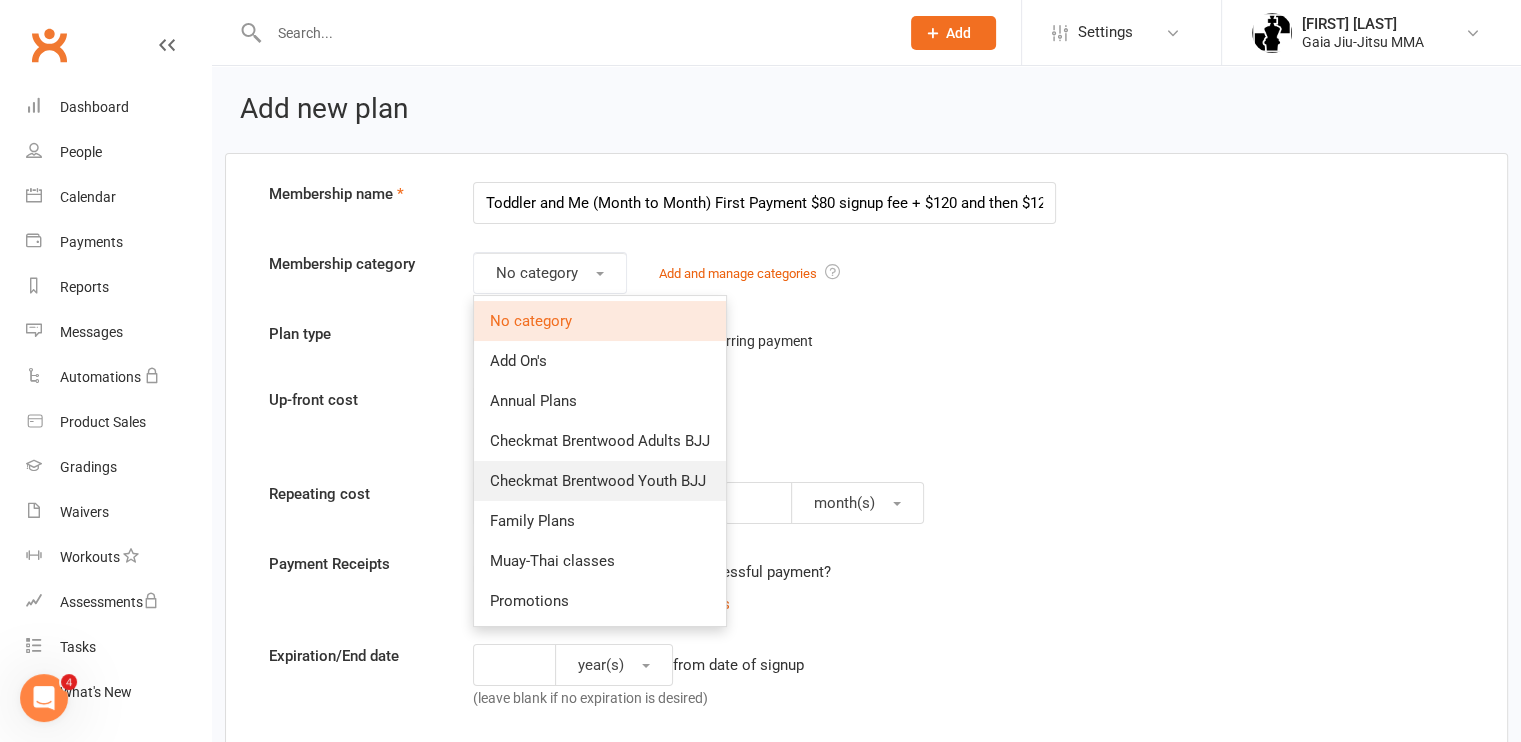 click on "Checkmat Brentwood Youth BJJ" at bounding box center (598, 481) 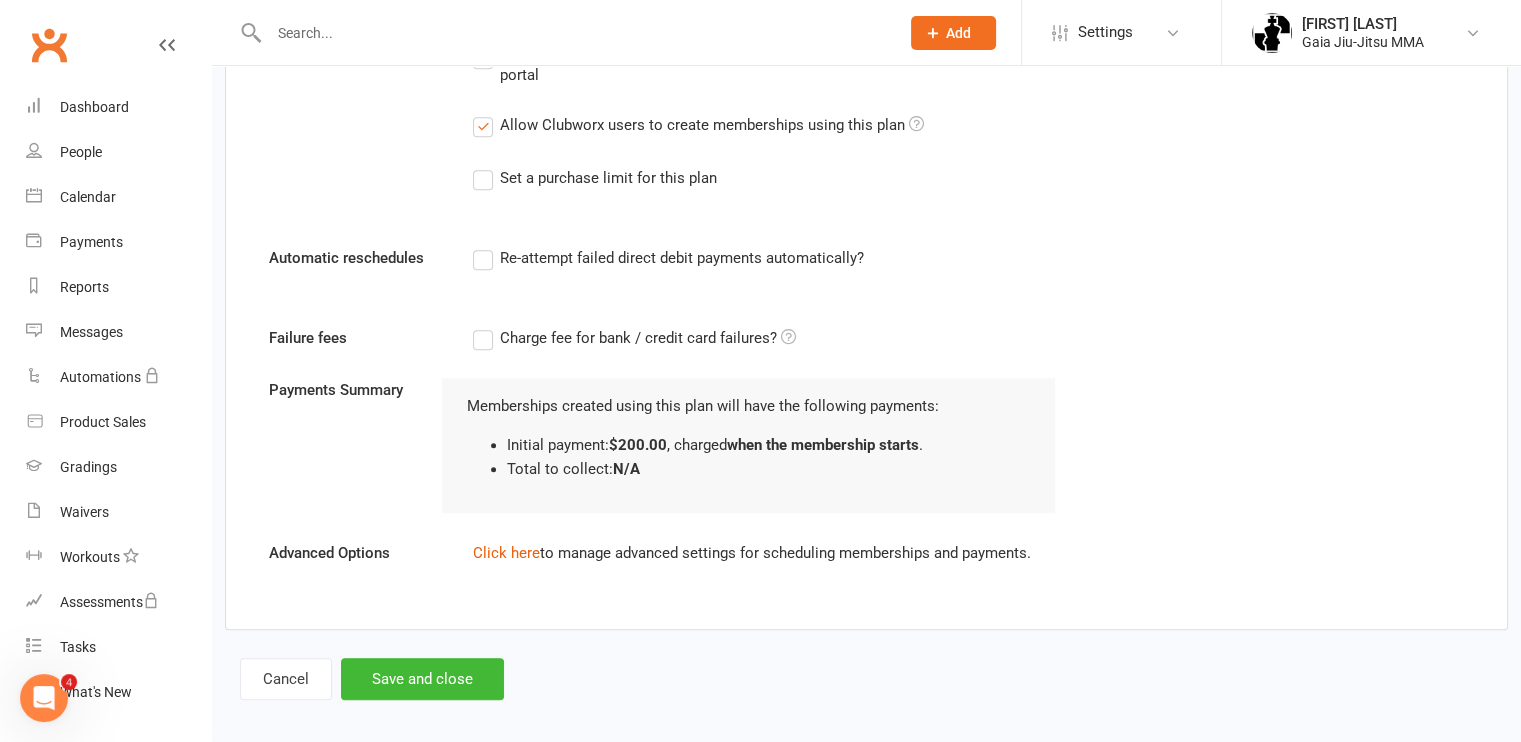 scroll, scrollTop: 1172, scrollLeft: 0, axis: vertical 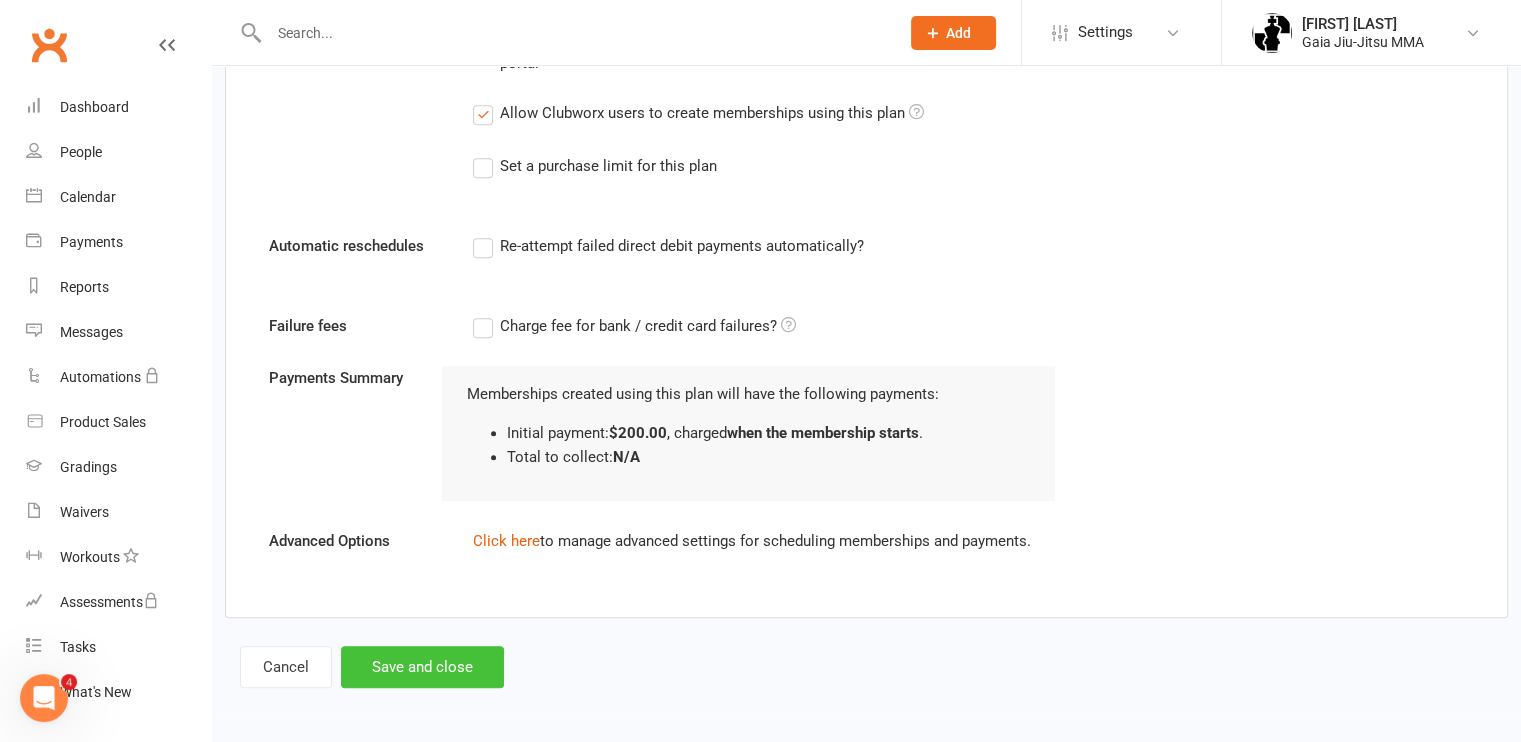 click on "Save and close" at bounding box center (422, 667) 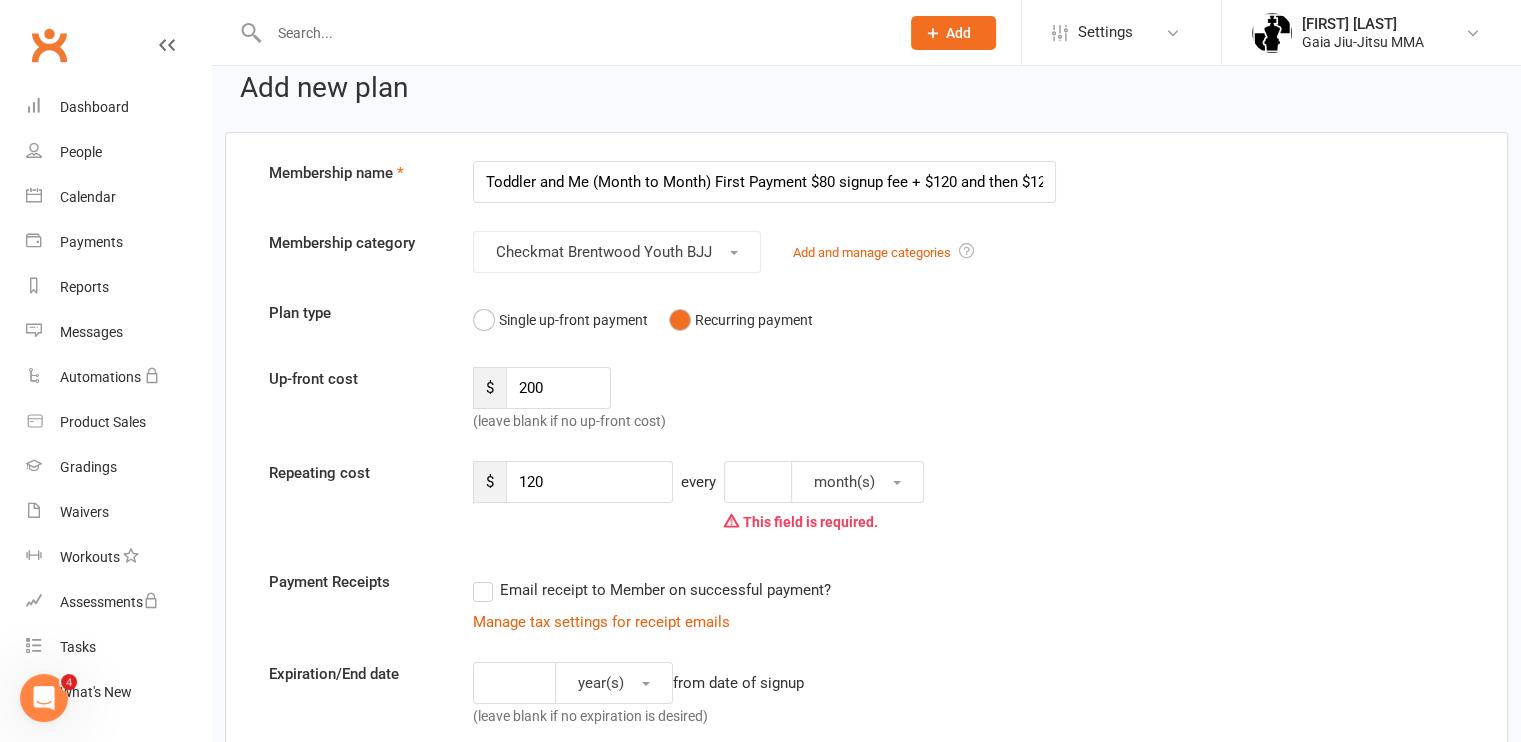 scroll, scrollTop: 20, scrollLeft: 0, axis: vertical 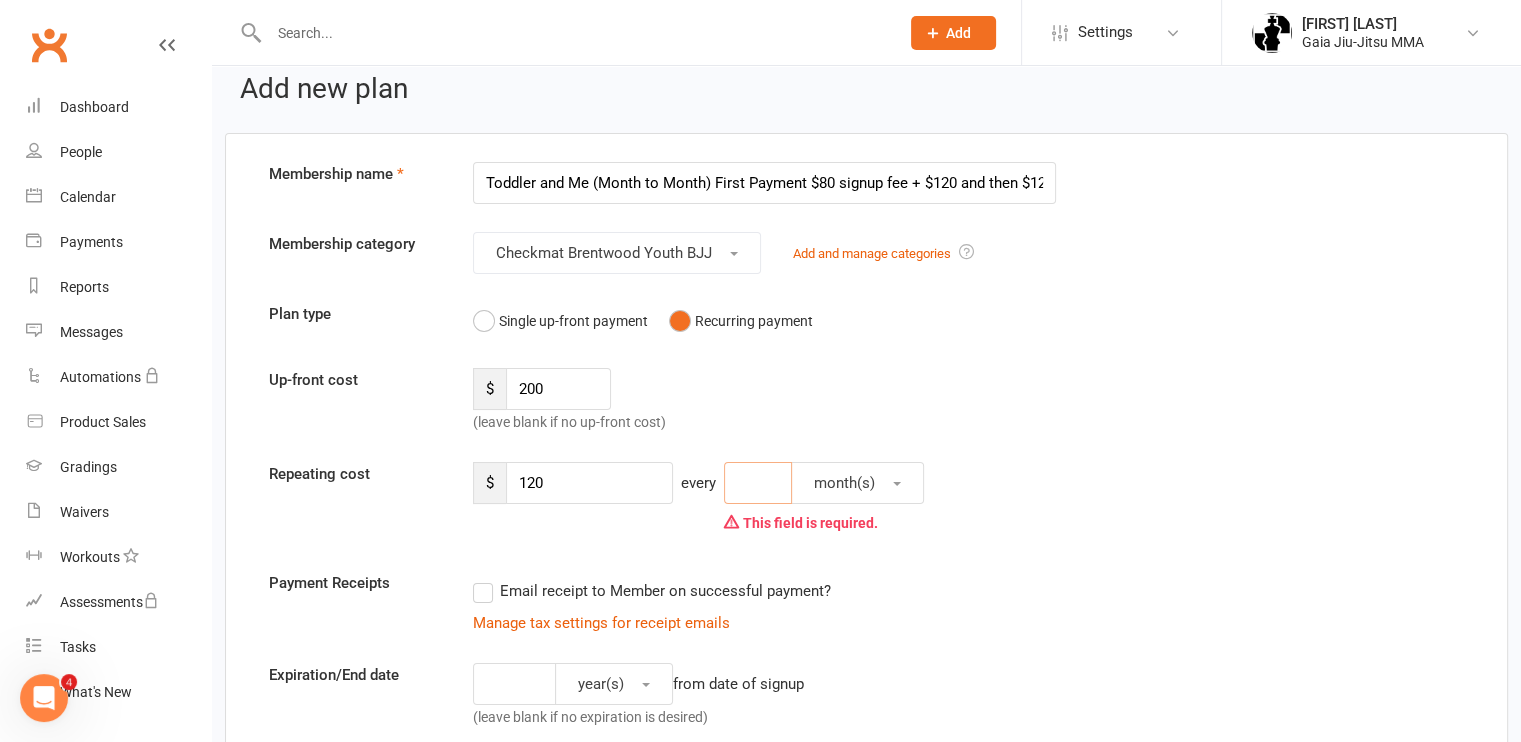 click at bounding box center [758, 483] 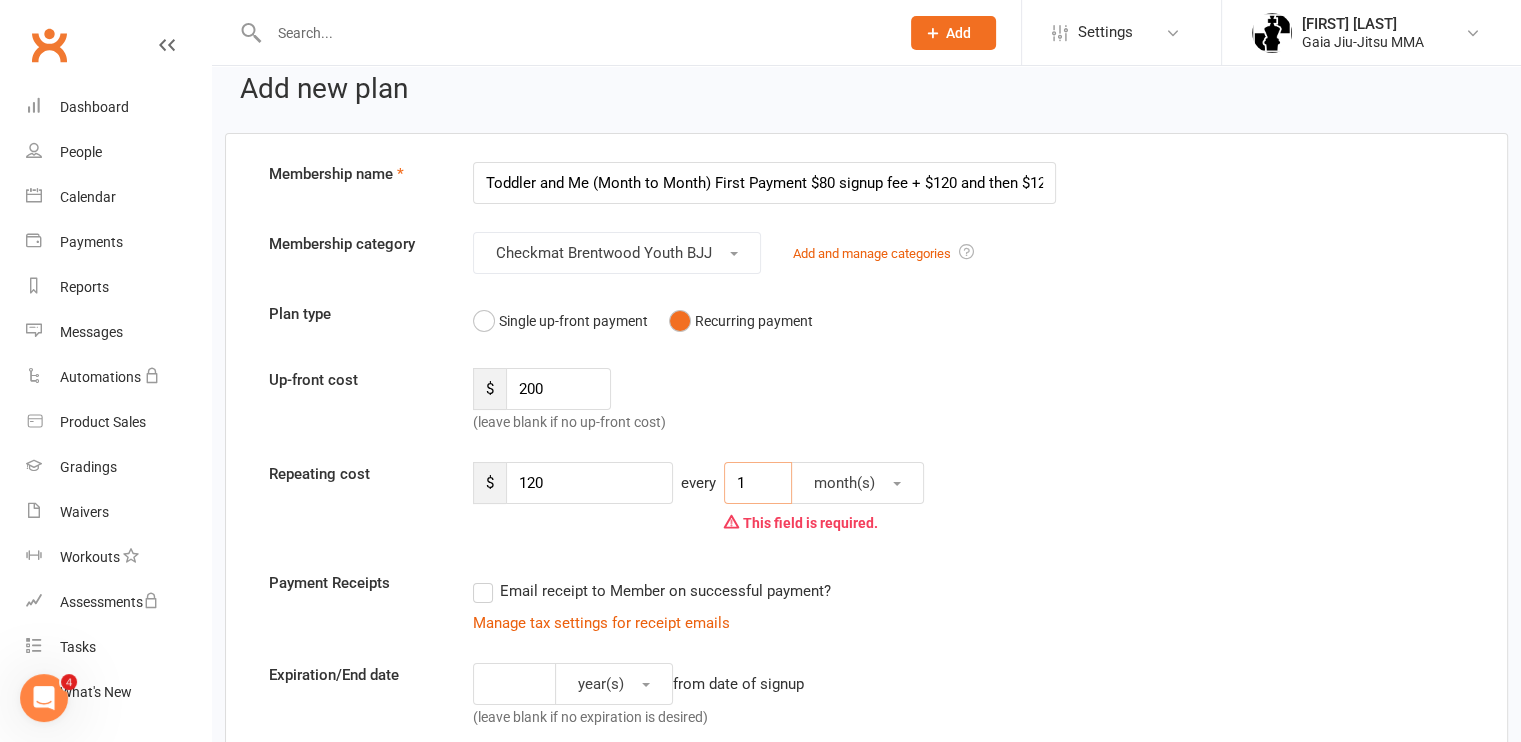 type on "1" 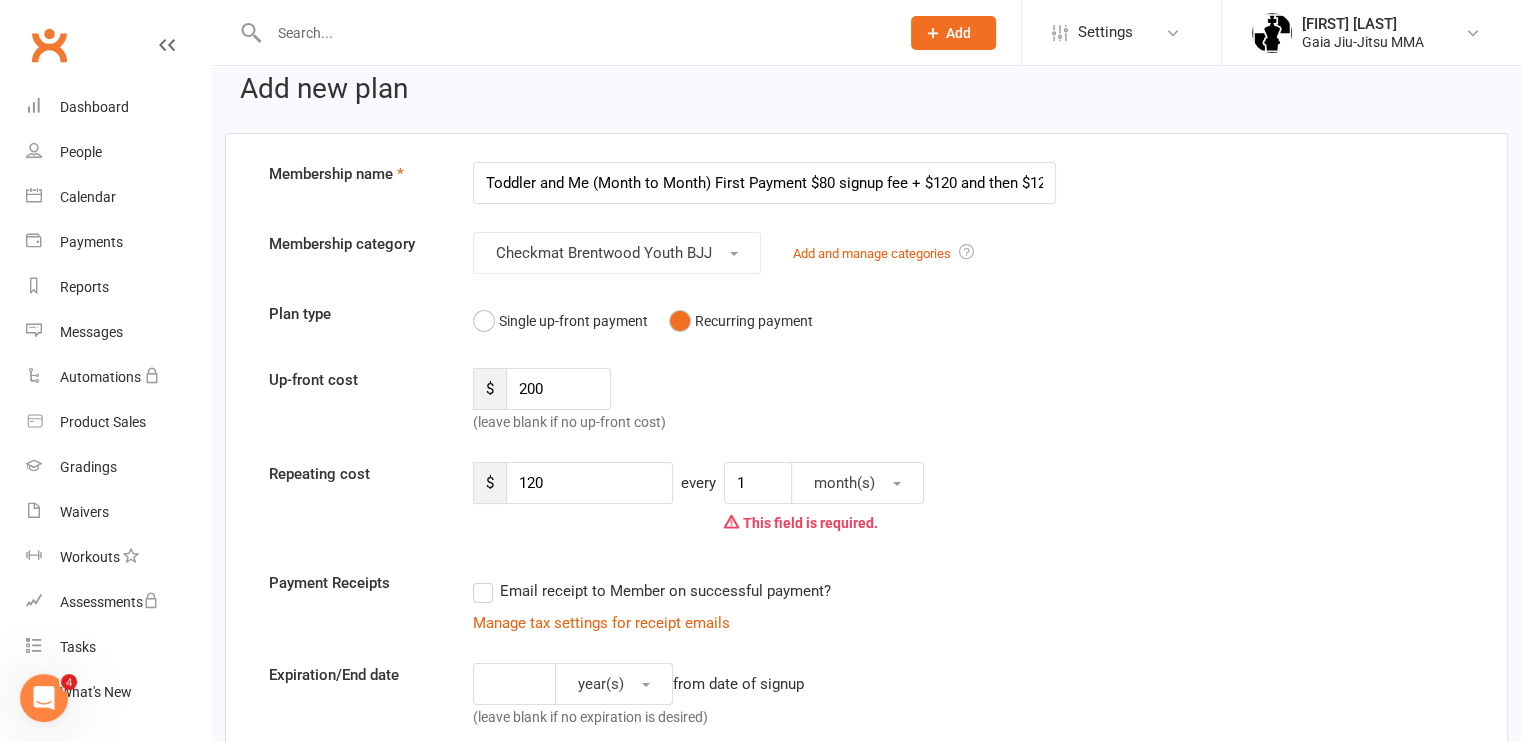 click on "Email receipt to Member on successful payment?" at bounding box center [756, 591] 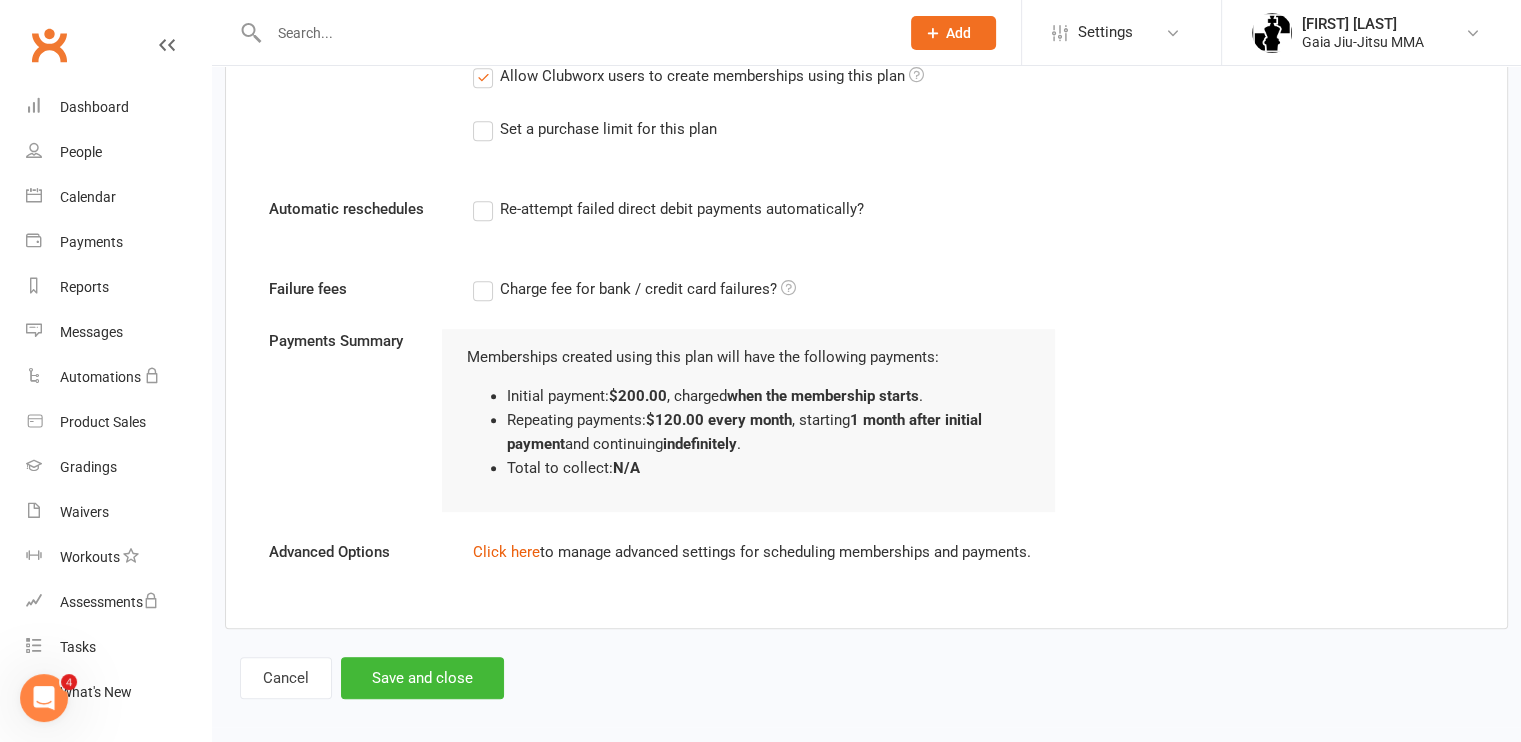 scroll, scrollTop: 1259, scrollLeft: 0, axis: vertical 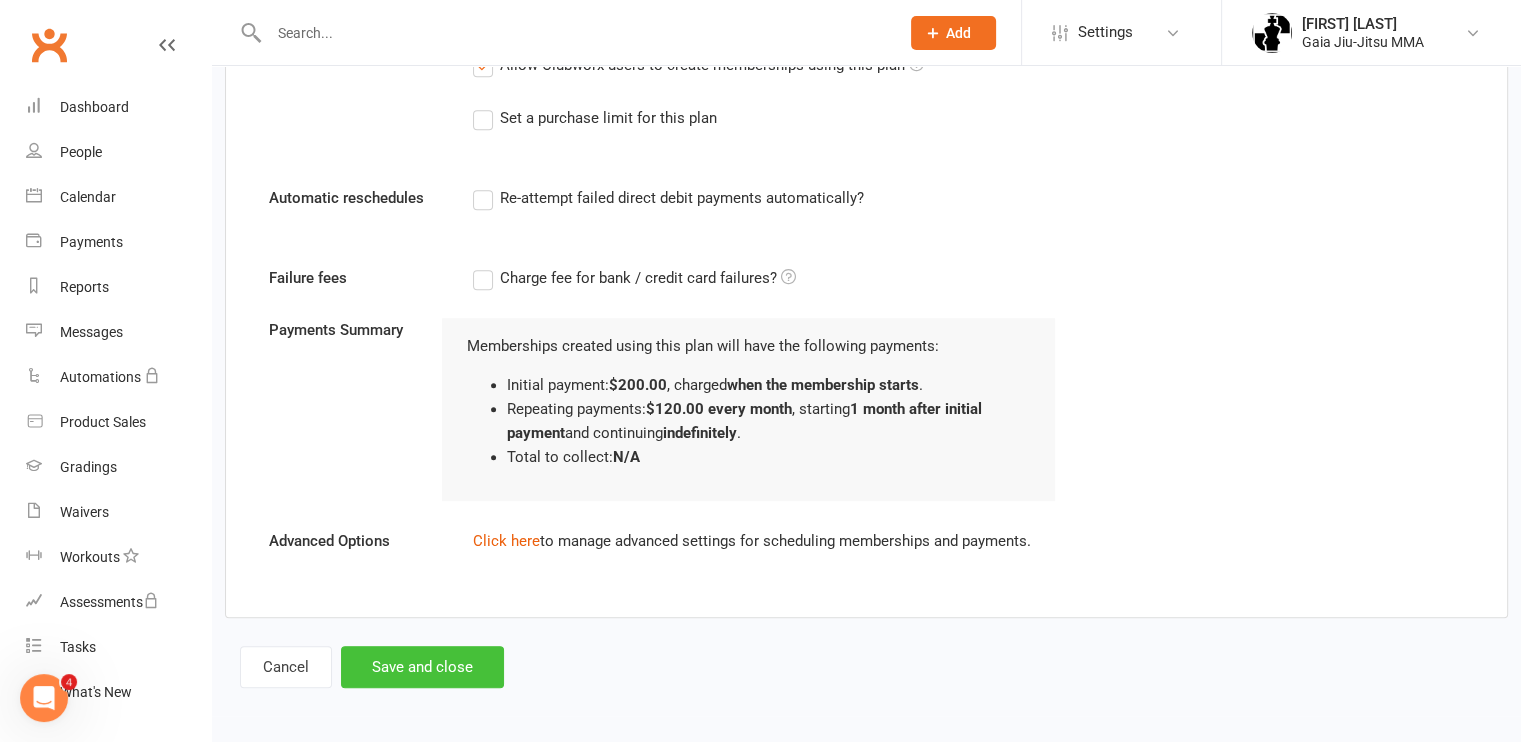 click on "Save and close" at bounding box center (422, 667) 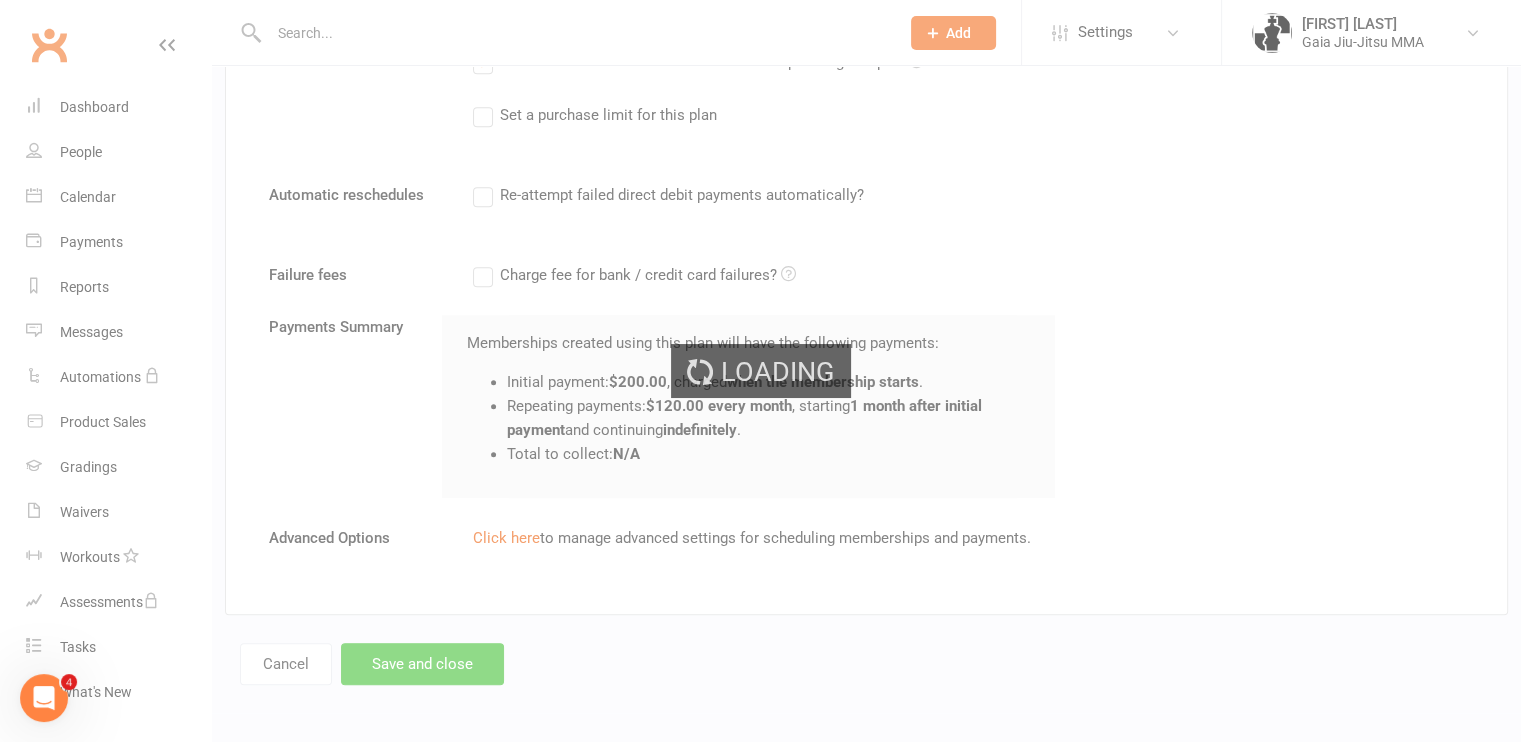 scroll, scrollTop: 1220, scrollLeft: 0, axis: vertical 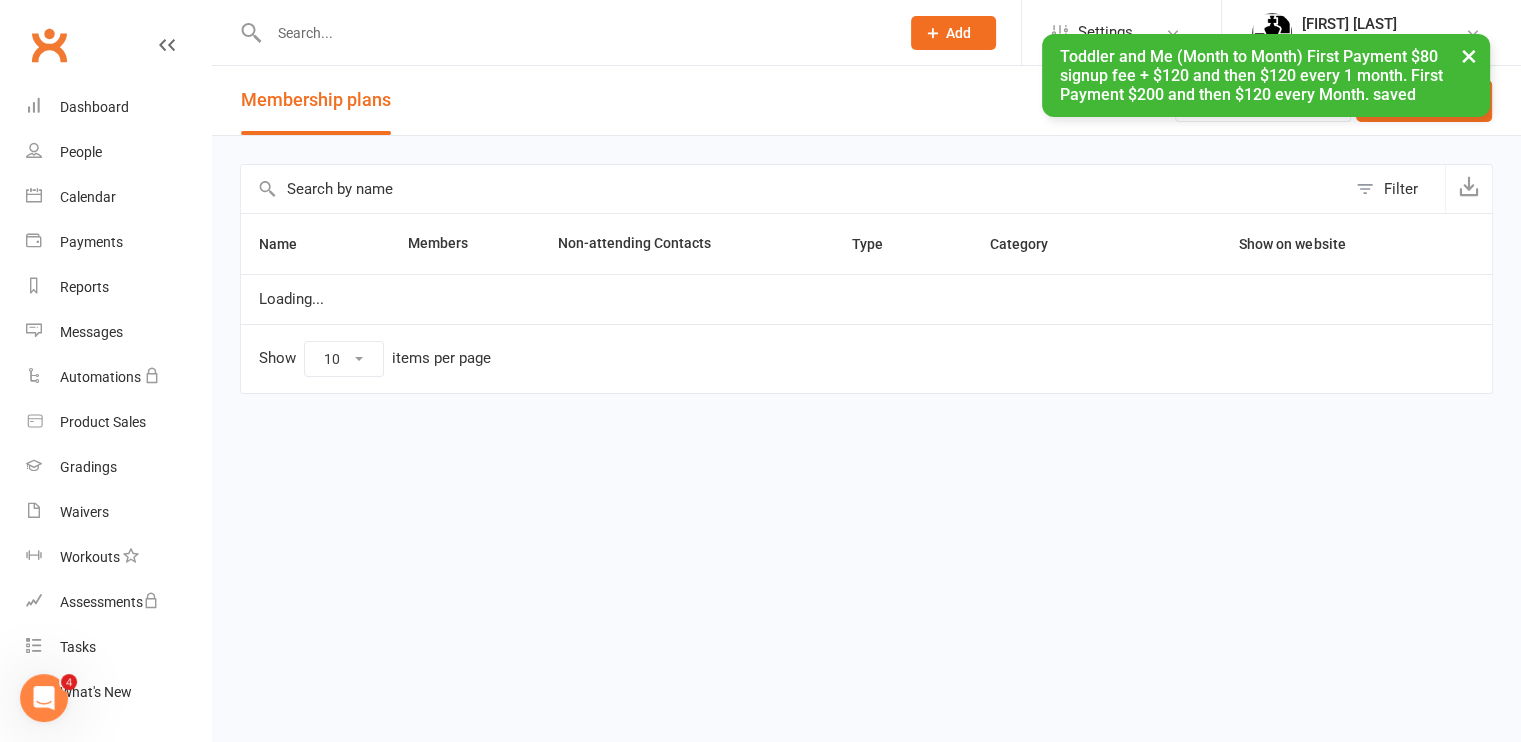 select on "100" 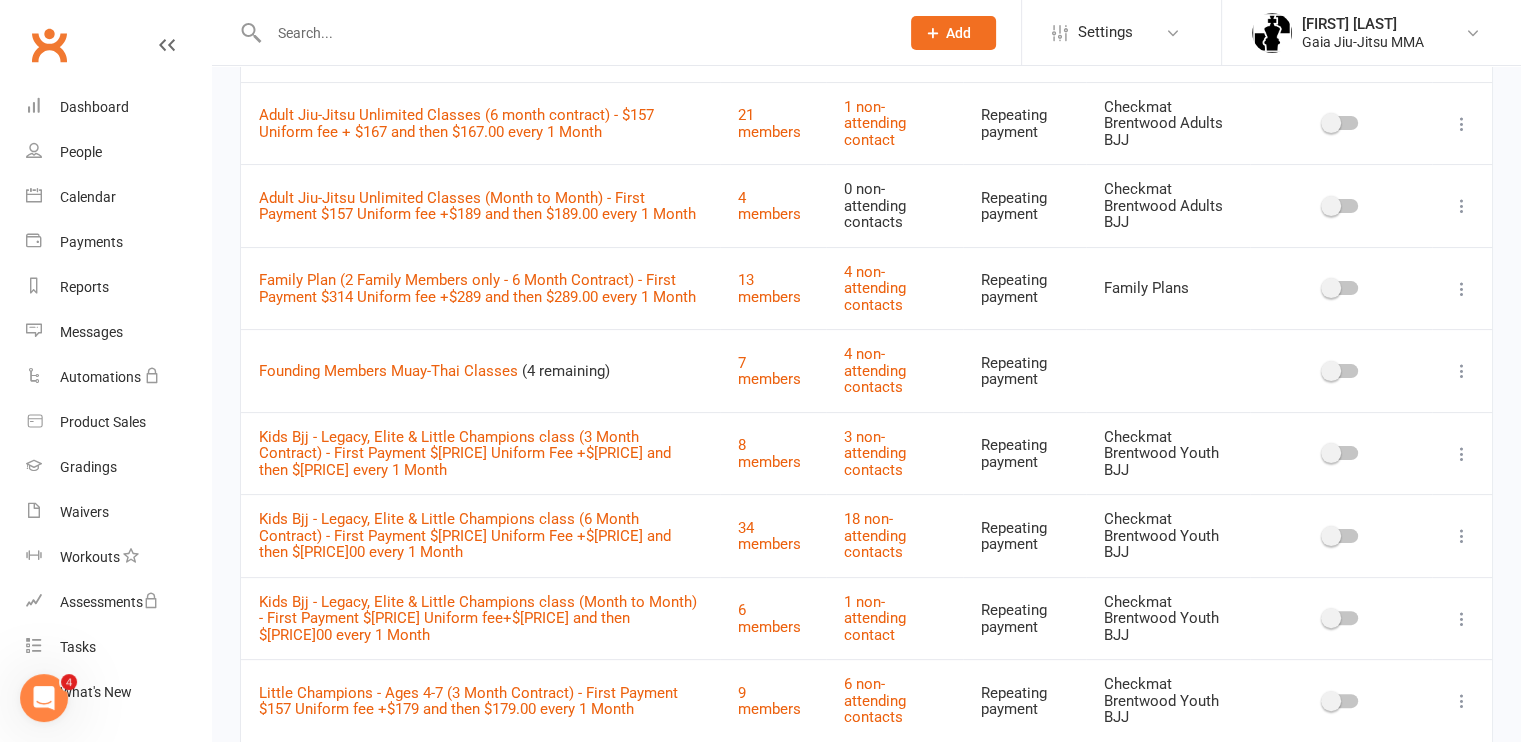 scroll, scrollTop: 366, scrollLeft: 0, axis: vertical 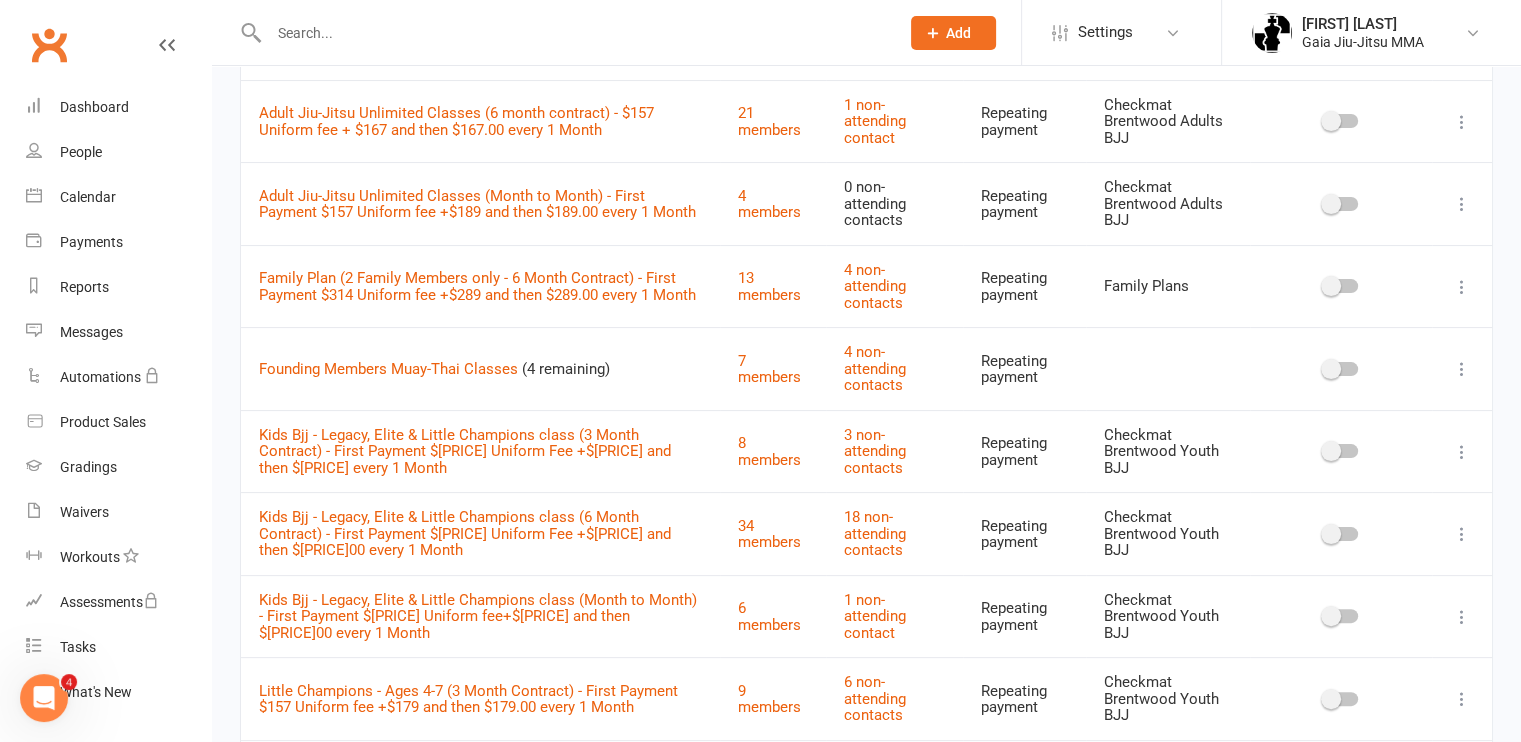 click at bounding box center (1462, 452) 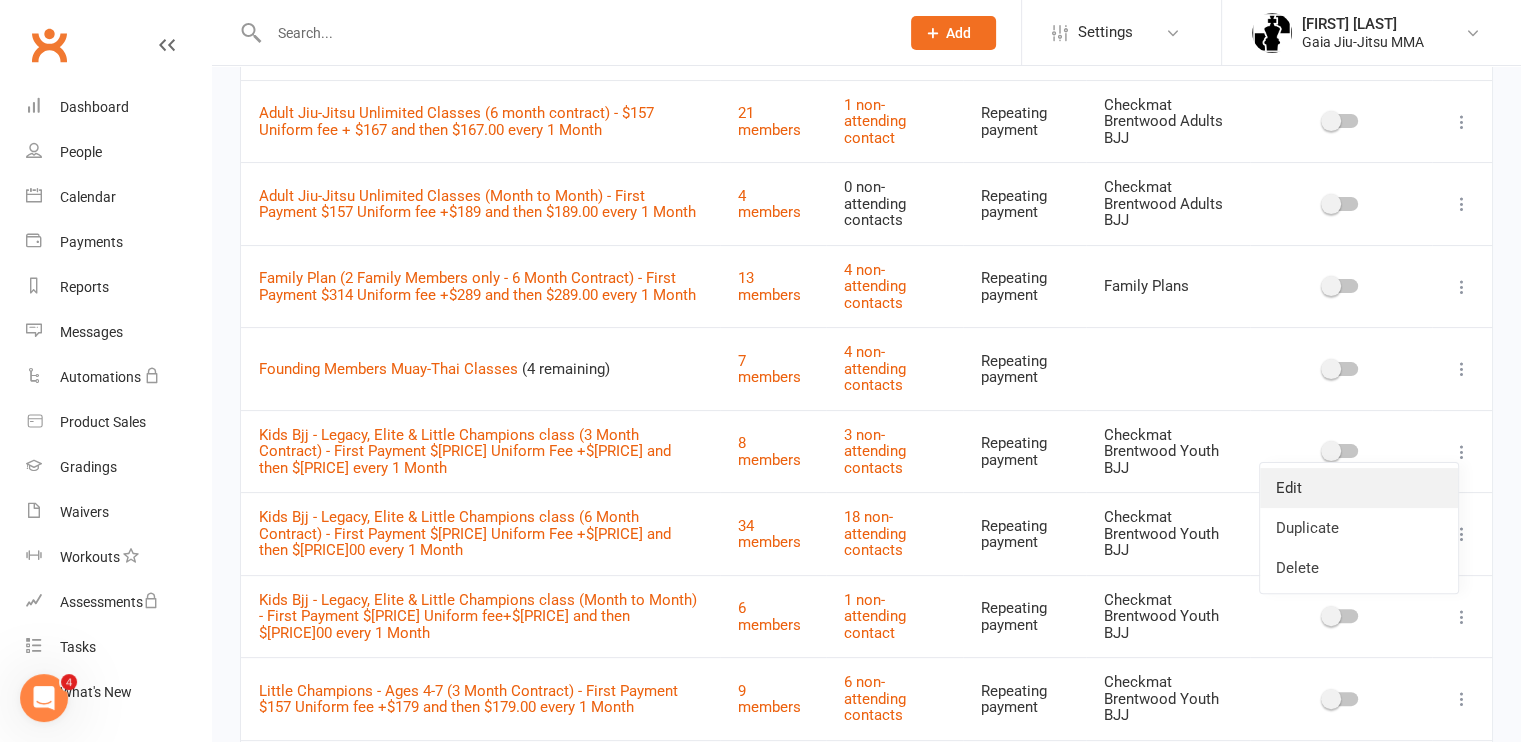 click on "Edit" at bounding box center (1359, 488) 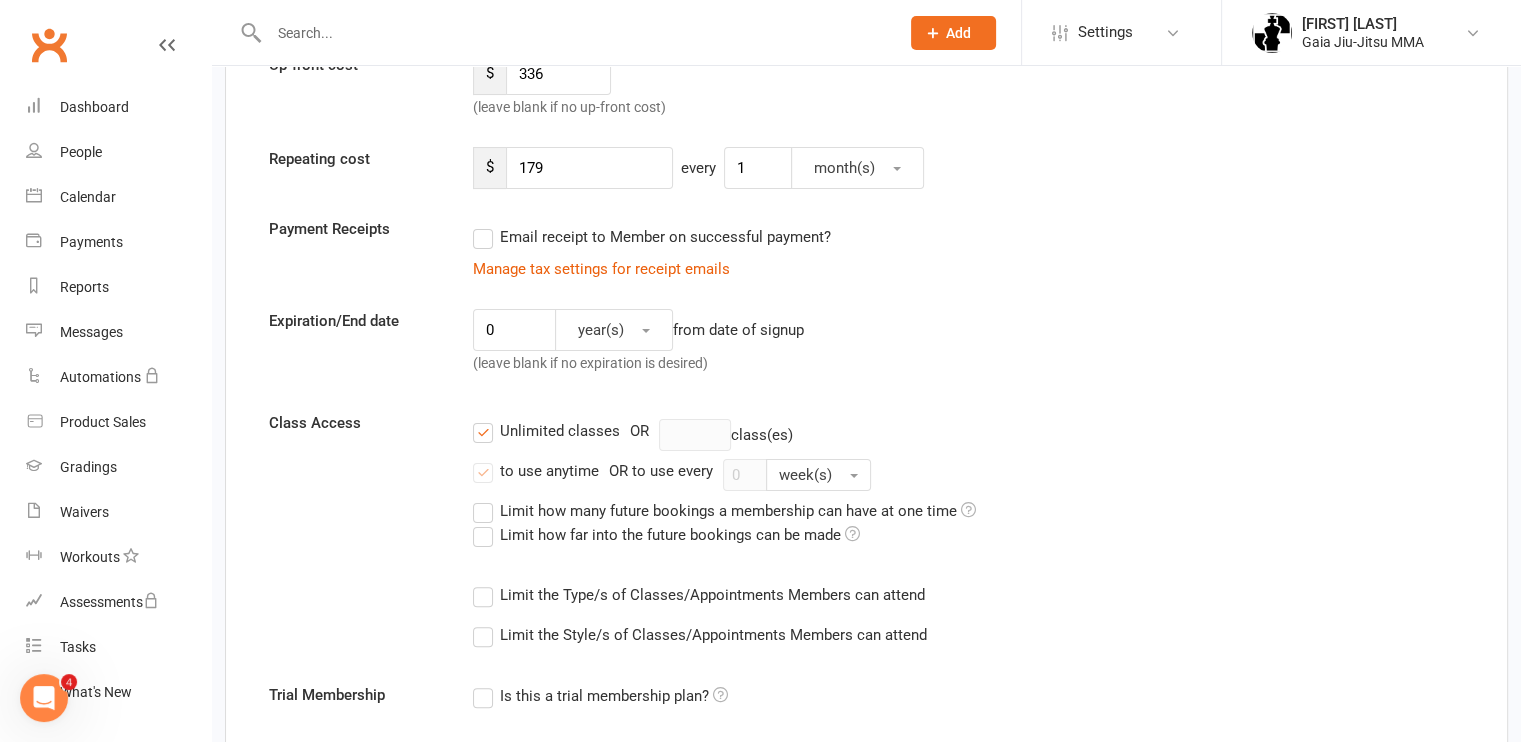 scroll, scrollTop: 0, scrollLeft: 0, axis: both 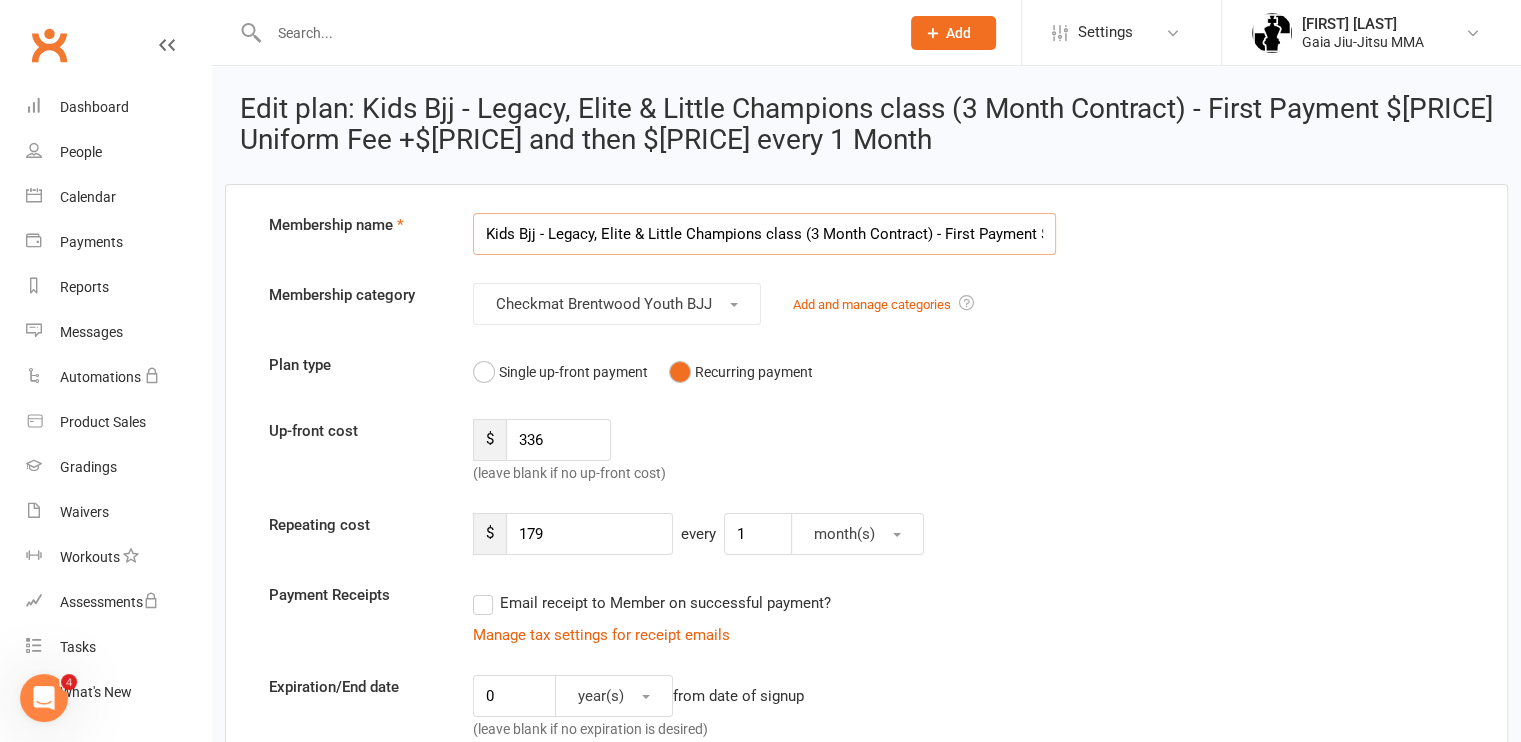 click on "Kids Bjj - Legacy, Elite & Little Champions class (3 Month Contract) - First Payment $[PRICE] Uniform Fee +$[PRICE] and then $[PRICE] every 1 Month" at bounding box center [764, 234] 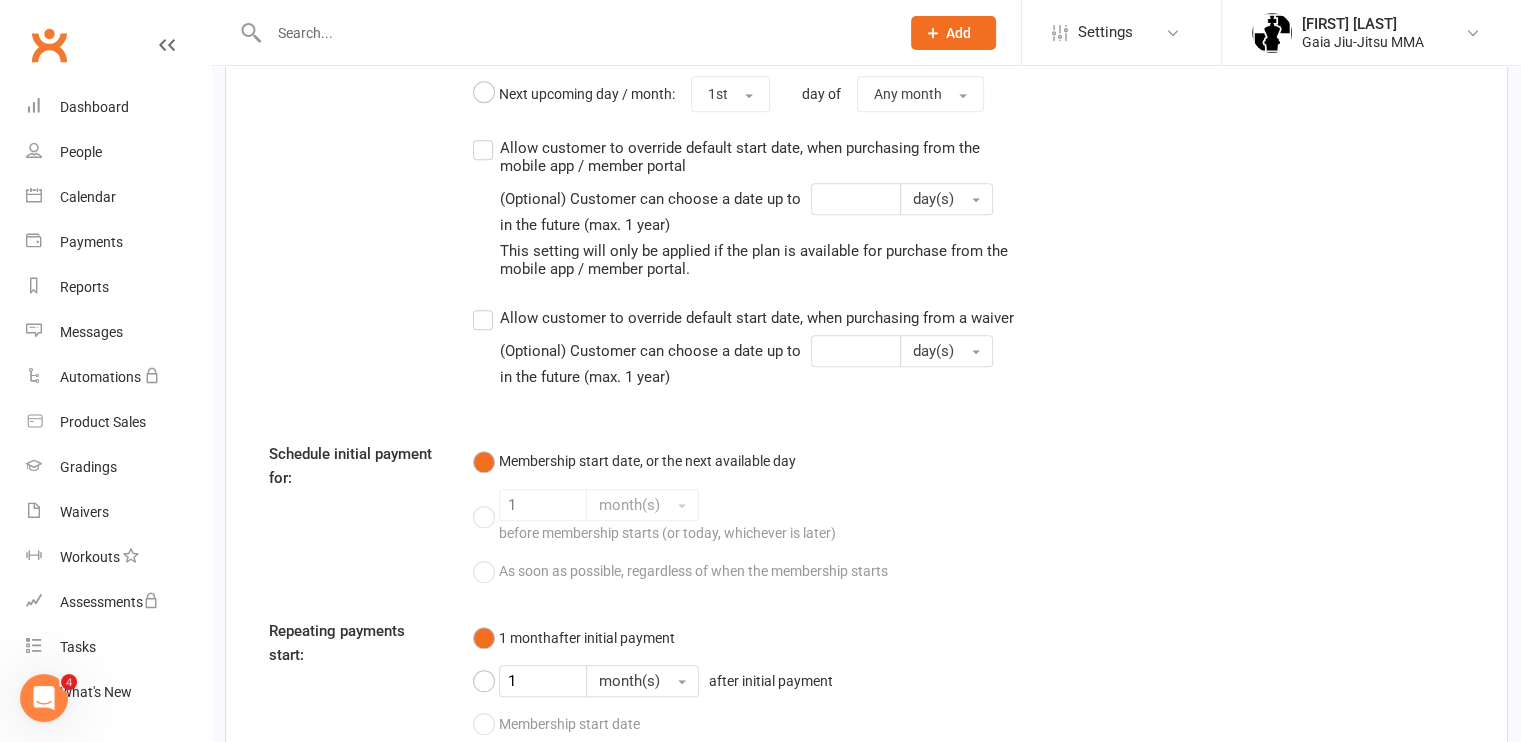 scroll, scrollTop: 2104, scrollLeft: 0, axis: vertical 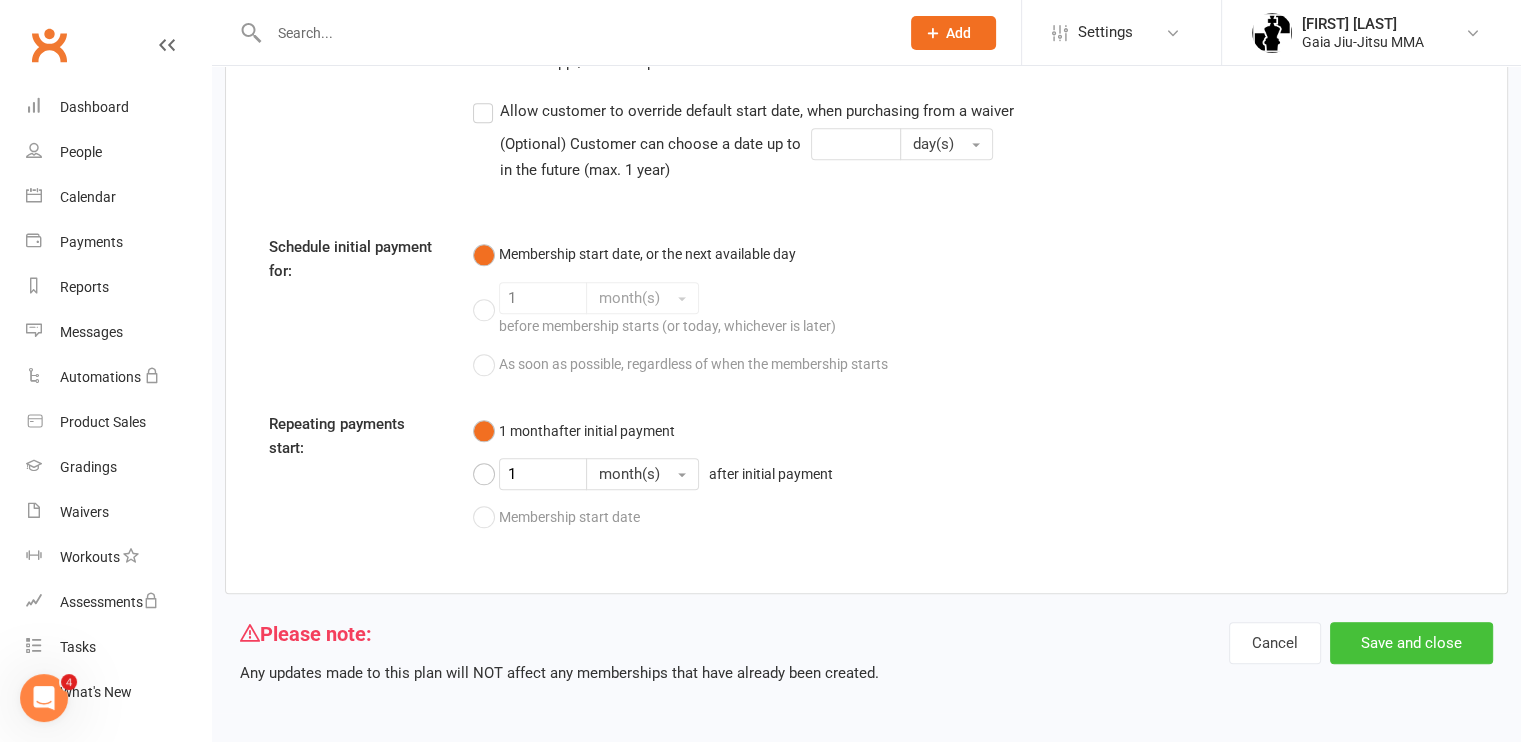 type on "Legacy, Elite & Little Champions class (3 Month Contract) - First Payment $157 Uniform Fee +$179 and then $179.00 every 1 Month" 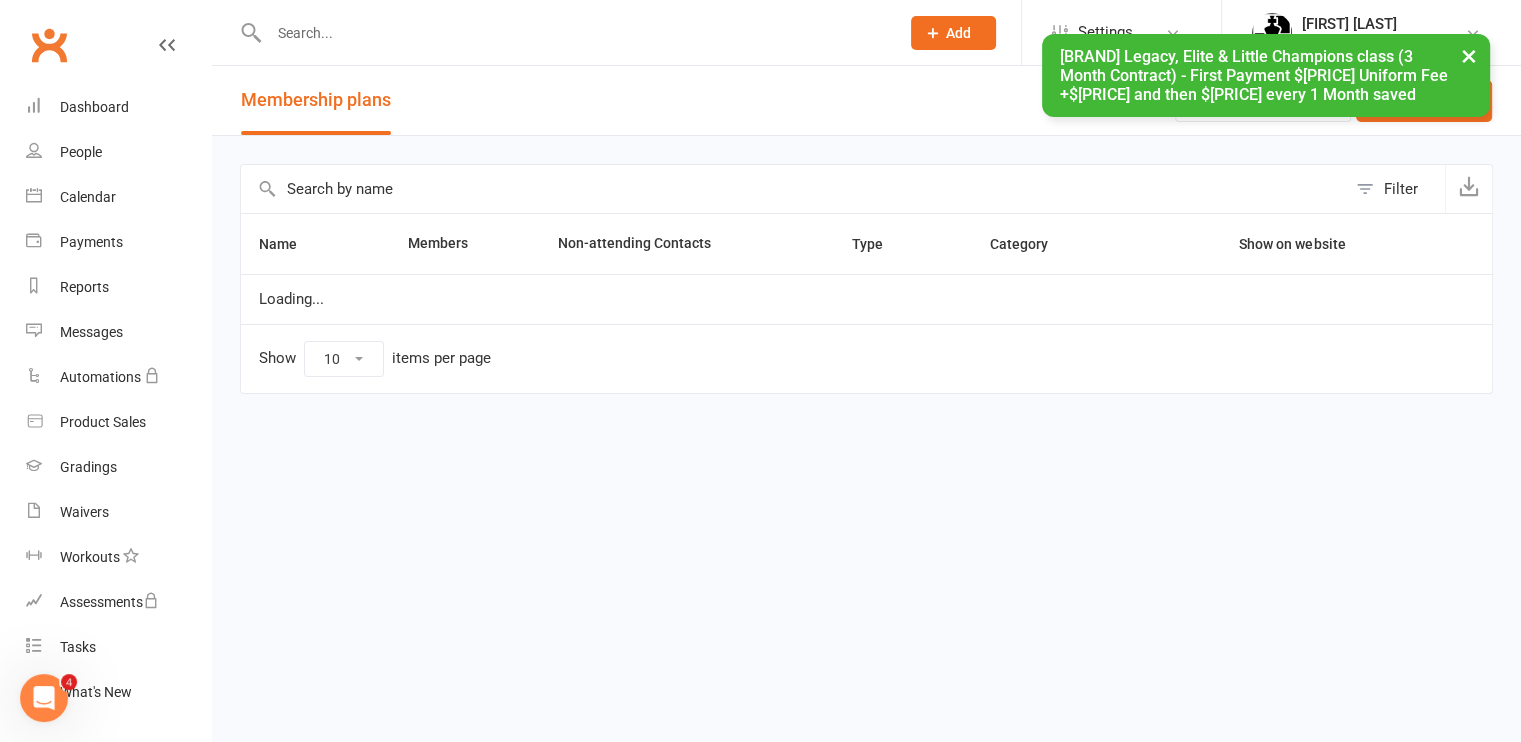 select on "100" 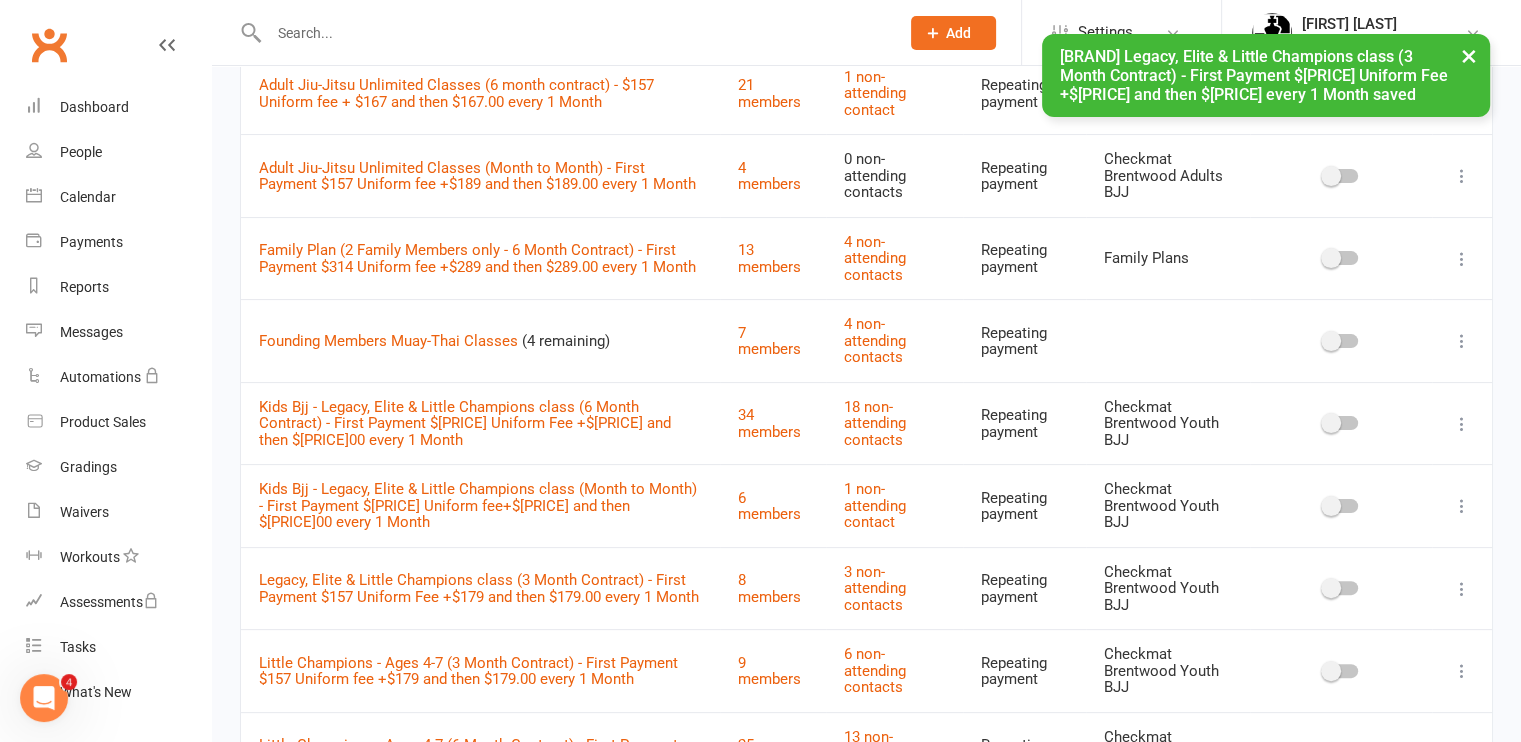 scroll, scrollTop: 395, scrollLeft: 0, axis: vertical 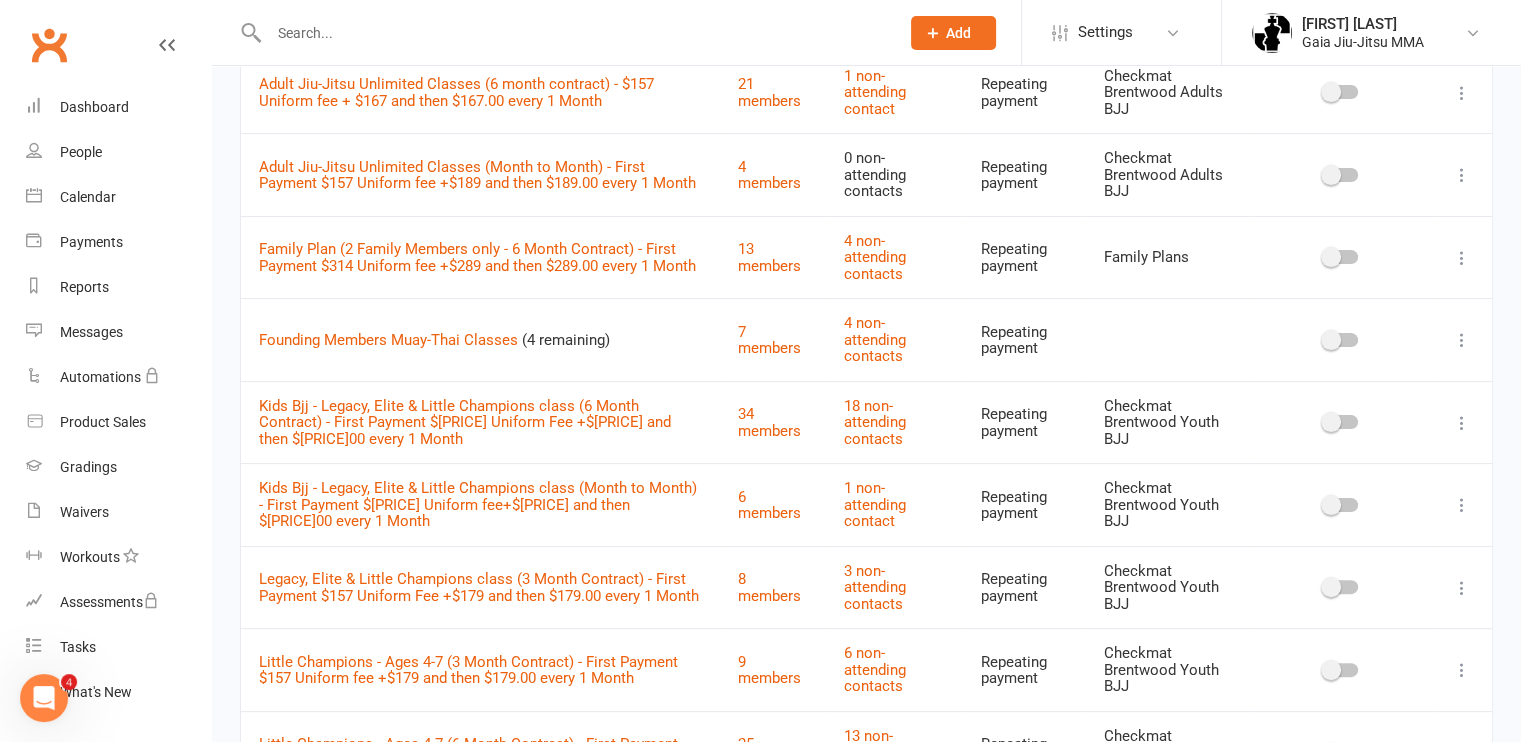 click at bounding box center (1462, 423) 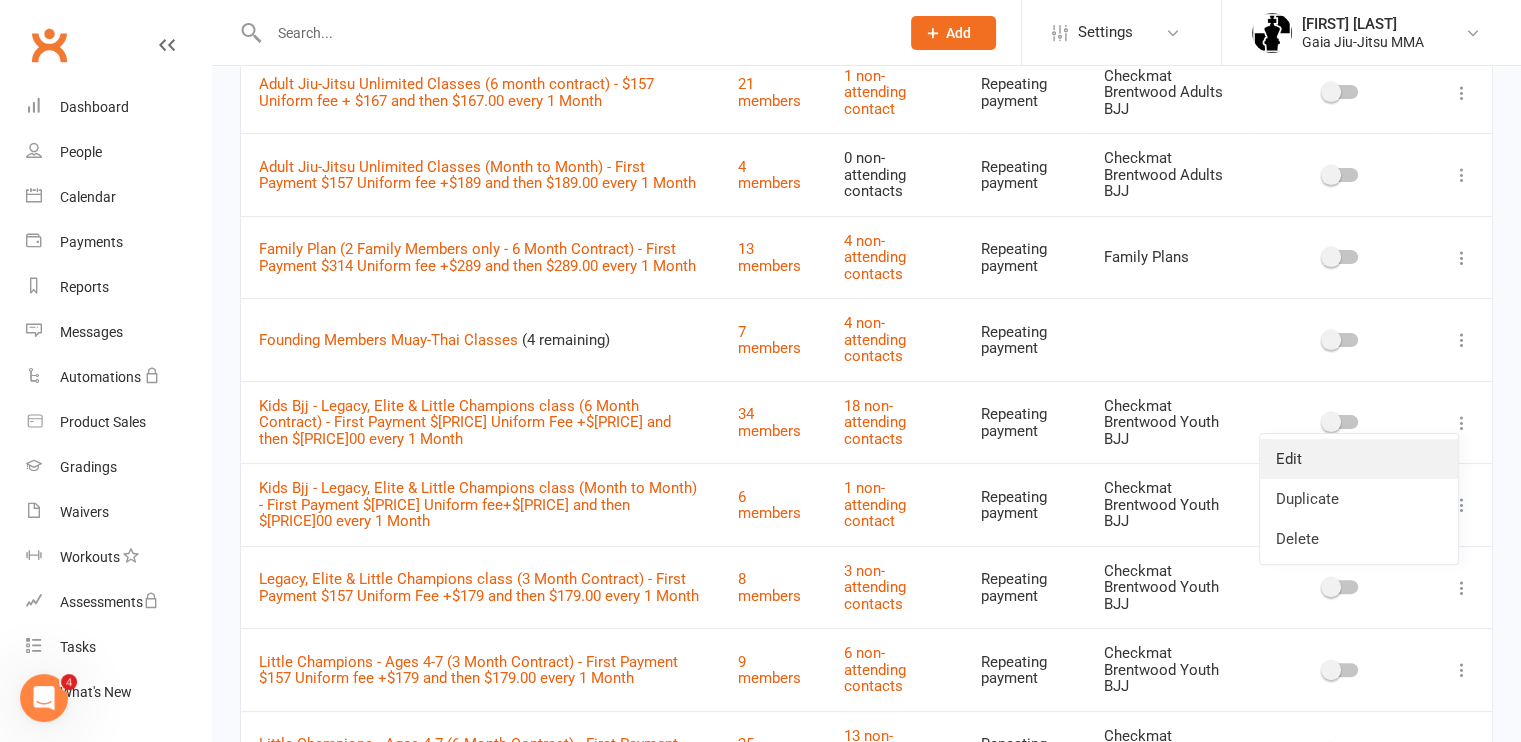 click on "Edit" at bounding box center [1359, 459] 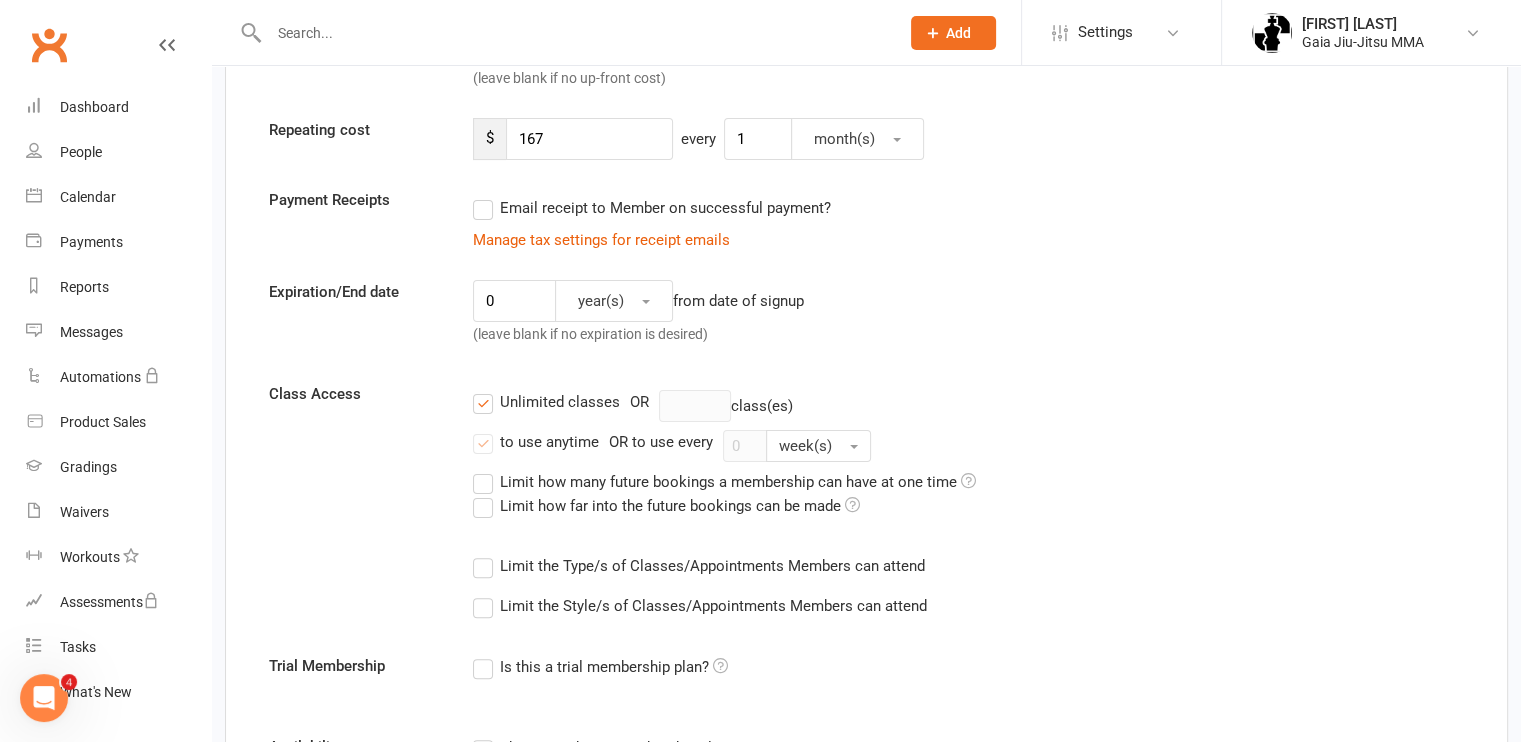 scroll, scrollTop: 0, scrollLeft: 0, axis: both 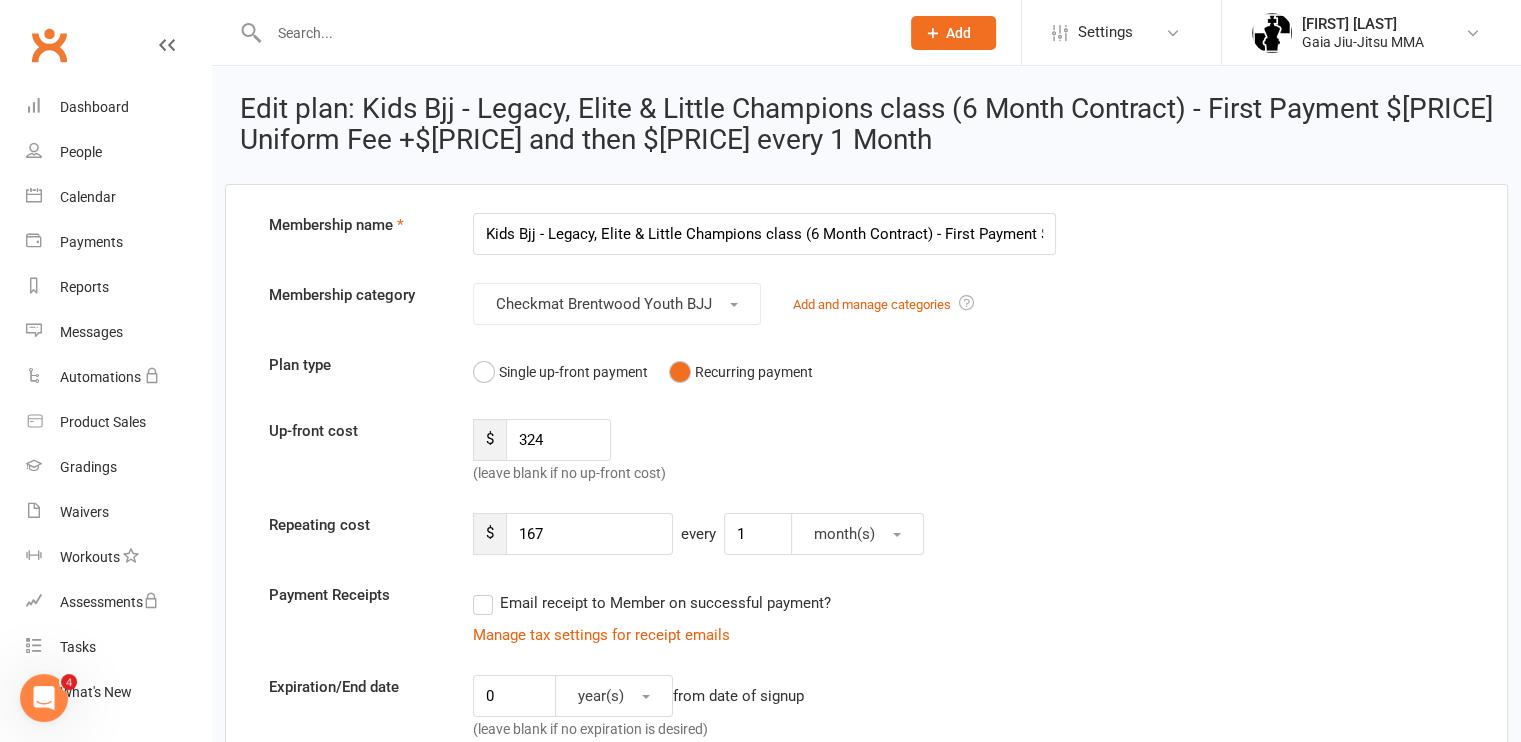 click on "Kids Bjj - Legacy, Elite & Little Champions class (6 Month Contract) - First Payment $[PRICE] Uniform Fee +$[PRICE] and then $[PRICE]00 every 1 Month" at bounding box center (764, 234) 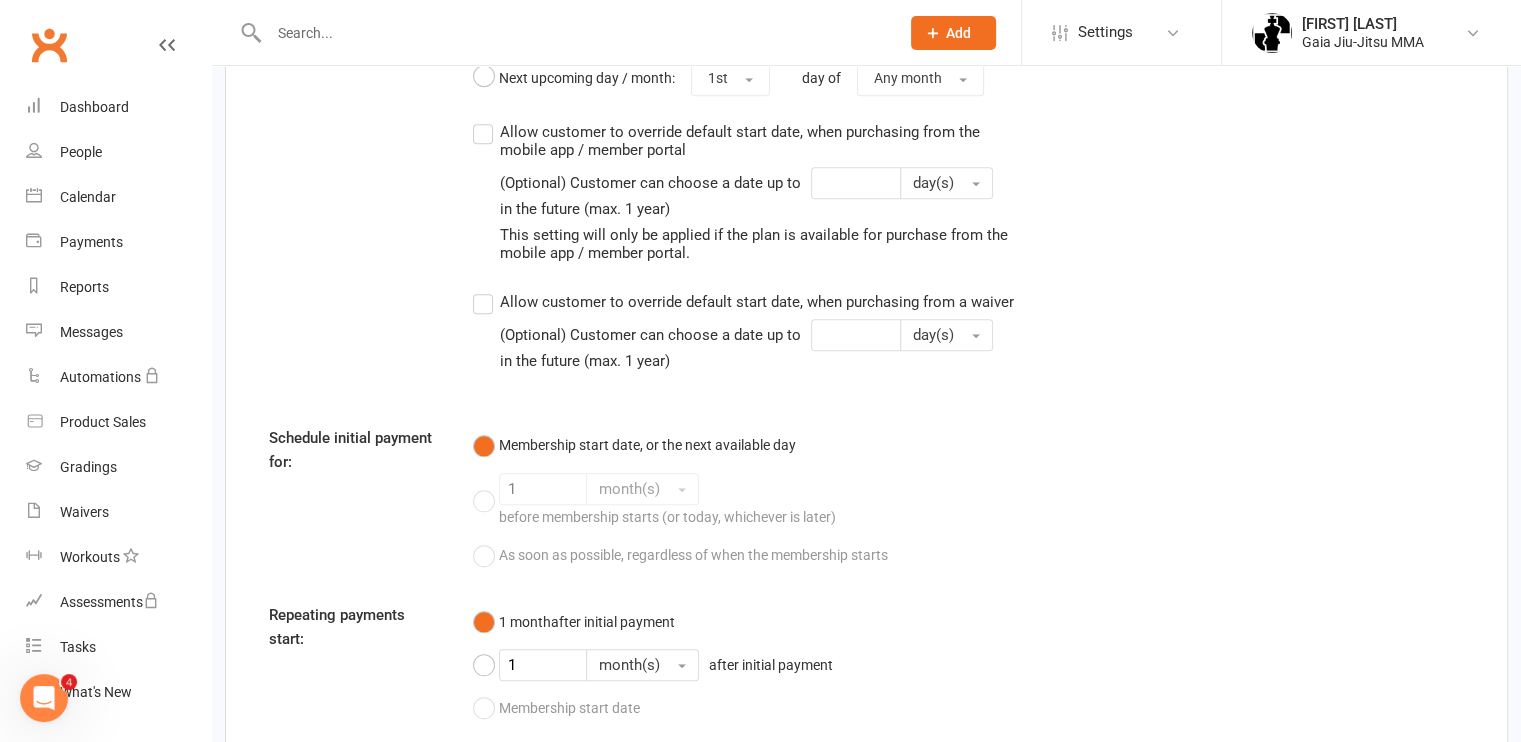 scroll, scrollTop: 2104, scrollLeft: 0, axis: vertical 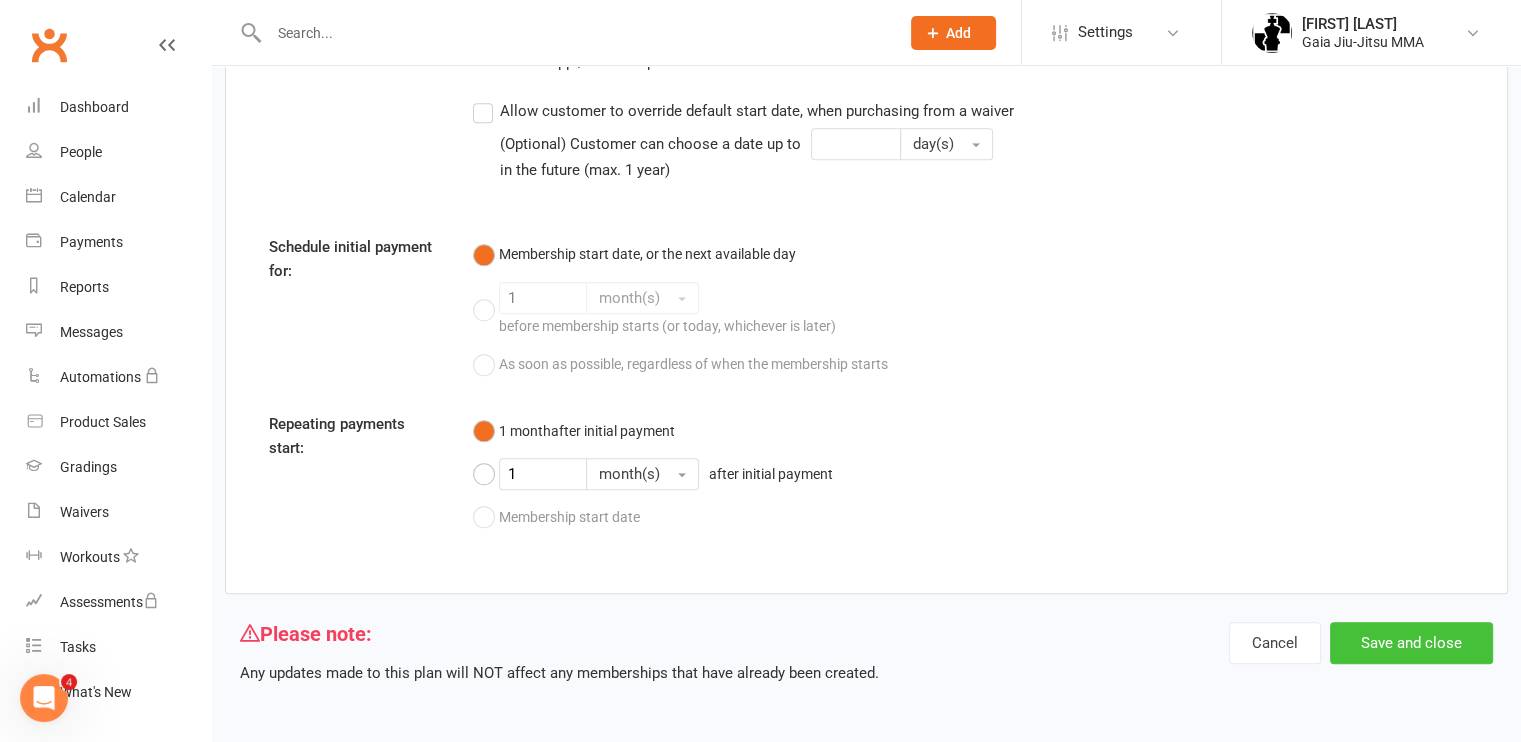 type on "Legacy, Elite & Little Champions class (6 Month Contract) - First Payment $157 Uniform Fee +$167 and then $167.00 every 1 Month" 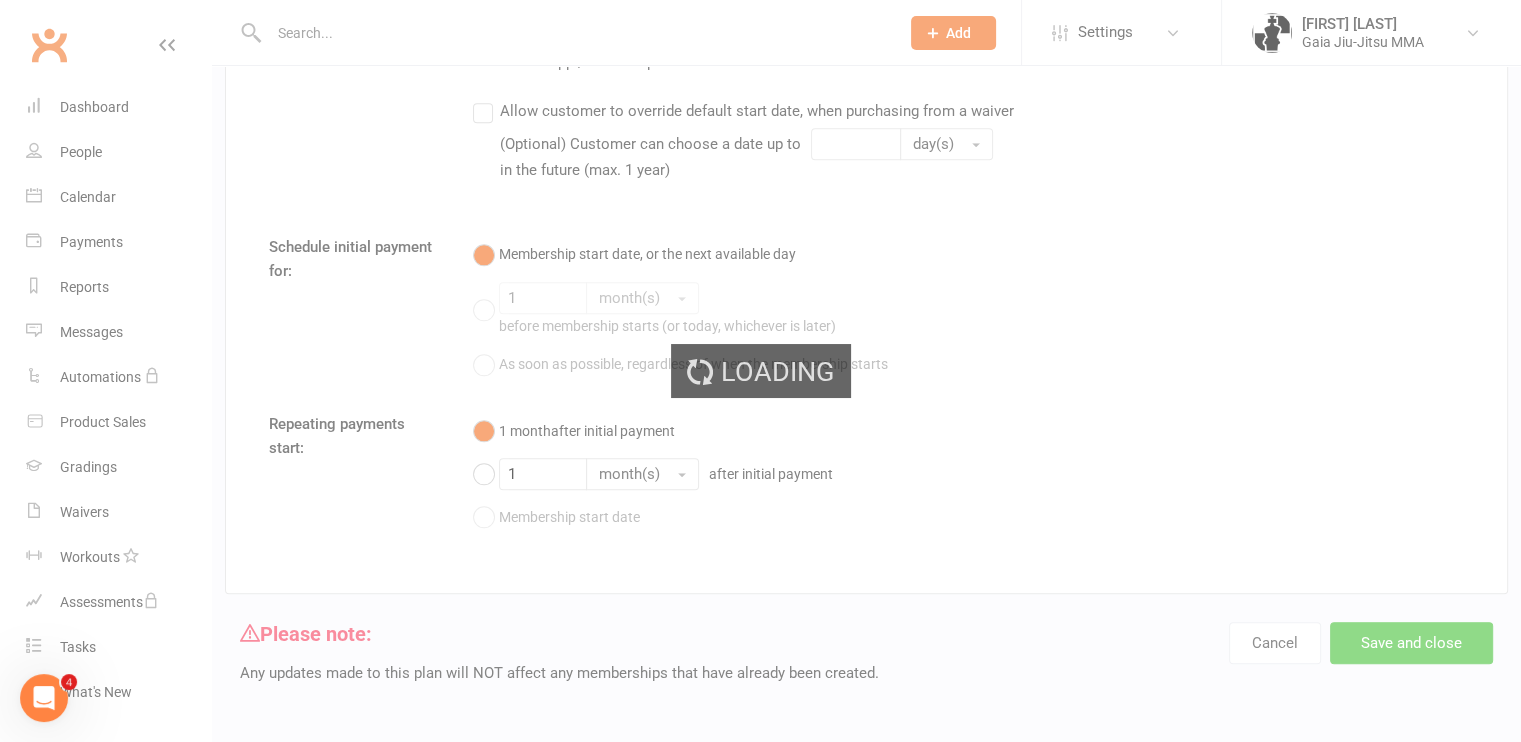 select on "100" 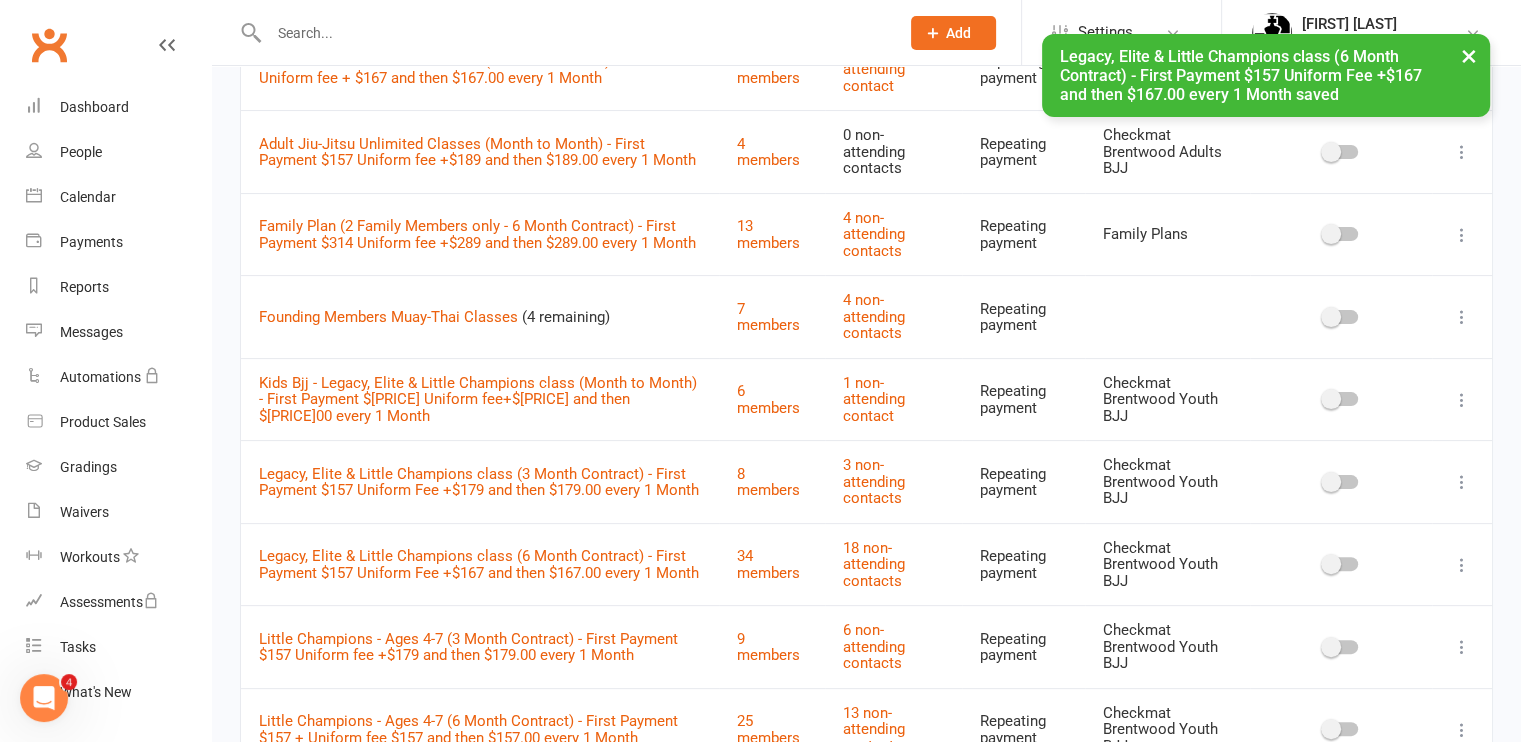 scroll, scrollTop: 419, scrollLeft: 0, axis: vertical 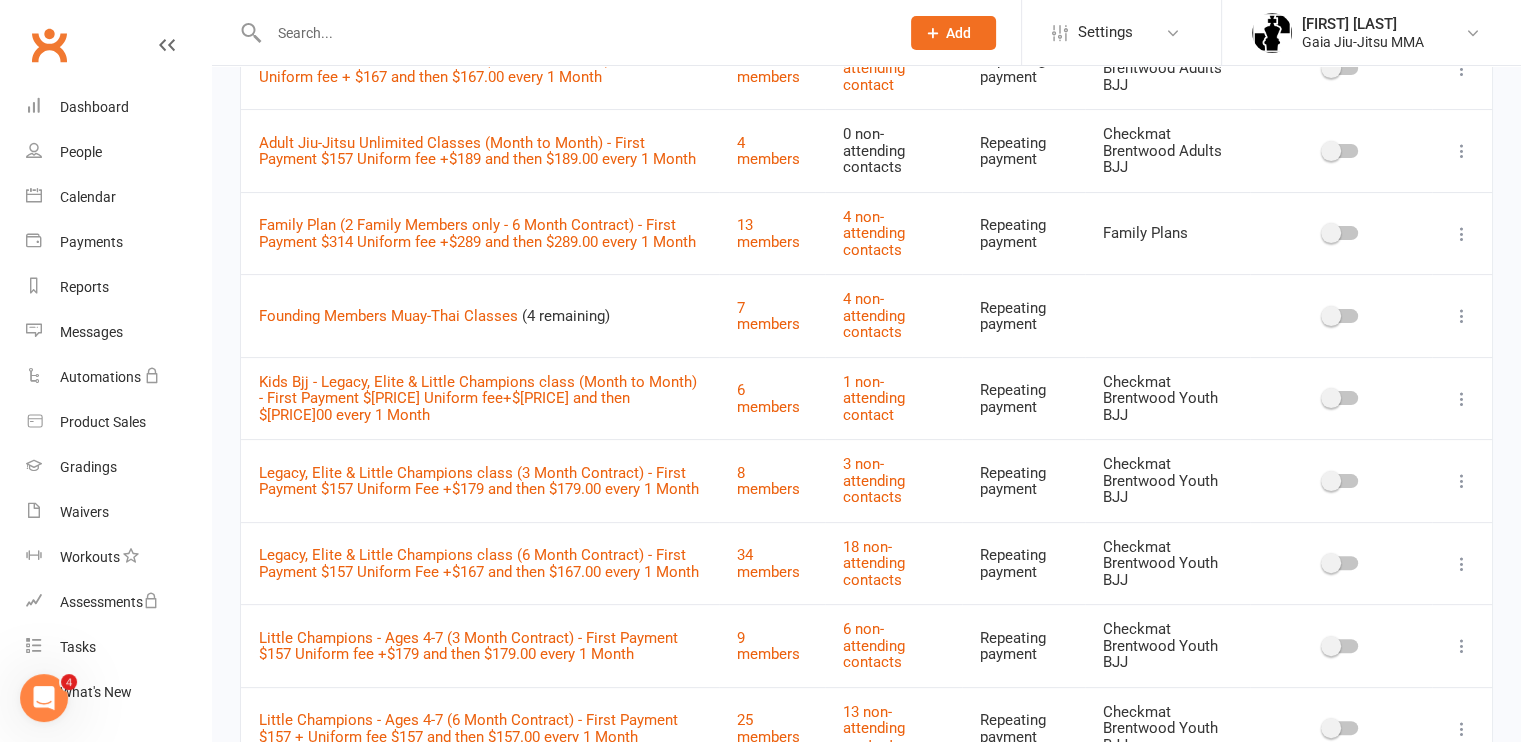 click at bounding box center (1462, 399) 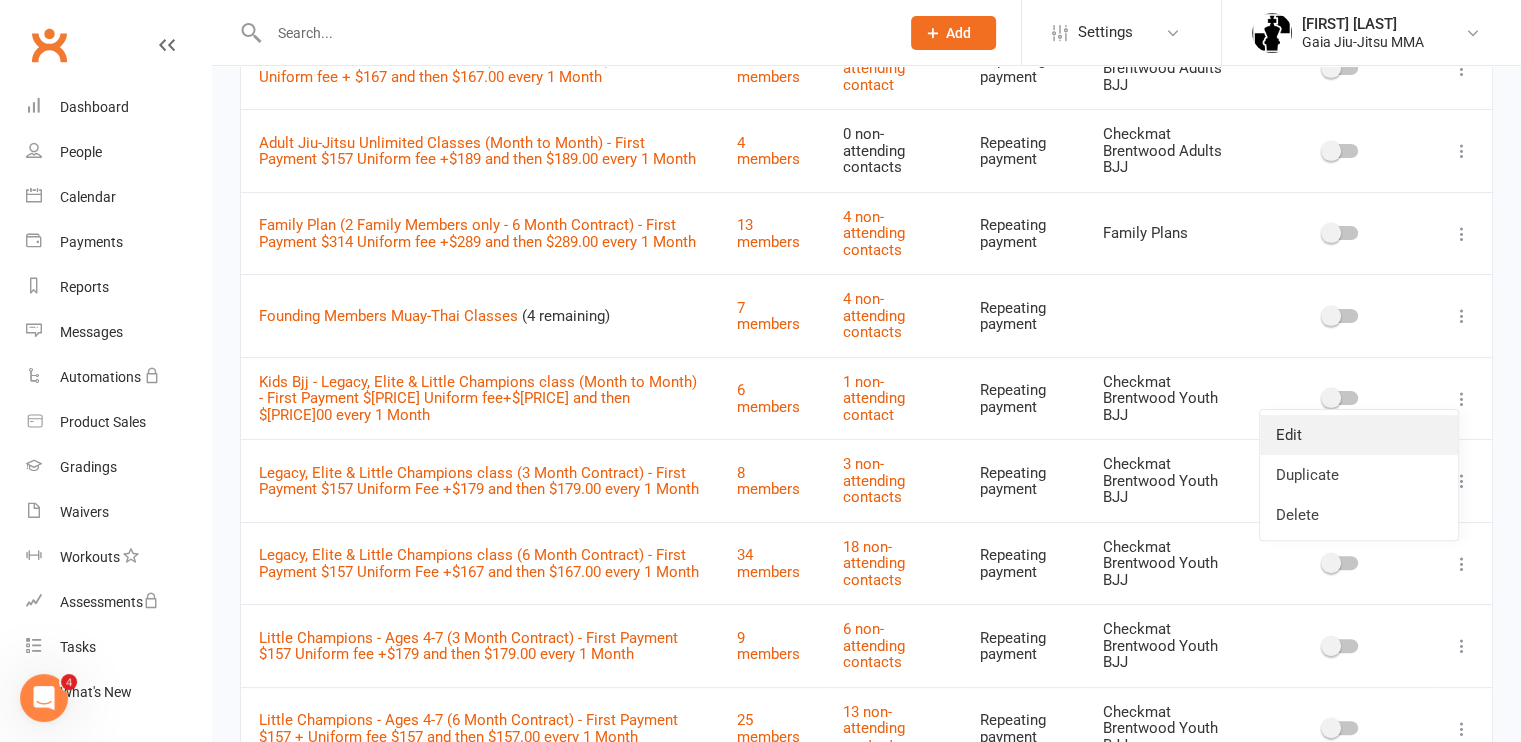 click on "Edit" at bounding box center [1359, 435] 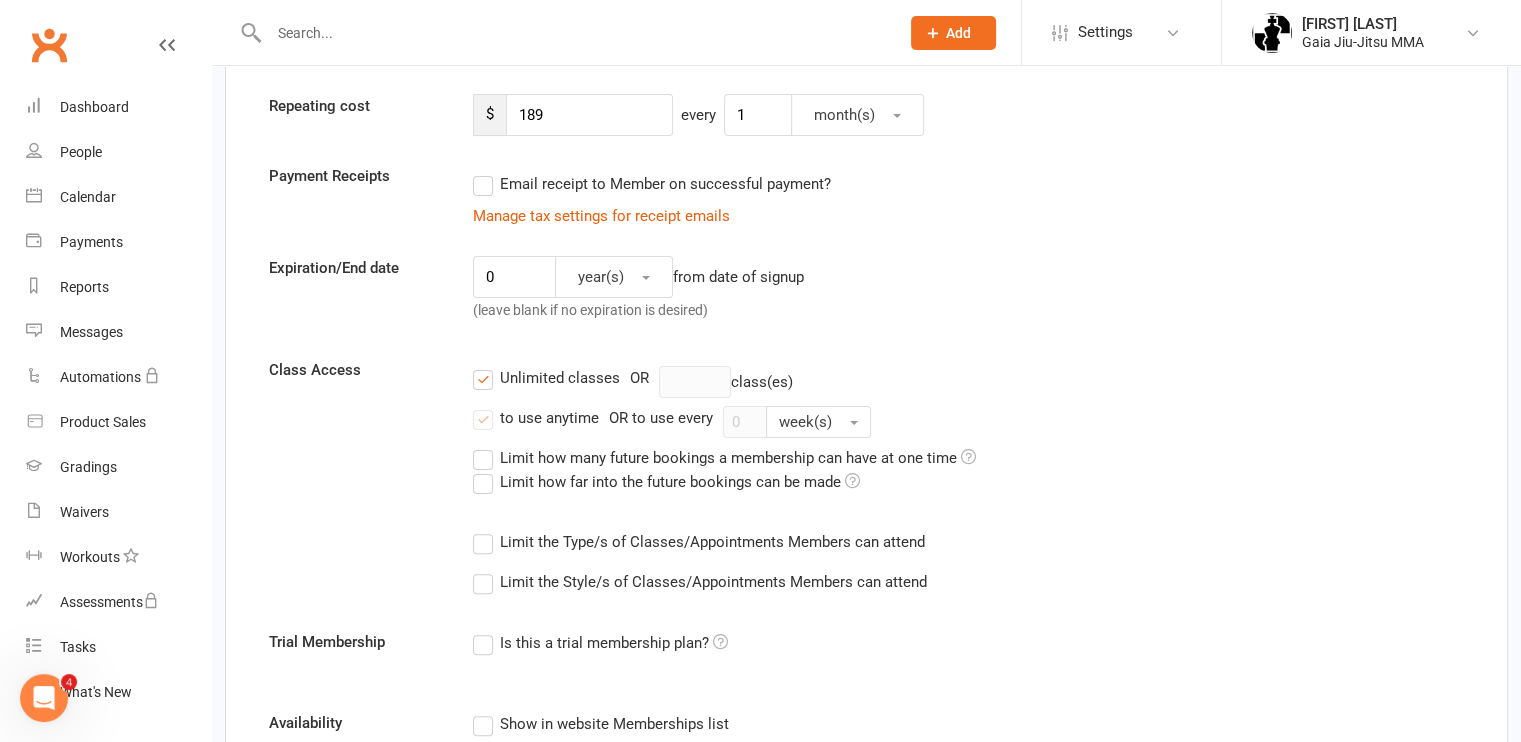 scroll, scrollTop: 0, scrollLeft: 0, axis: both 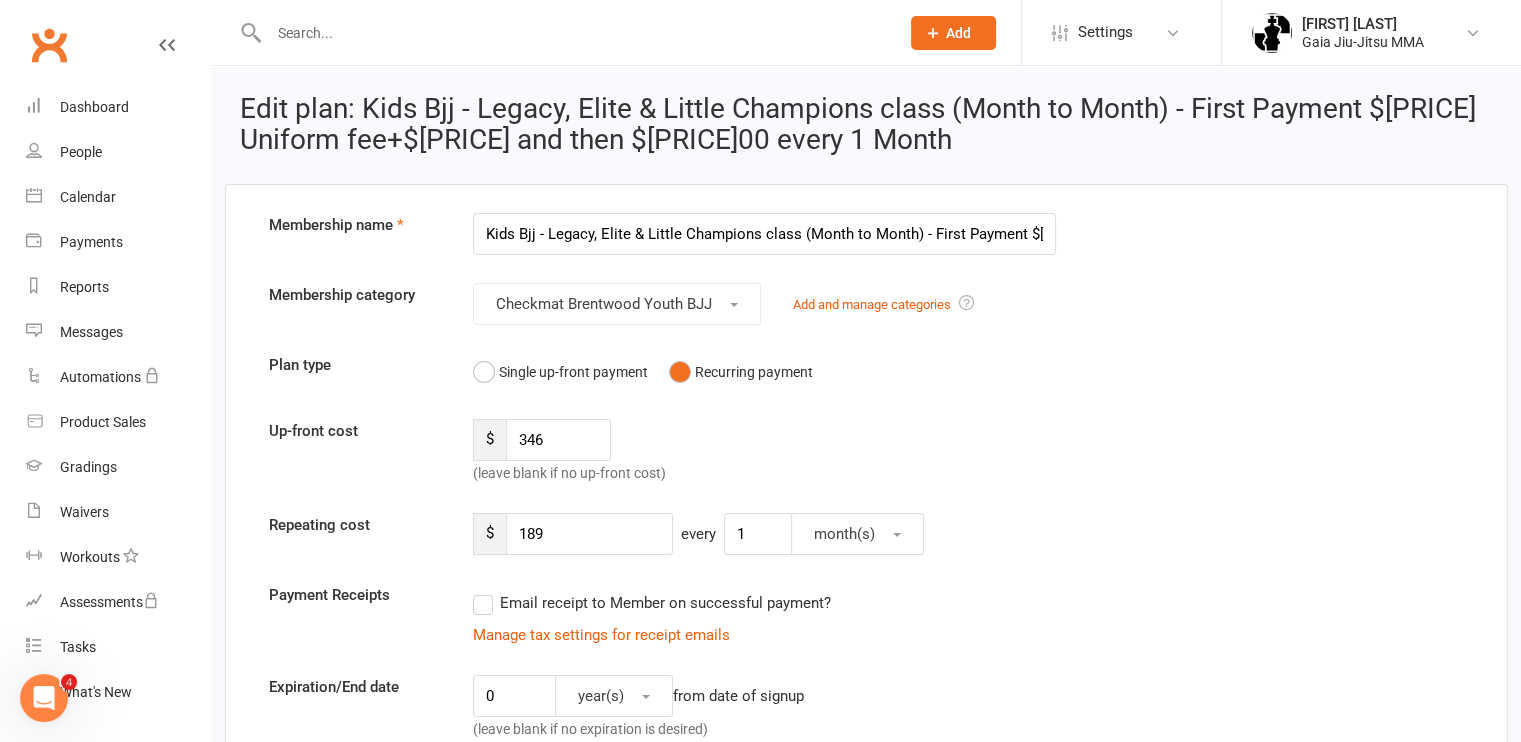 click on "Kids Bjj - Legacy, Elite & Little Champions class (Month to Month) - First Payment $[PRICE] Uniform fee+$[PRICE] and then $[PRICE]00 every 1 Month" at bounding box center [764, 234] 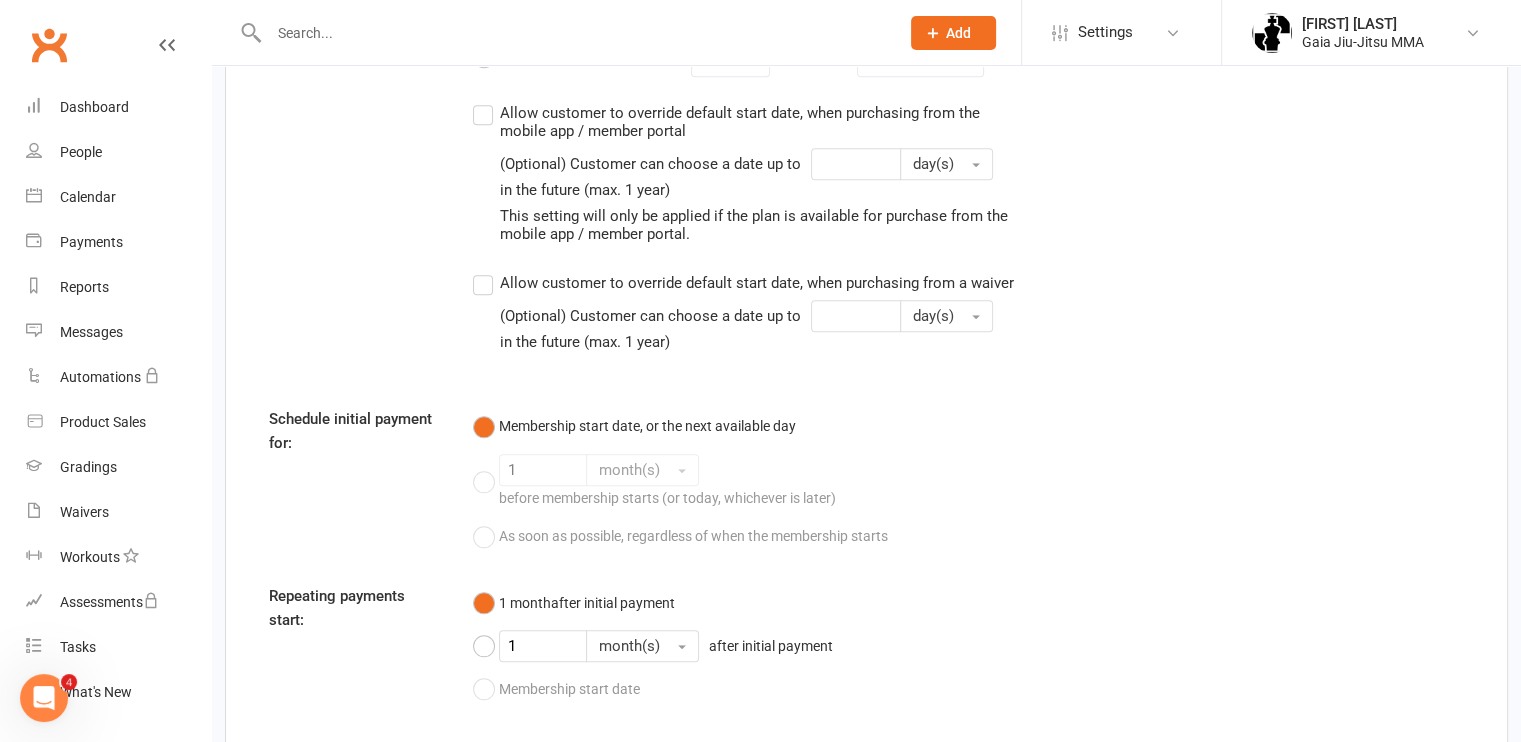 scroll, scrollTop: 2104, scrollLeft: 0, axis: vertical 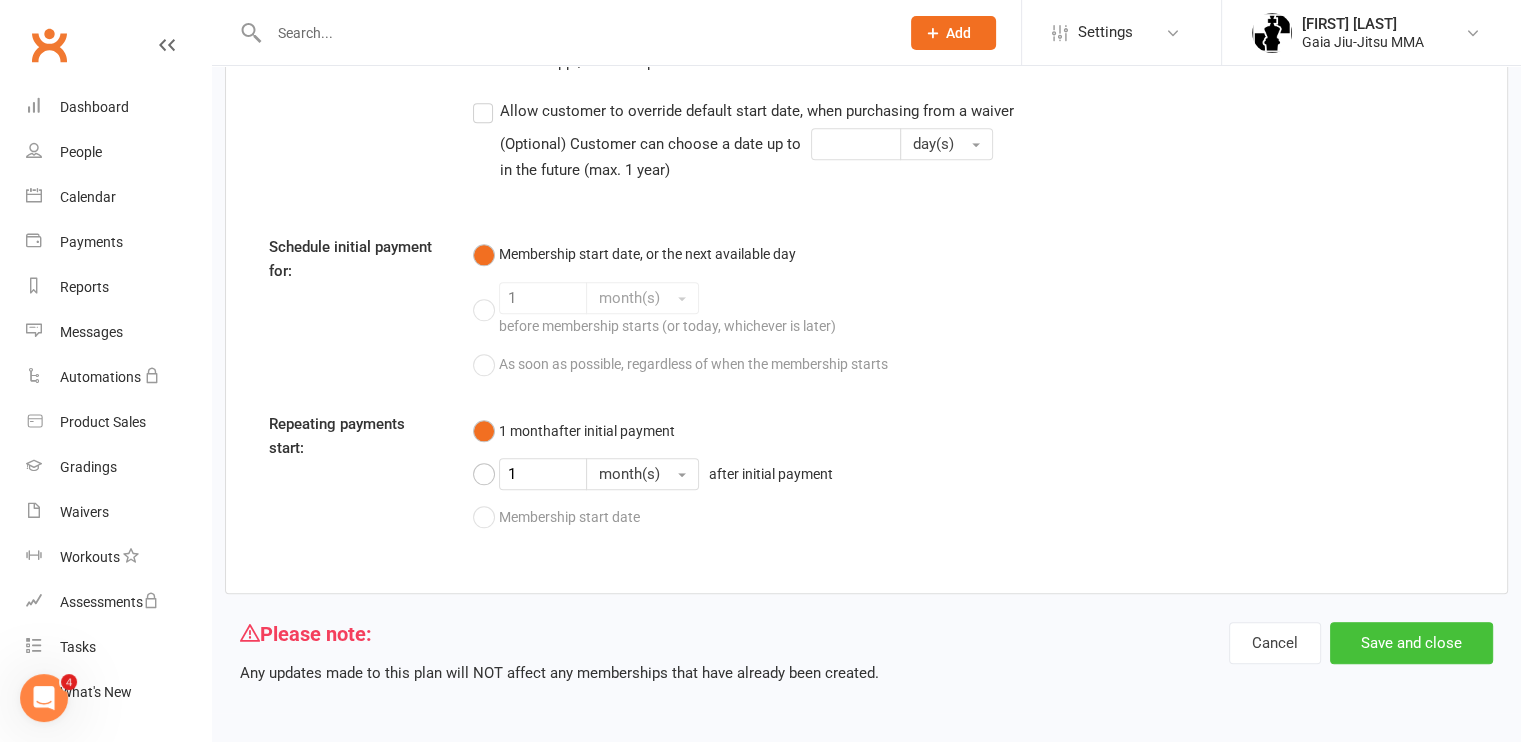 type on "Legacy, Elite & Little Champions class (Month to Month) - First Payment $157 Uniform fee+$189 and then $189.00 every 1 Month" 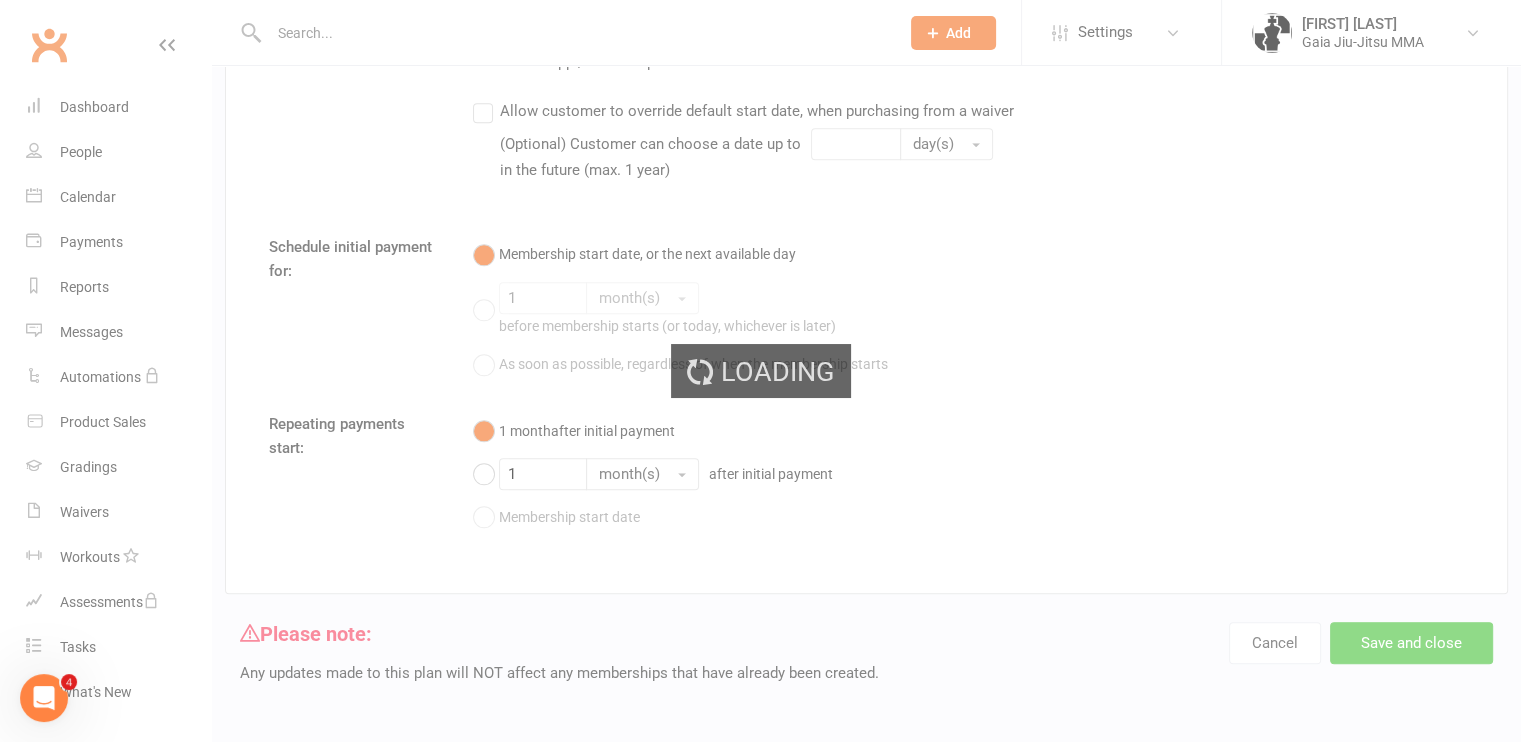 select on "100" 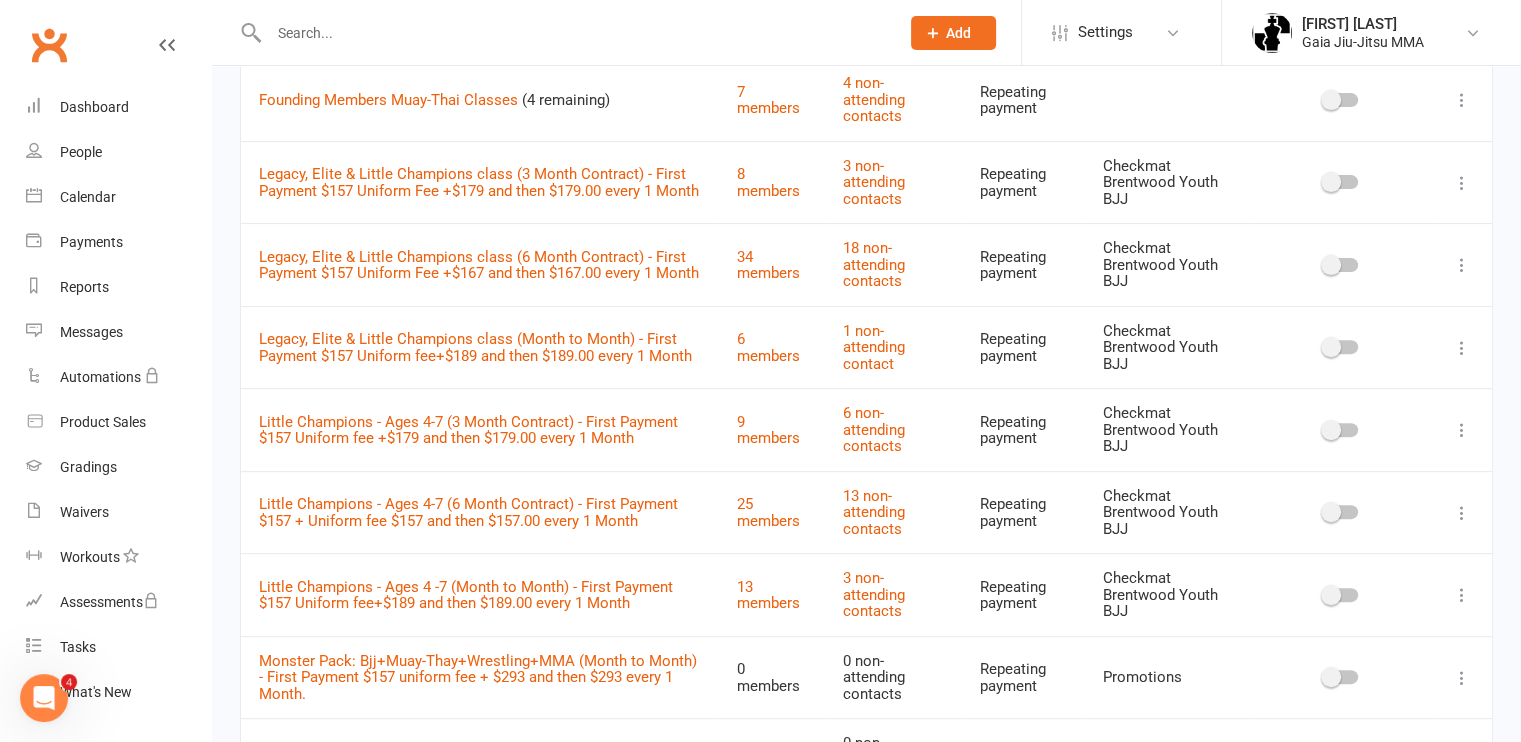 scroll, scrollTop: 1091, scrollLeft: 0, axis: vertical 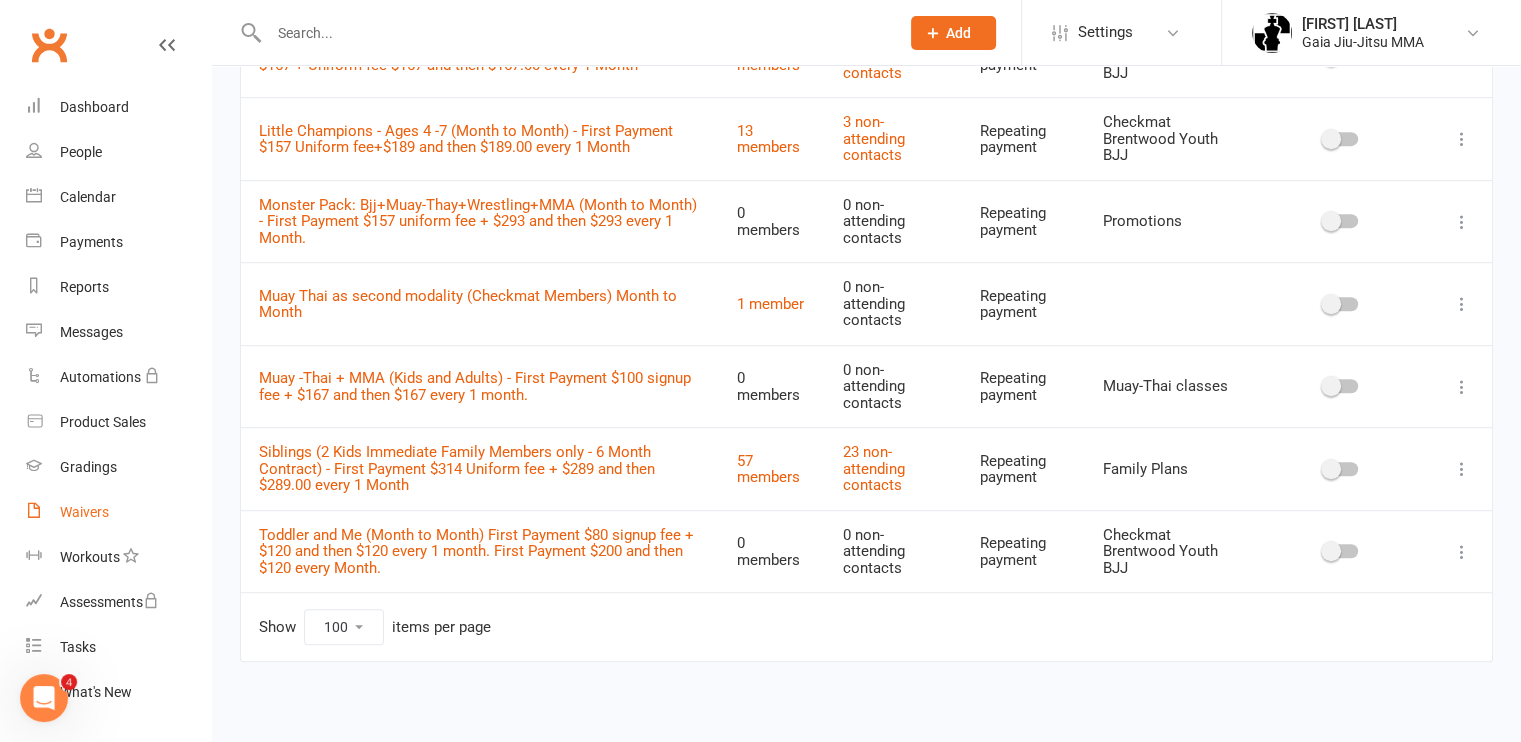 click on "Waivers" at bounding box center [84, 512] 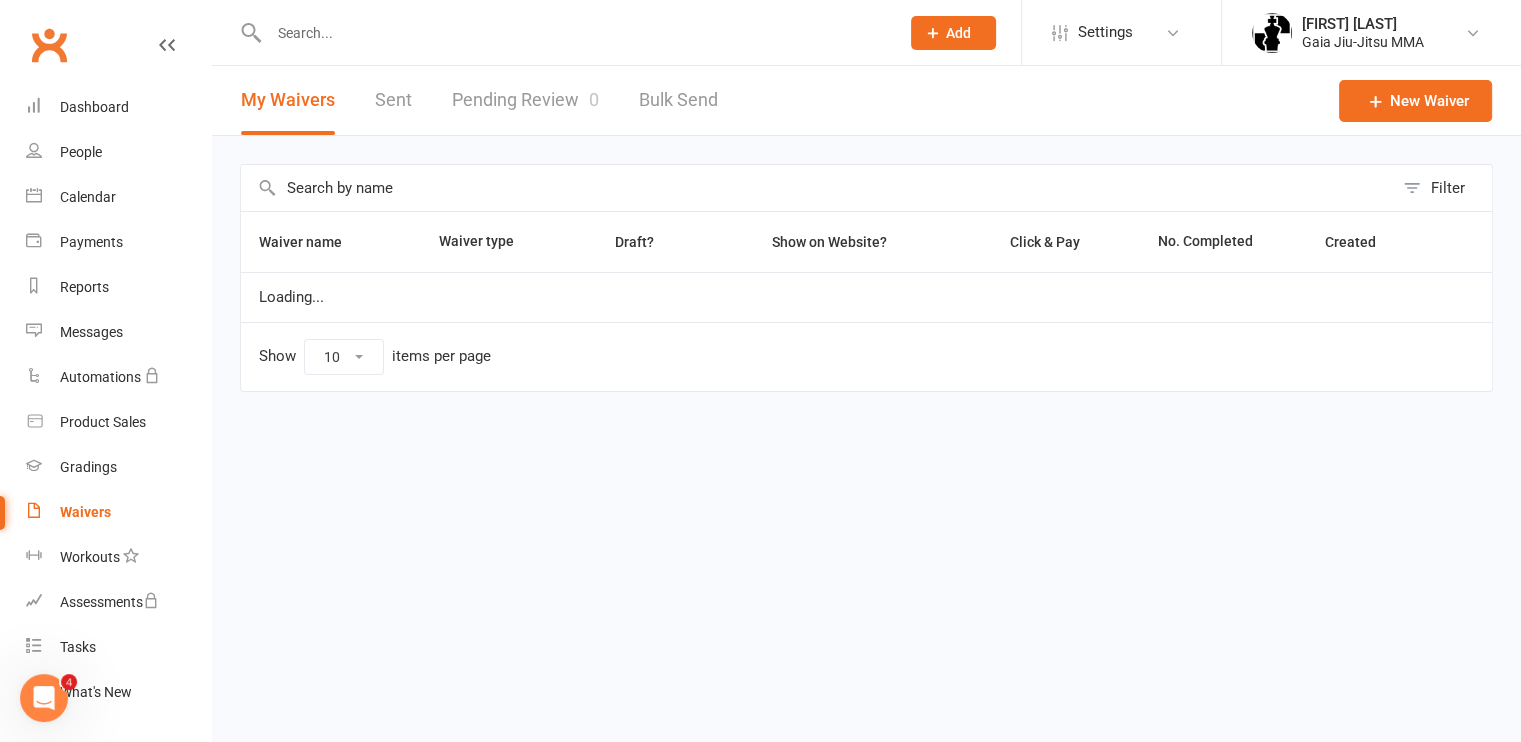 scroll, scrollTop: 0, scrollLeft: 0, axis: both 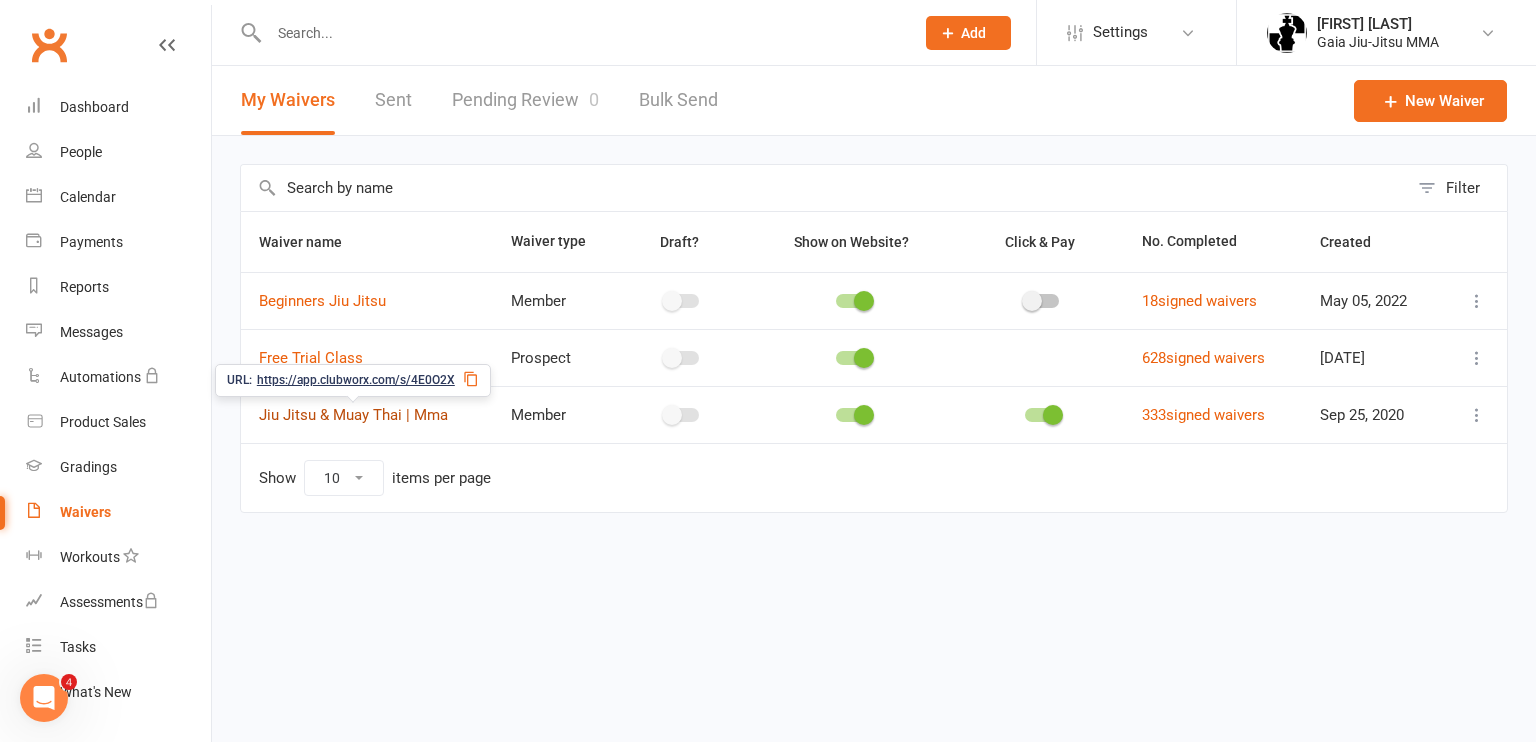 click on "Jiu Jitsu & Muay Thai | Mma" at bounding box center (353, 415) 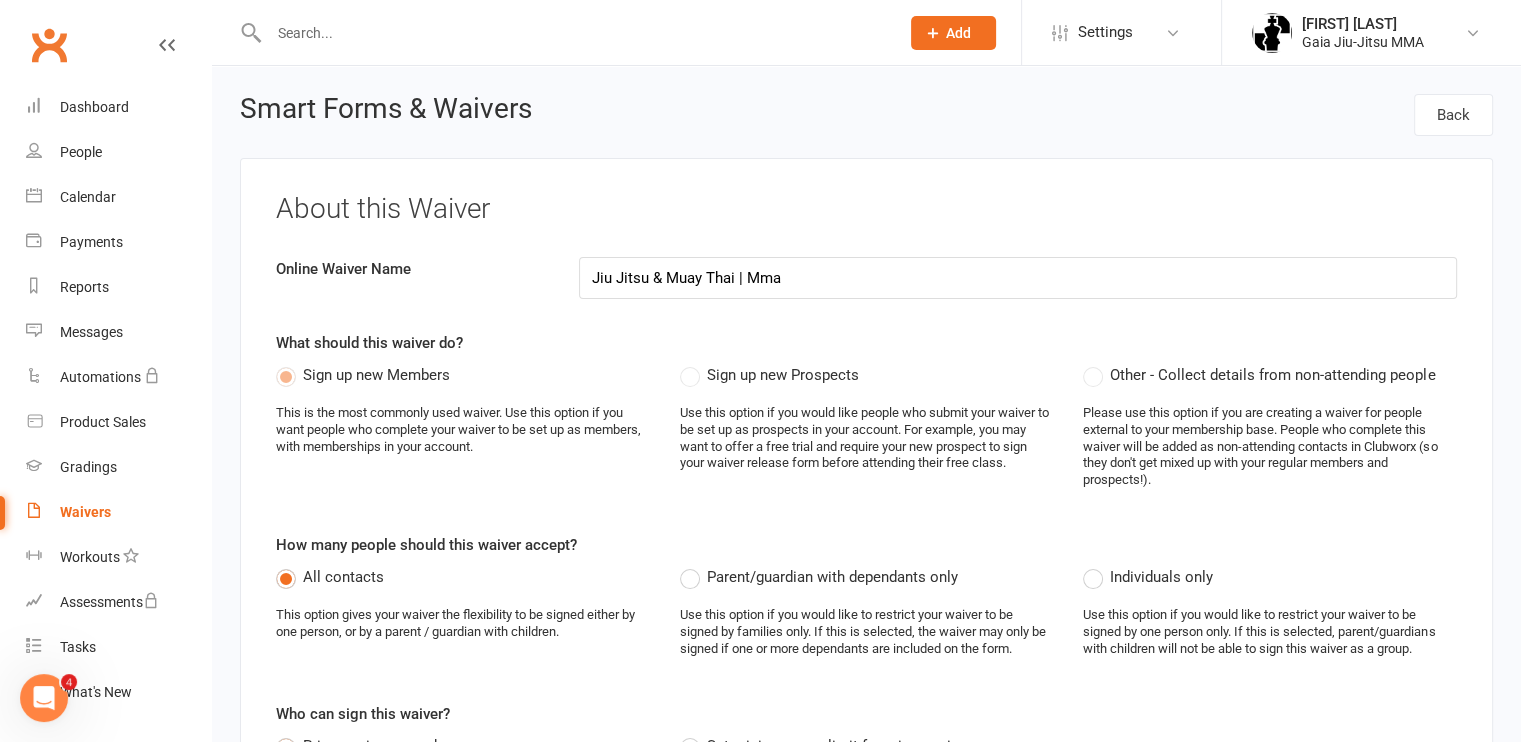 click on "Jiu Jitsu & Muay Thai | Mma" at bounding box center (1018, 278) 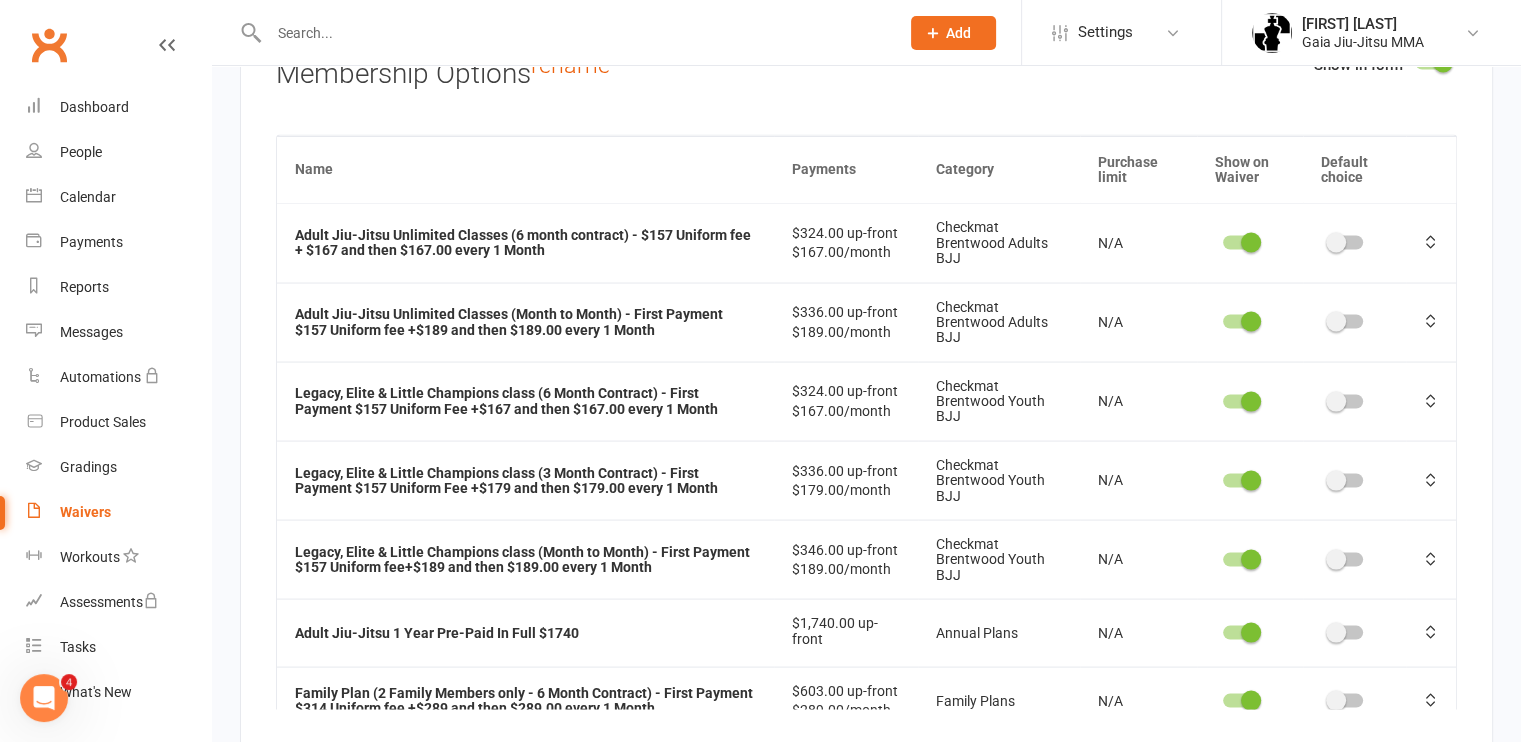scroll, scrollTop: 11380, scrollLeft: 0, axis: vertical 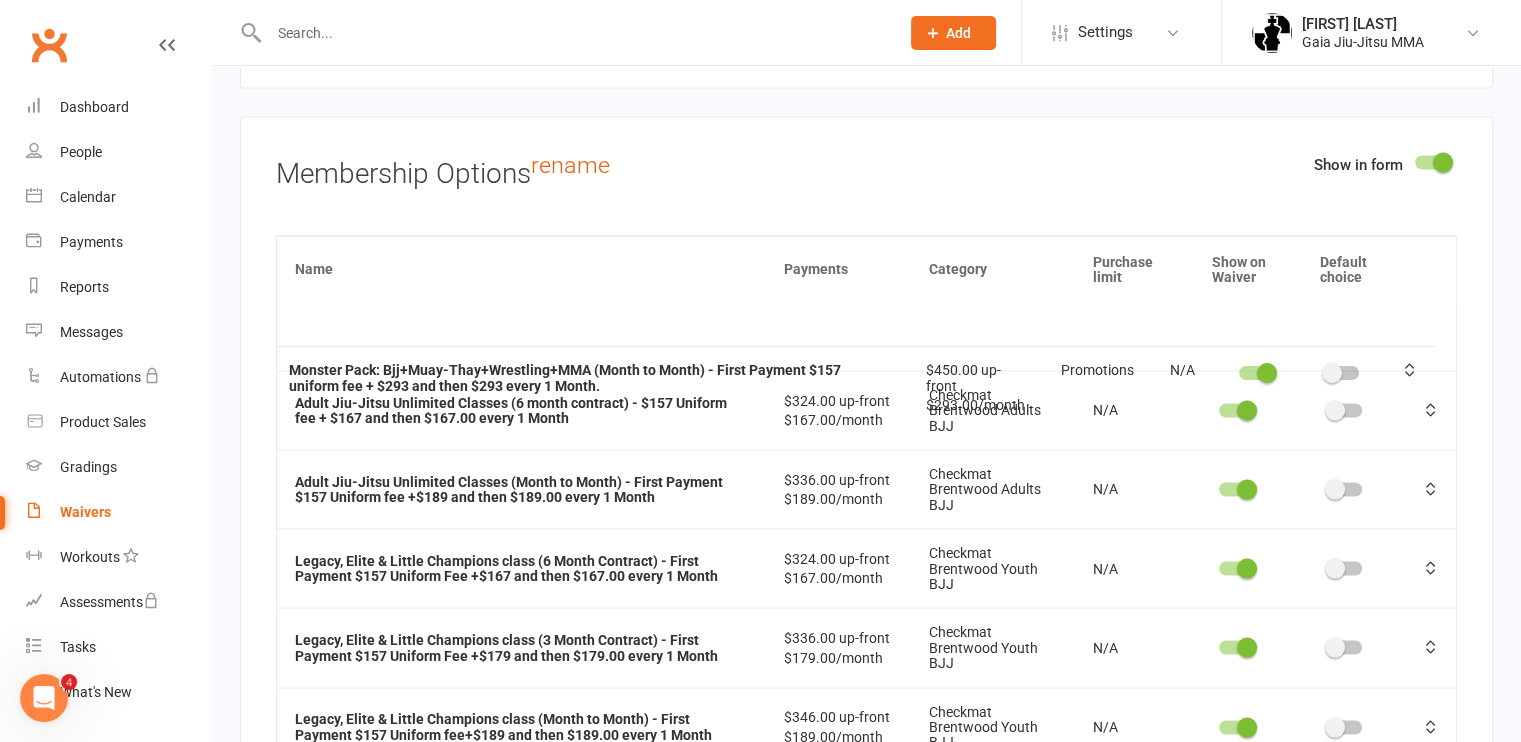 drag, startPoint x: 1417, startPoint y: 309, endPoint x: 1412, endPoint y: 339, distance: 30.413813 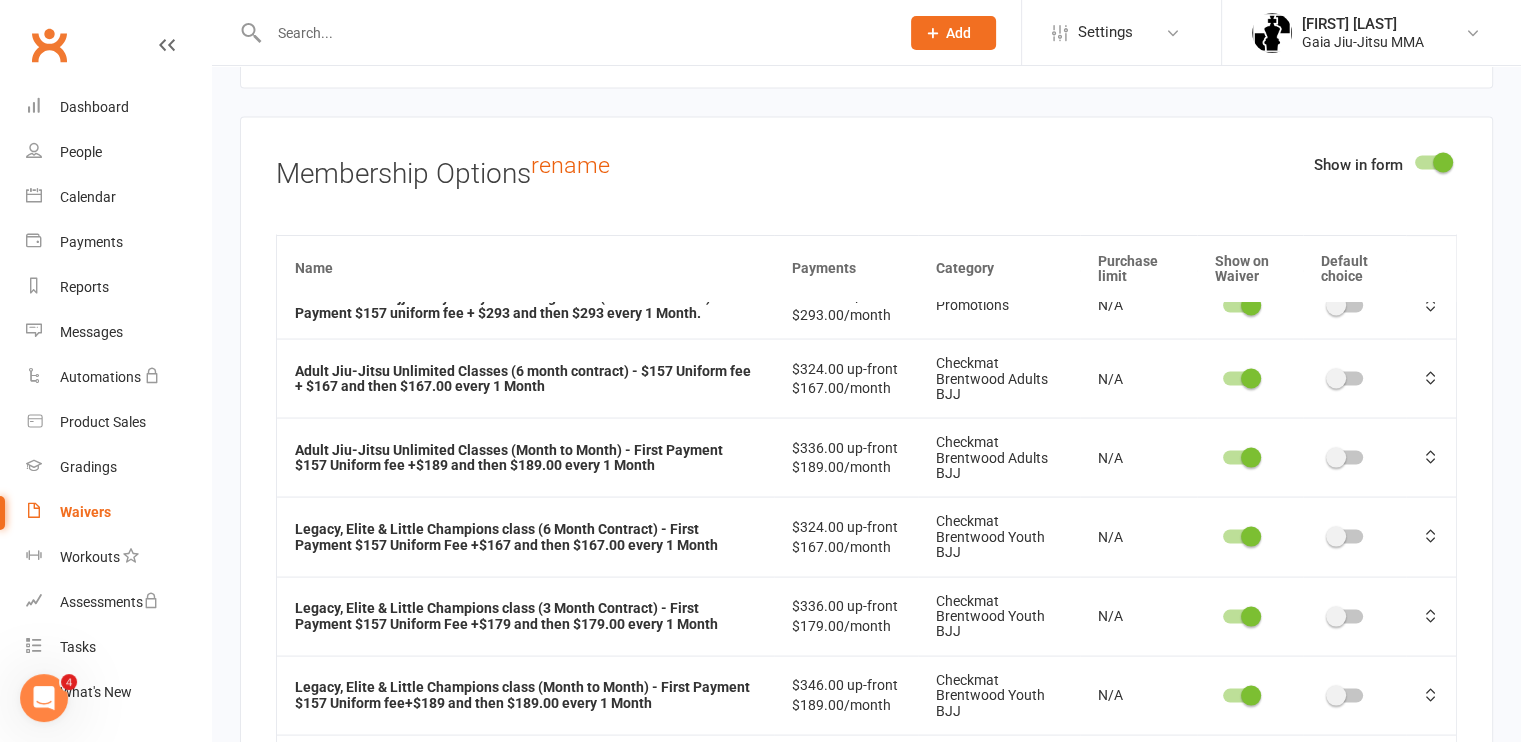 scroll, scrollTop: 0, scrollLeft: 0, axis: both 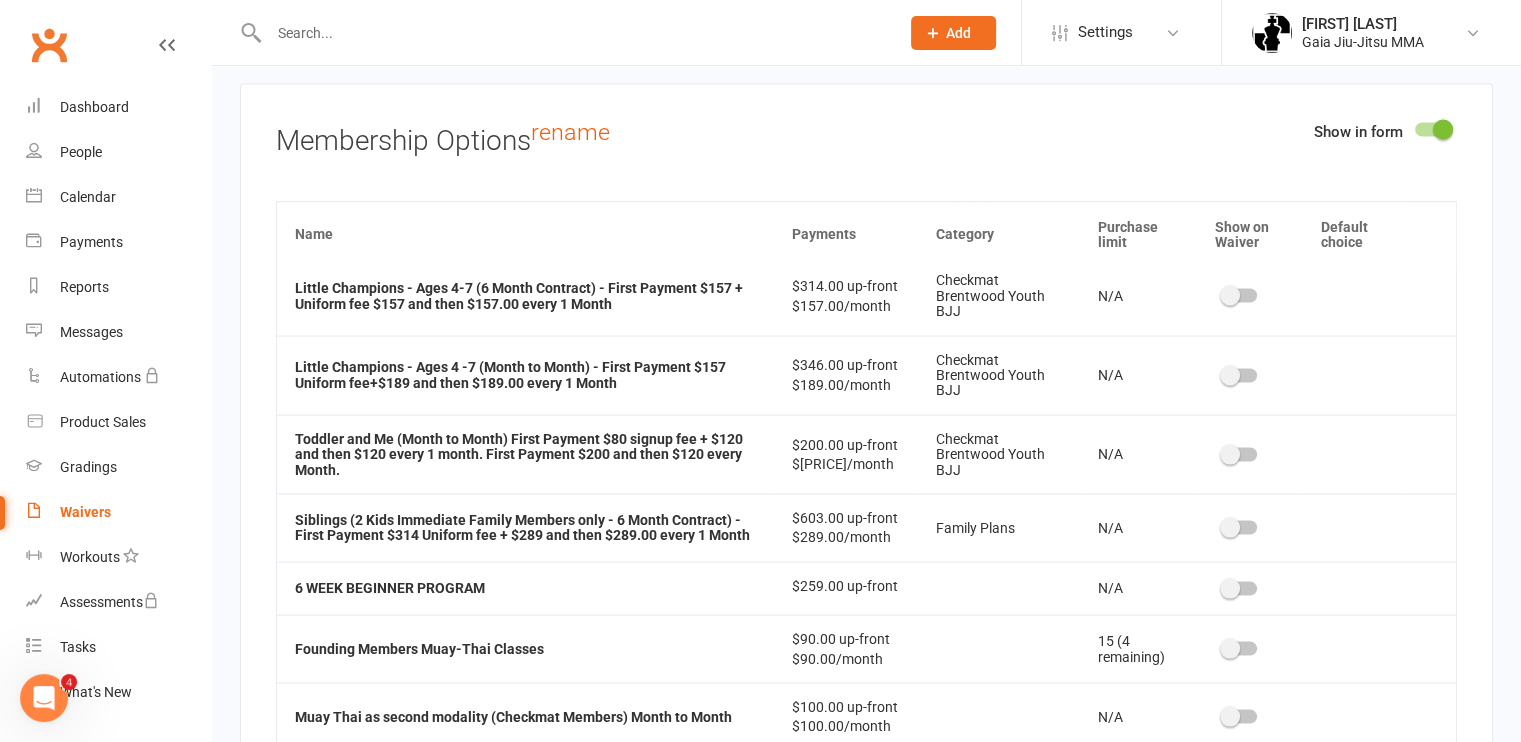 type on "Brazilian Jiu Jitsu & Muay Thai | Mma" 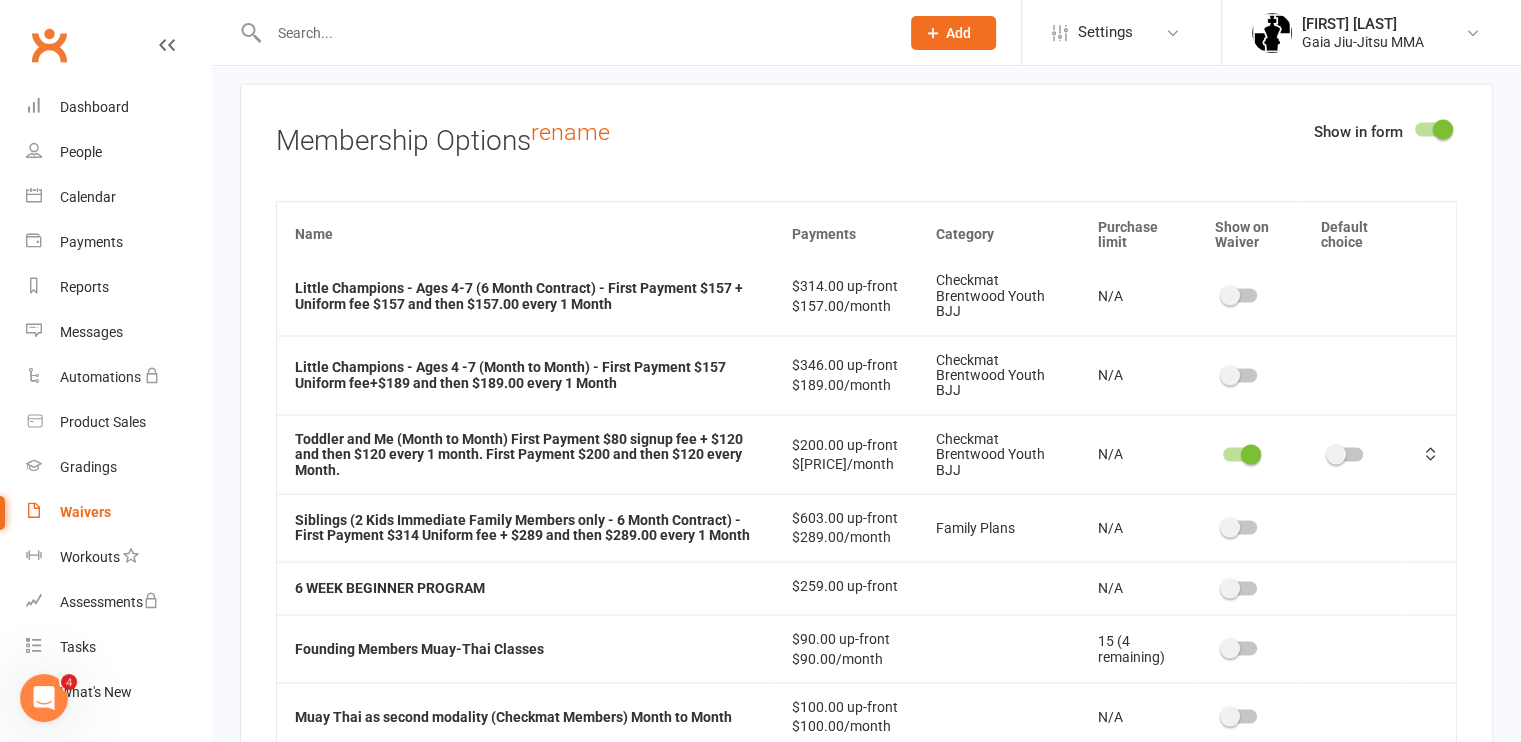 scroll, scrollTop: 770, scrollLeft: 0, axis: vertical 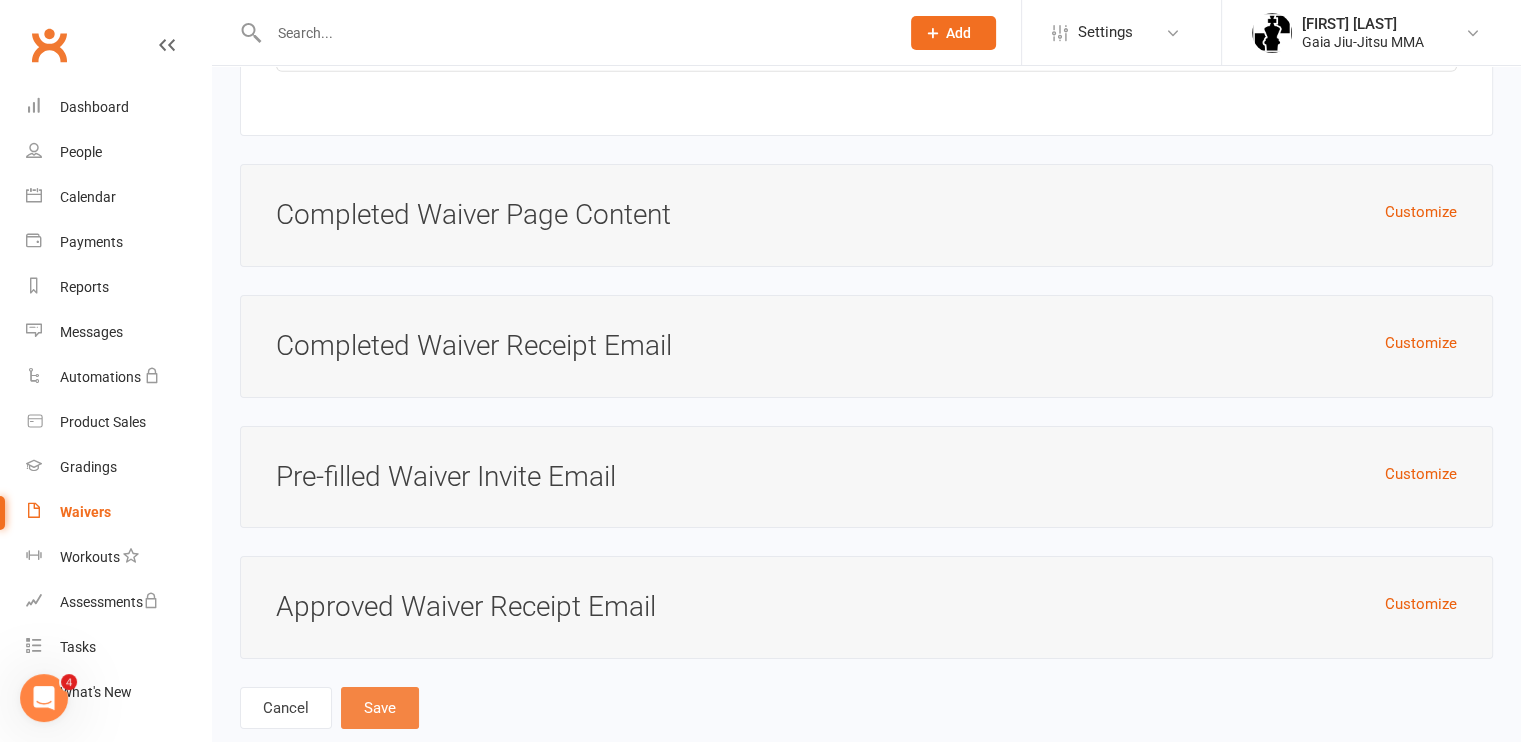 click on "Save" at bounding box center (380, 708) 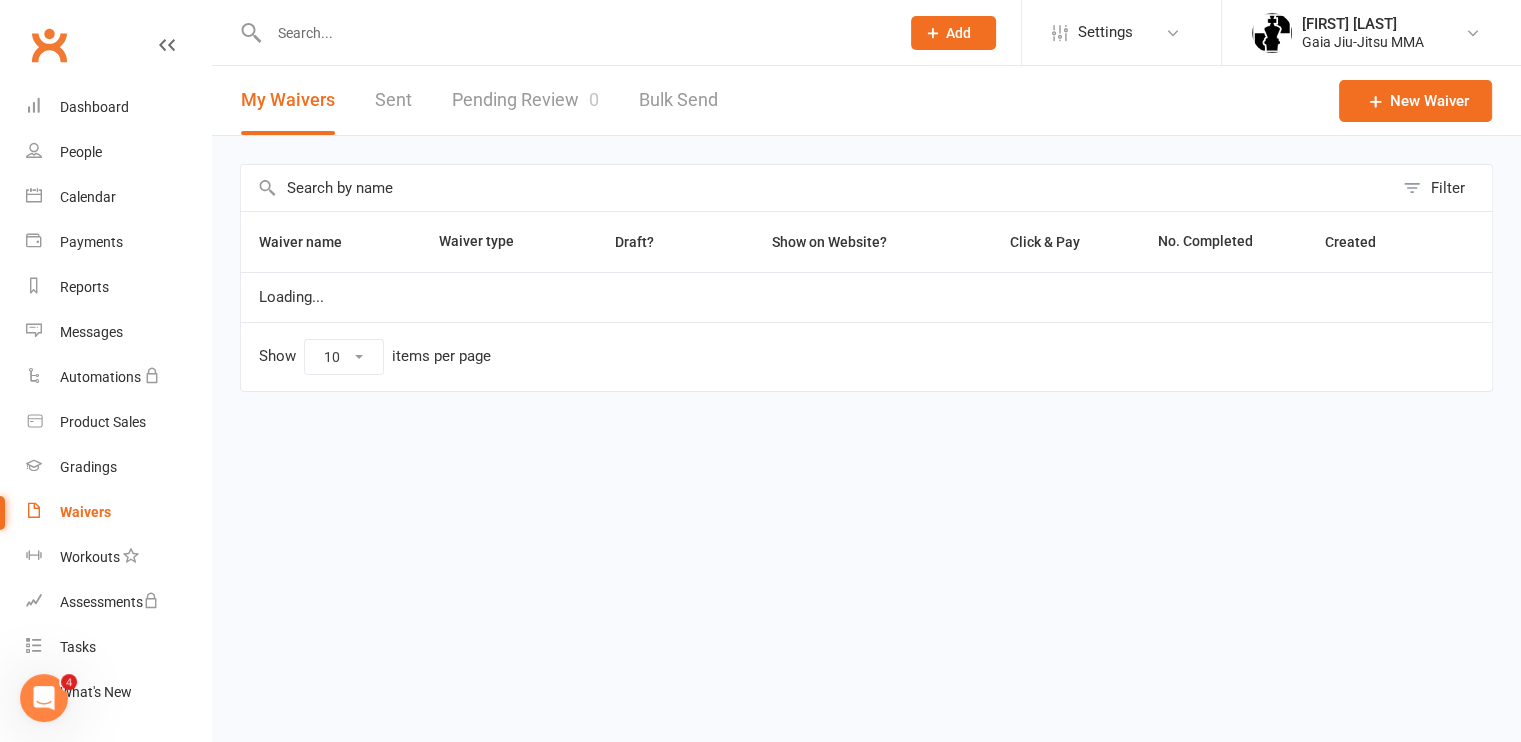 scroll, scrollTop: 0, scrollLeft: 0, axis: both 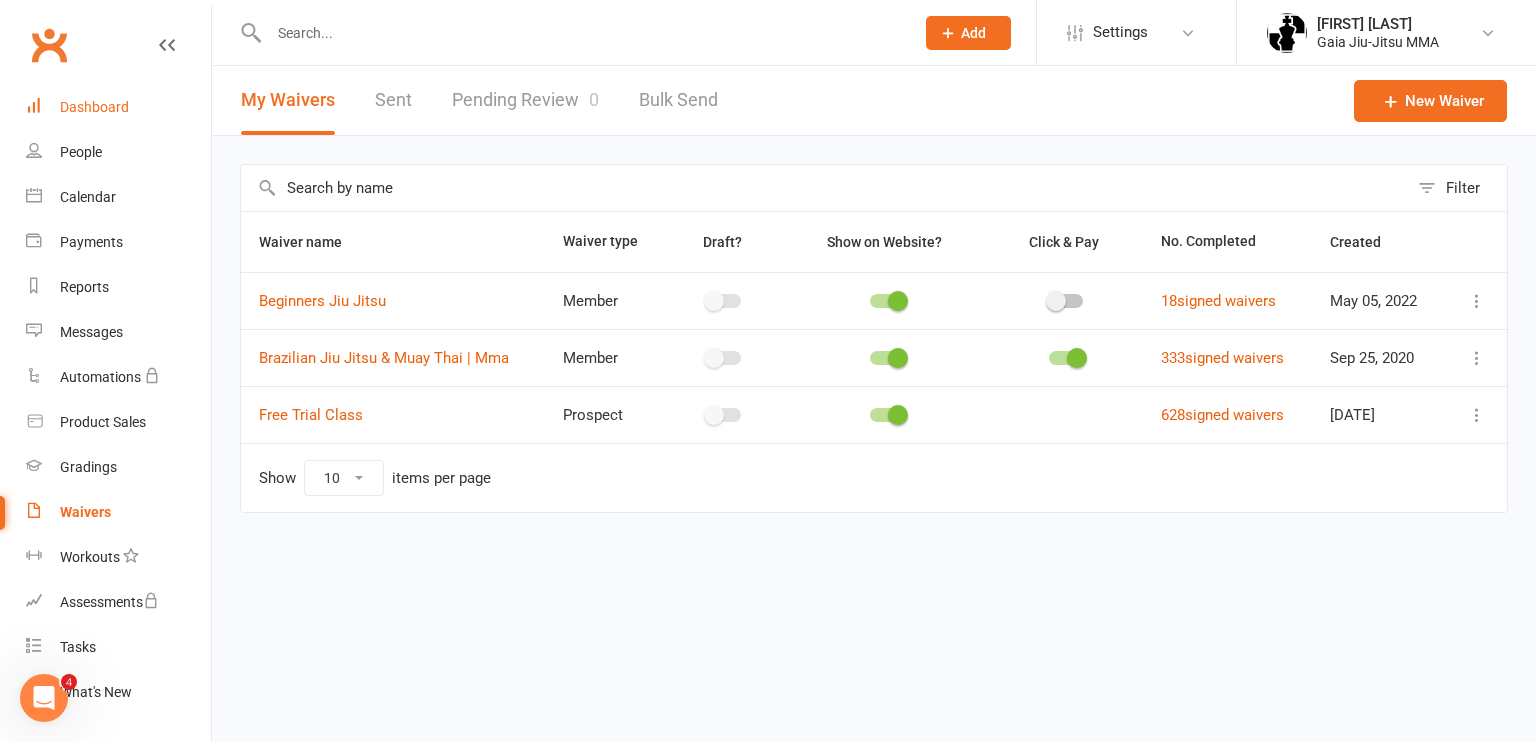 click on "Dashboard" at bounding box center [94, 107] 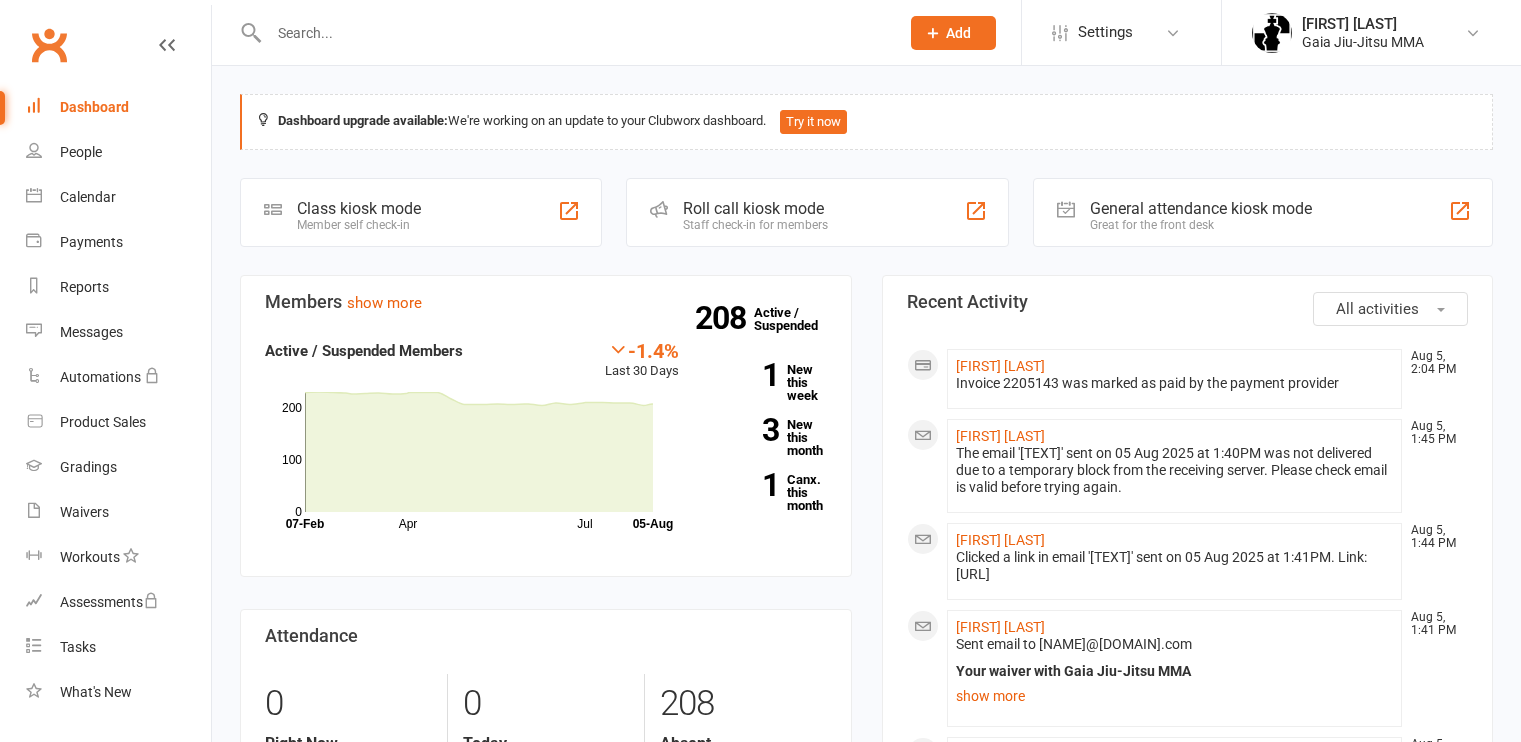 scroll, scrollTop: 0, scrollLeft: 0, axis: both 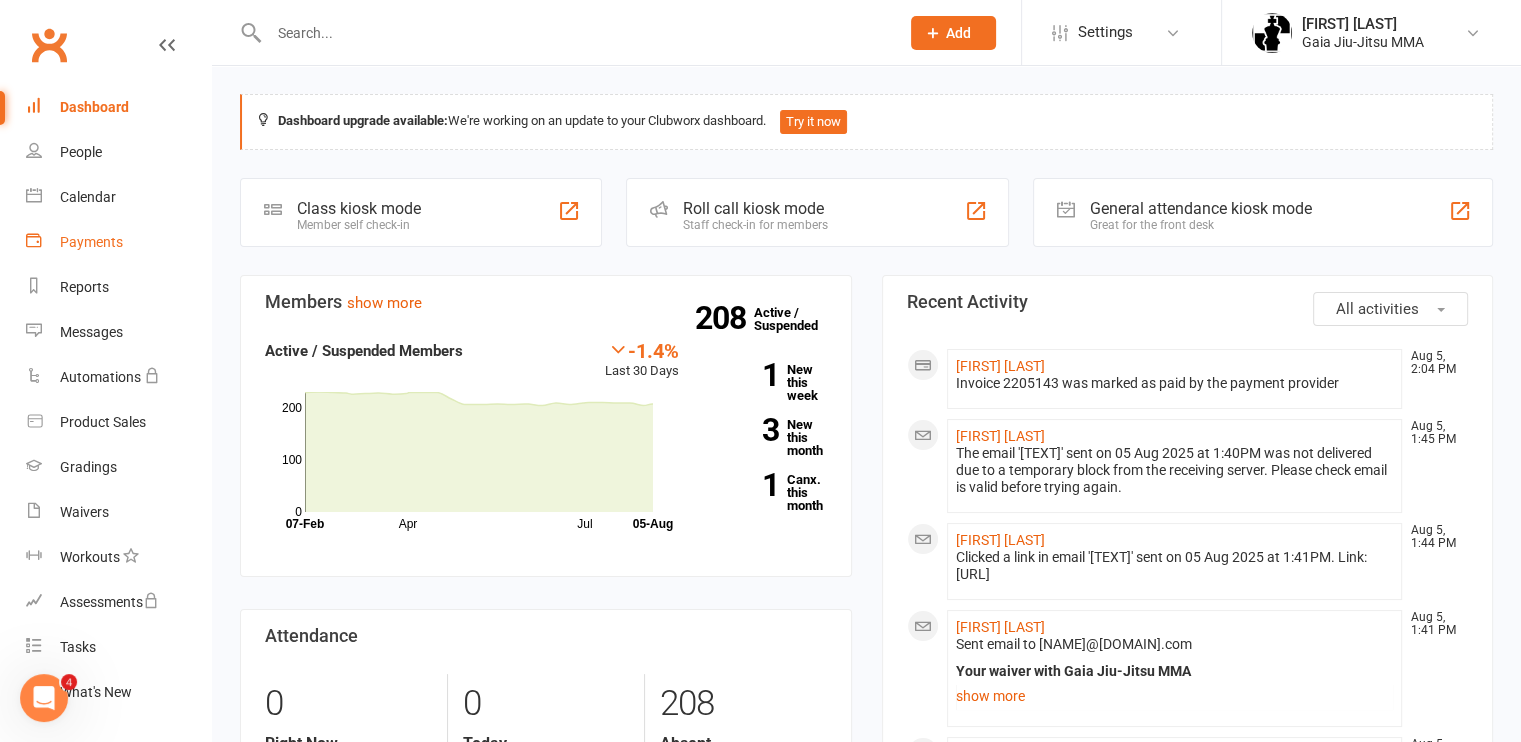 click on "Payments" at bounding box center [91, 242] 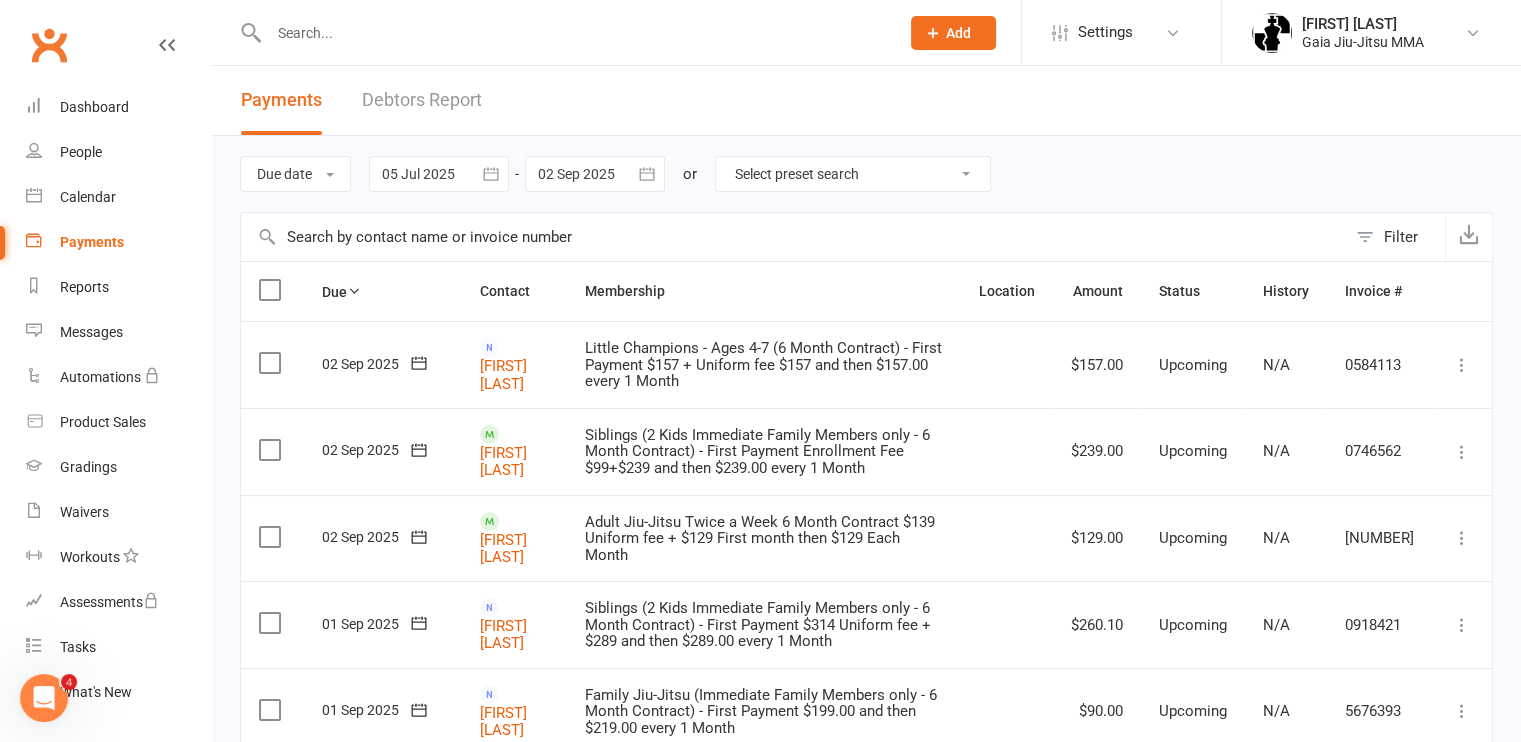 click on "Debtors Report" at bounding box center (422, 100) 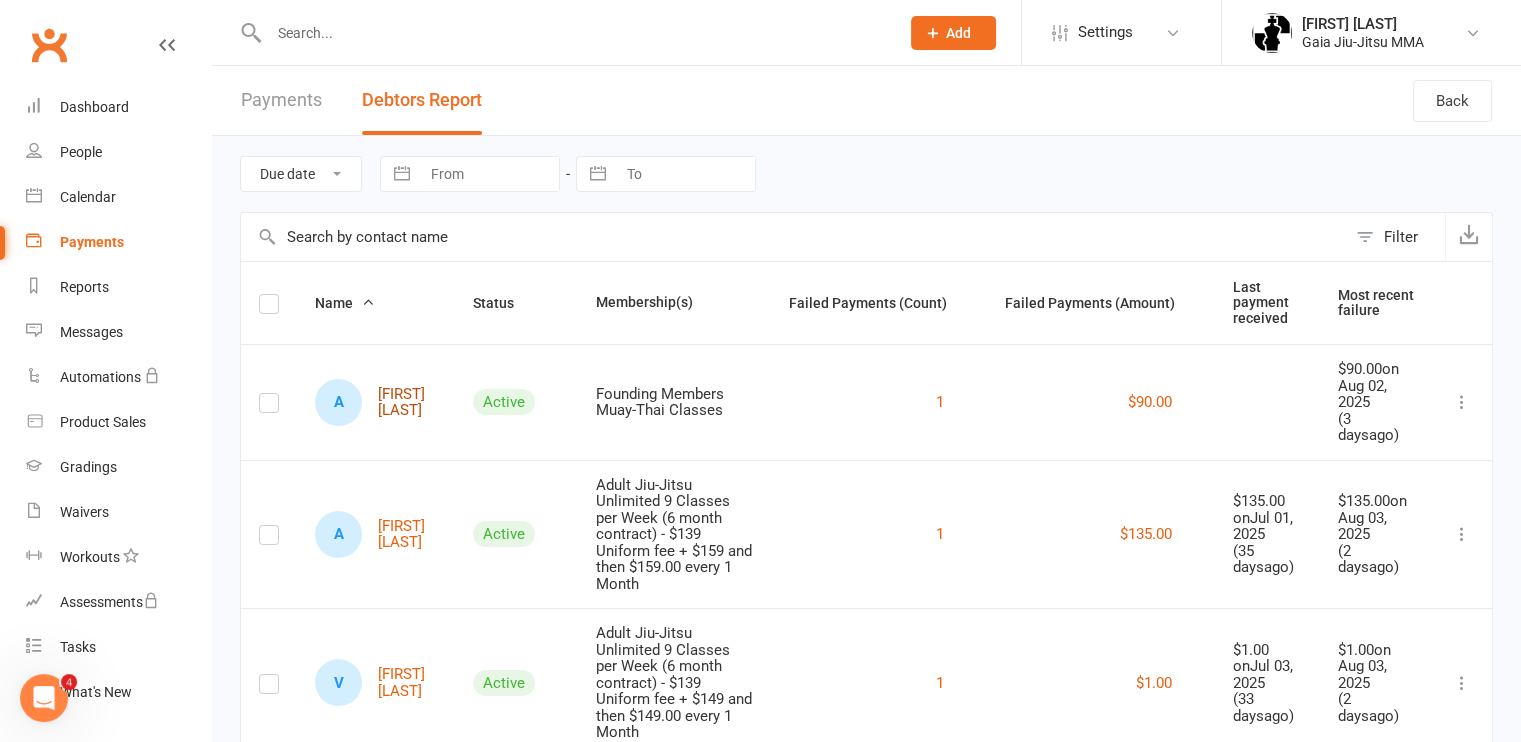 click on "A Angelo Munoz" at bounding box center [376, 402] 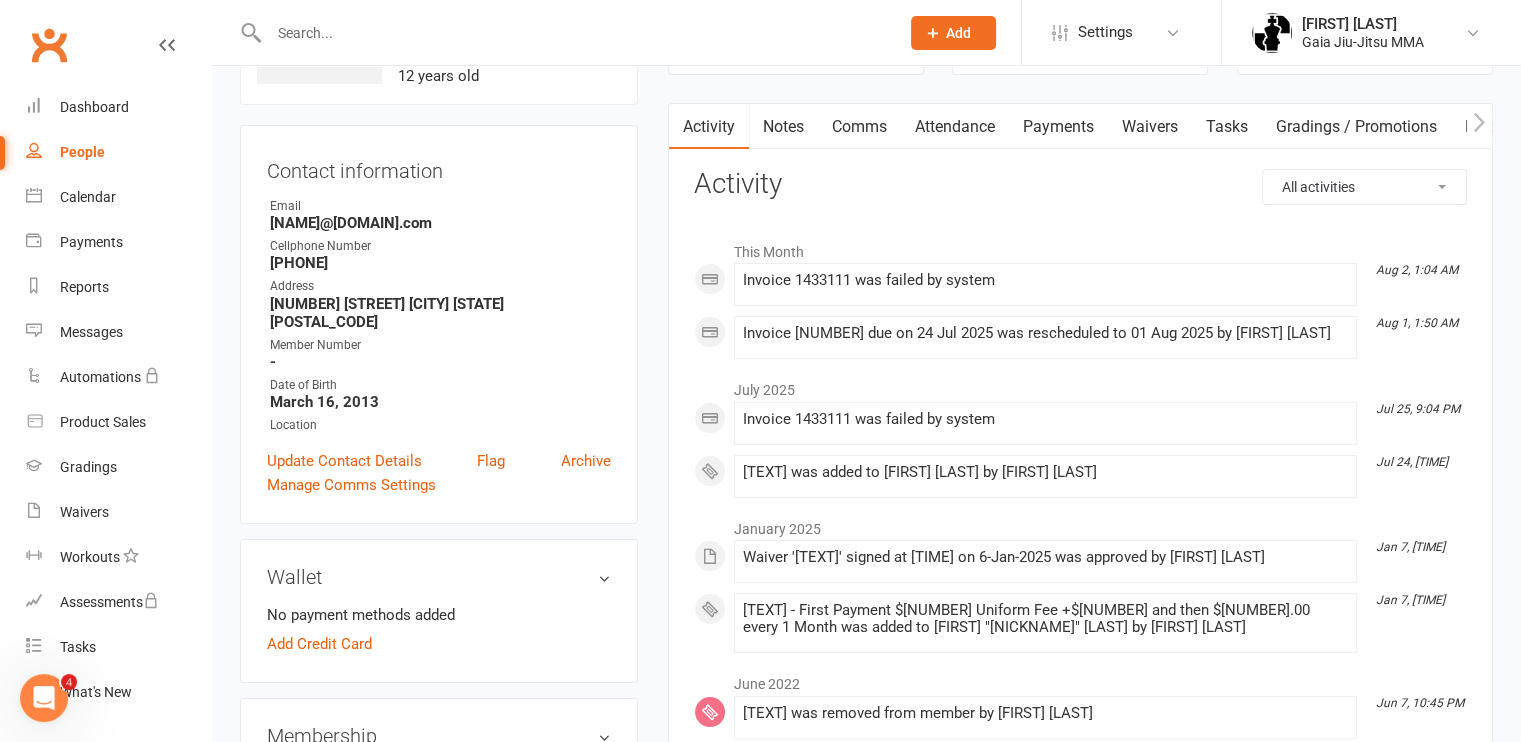 scroll, scrollTop: 155, scrollLeft: 0, axis: vertical 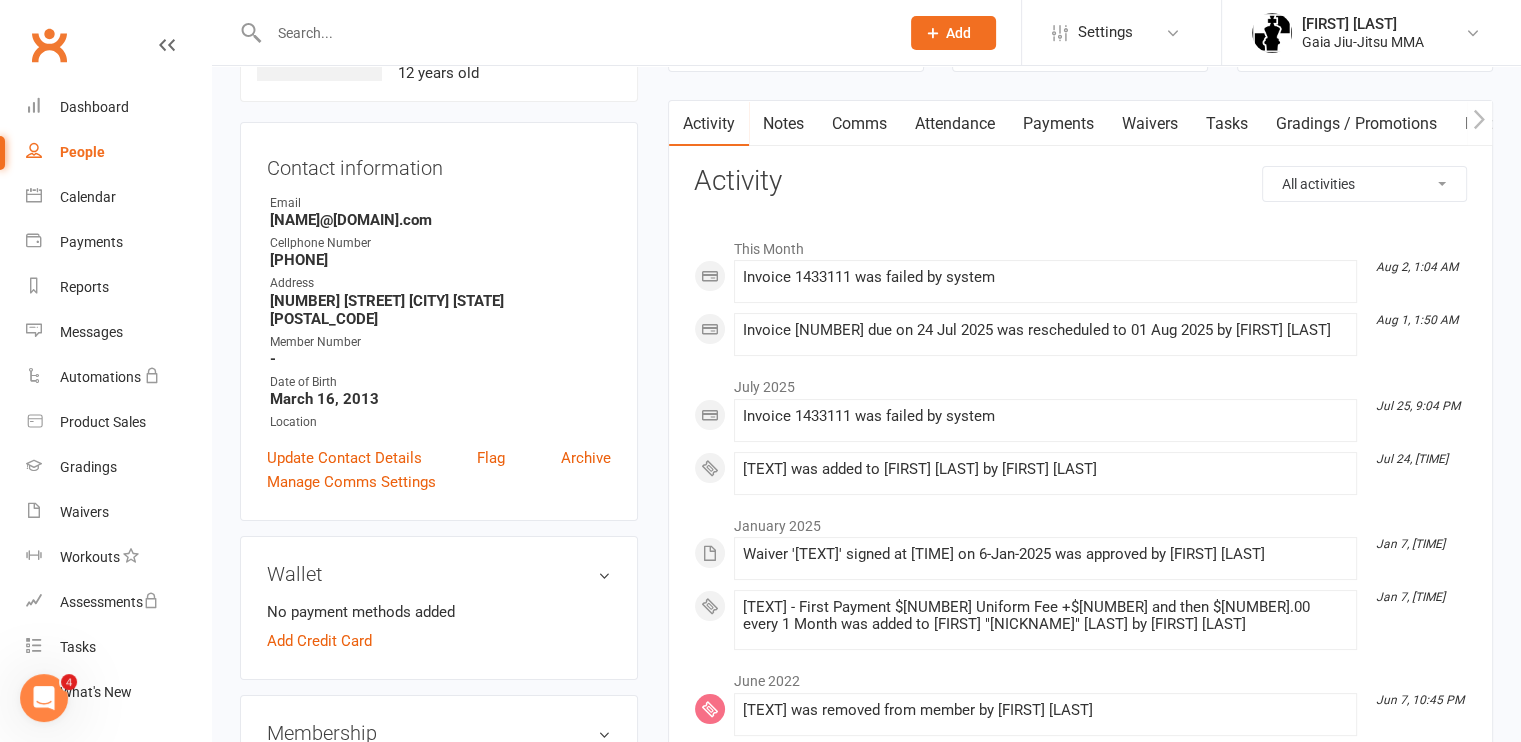 click on "Payments" at bounding box center (1058, 124) 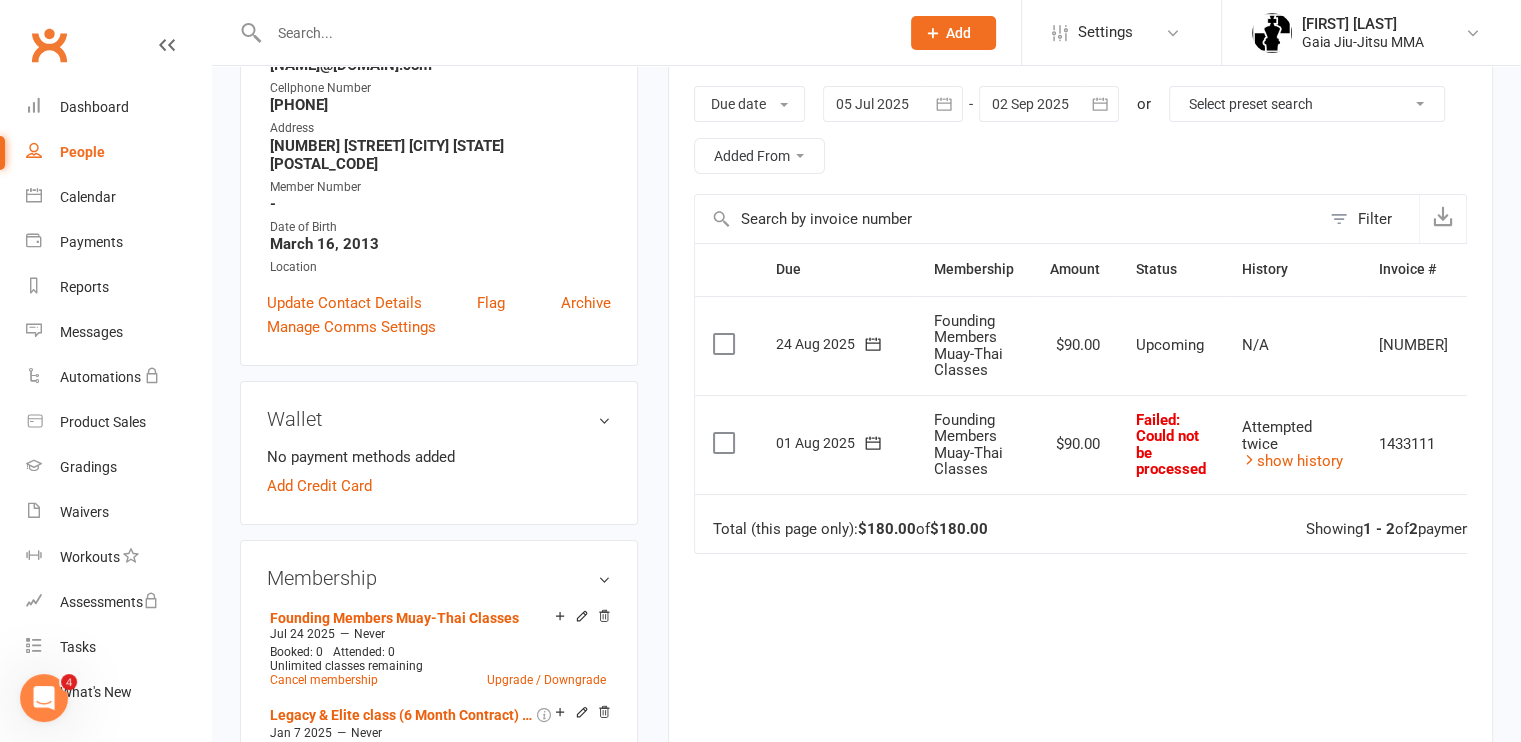 scroll, scrollTop: 314, scrollLeft: 0, axis: vertical 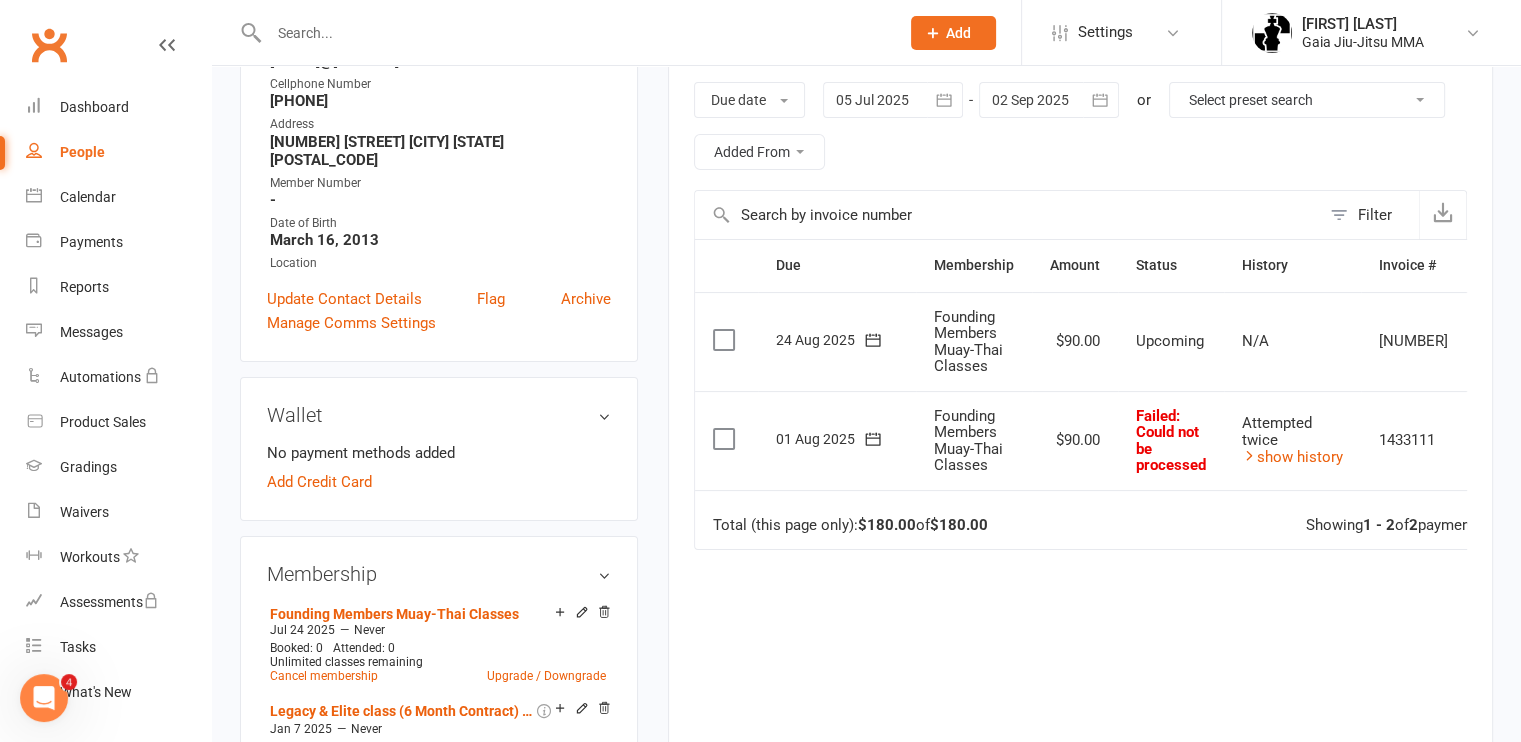 click 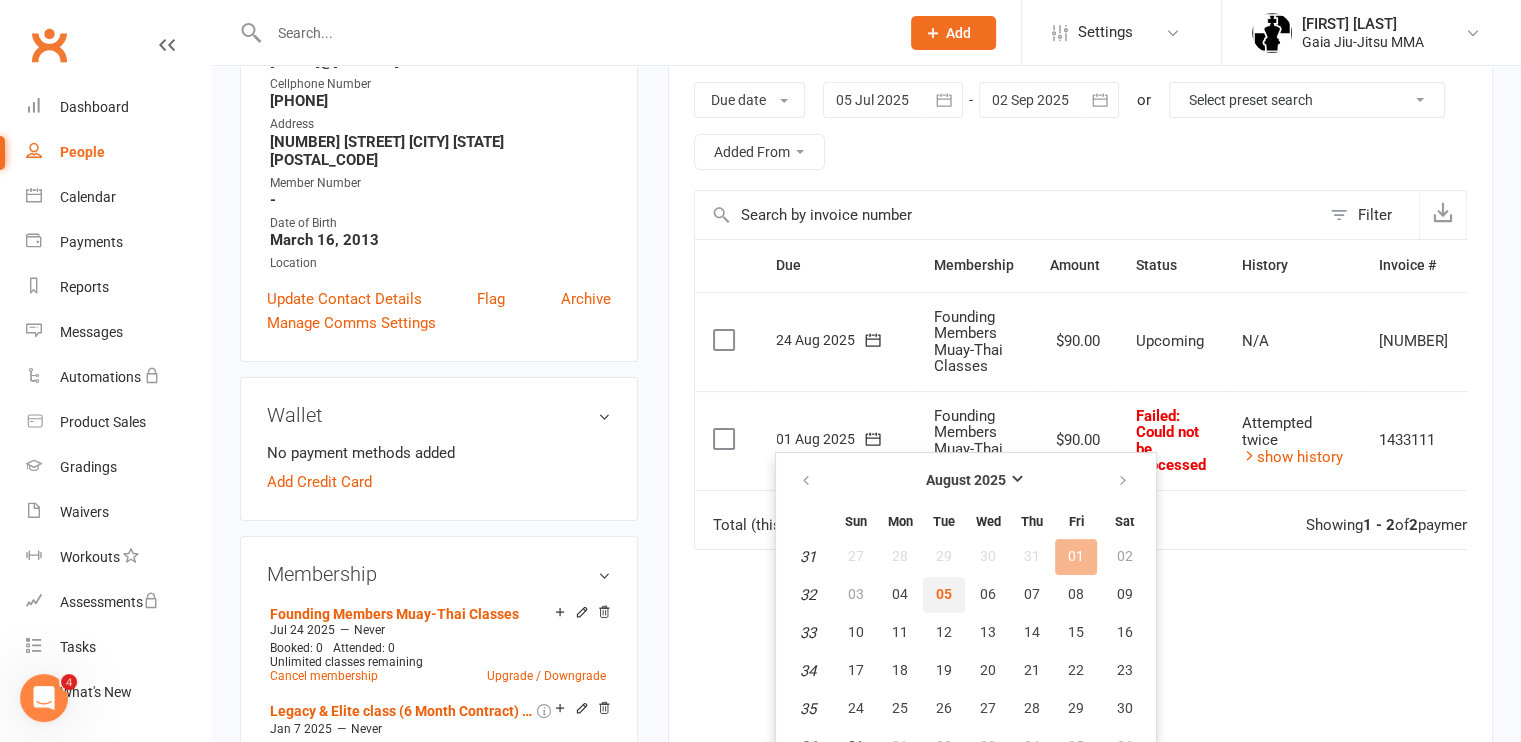 click on "05" at bounding box center [944, 594] 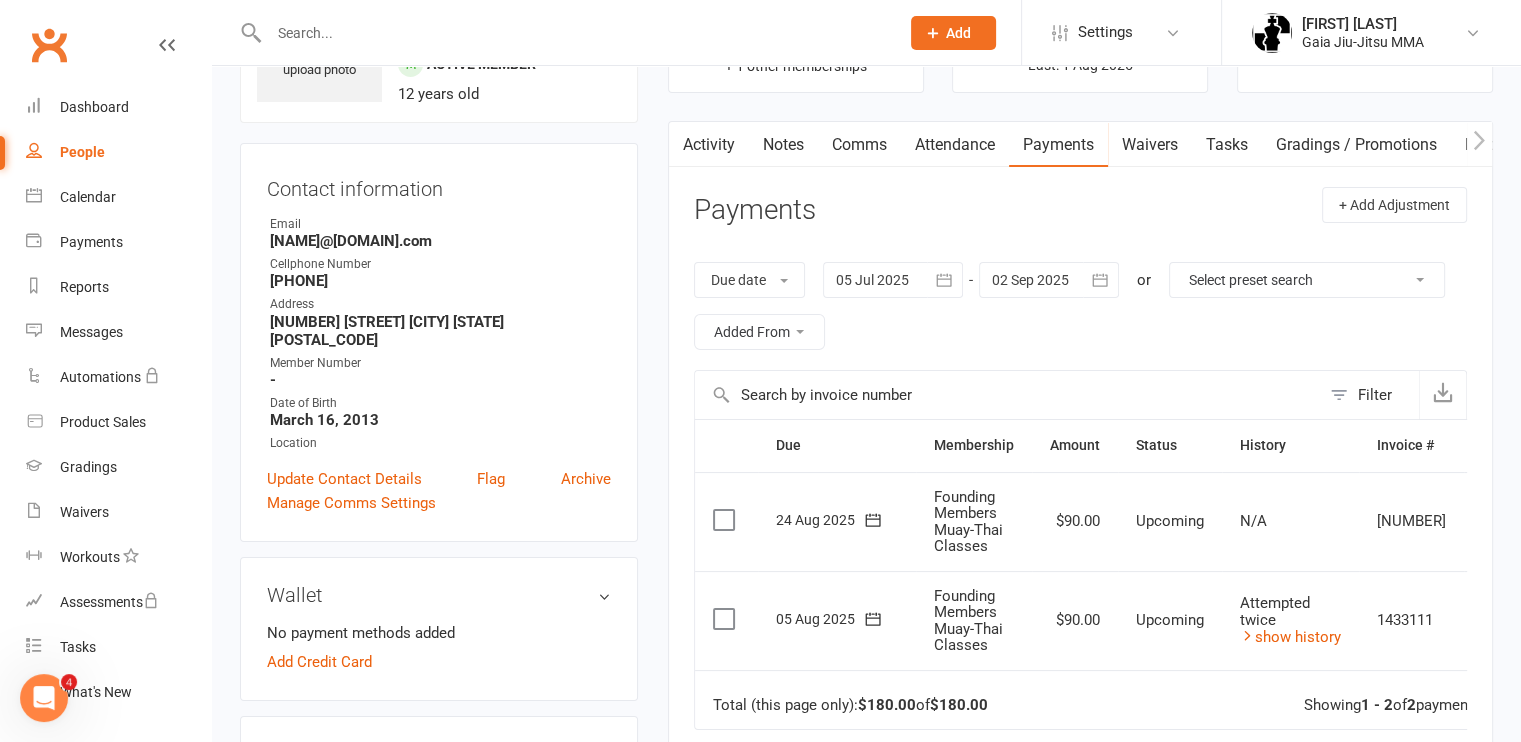 scroll, scrollTop: 131, scrollLeft: 0, axis: vertical 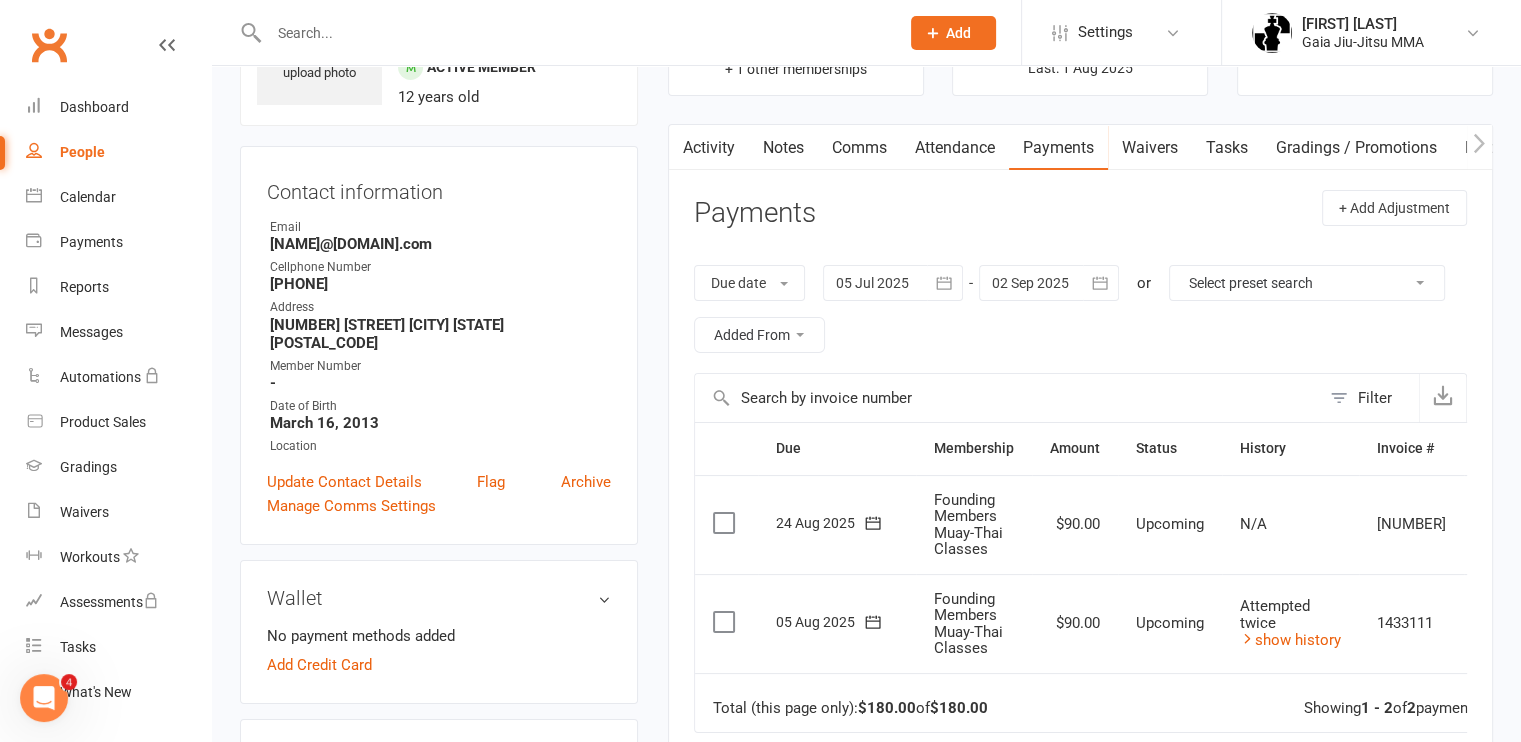 click 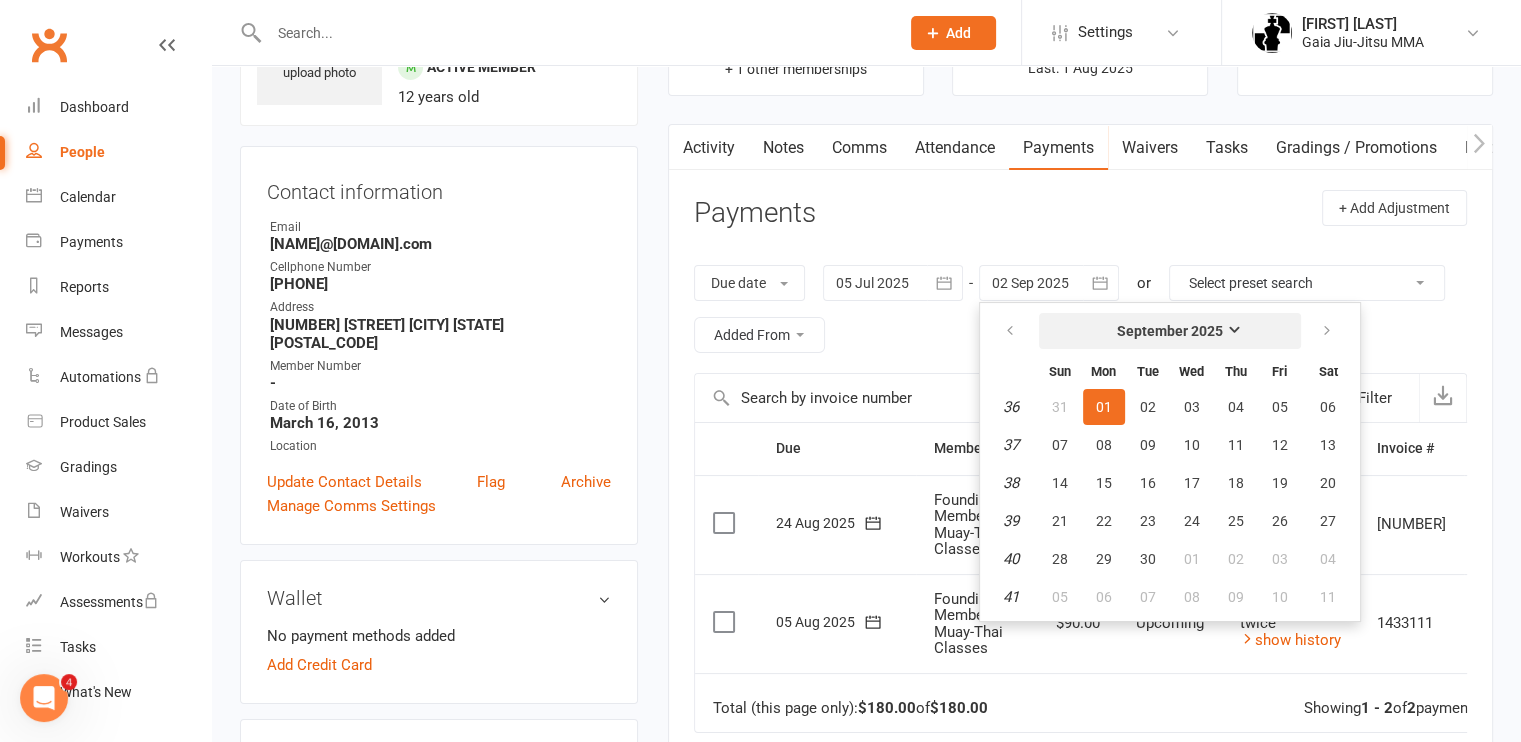 click on "September 2025" at bounding box center (1170, 331) 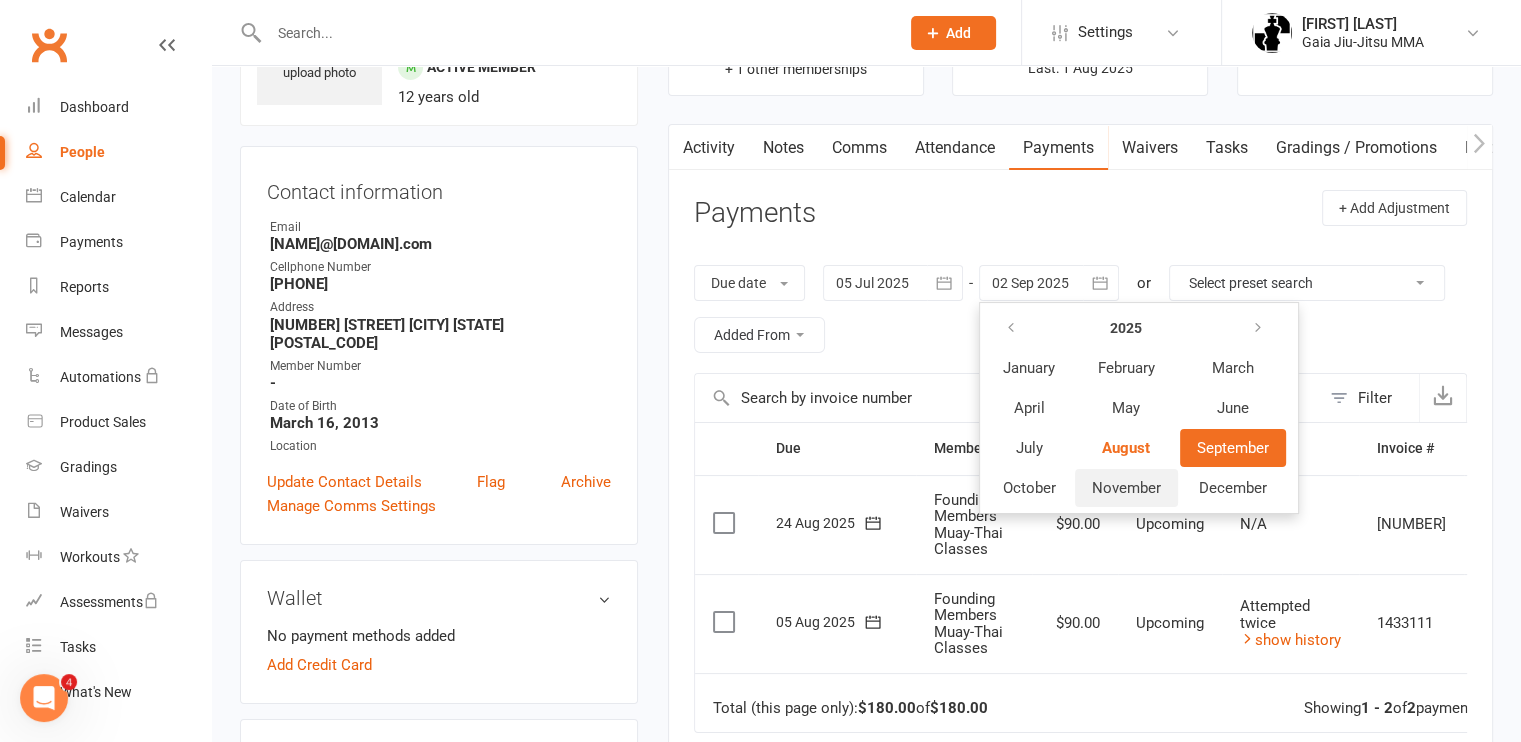 click on "November" at bounding box center (1126, 488) 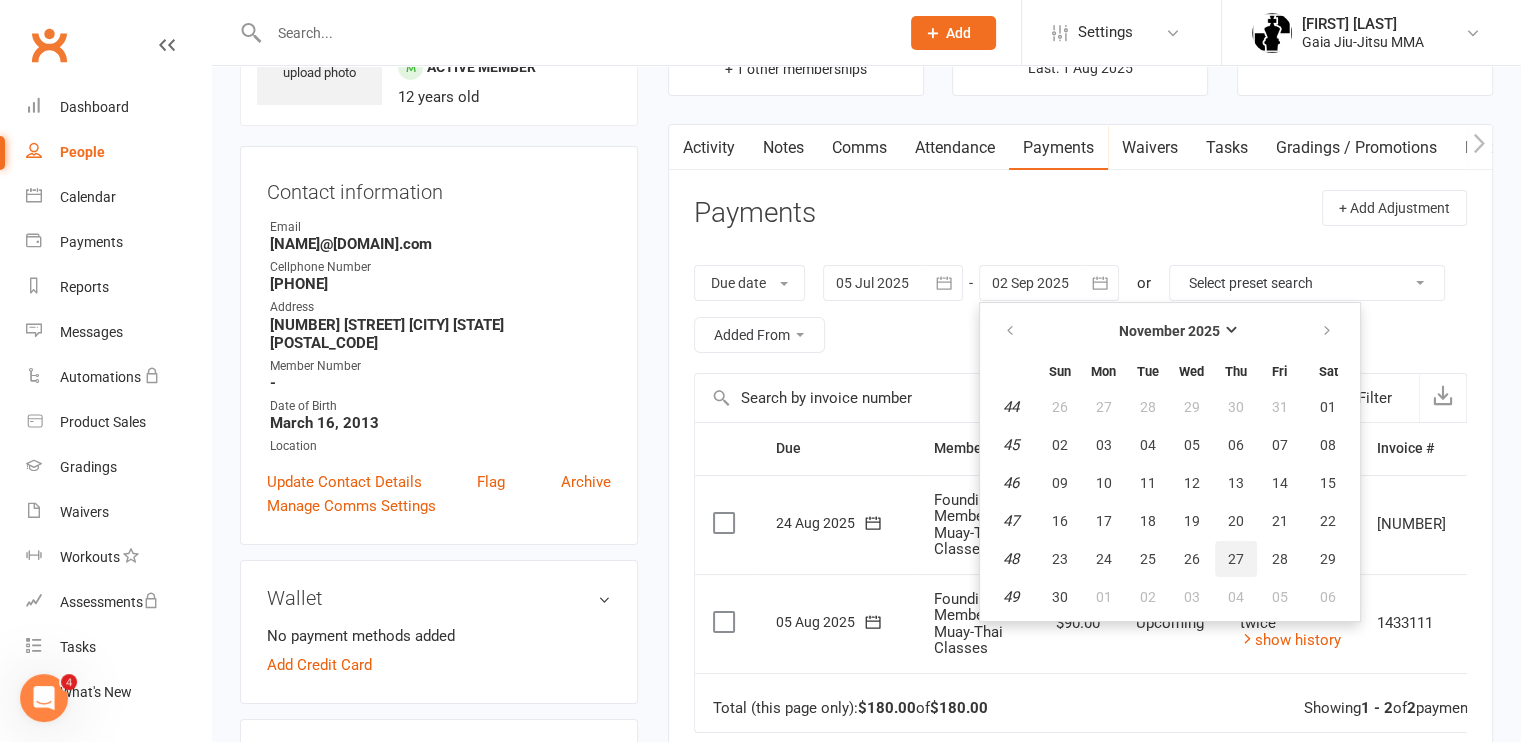 click on "27" at bounding box center (1236, 559) 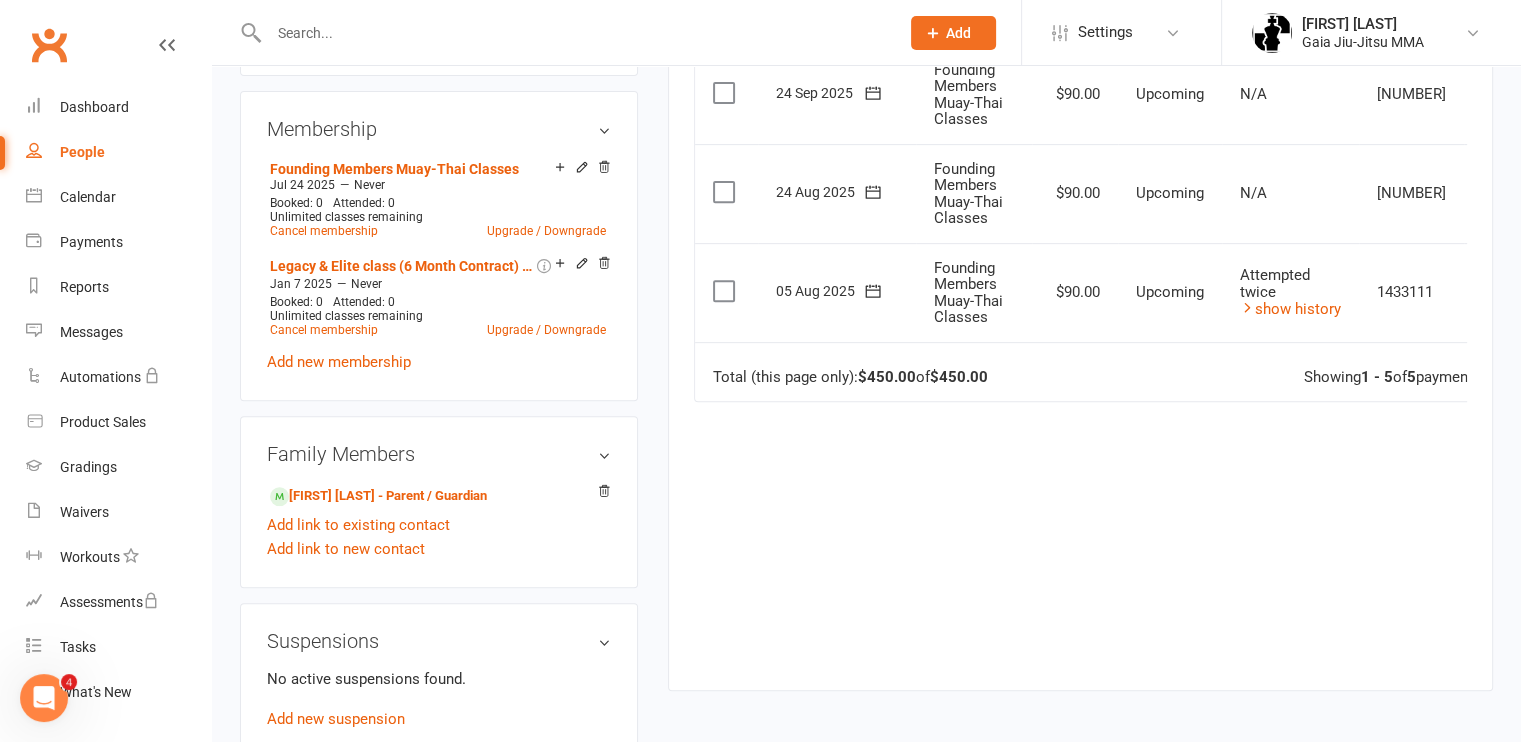 scroll, scrollTop: 760, scrollLeft: 0, axis: vertical 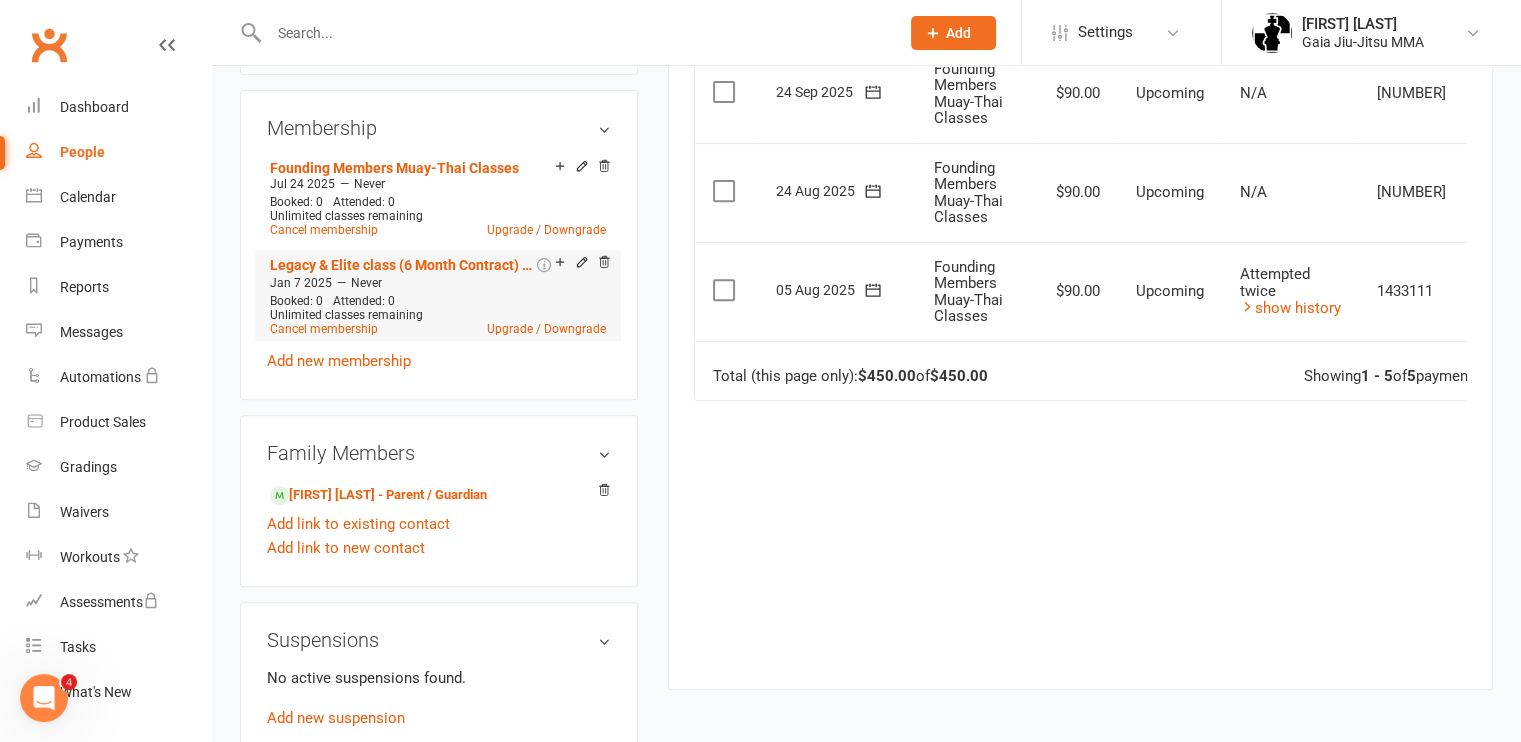 click on "Never" at bounding box center [366, 283] 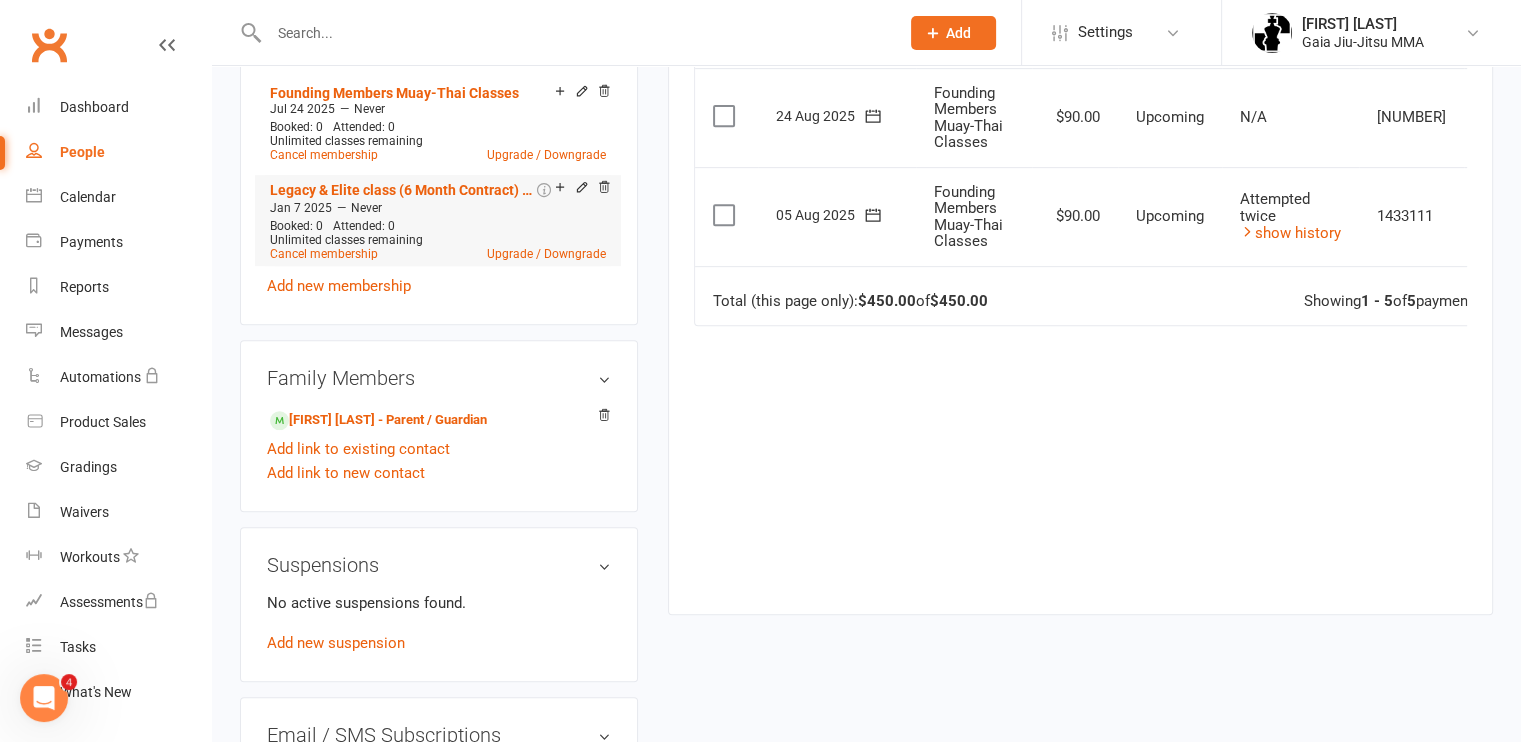 scroll, scrollTop: 840, scrollLeft: 0, axis: vertical 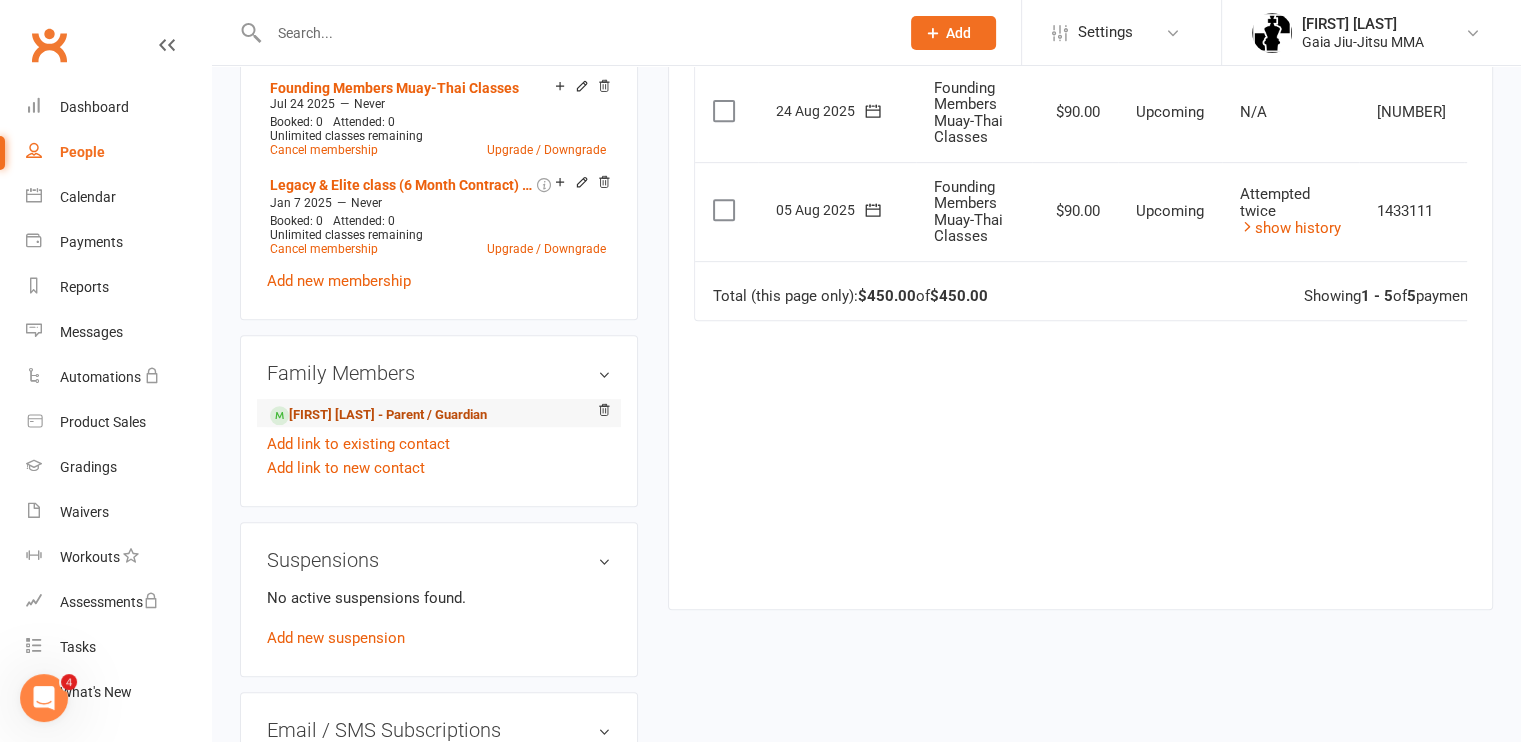click on "Reyna Munoz - Parent / Guardian" at bounding box center (378, 415) 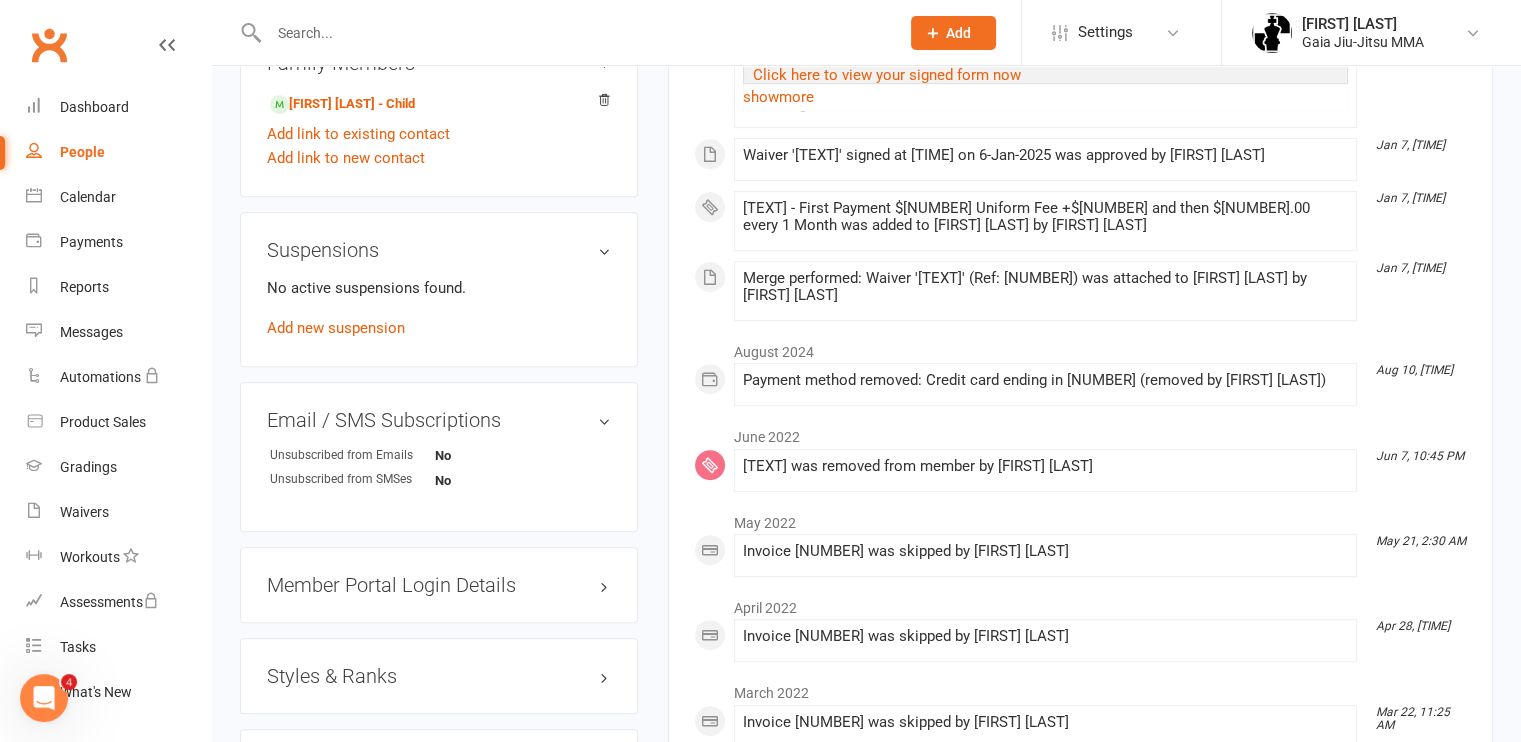 scroll, scrollTop: 1066, scrollLeft: 0, axis: vertical 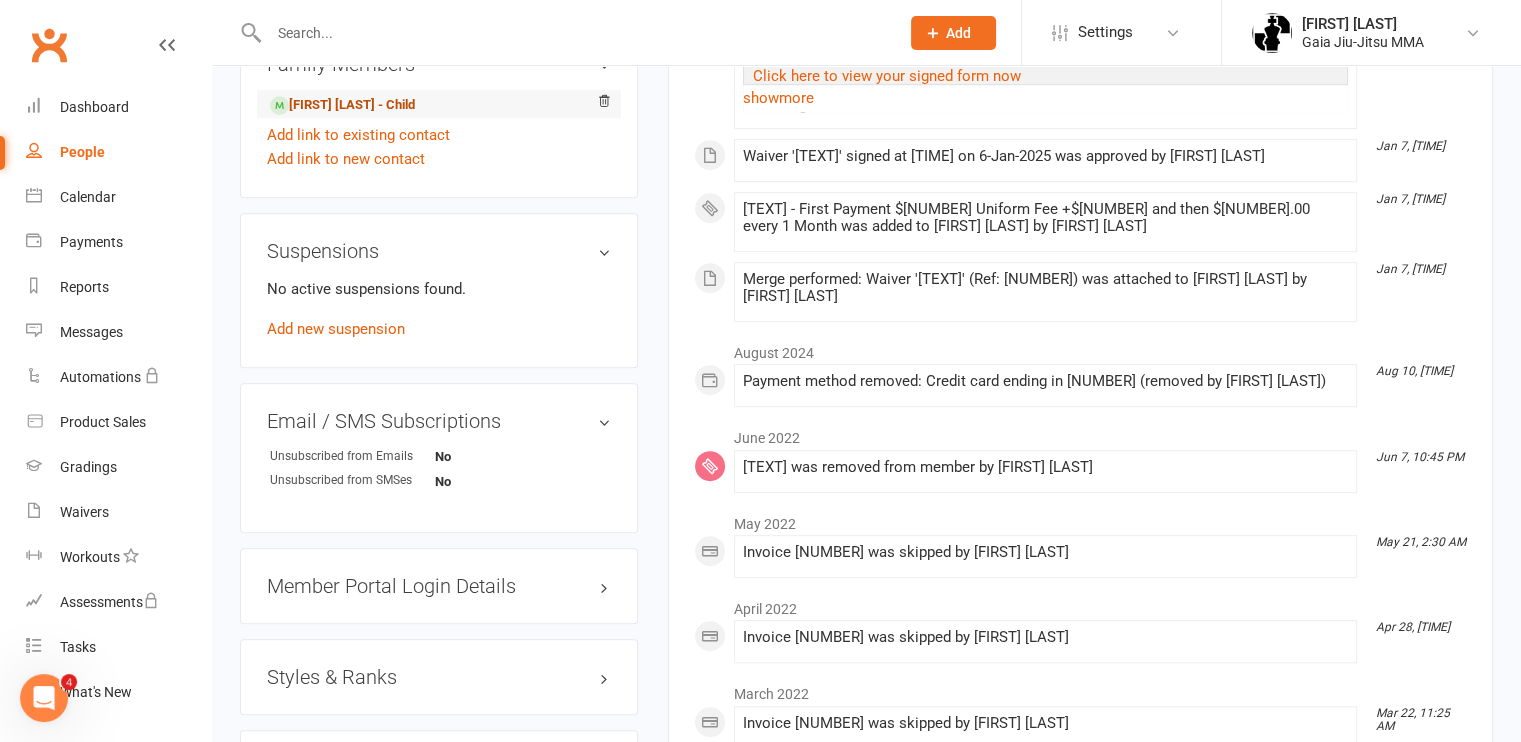 click on "Angelo Munoz - Child" at bounding box center (342, 105) 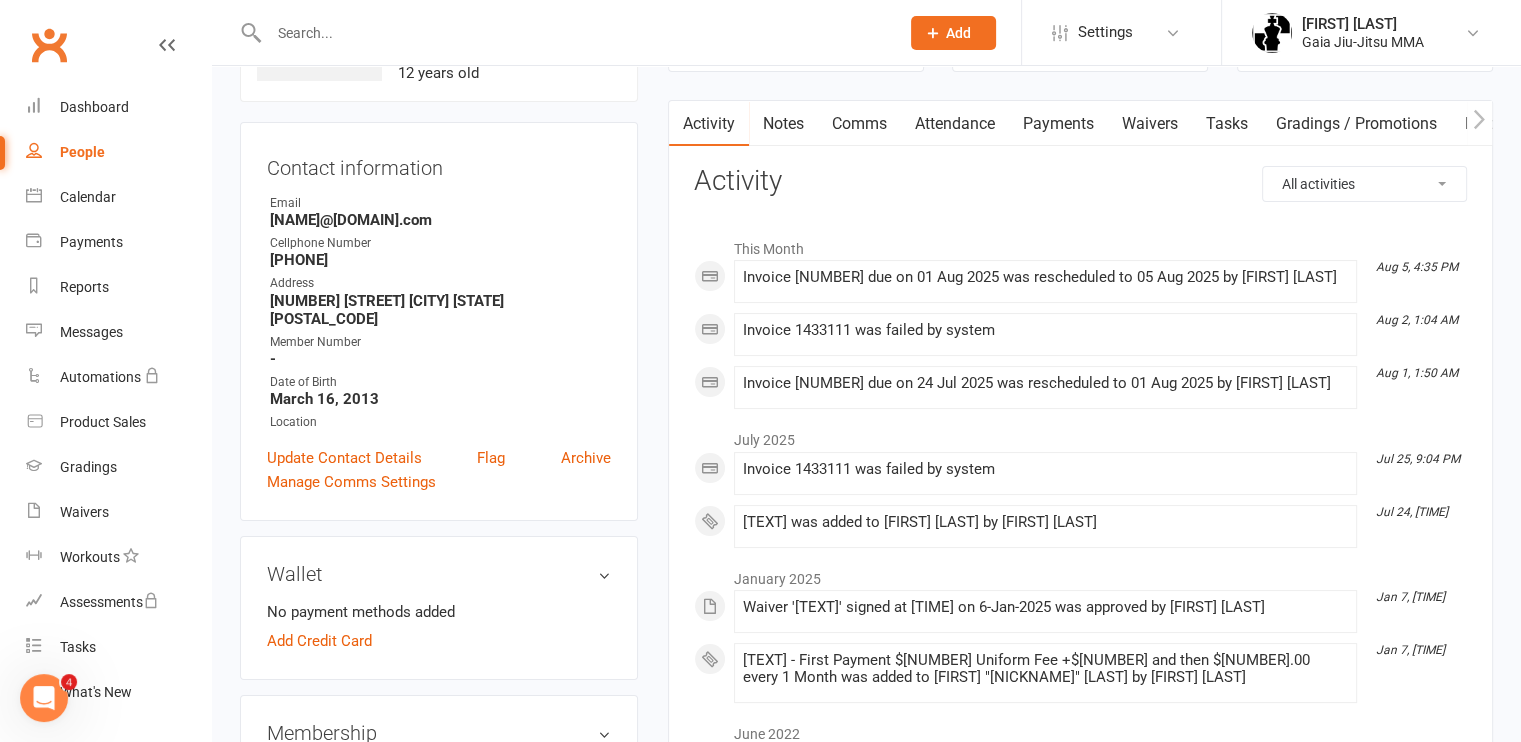 scroll, scrollTop: 152, scrollLeft: 0, axis: vertical 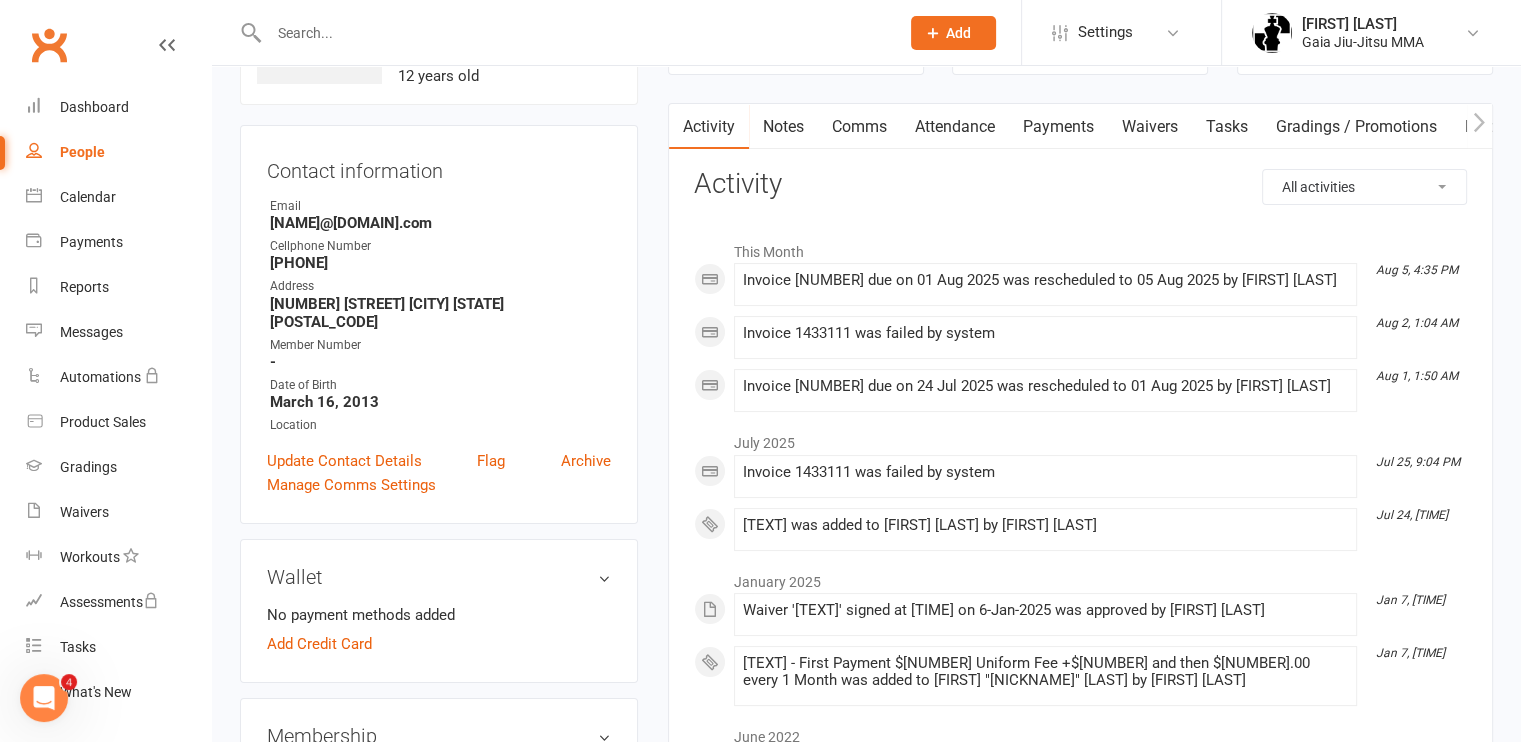 click on "Payments" at bounding box center (1058, 127) 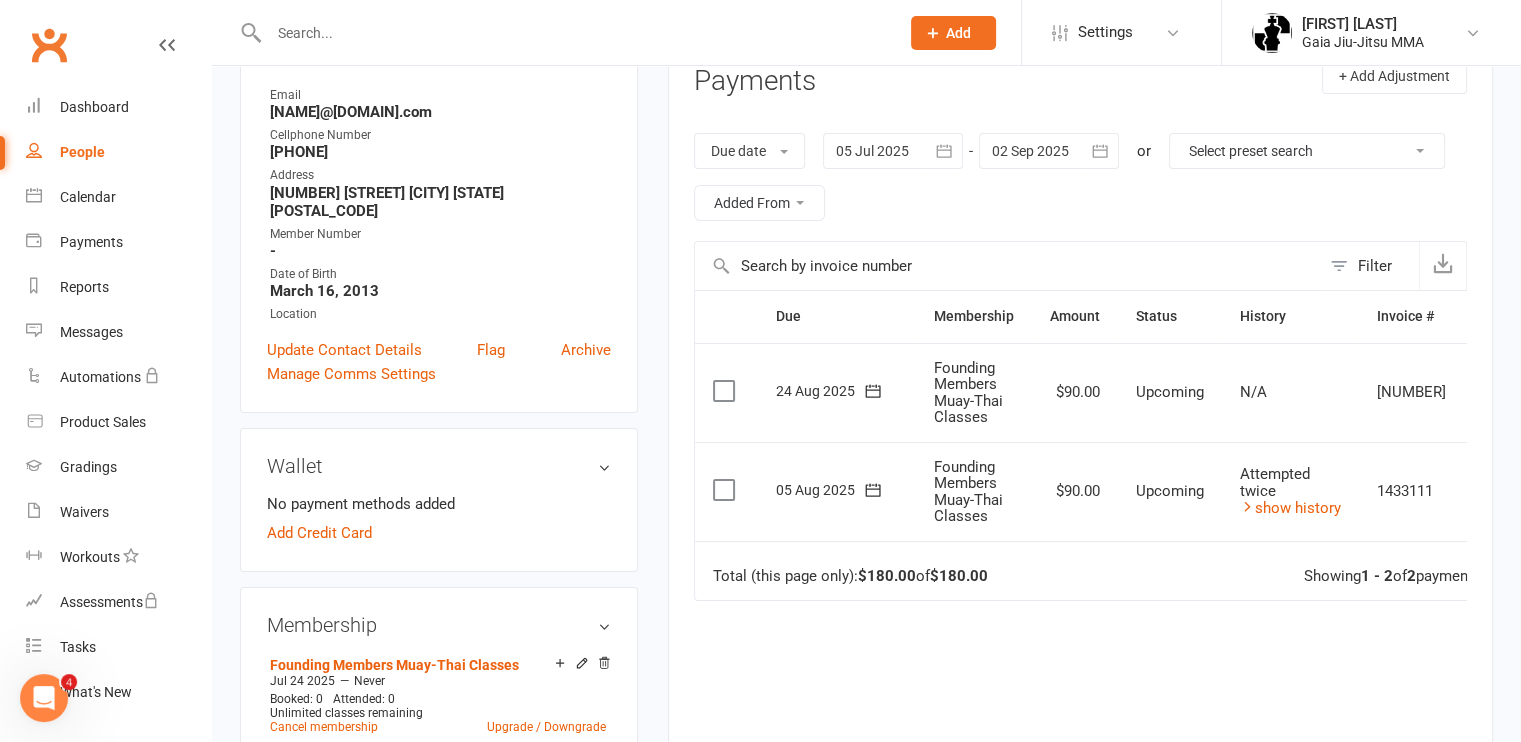 scroll, scrollTop: 264, scrollLeft: 0, axis: vertical 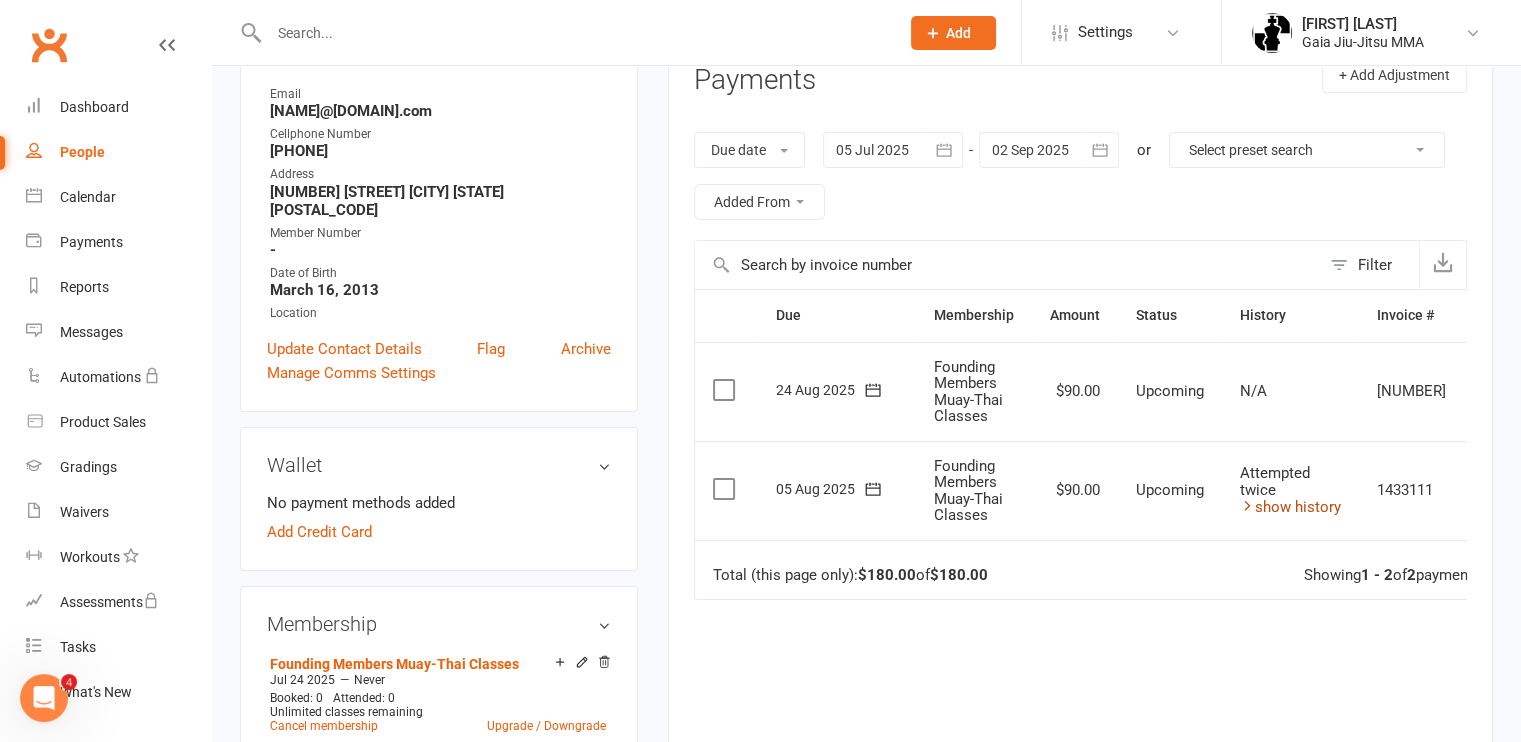 click on "show history" at bounding box center [1290, 507] 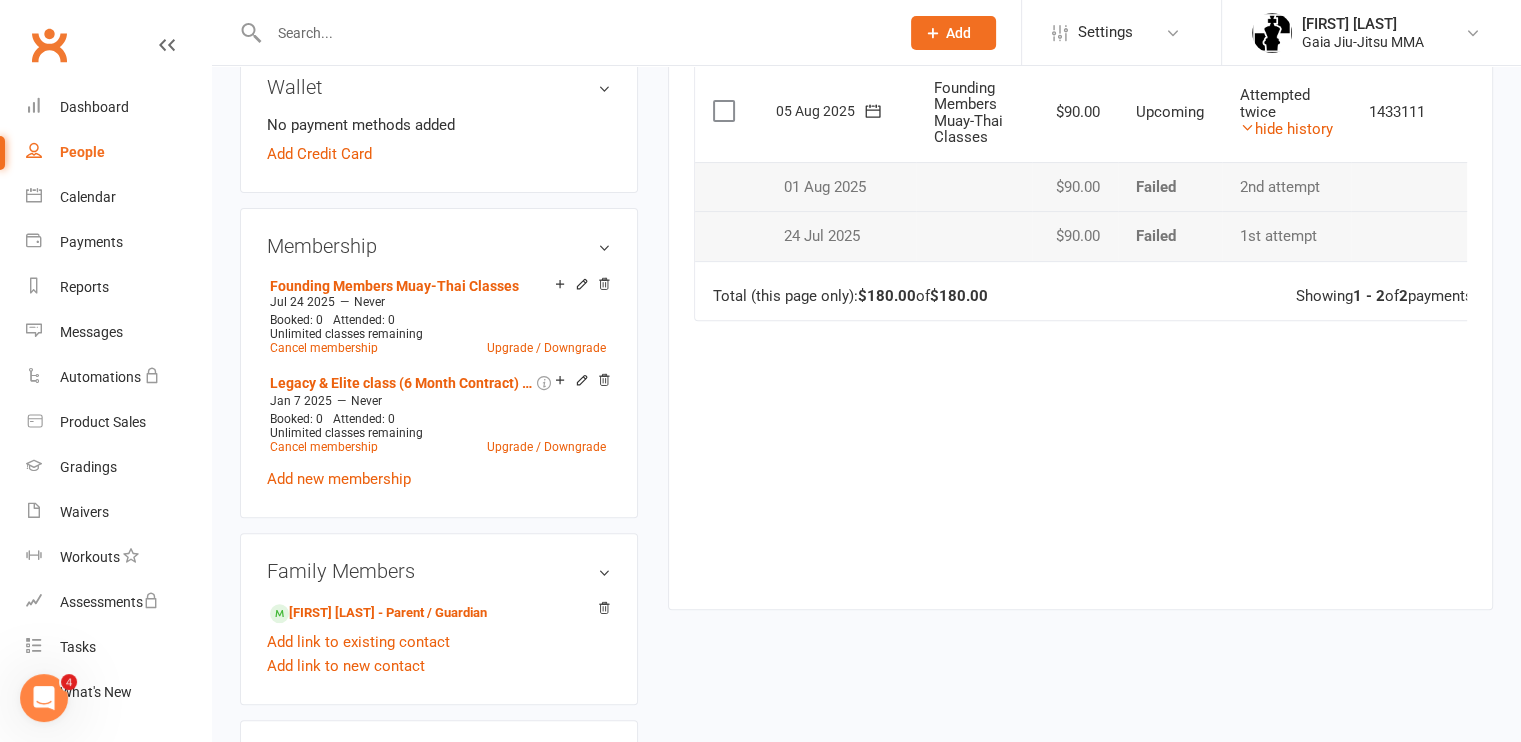 scroll, scrollTop: 640, scrollLeft: 0, axis: vertical 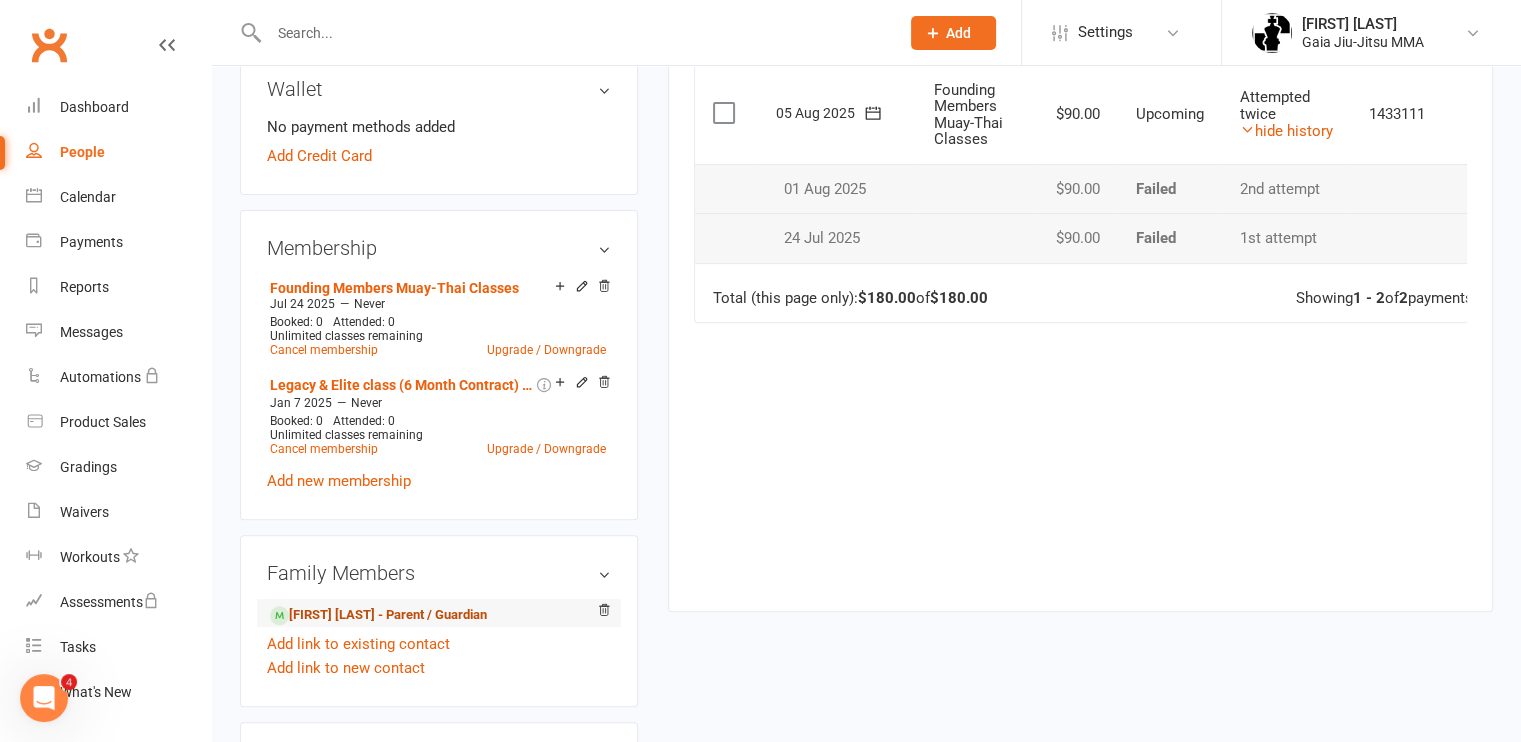 click on "Reyna Munoz - Parent / Guardian" at bounding box center (378, 615) 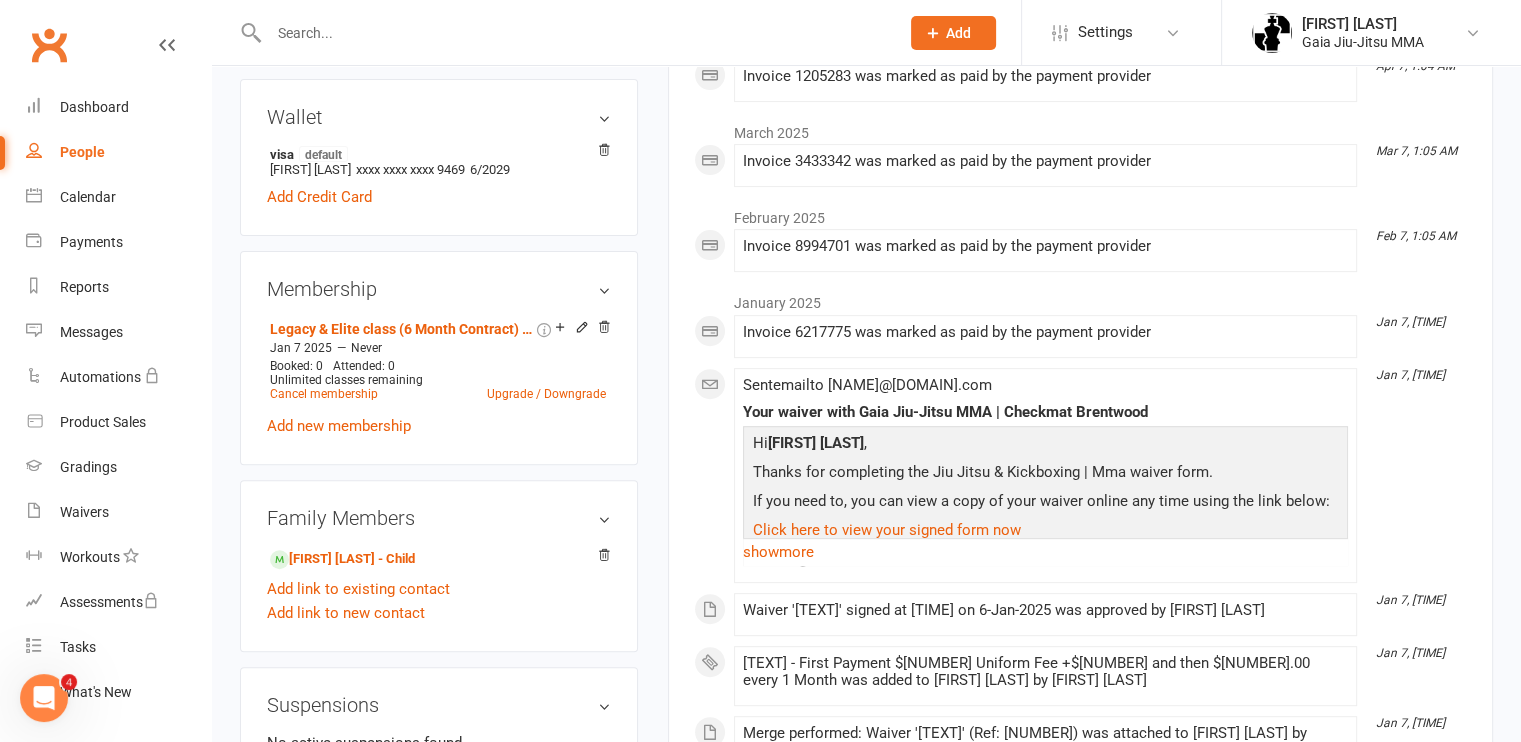 scroll, scrollTop: 611, scrollLeft: 0, axis: vertical 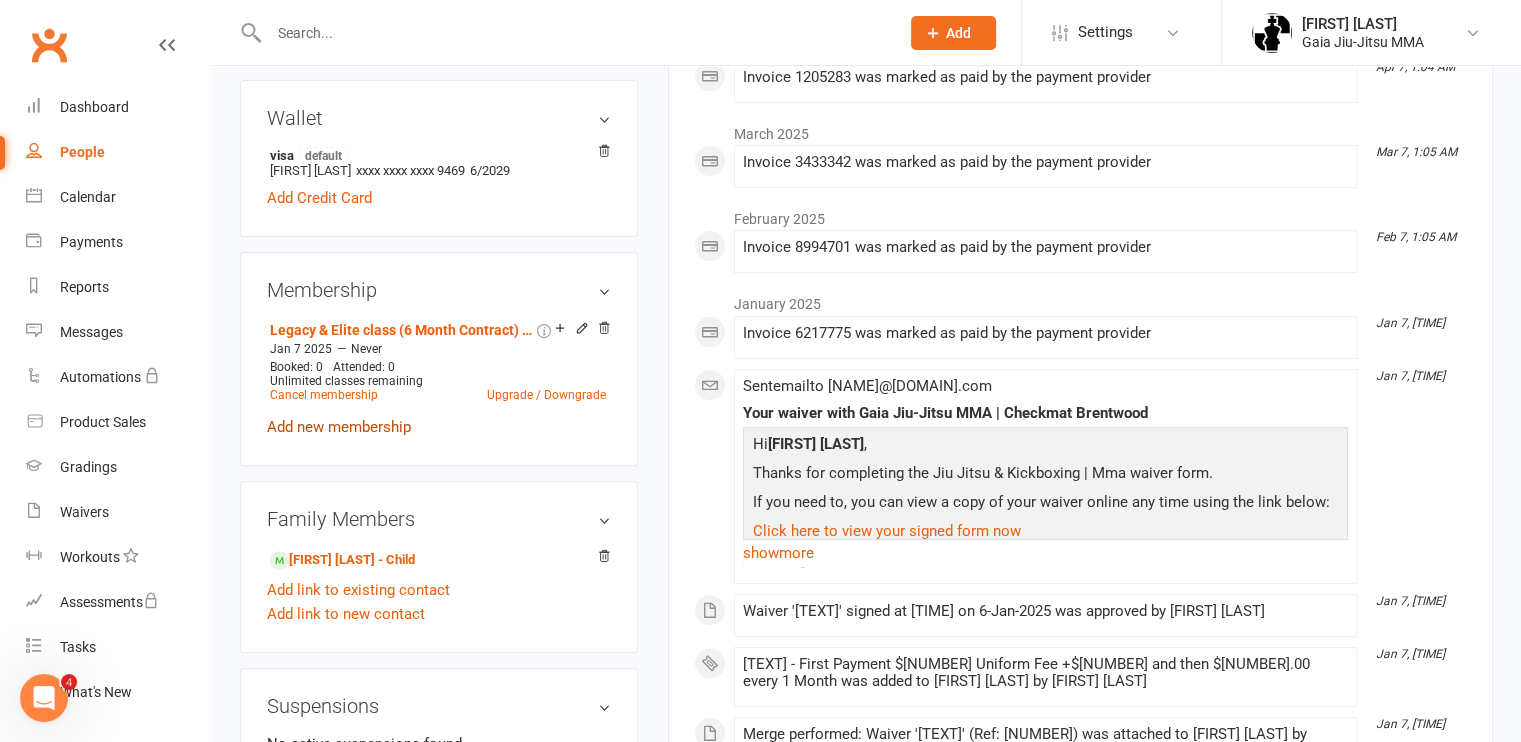 click on "Add new membership" at bounding box center [339, 427] 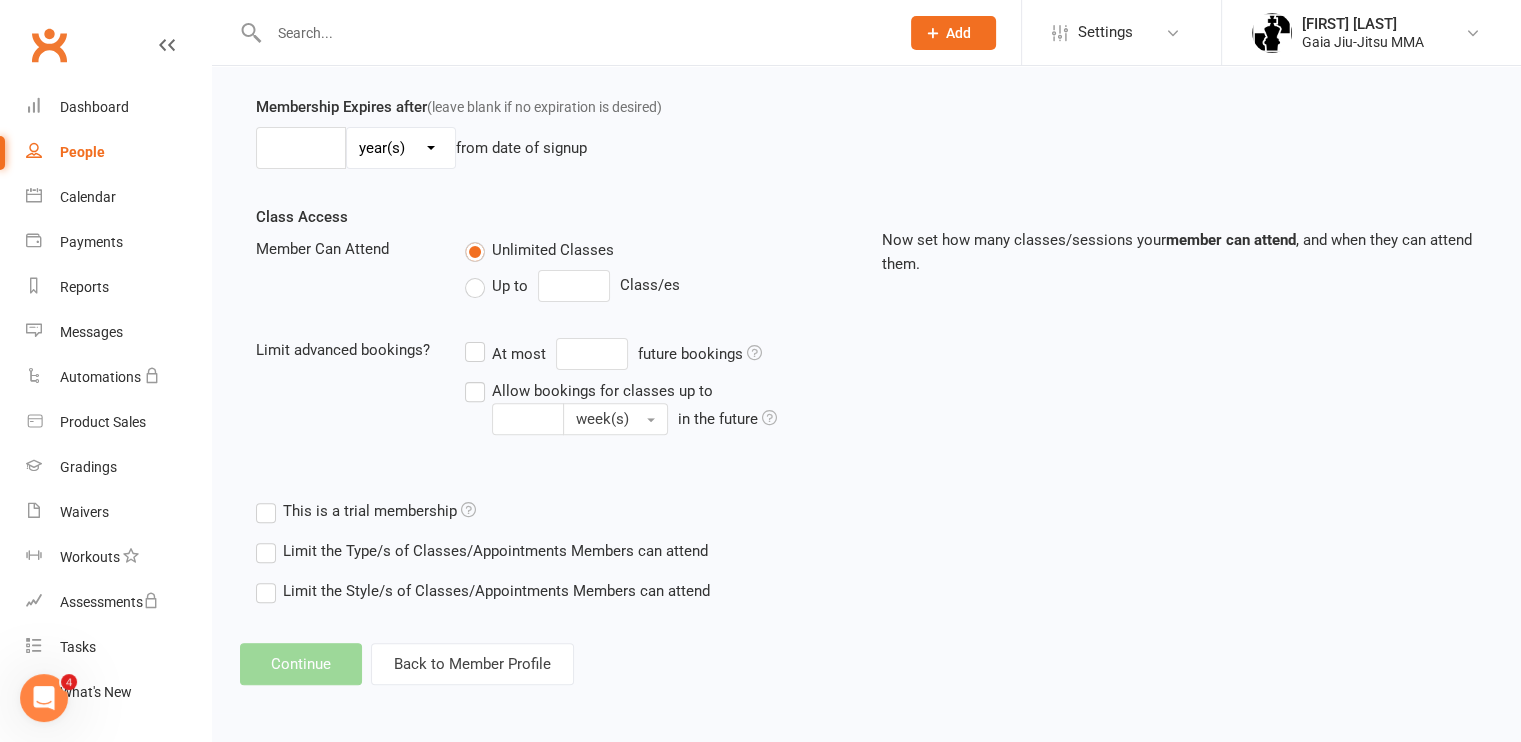 scroll, scrollTop: 0, scrollLeft: 0, axis: both 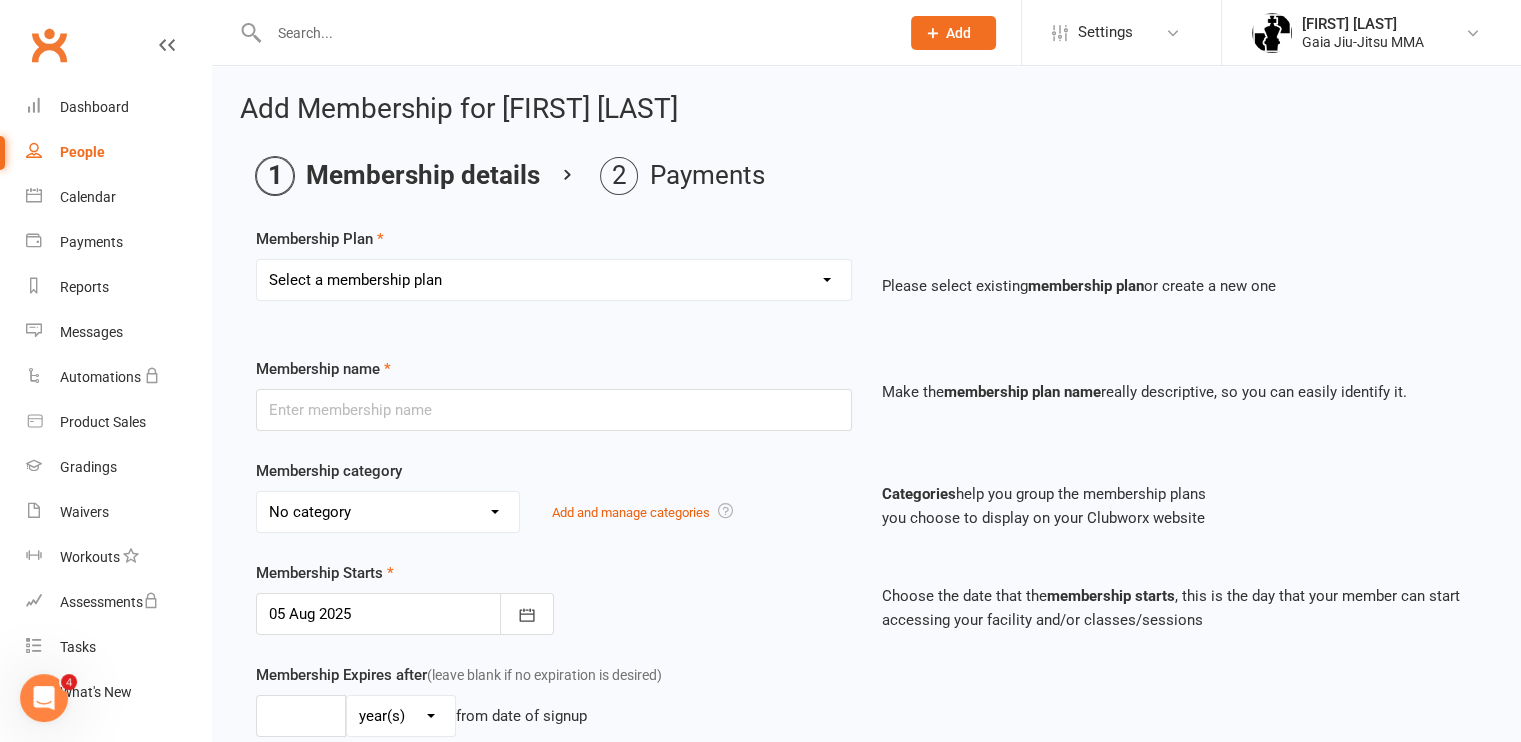 click on "Select a membership plan Create new Membership Plan Legacy, Elite & Little Champions class (6 Month Contract) - First Payment $157 Uniform Fee +$167 and then $167.00 every 1 Month Legacy, Elite & Little Champions class (3 Month Contract) - First Payment $157 Uniform Fee +$179 and then $179.00 every 1 Month Legacy, Elite & Little Champions class (Month to Month) - First Payment $157 Uniform fee+$189 and then $189.00 every 1 Month Adult Jiu-Jitsu Unlimited Classes (6 month contract) - $157 Uniform fee  + $167 and then $167.00 every 1 Month Adult Jiu-Jitsu Unlimited Classes (Month to Month) - First Payment $157 Uniform fee +$189 and then $189.00 every 1 Month Siblings (2 Kids Immediate Family Members only - 6 Month Contract) - First Payment $314 Uniform fee + $289 and then $289.00 every 1 Month Adult Jiu-Jitsu 1 Year Pre-Paid In Full $1740 Family Plan (2 Family Members only - 6 Month Contract) - First Payment $314 Uniform fee +$289 and then $289.00 every 1 Month 6 WEEK BEGINNER PROGRAM" at bounding box center [554, 280] 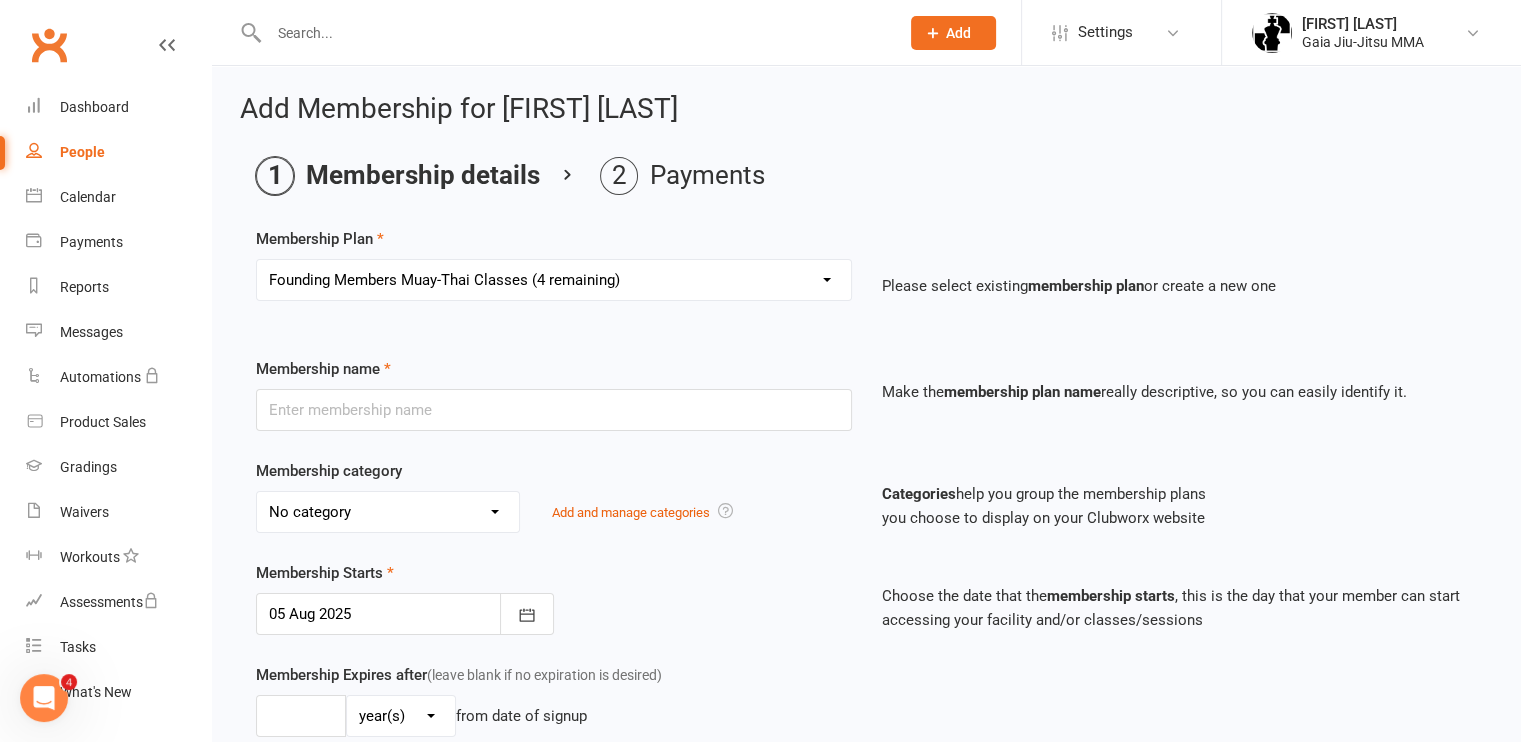 click on "Select a membership plan Create new Membership Plan Legacy, Elite & Little Champions class (6 Month Contract) - First Payment $157 Uniform Fee +$167 and then $167.00 every 1 Month Legacy, Elite & Little Champions class (3 Month Contract) - First Payment $157 Uniform Fee +$179 and then $179.00 every 1 Month Legacy, Elite & Little Champions class (Month to Month) - First Payment $157 Uniform fee+$189 and then $189.00 every 1 Month Adult Jiu-Jitsu Unlimited Classes (6 month contract) - $157 Uniform fee  + $167 and then $167.00 every 1 Month Adult Jiu-Jitsu Unlimited Classes (Month to Month) - First Payment $157 Uniform fee +$189 and then $189.00 every 1 Month Siblings (2 Kids Immediate Family Members only - 6 Month Contract) - First Payment $314 Uniform fee + $289 and then $289.00 every 1 Month Adult Jiu-Jitsu 1 Year Pre-Paid In Full $1740 Family Plan (2 Family Members only - 6 Month Contract) - First Payment $314 Uniform fee +$289 and then $289.00 every 1 Month 6 WEEK BEGINNER PROGRAM" at bounding box center [554, 280] 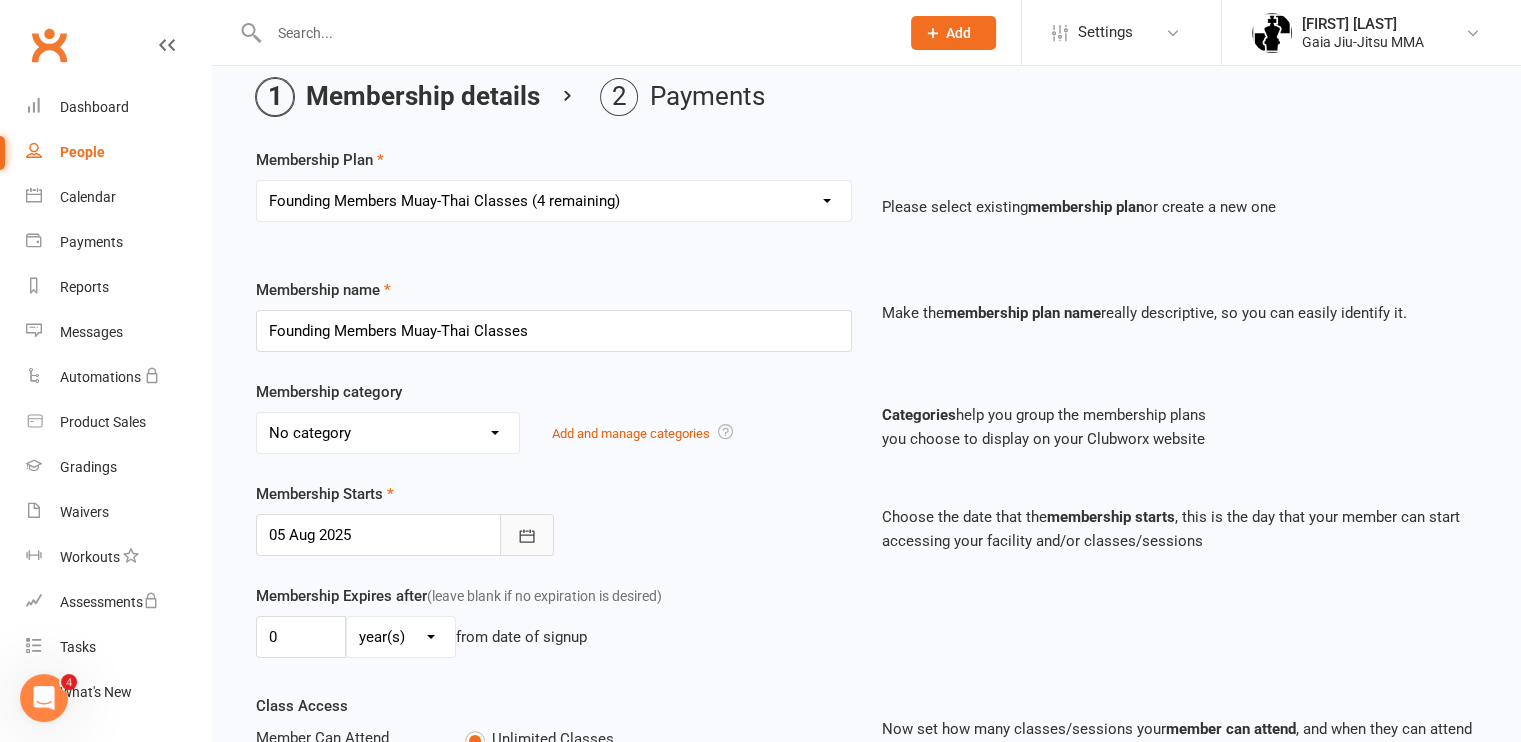 scroll, scrollTop: 80, scrollLeft: 0, axis: vertical 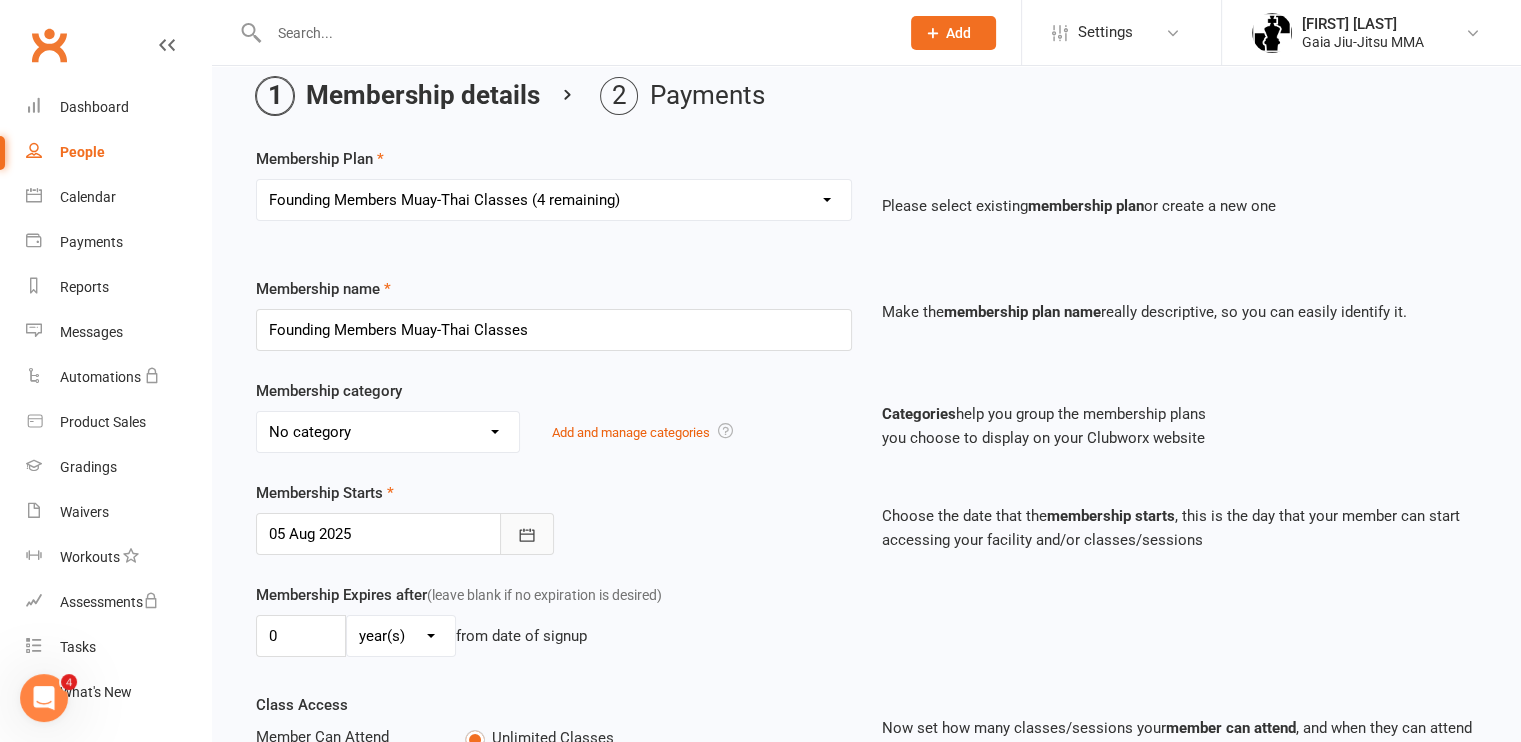 click 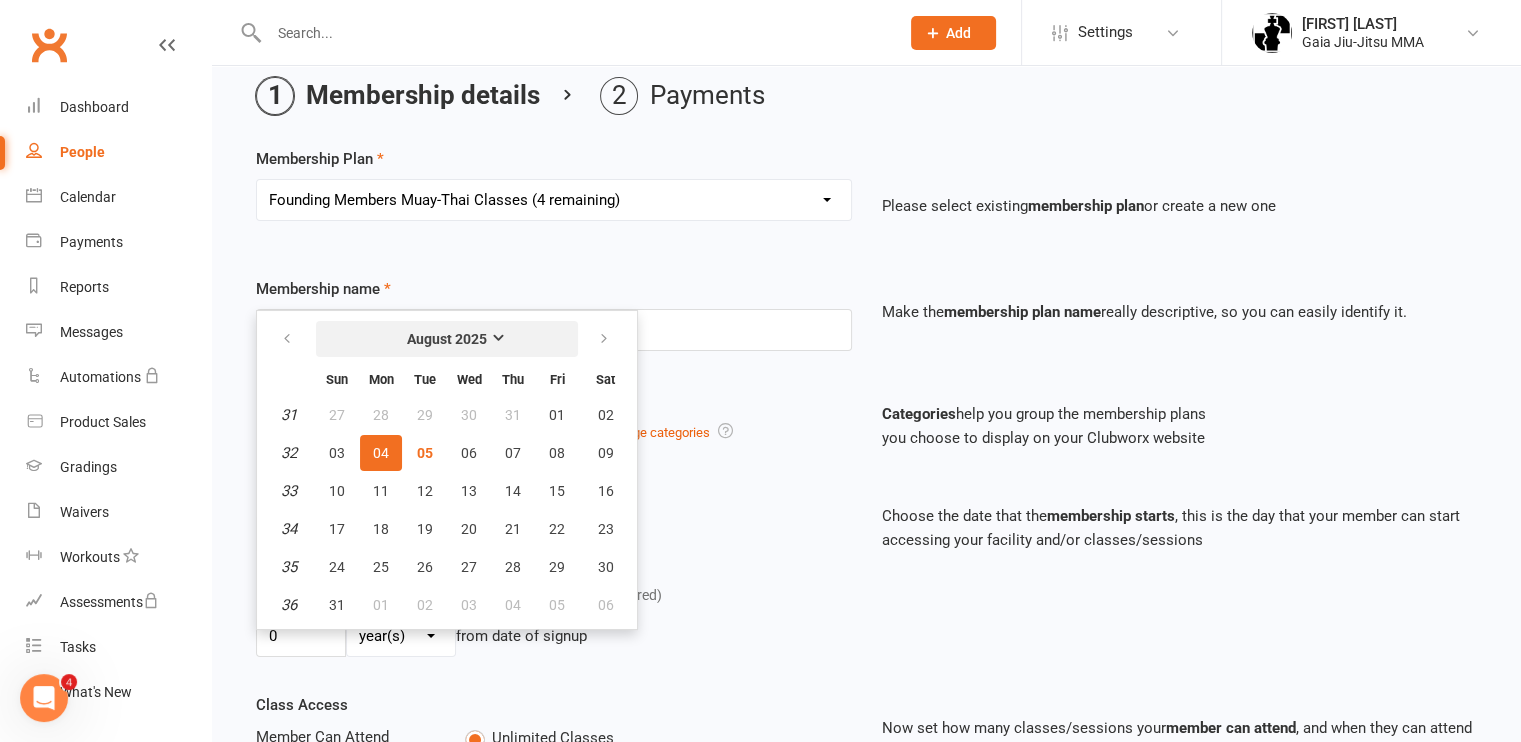 click on "August 2025" at bounding box center [447, 339] 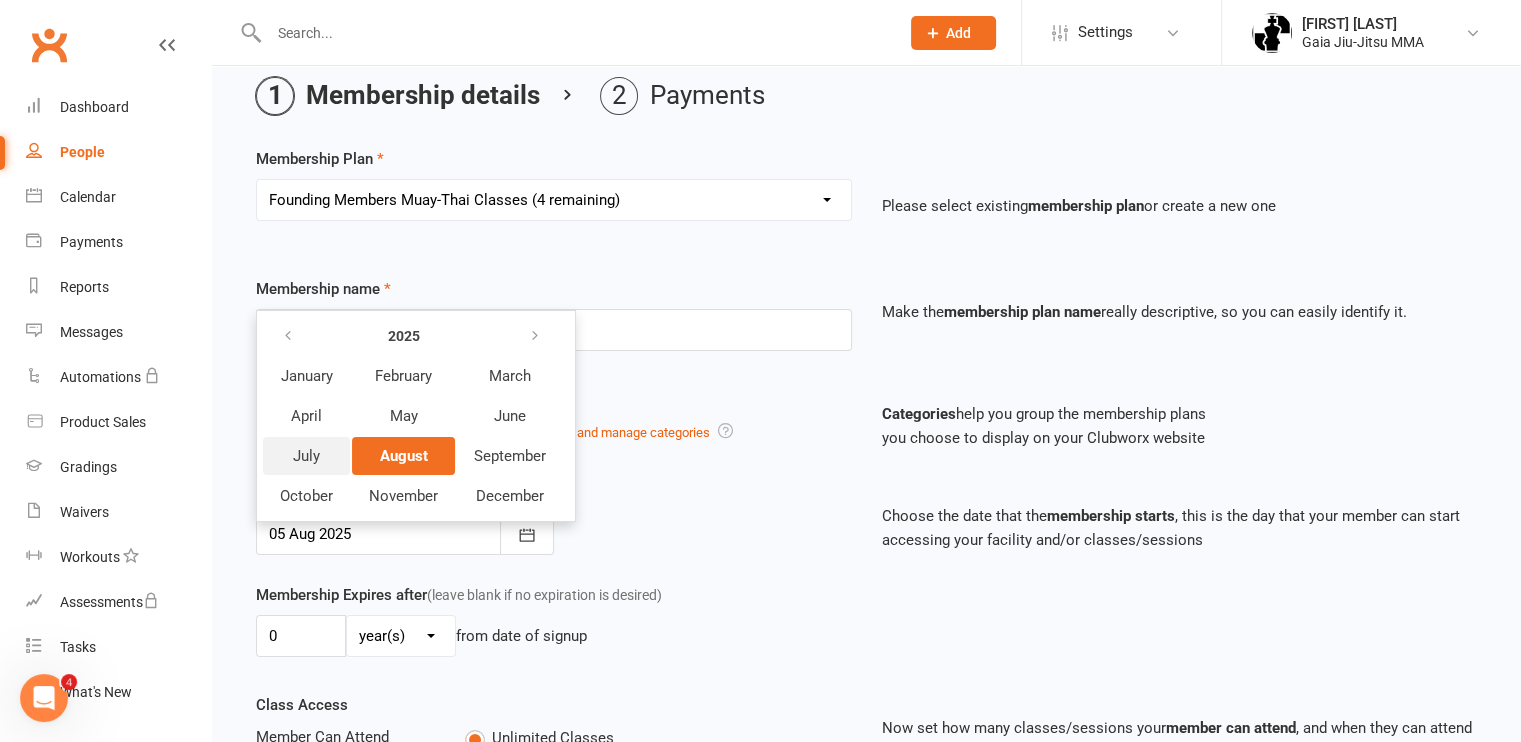click on "July" at bounding box center [306, 456] 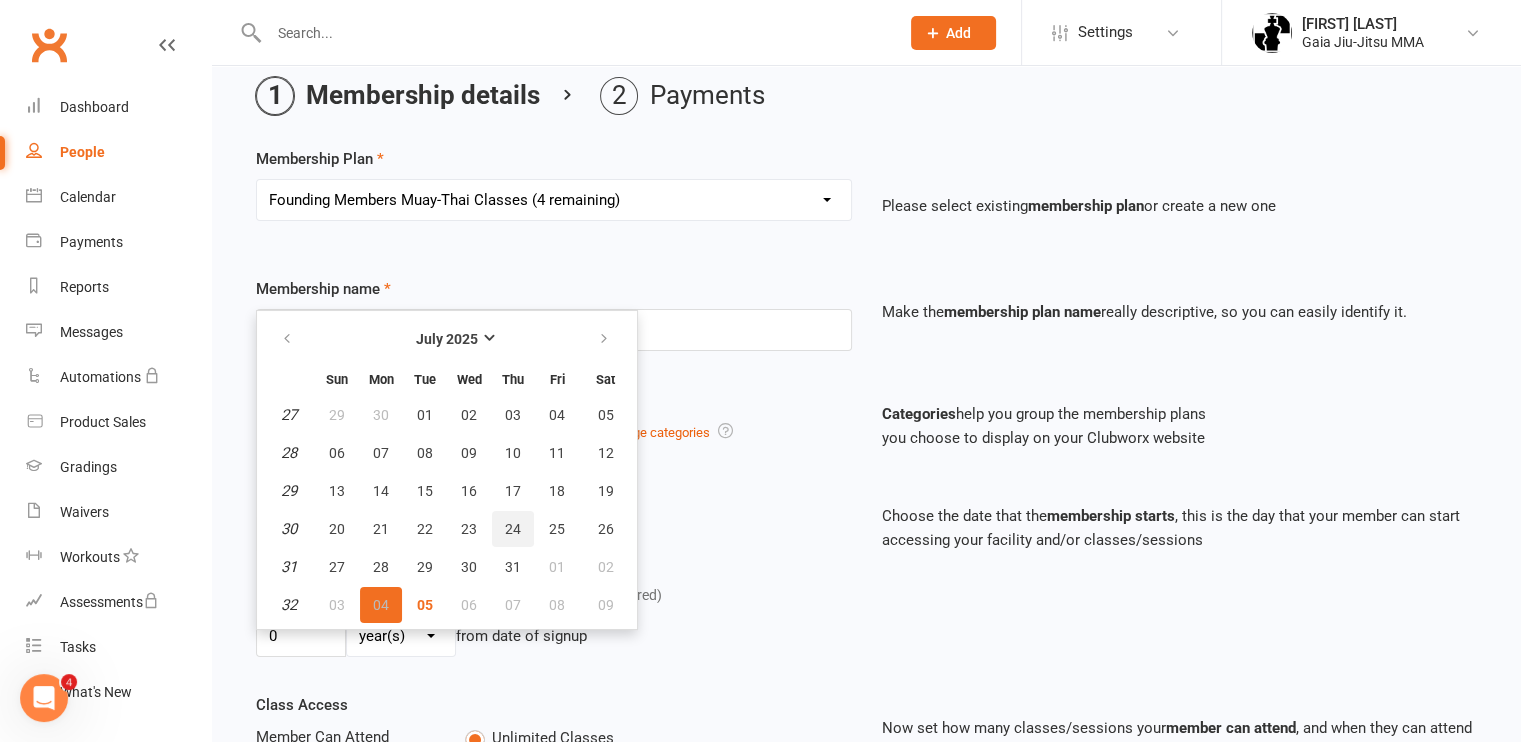click on "24" at bounding box center [513, 529] 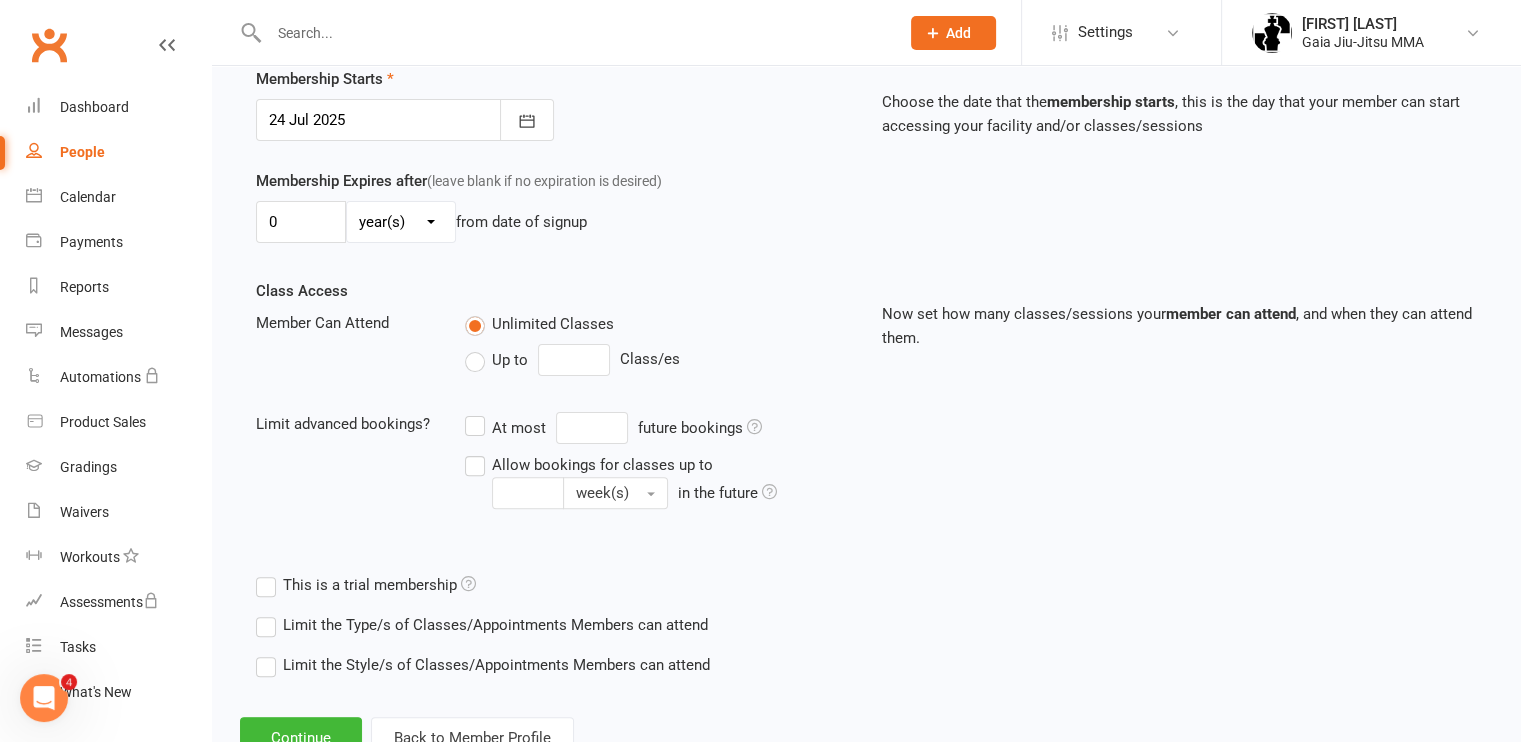 scroll, scrollTop: 564, scrollLeft: 0, axis: vertical 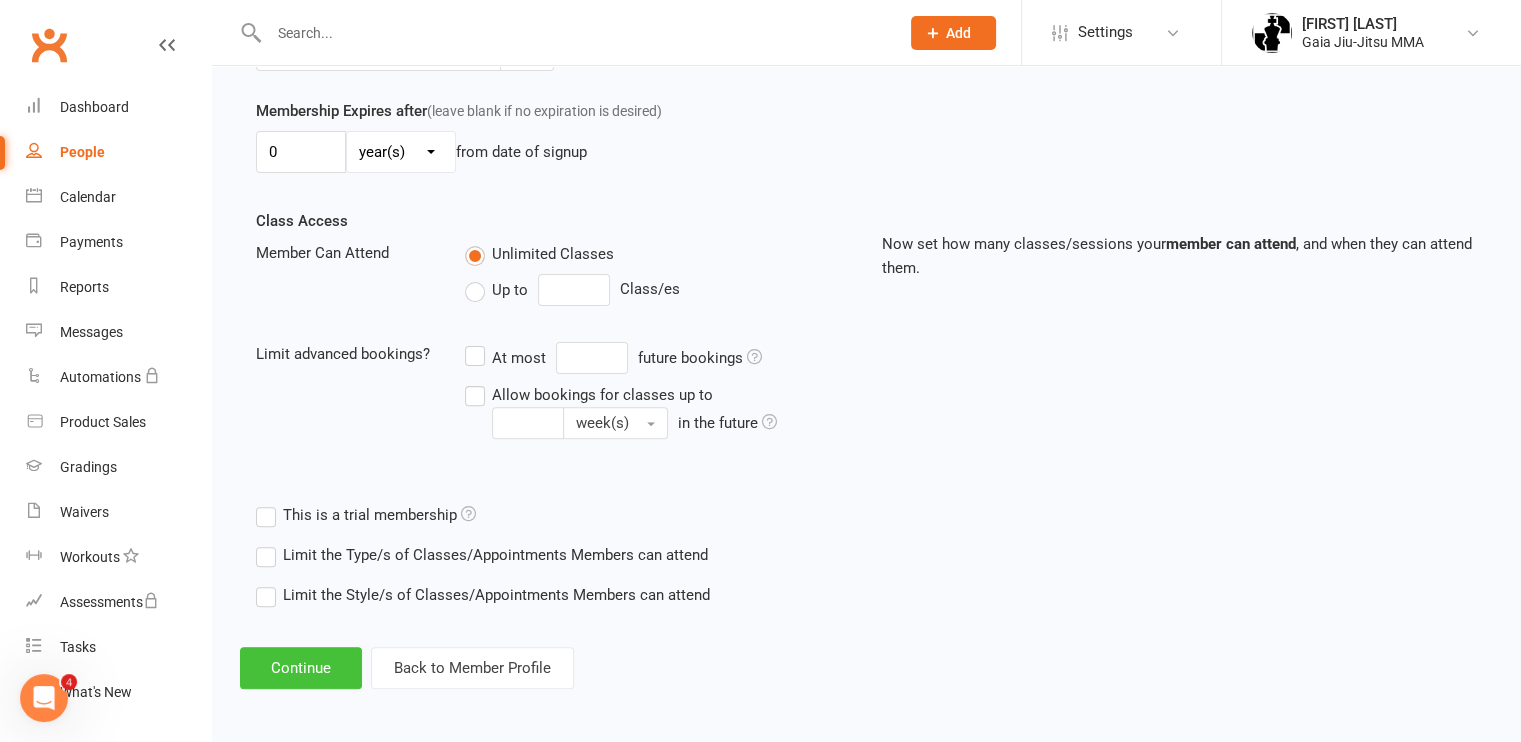 click on "Continue" at bounding box center (301, 668) 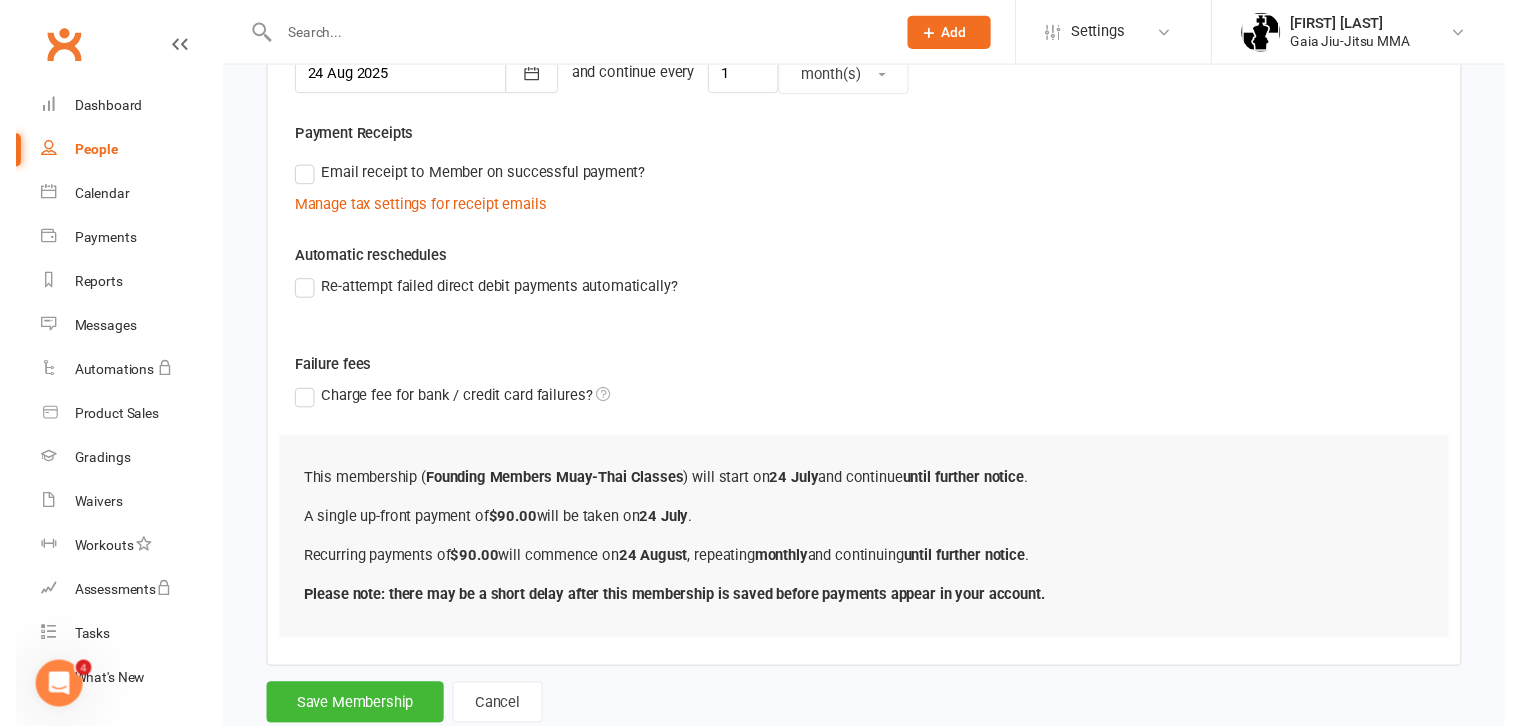 scroll, scrollTop: 651, scrollLeft: 0, axis: vertical 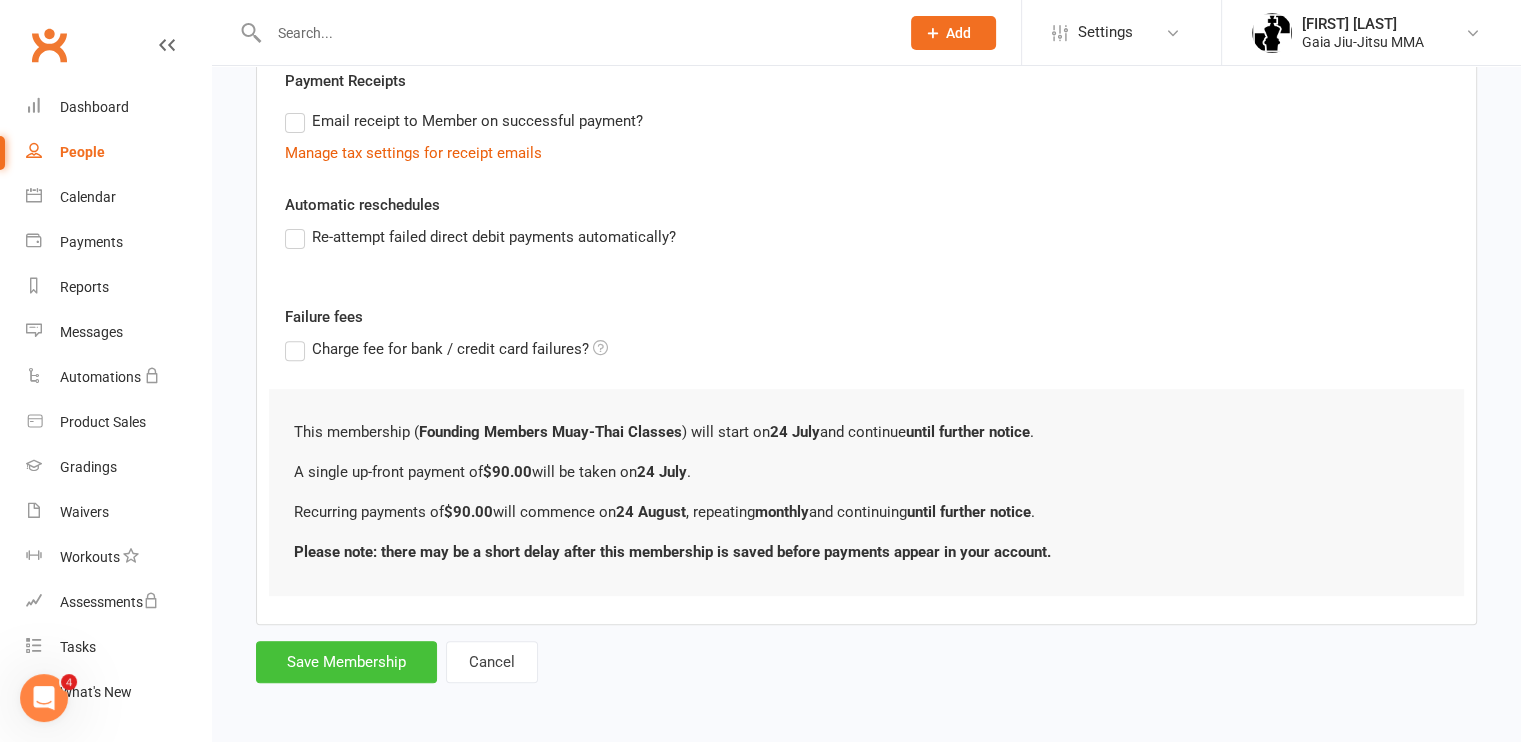 click on "Save Membership" at bounding box center [346, 662] 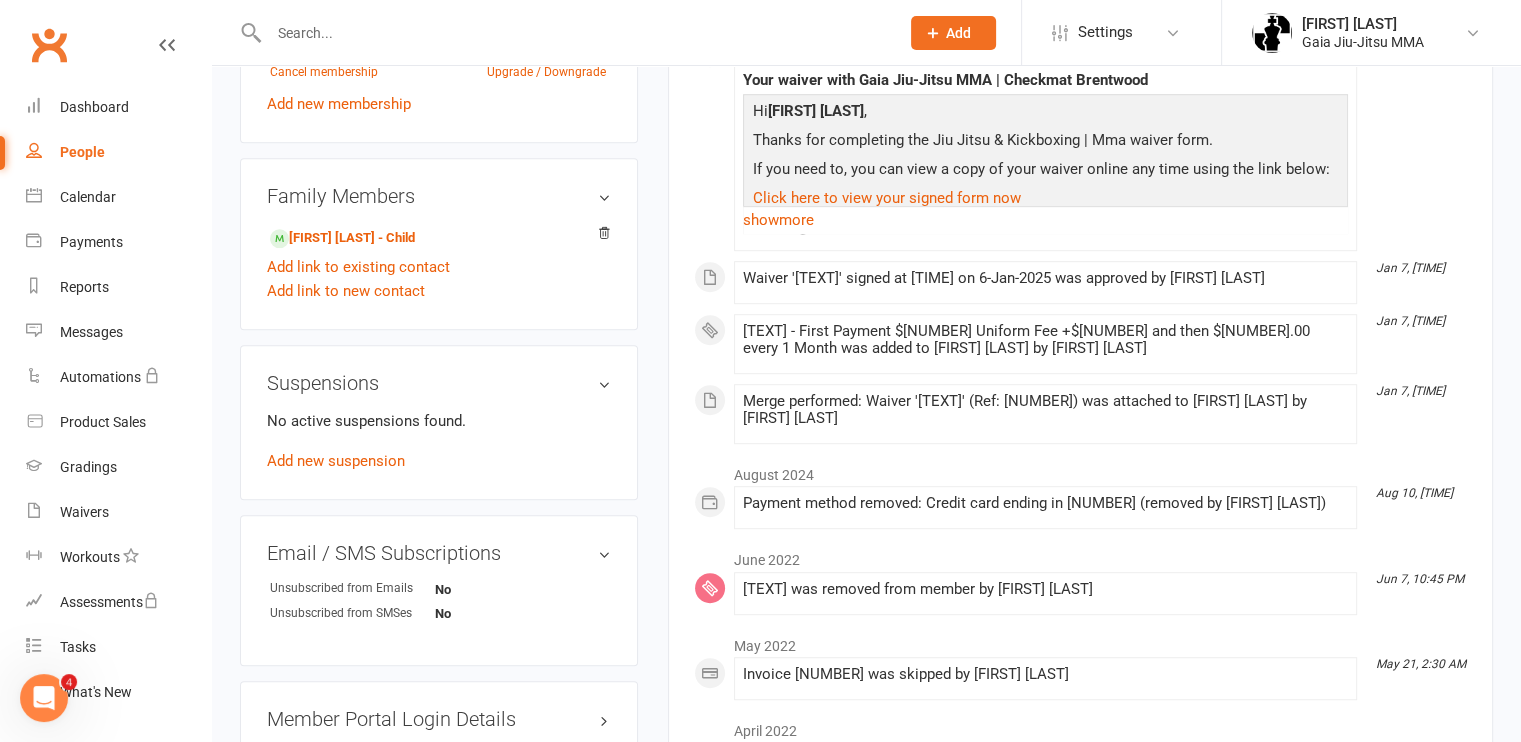 scroll, scrollTop: 1040, scrollLeft: 0, axis: vertical 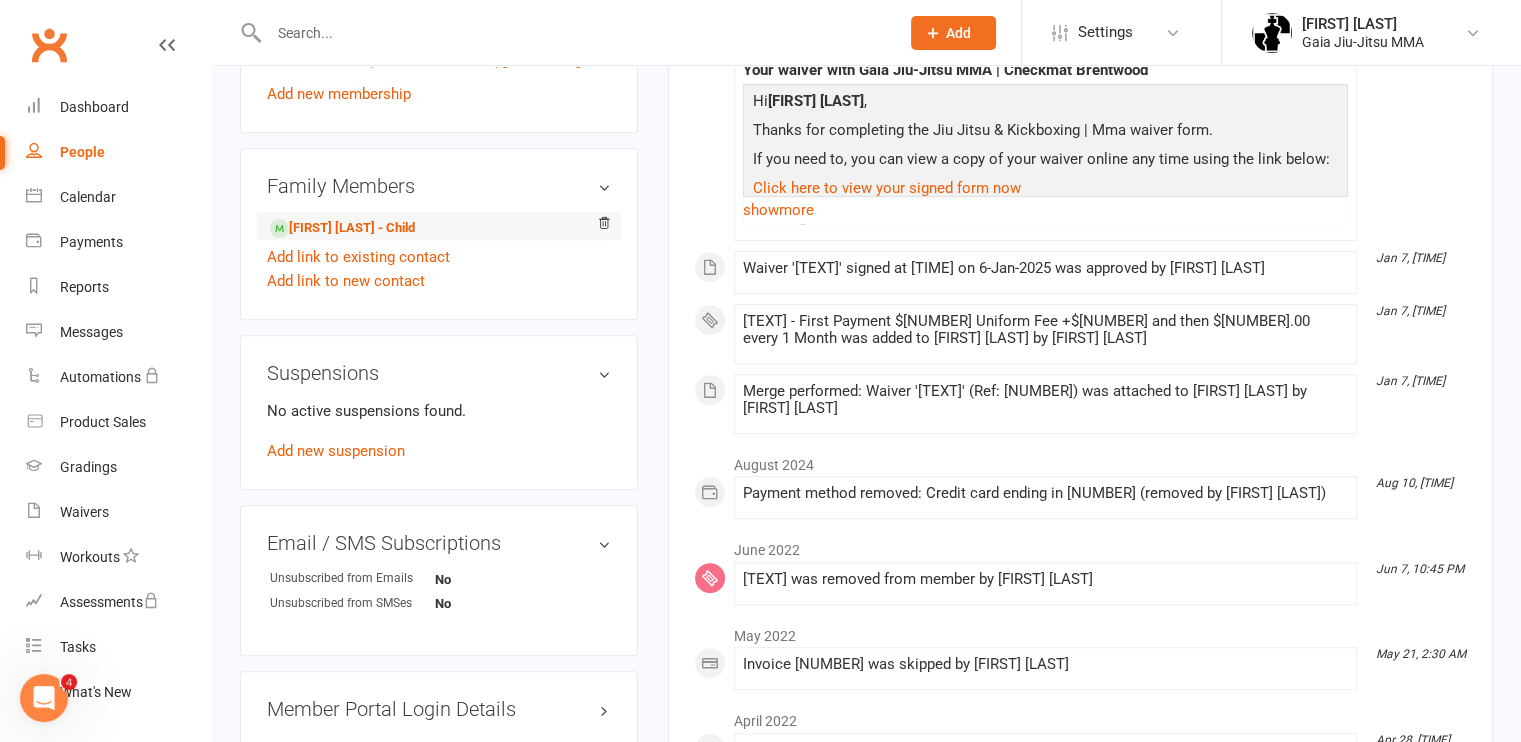 click on "Angelo Munoz - Child" at bounding box center [439, 226] 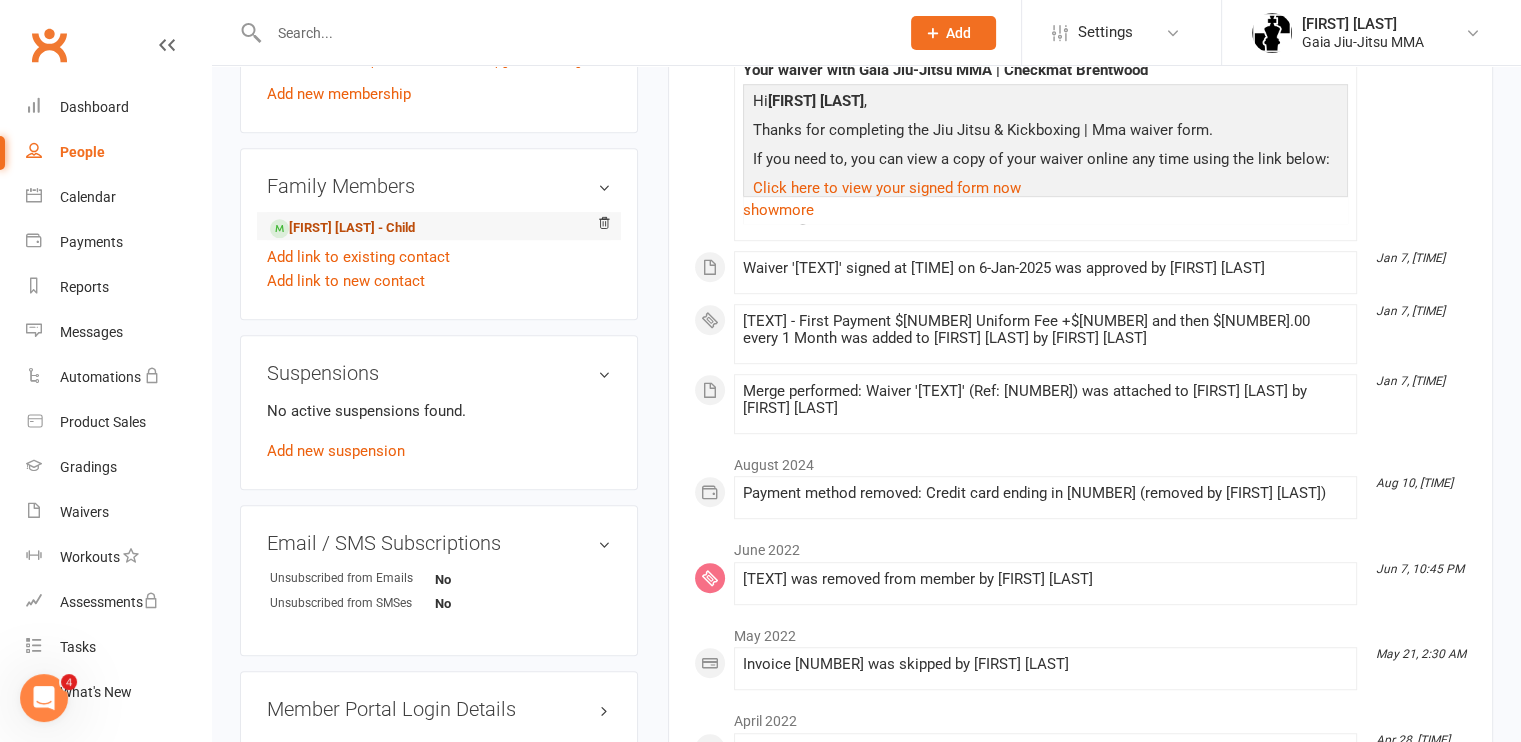 click on "Angelo Munoz - Child" at bounding box center (342, 228) 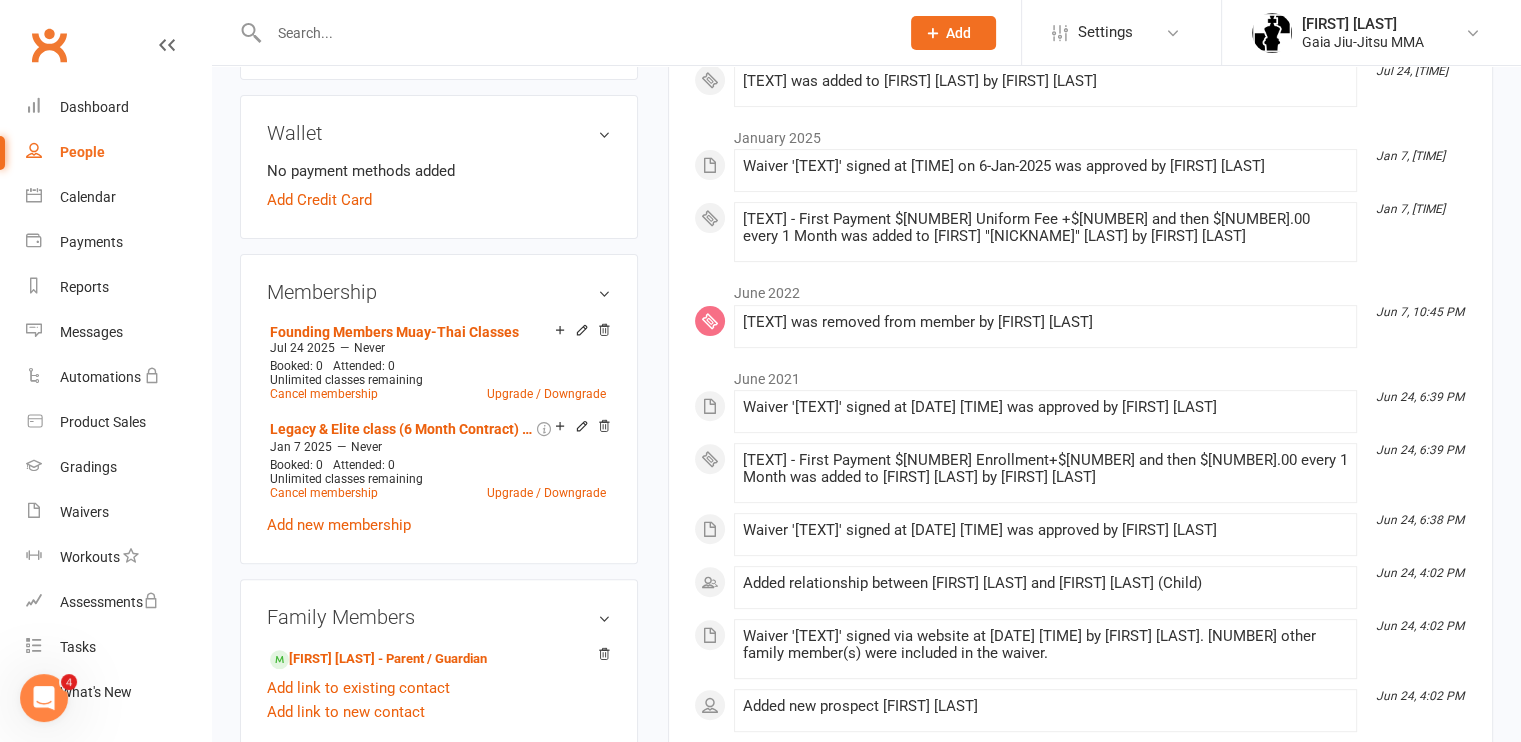 scroll, scrollTop: 596, scrollLeft: 0, axis: vertical 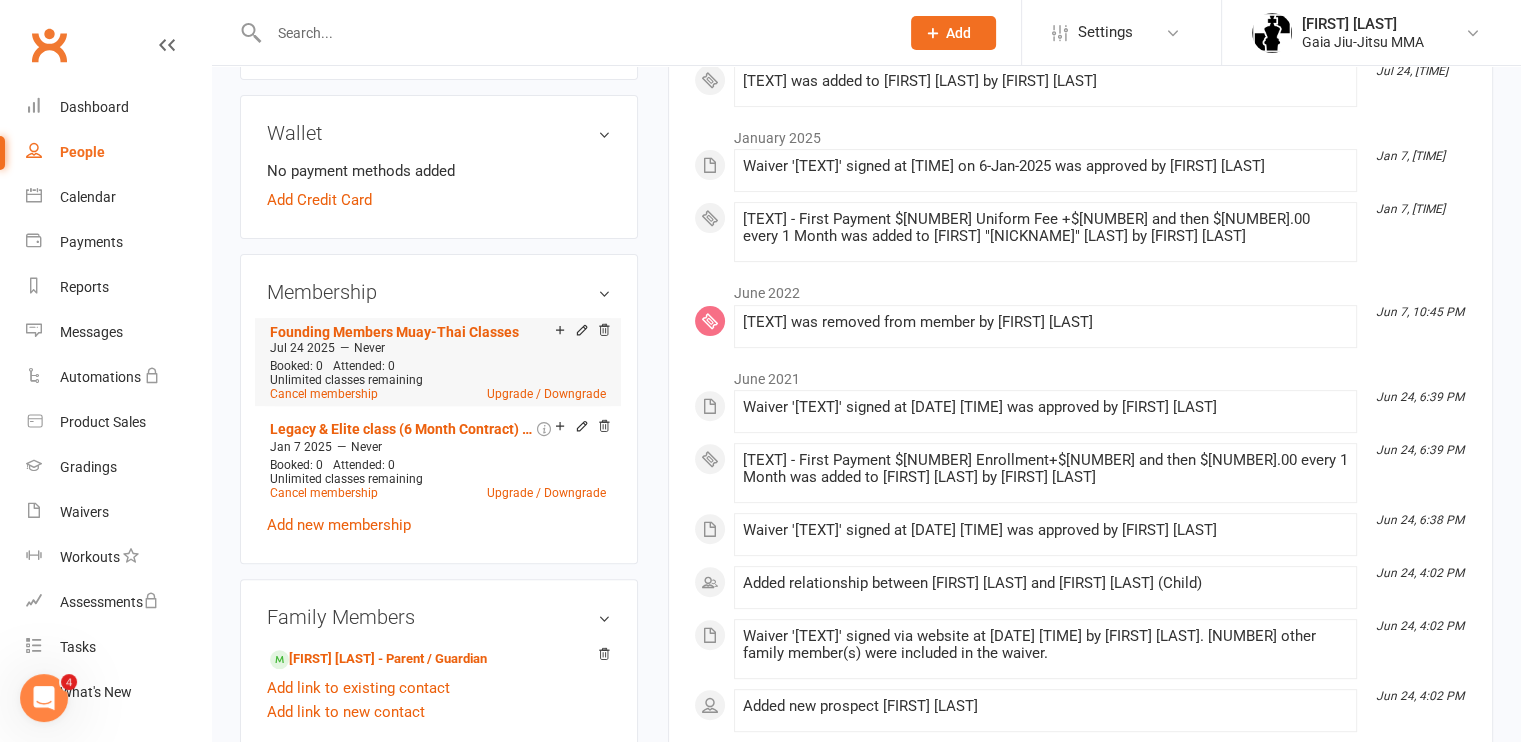 click at bounding box center (604, 332) 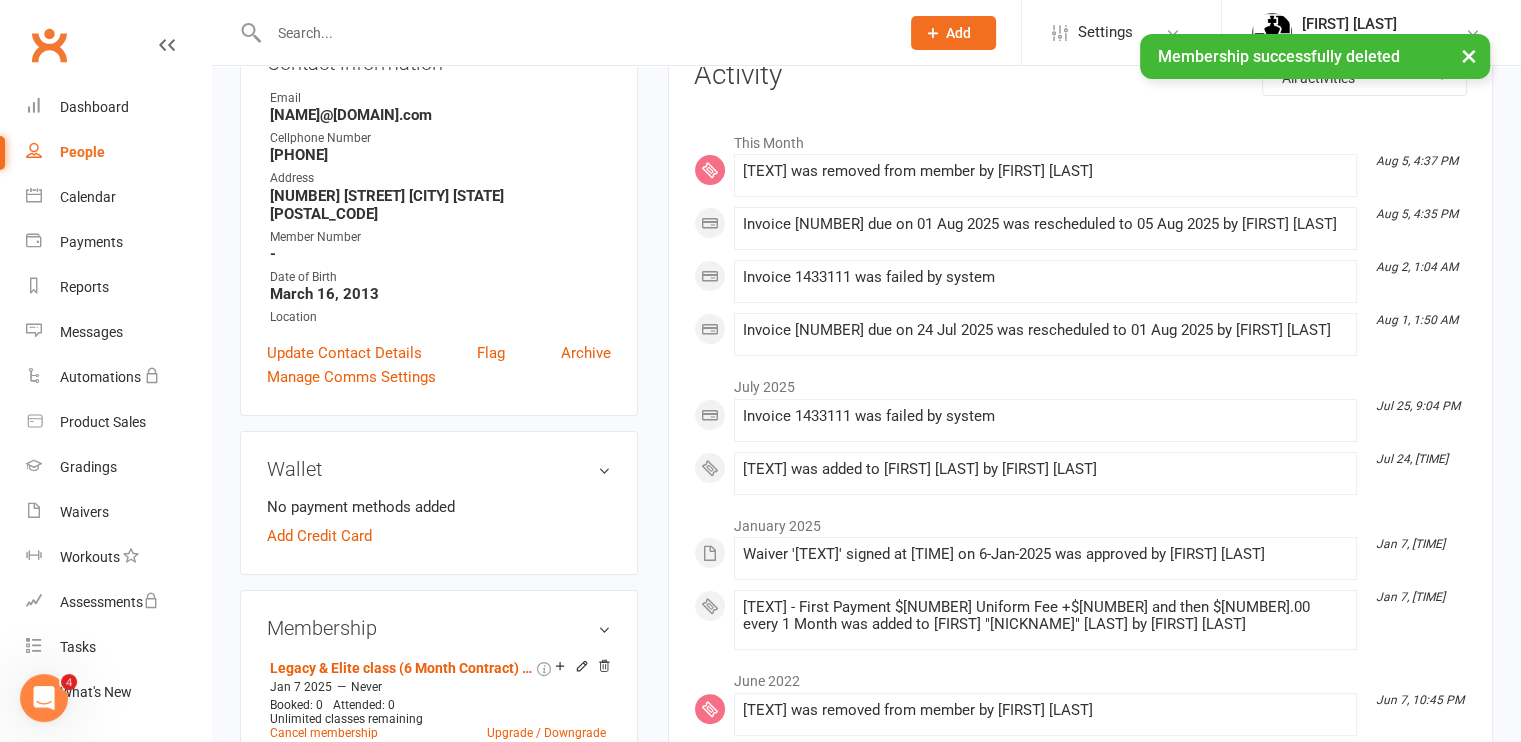 scroll, scrollTop: 0, scrollLeft: 0, axis: both 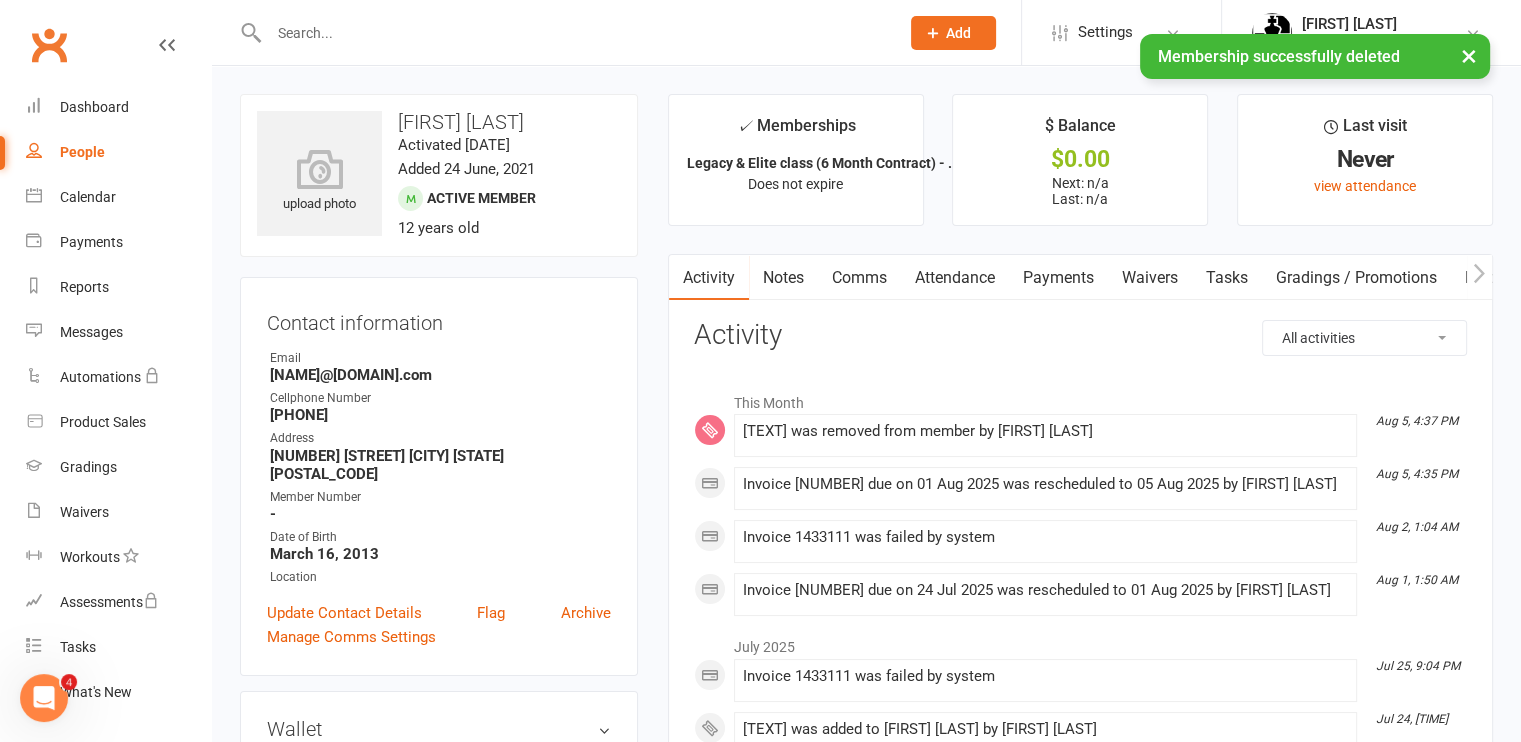 click on "Payments" at bounding box center (1058, 278) 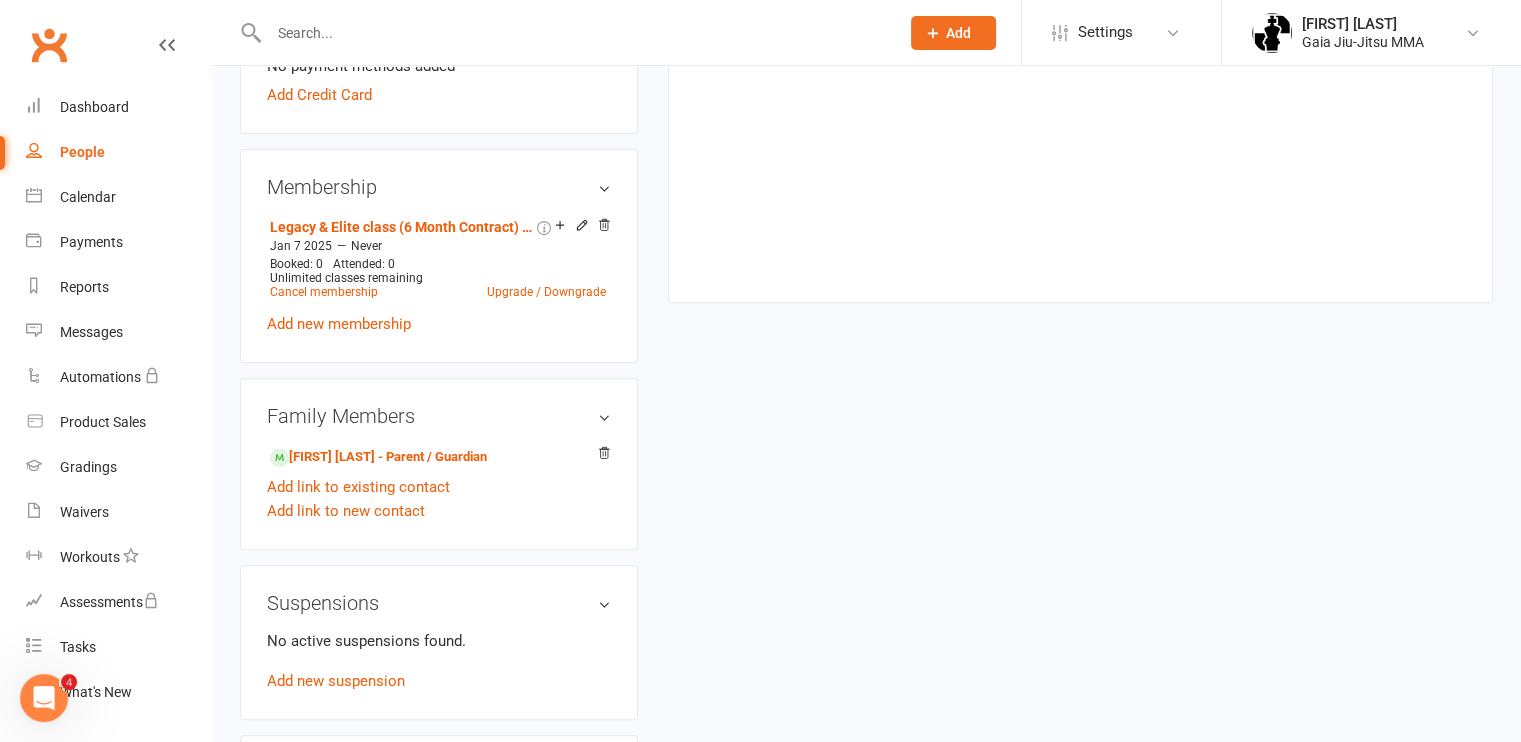 scroll, scrollTop: 708, scrollLeft: 0, axis: vertical 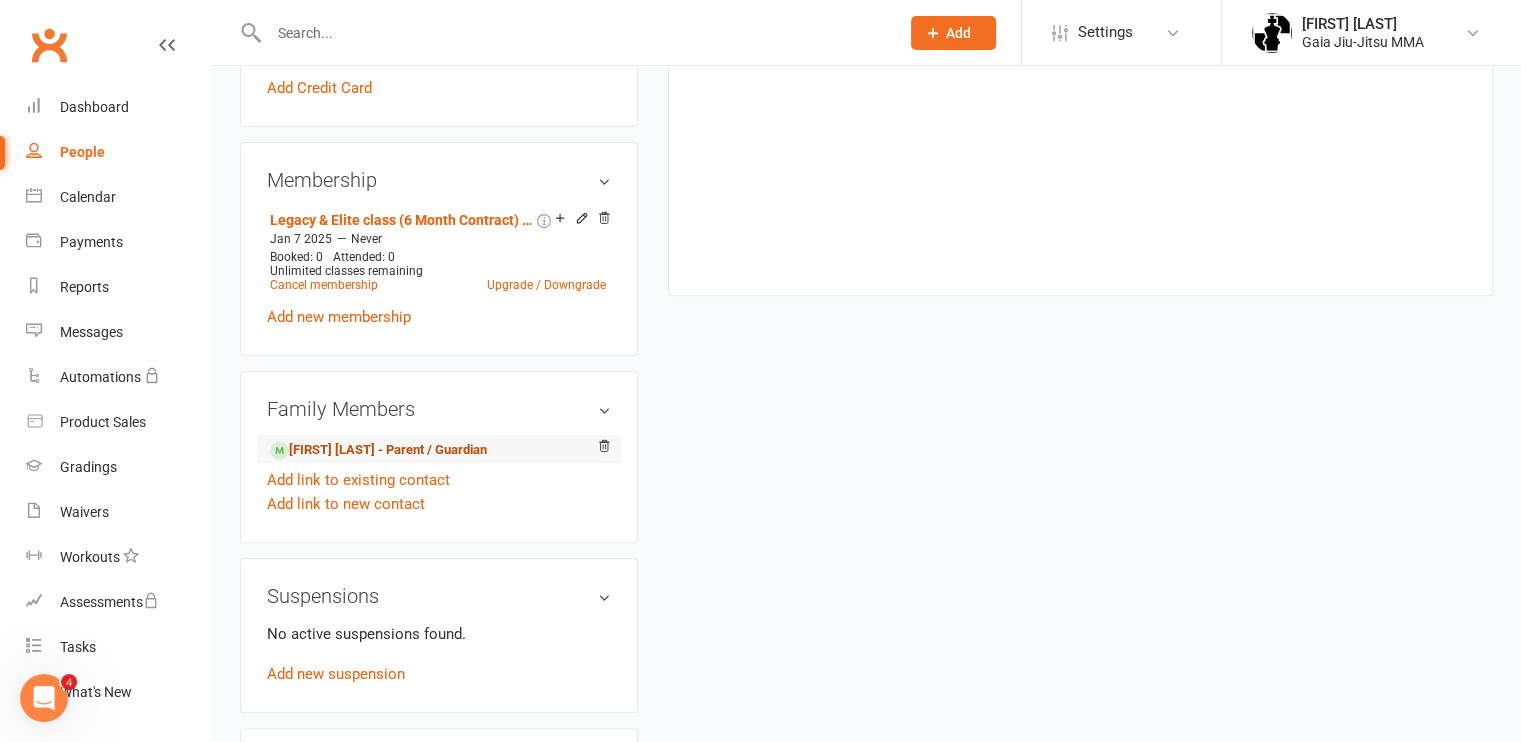 click on "Reyna Munoz - Parent / Guardian" at bounding box center (378, 450) 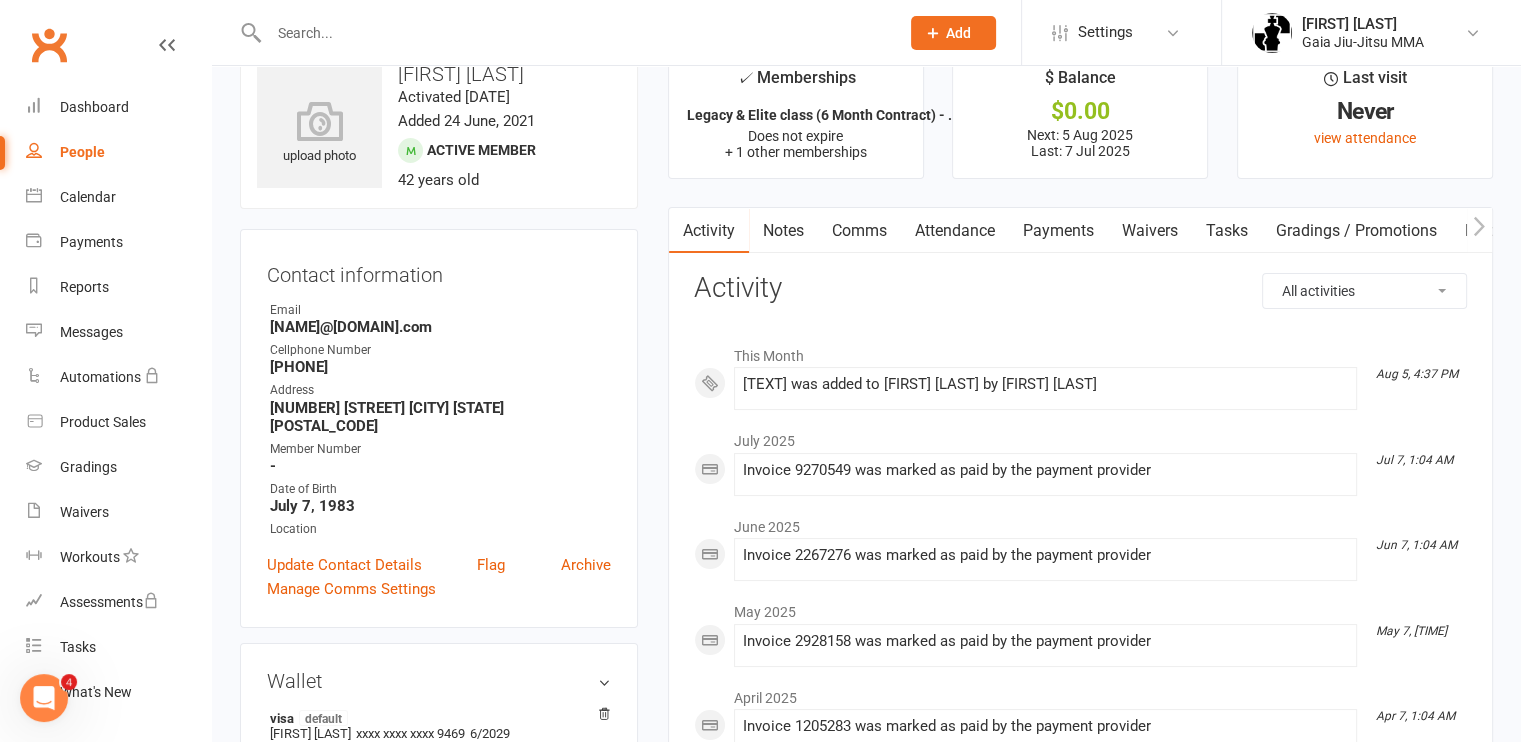 scroll, scrollTop: 4, scrollLeft: 0, axis: vertical 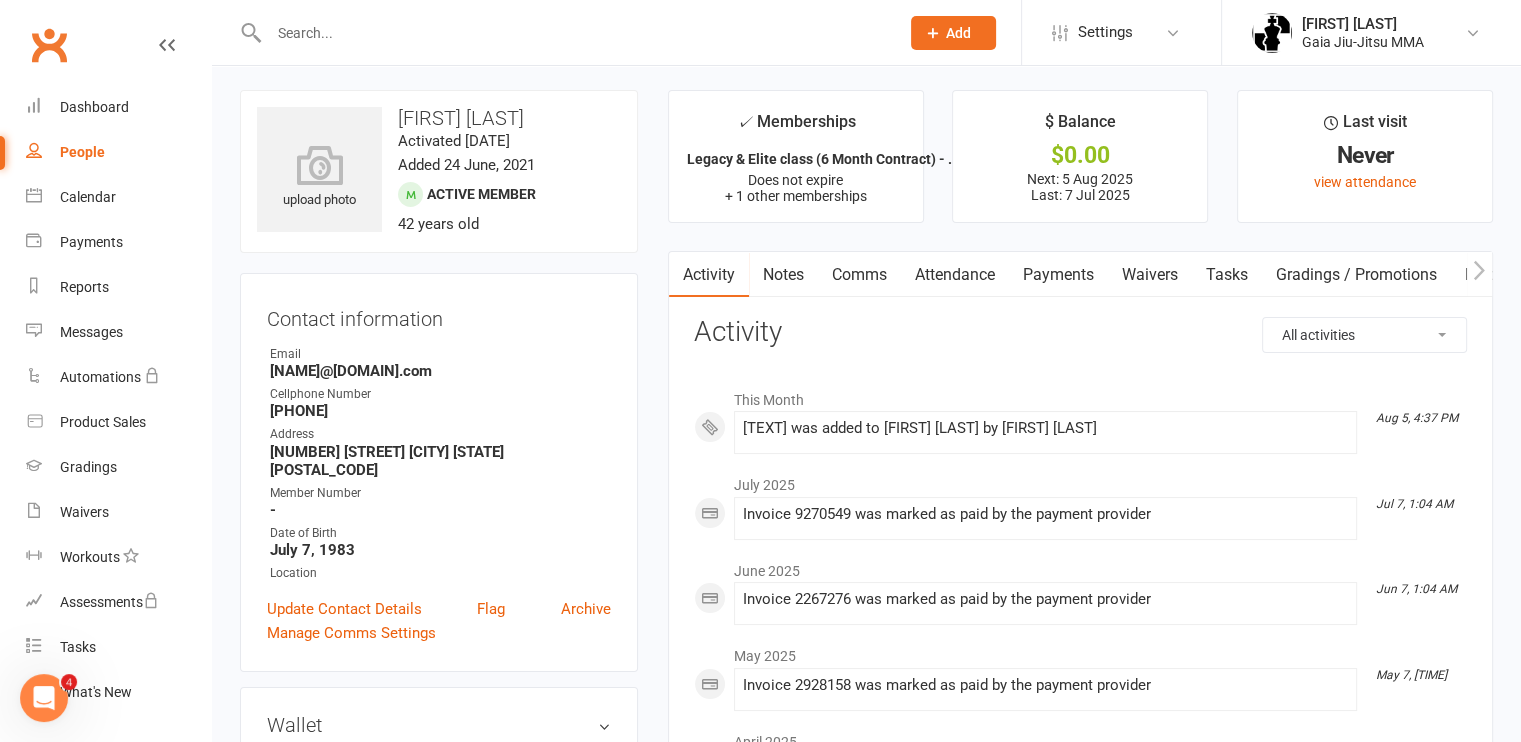 click on "Payments" at bounding box center (1058, 275) 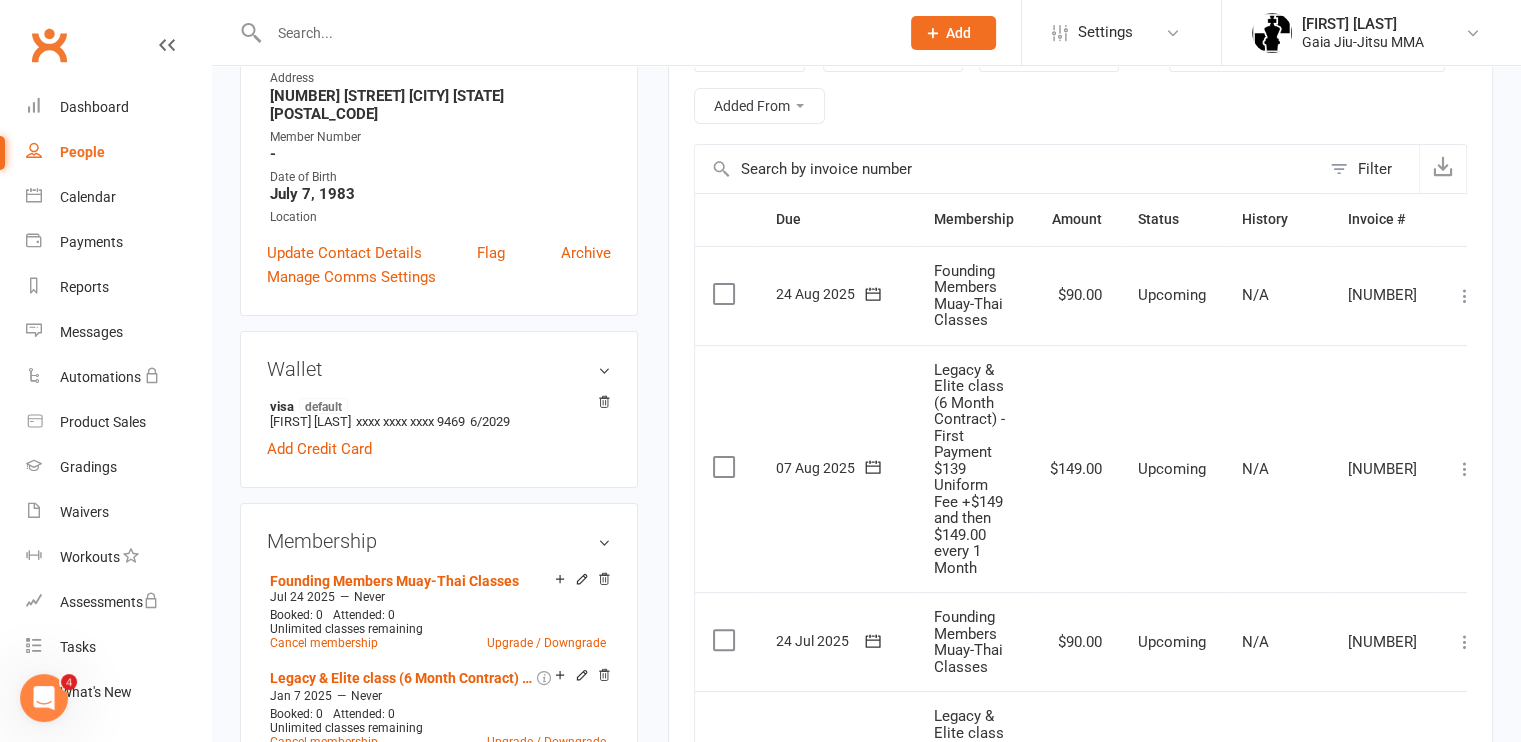 scroll, scrollTop: 0, scrollLeft: 0, axis: both 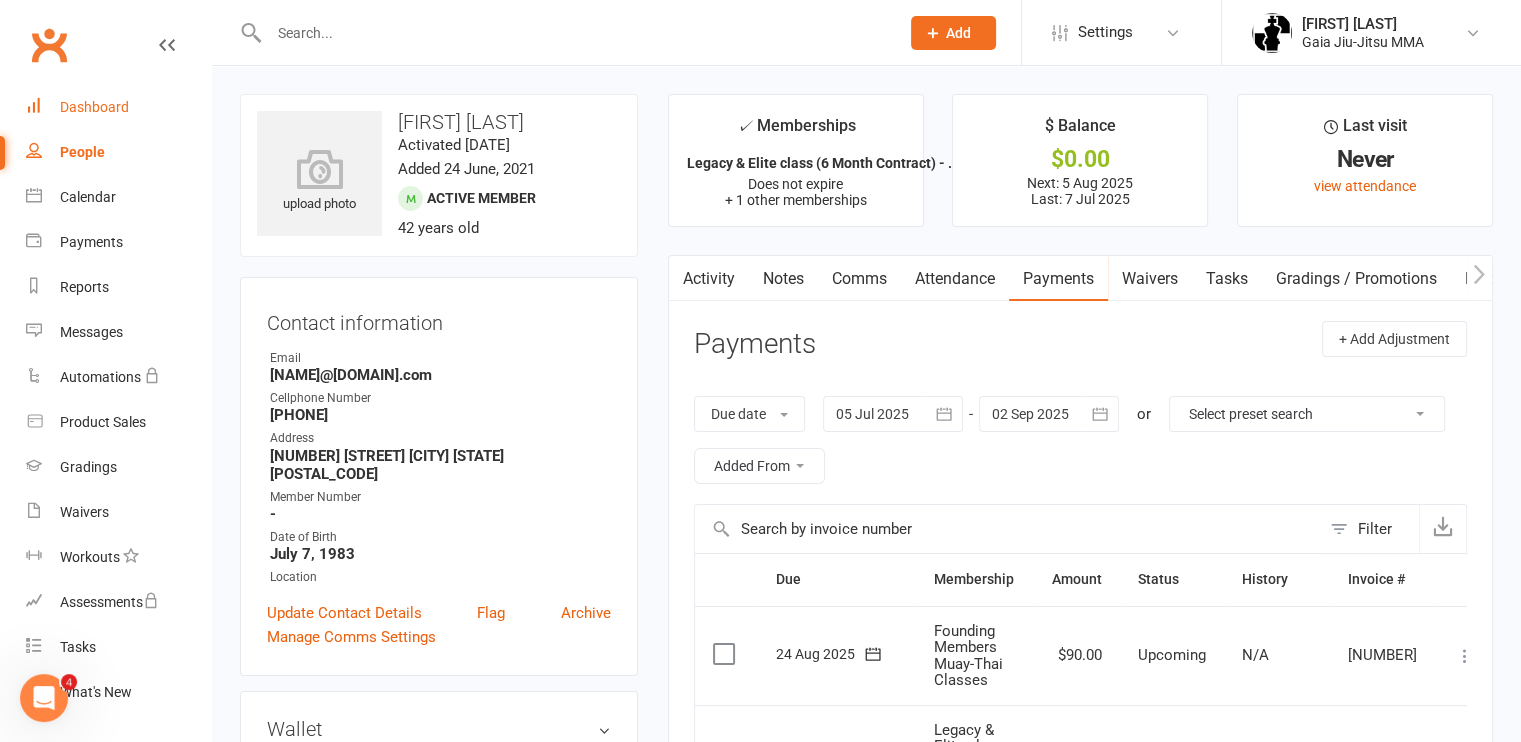 click on "Dashboard" at bounding box center (94, 107) 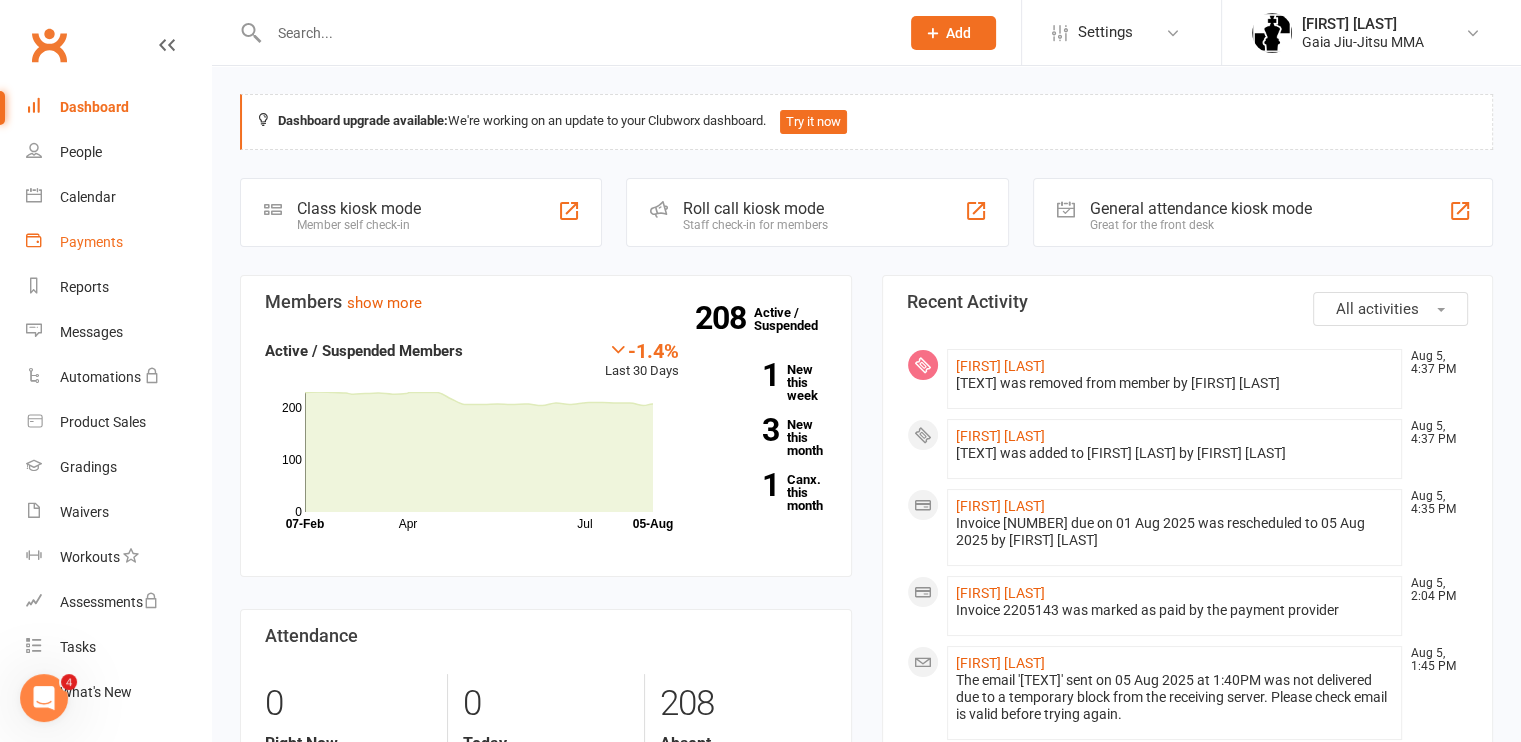 click on "Payments" at bounding box center (91, 242) 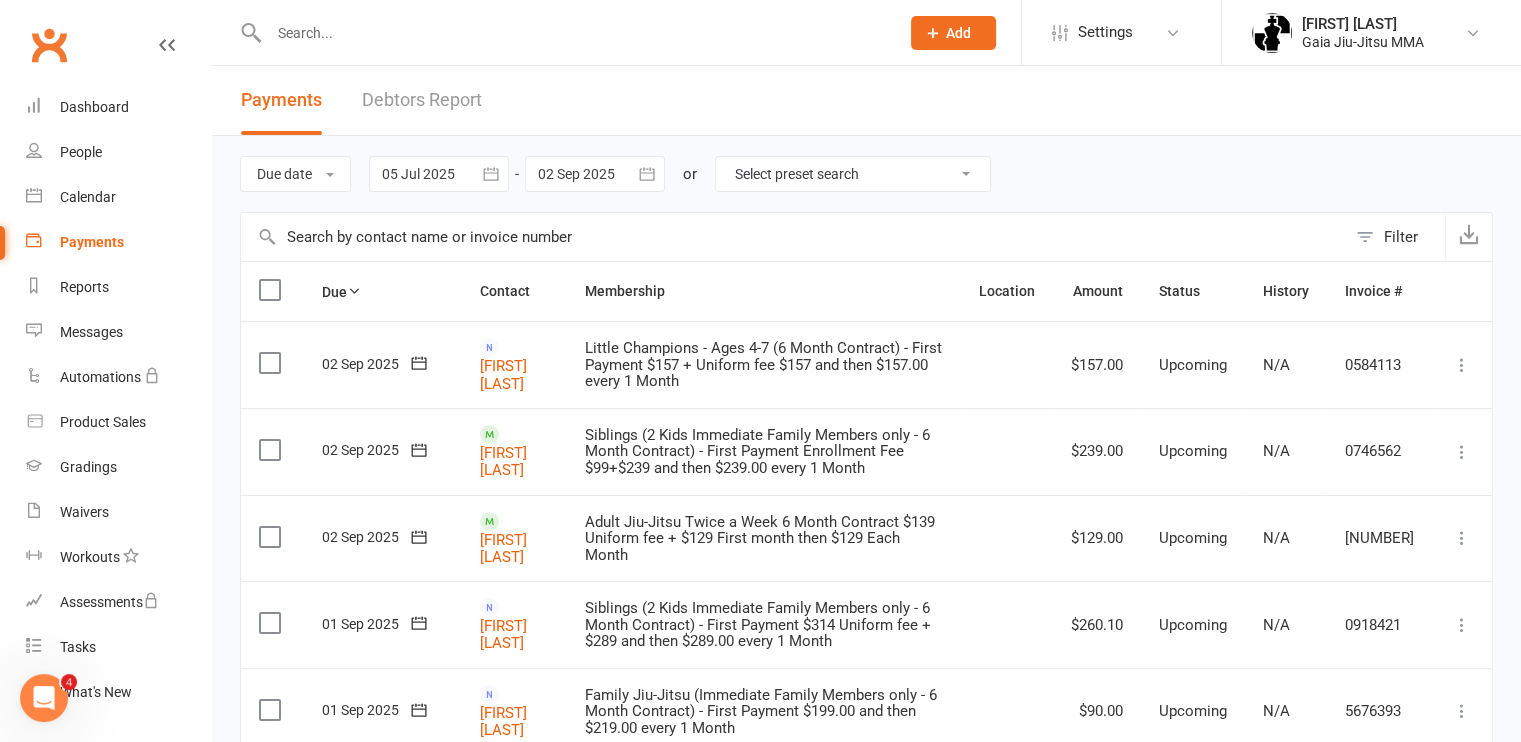 click on "Debtors Report" at bounding box center [422, 100] 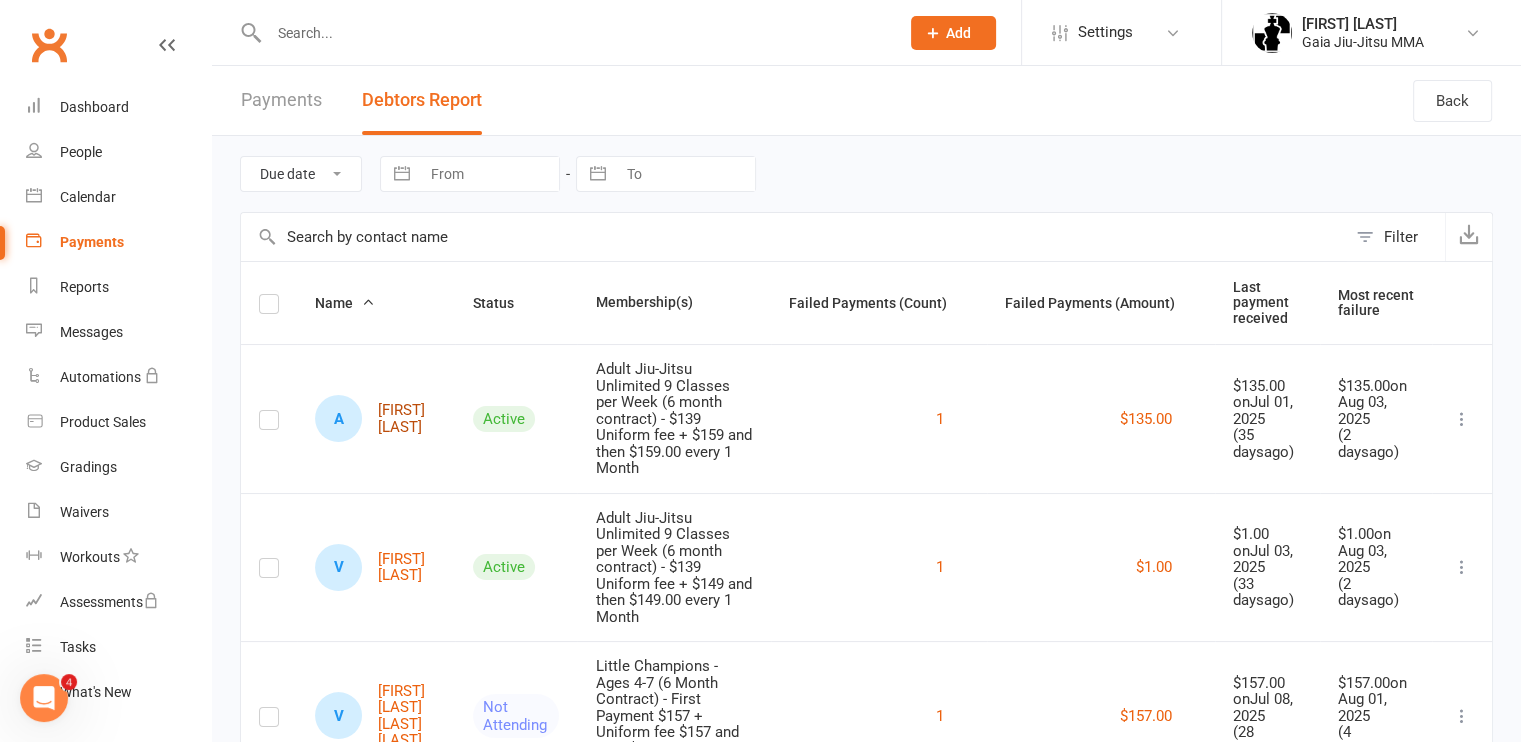 scroll, scrollTop: 54, scrollLeft: 0, axis: vertical 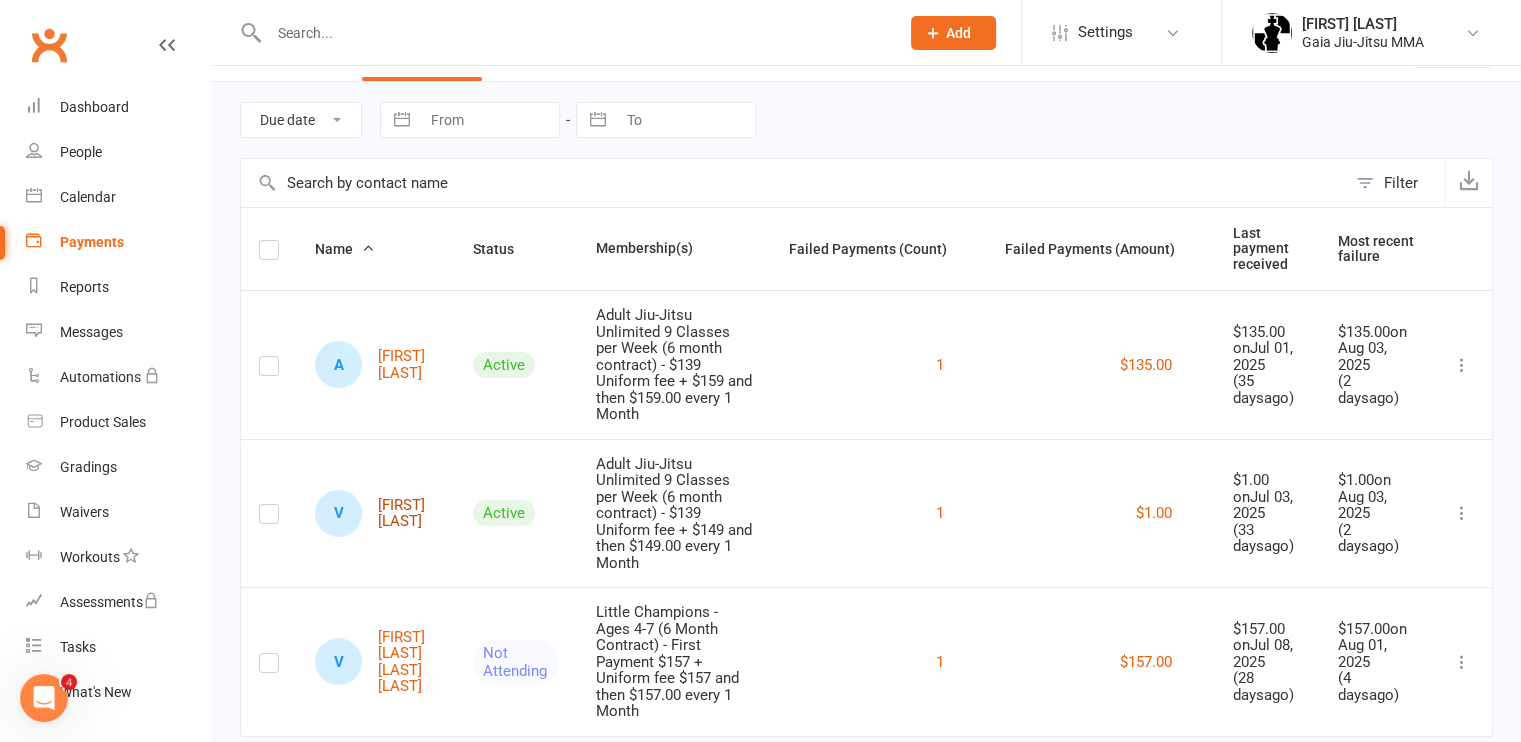 click on "V VIVIAN SZELES" at bounding box center (376, 513) 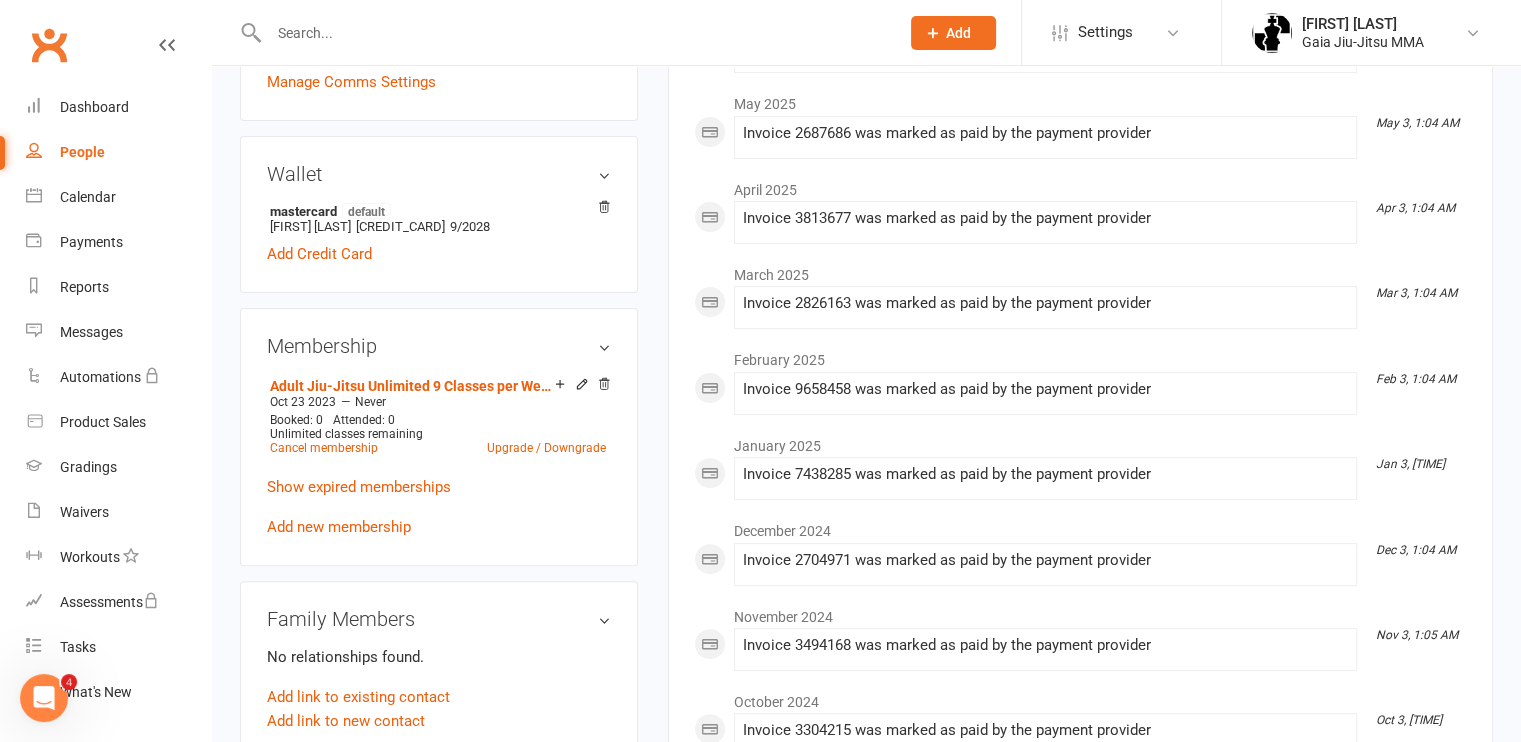 scroll, scrollTop: 556, scrollLeft: 0, axis: vertical 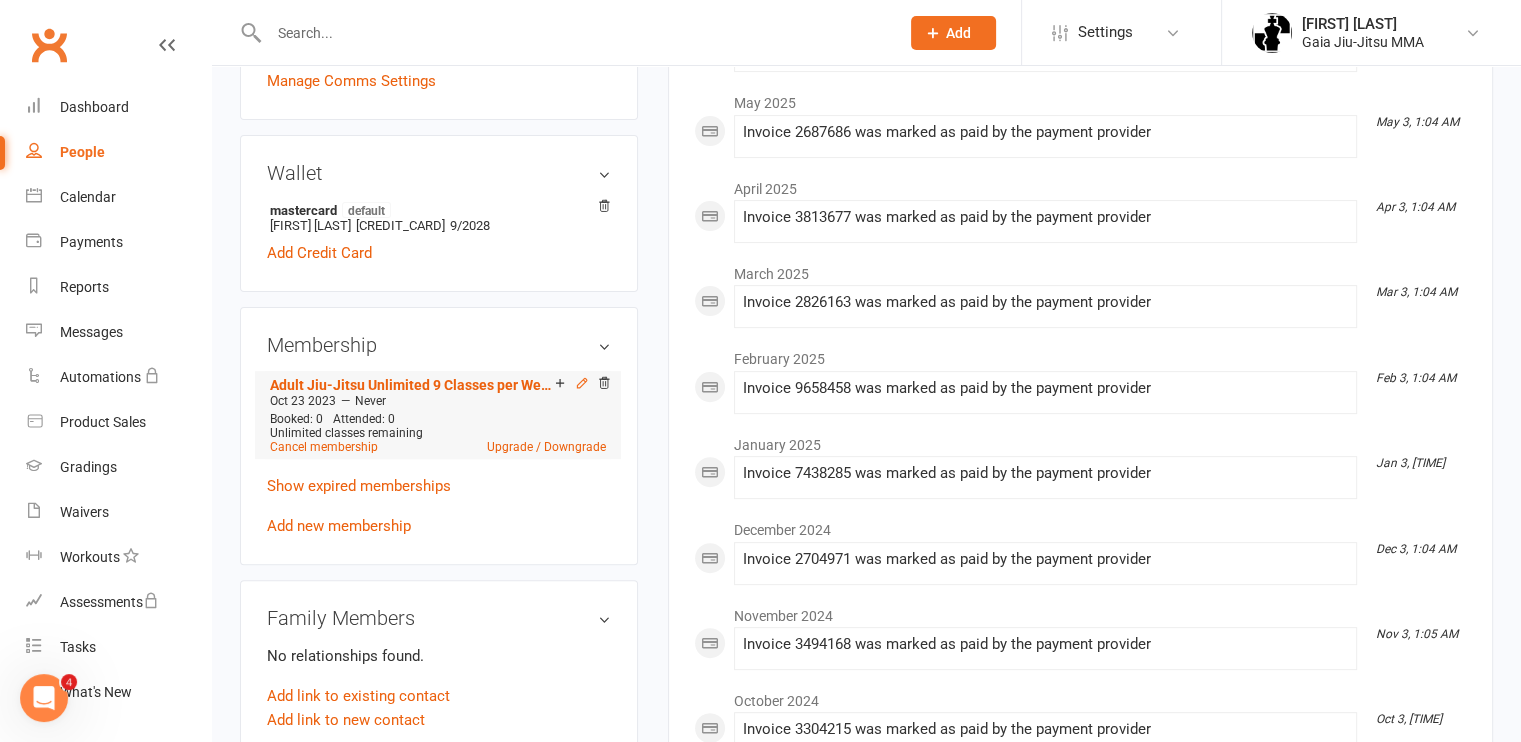click 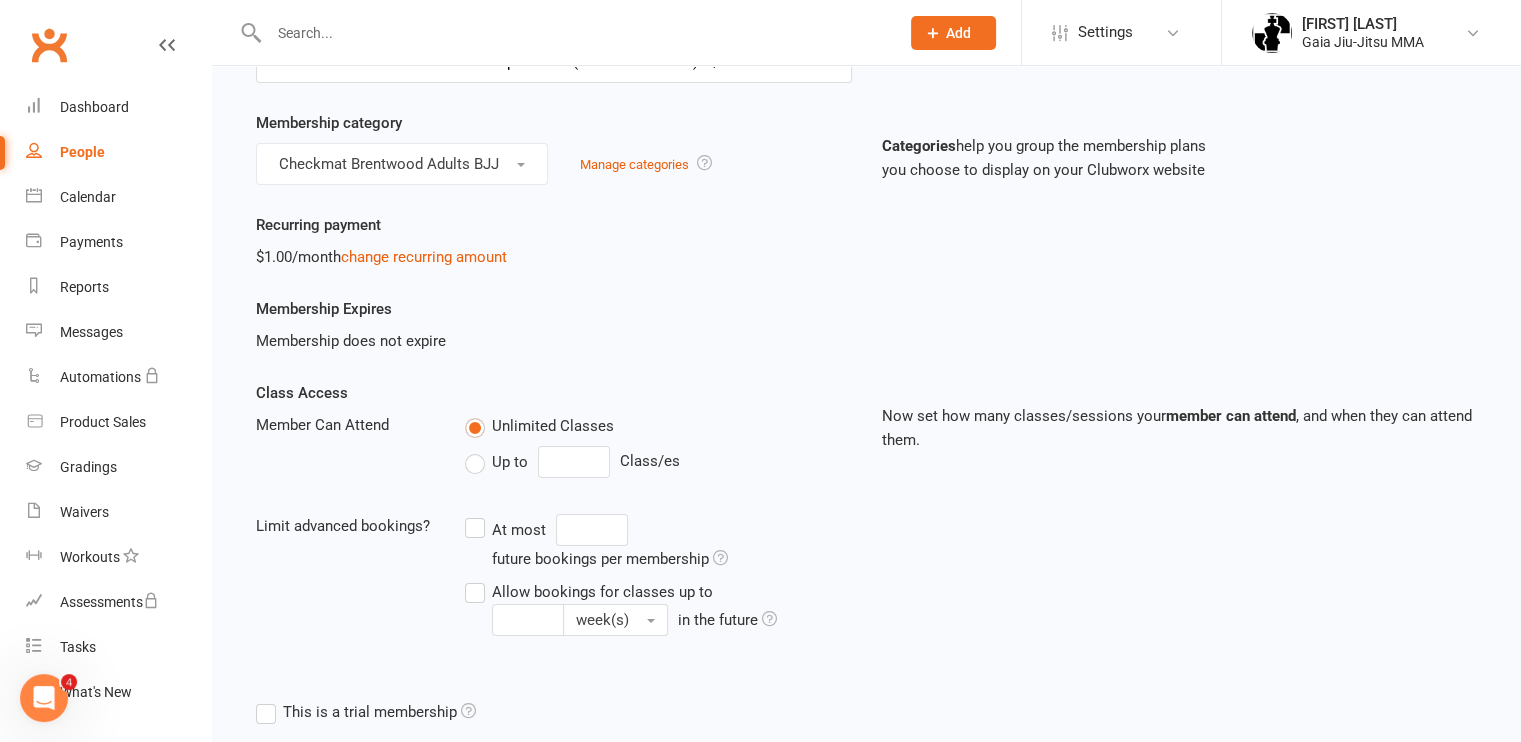 scroll, scrollTop: 0, scrollLeft: 0, axis: both 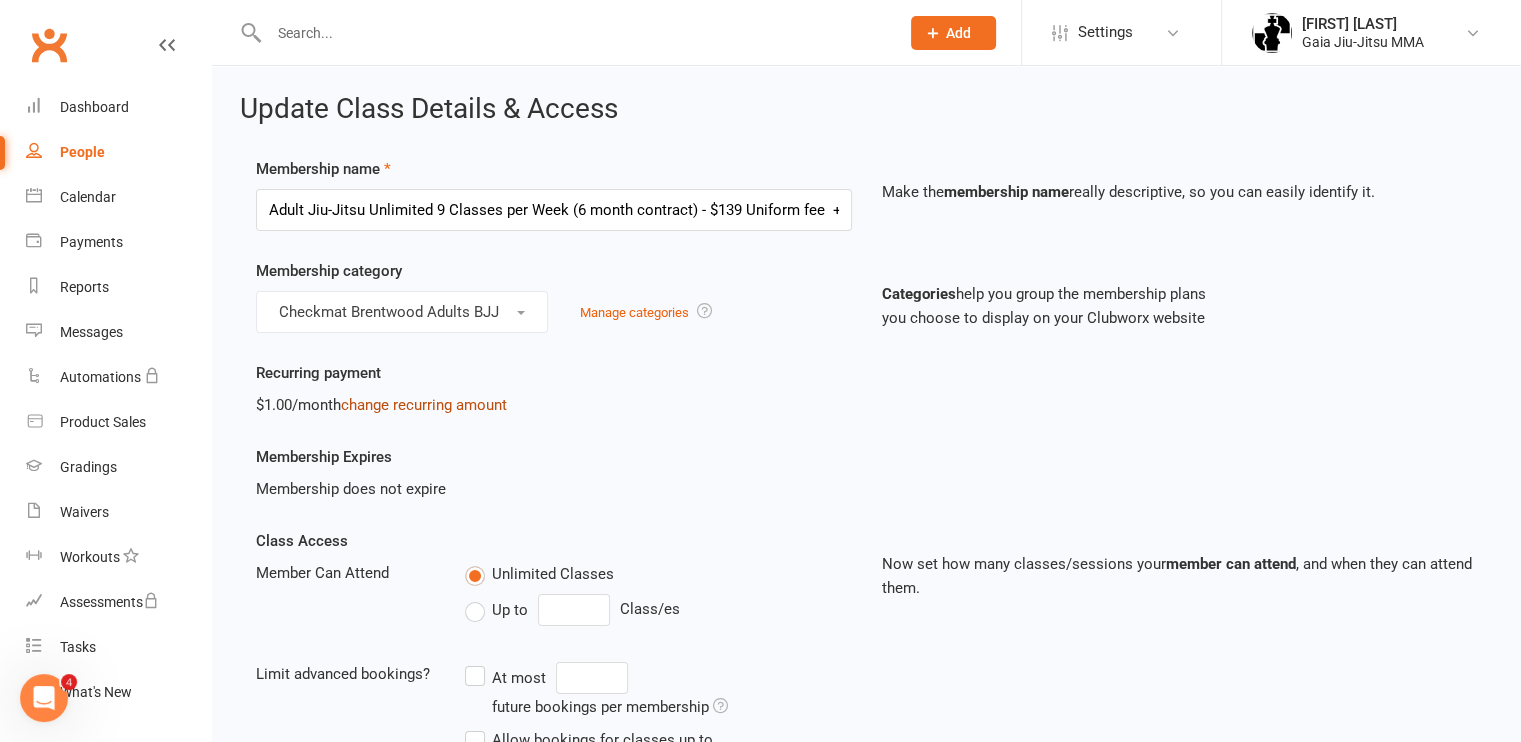 click on "change recurring amount" at bounding box center (424, 405) 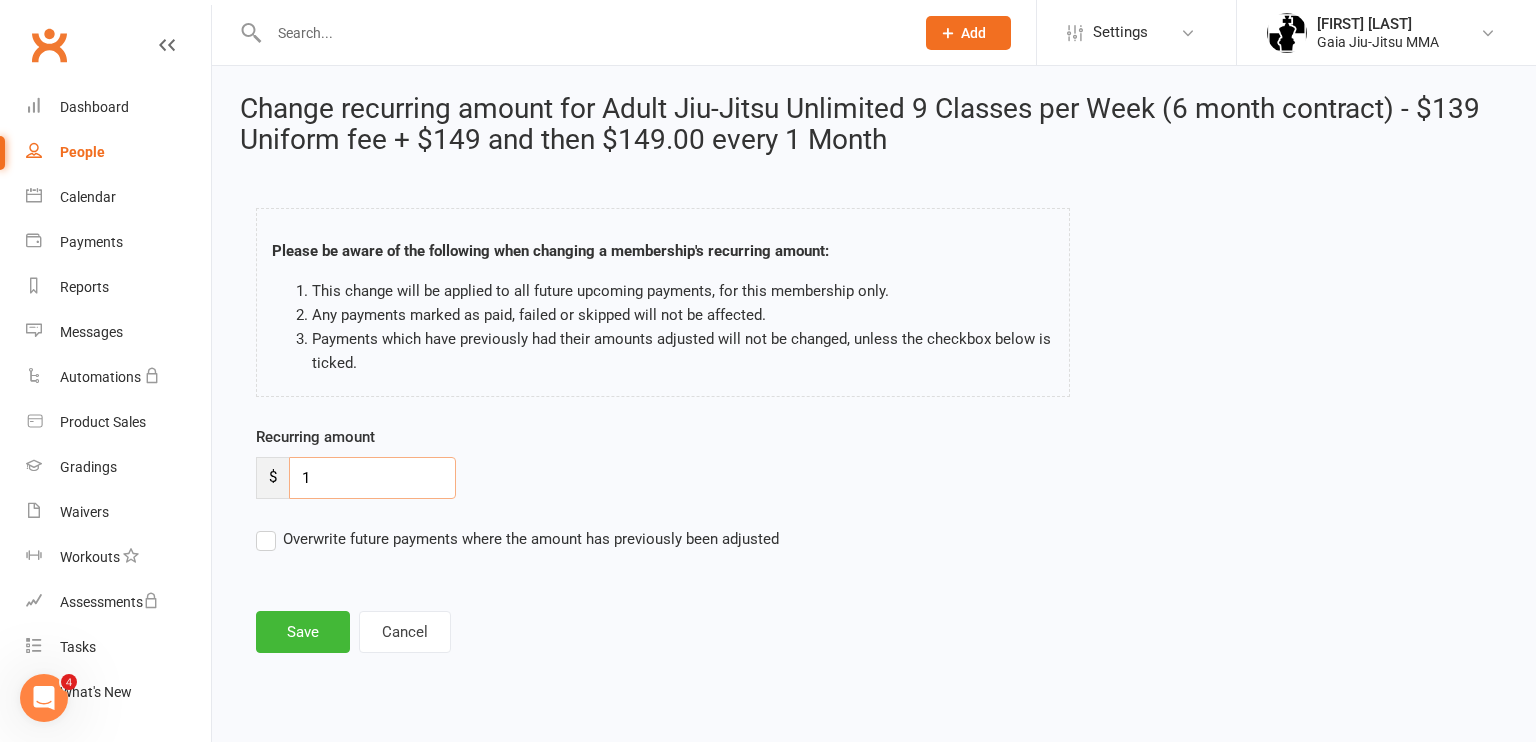 click on "1" at bounding box center (372, 478) 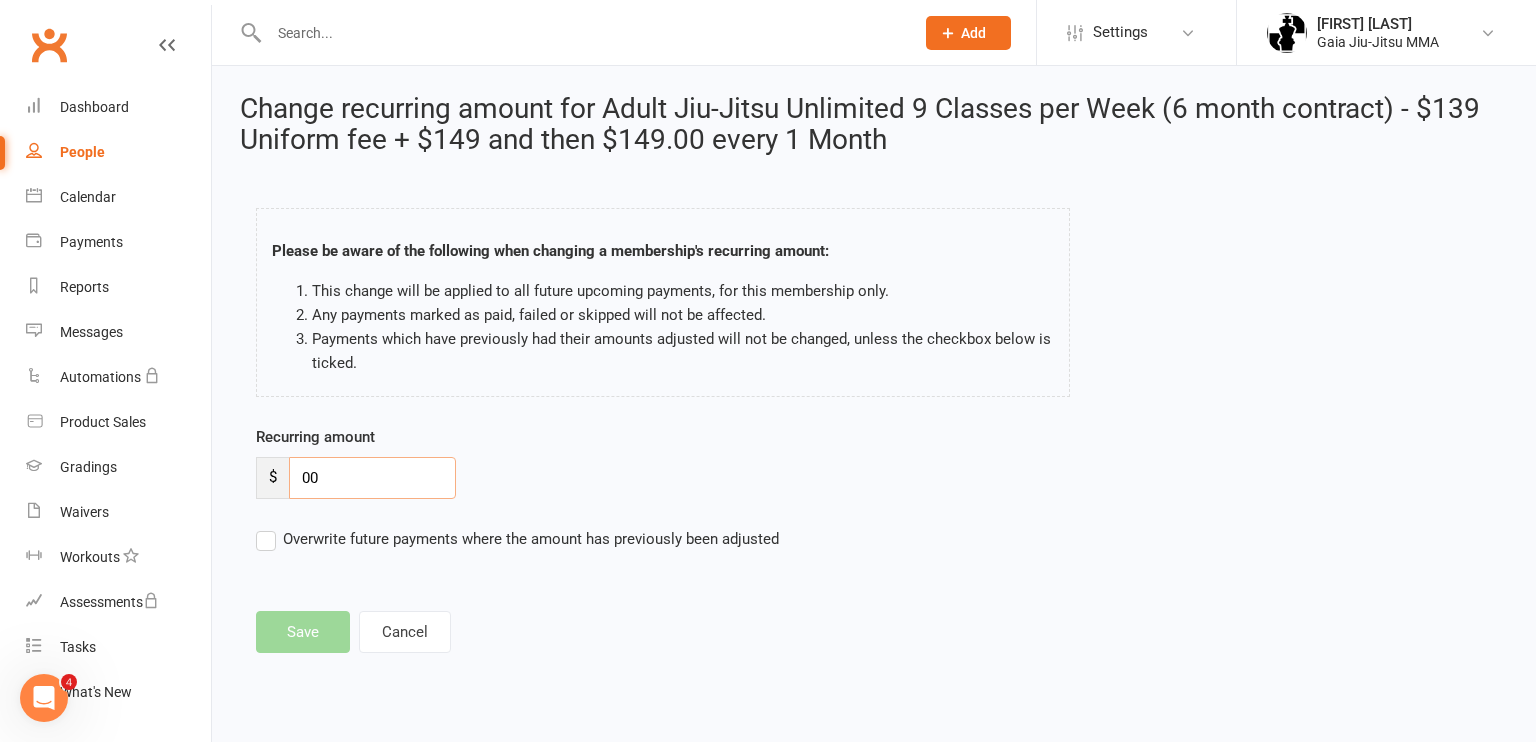 type on "0" 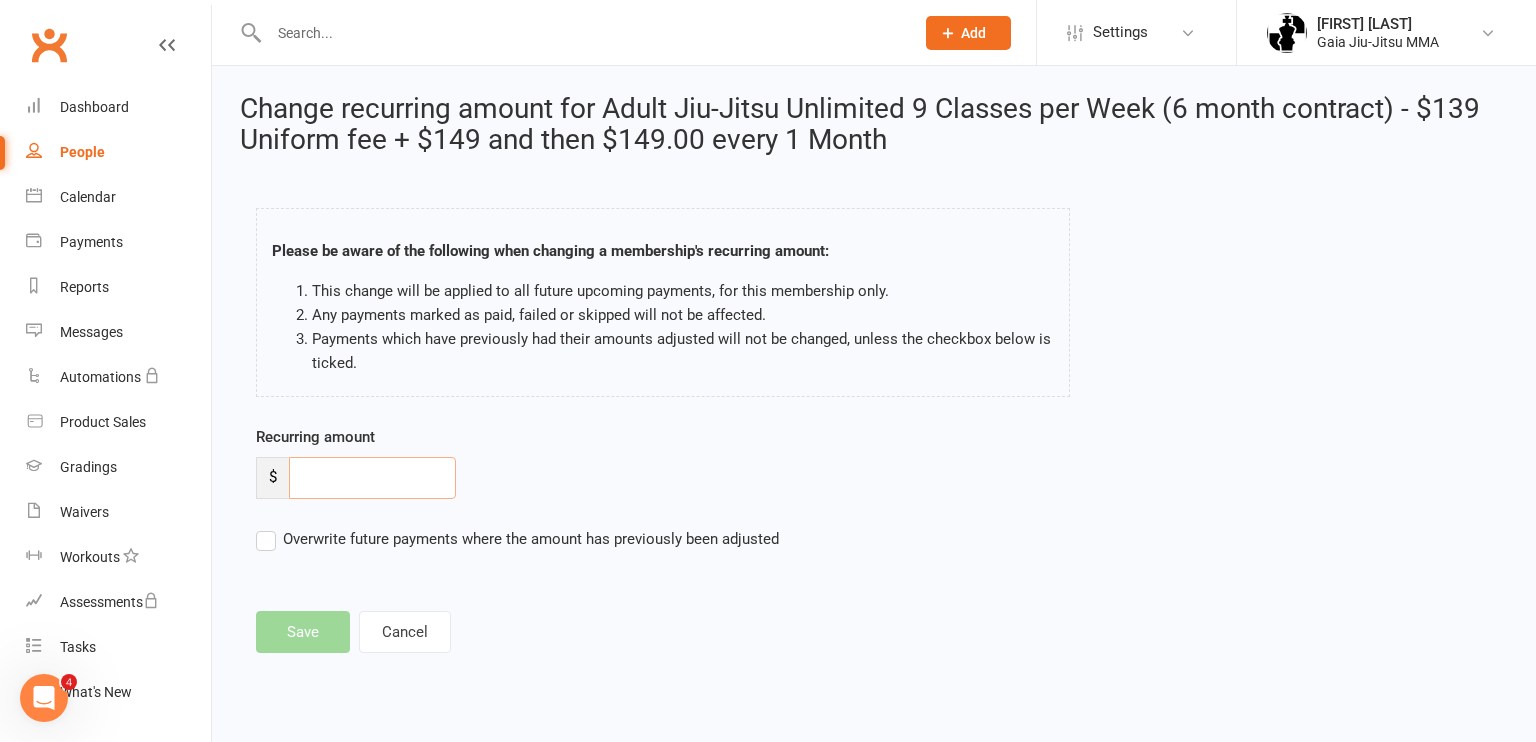 type on "1" 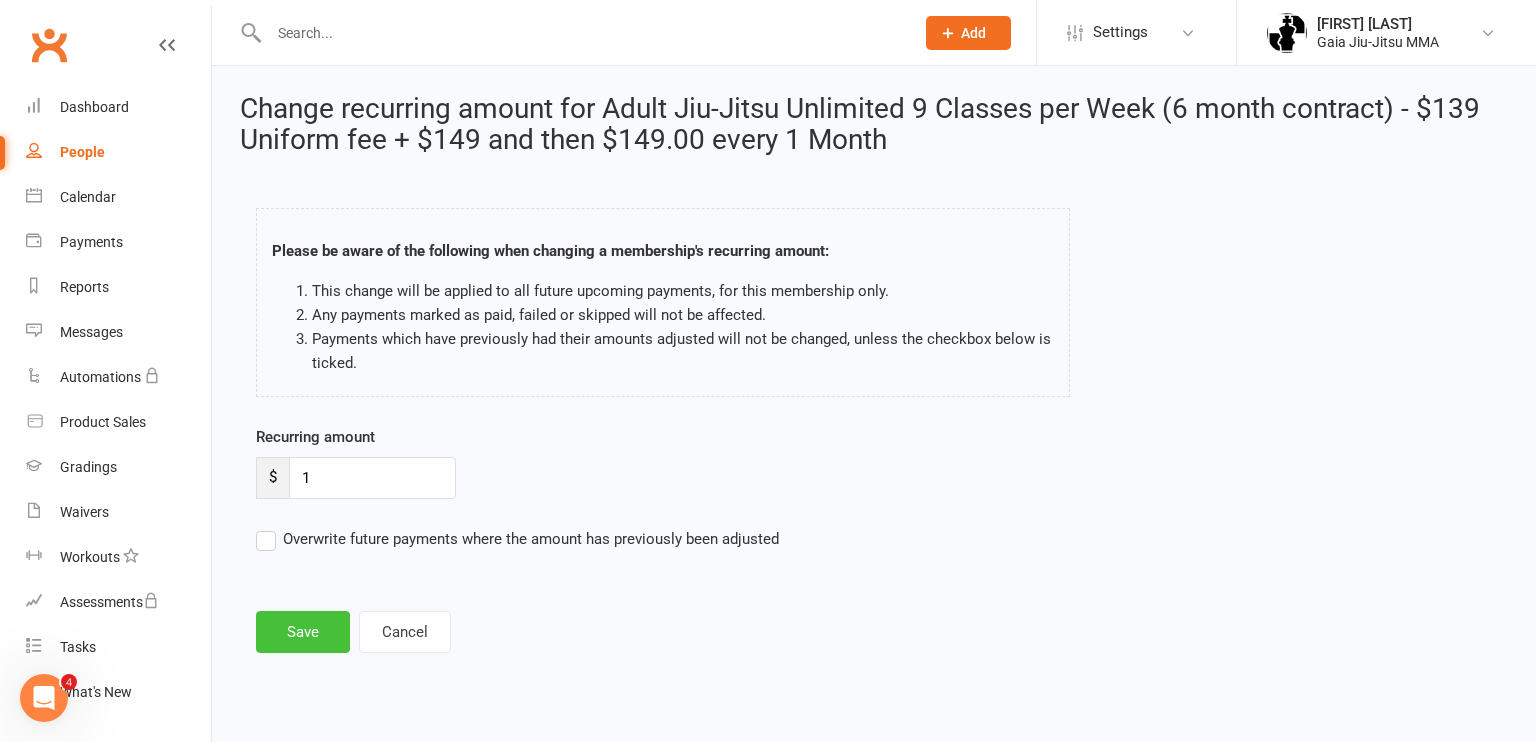 click on "Save" at bounding box center [303, 632] 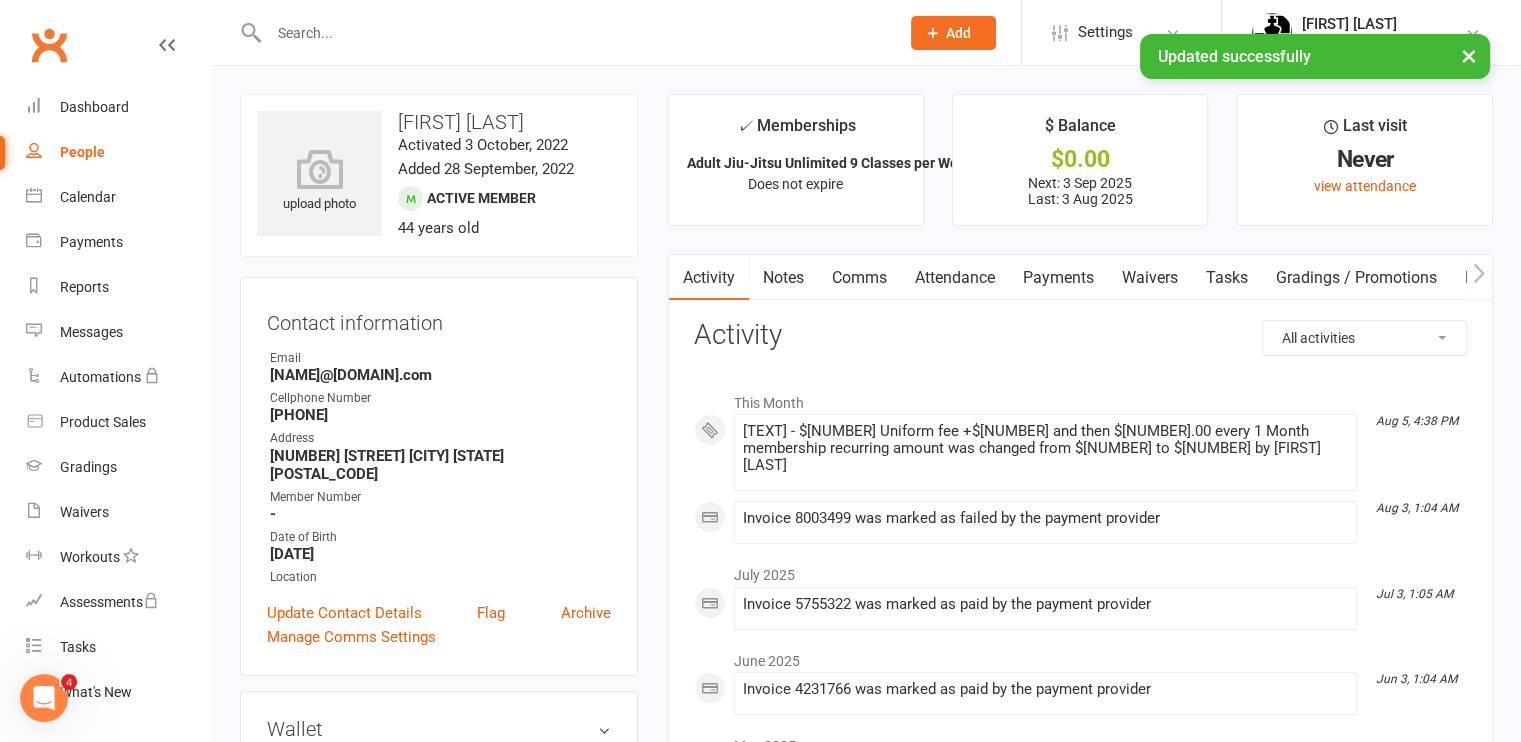 click on "Payments" at bounding box center (1058, 278) 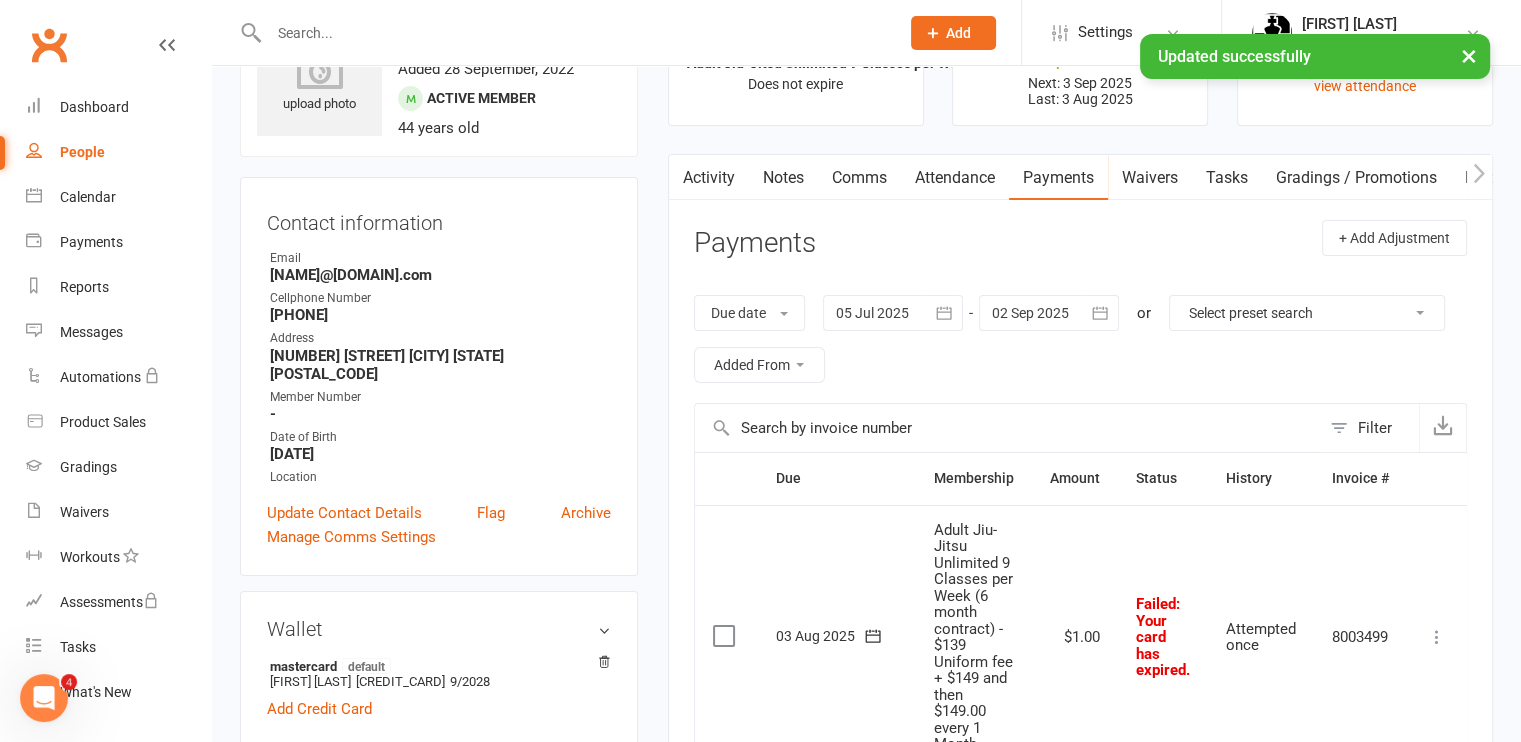scroll, scrollTop: 96, scrollLeft: 0, axis: vertical 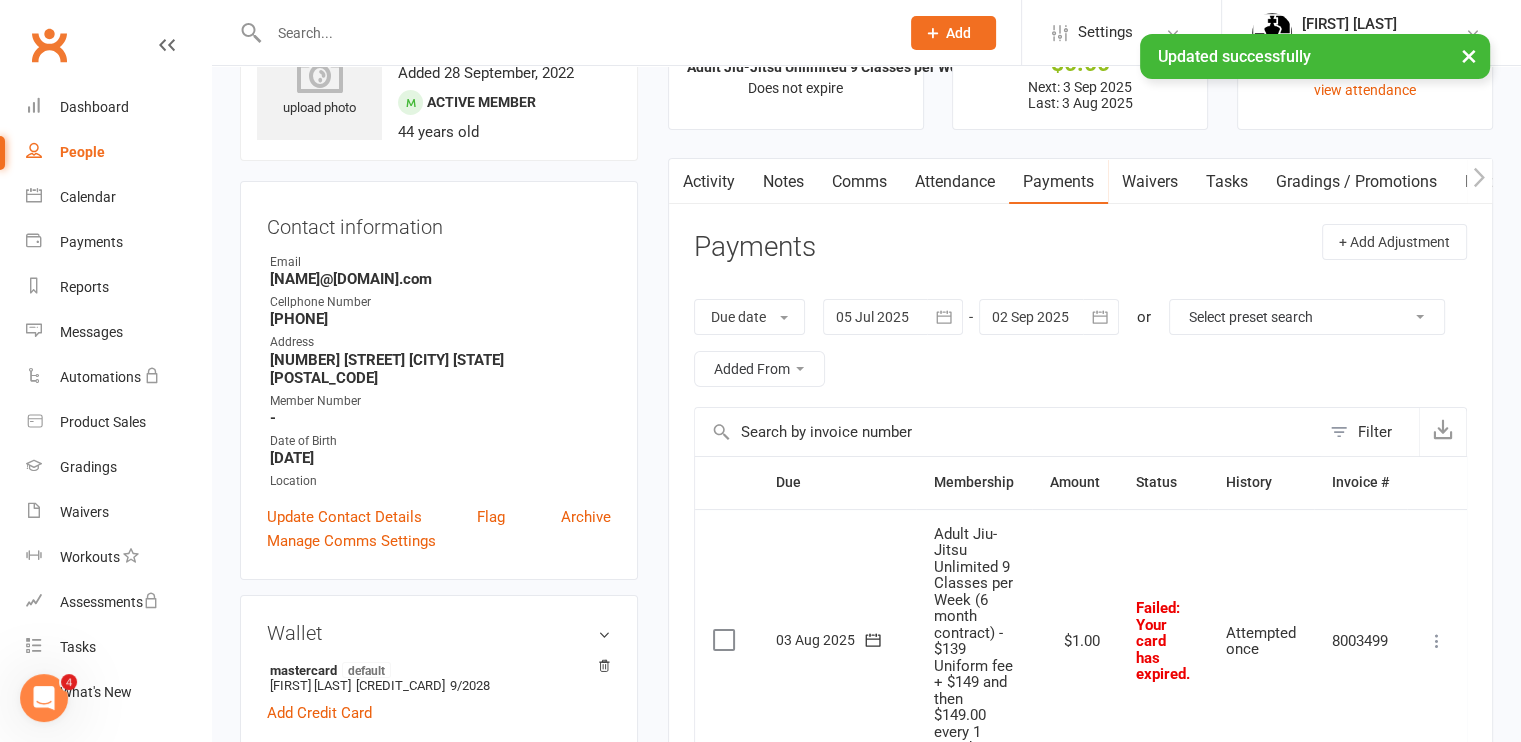 click at bounding box center (1437, 641) 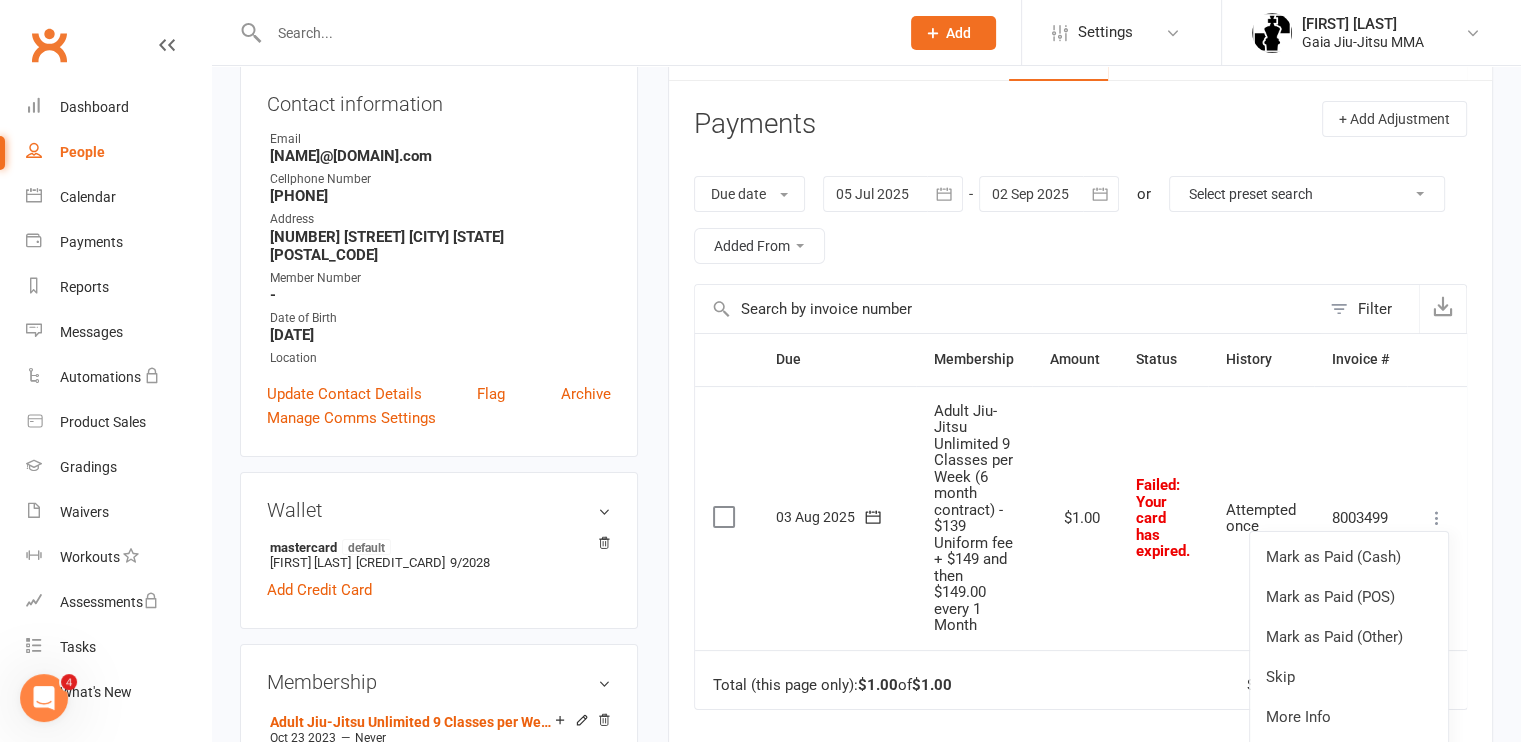 scroll, scrollTop: 220, scrollLeft: 0, axis: vertical 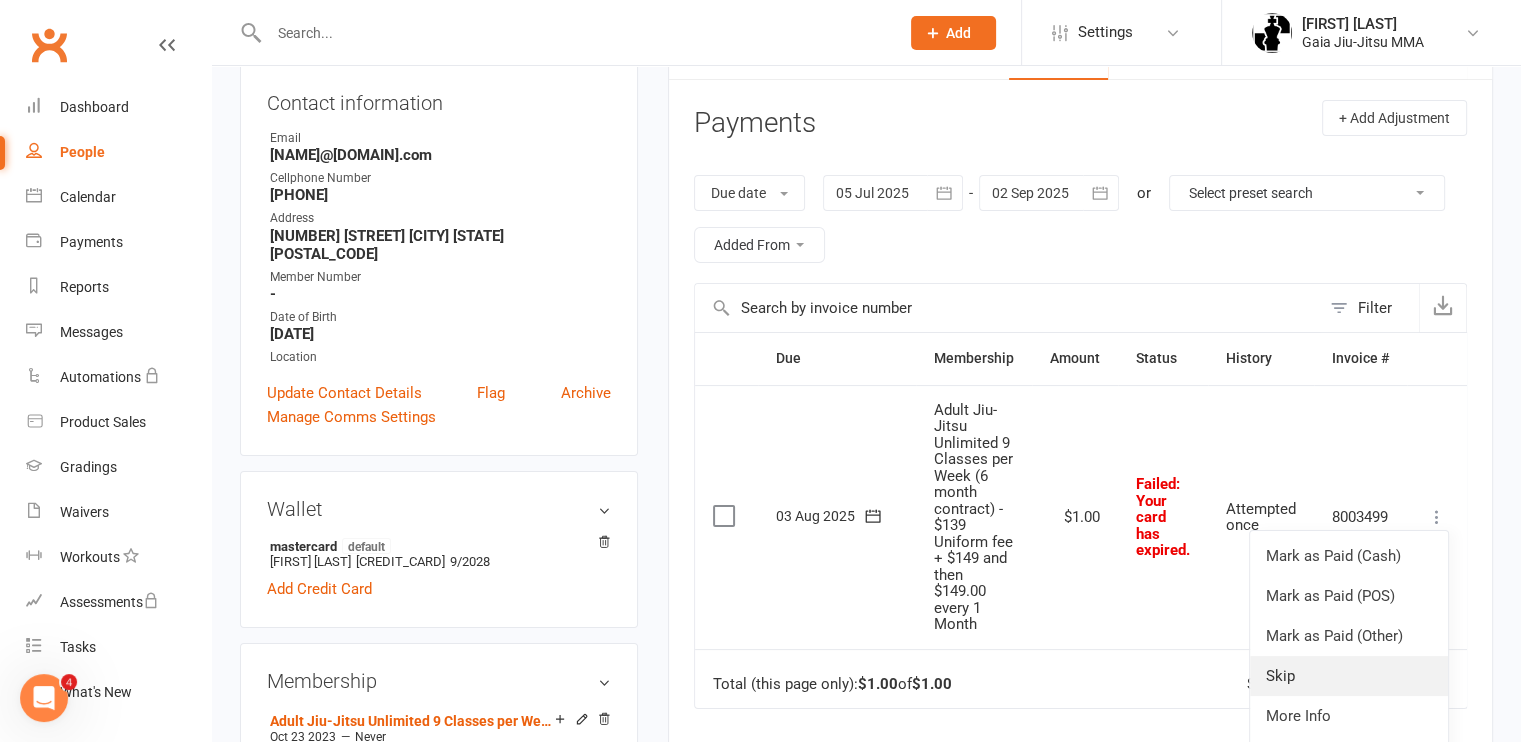 click on "Skip" at bounding box center (1349, 676) 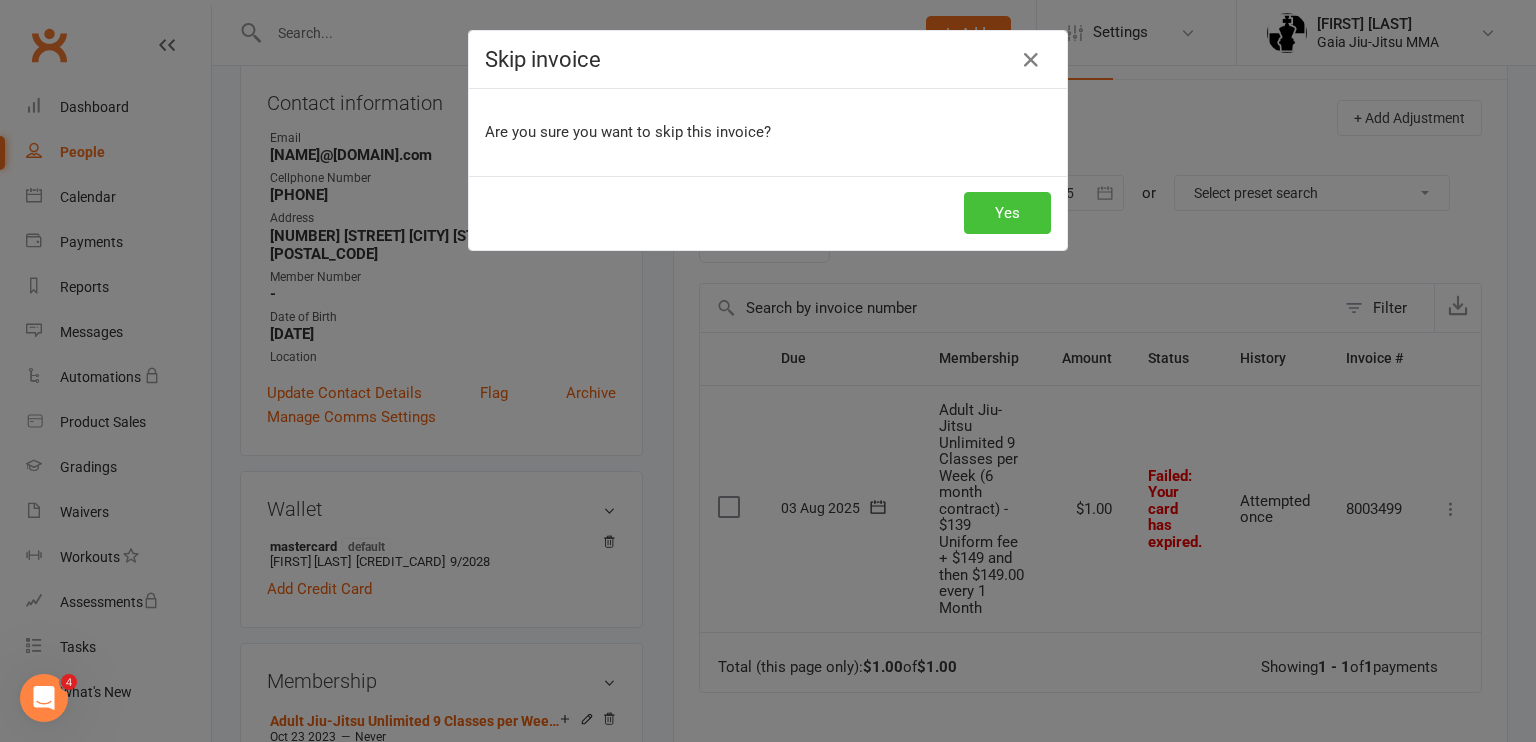 click on "Yes" at bounding box center [1007, 213] 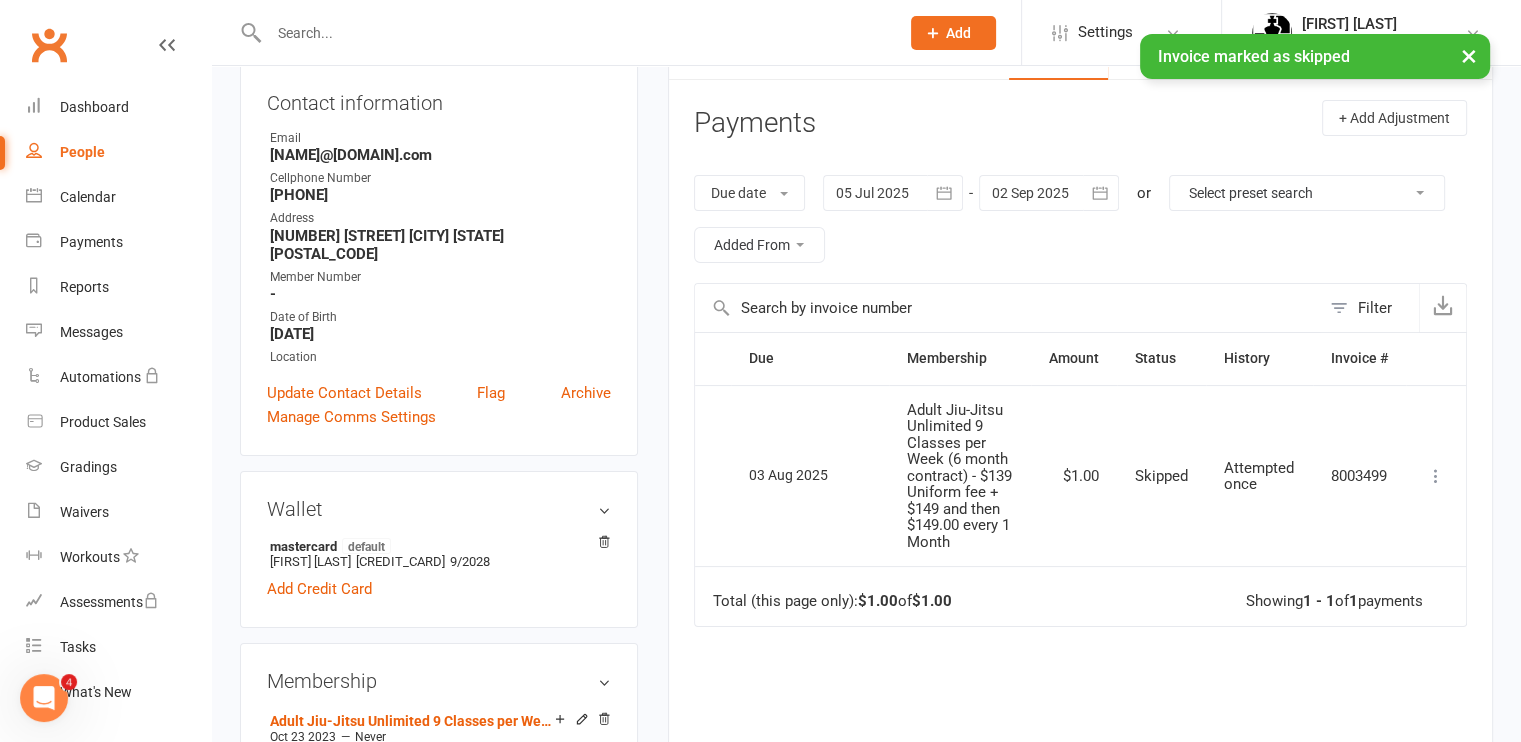 click 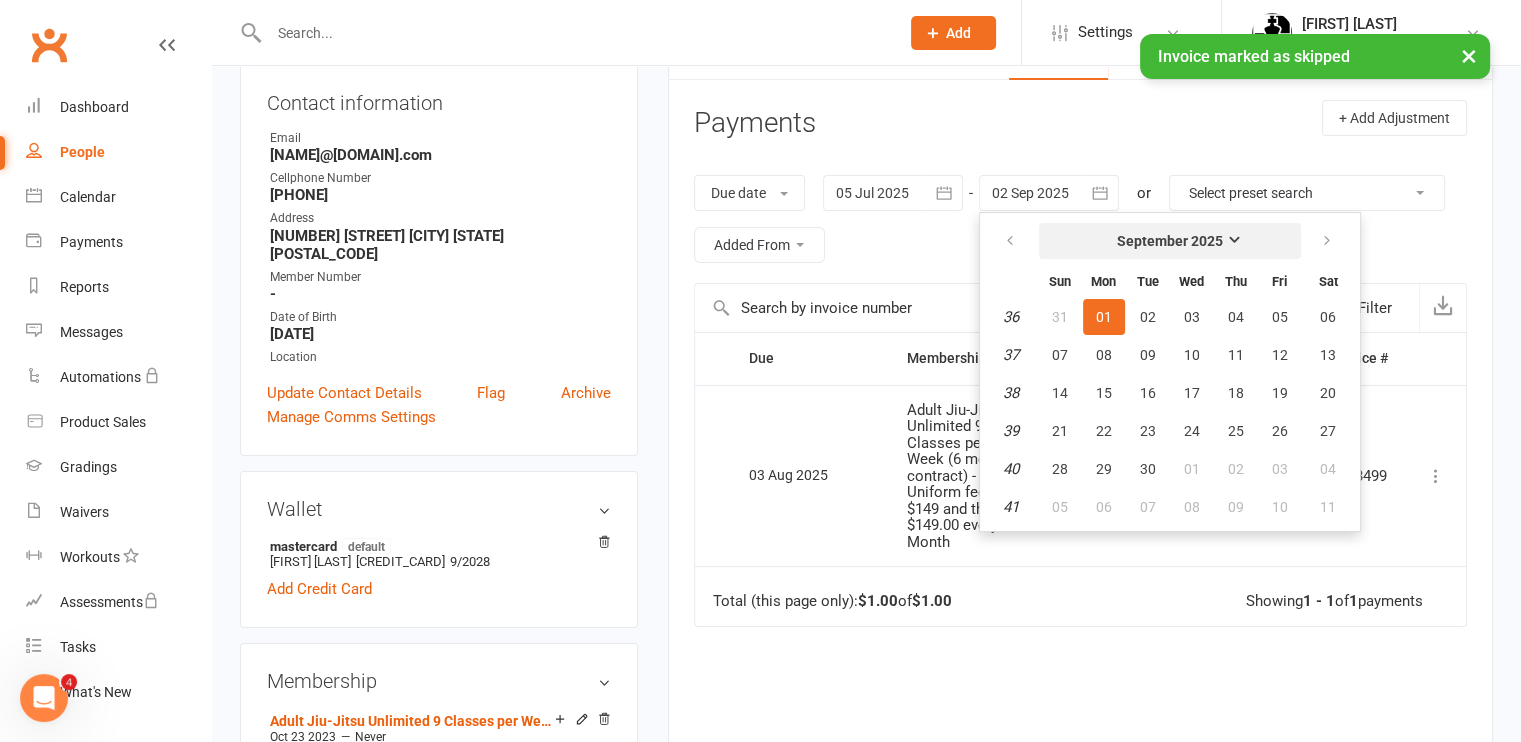 click on "September 2025" at bounding box center [1170, 241] 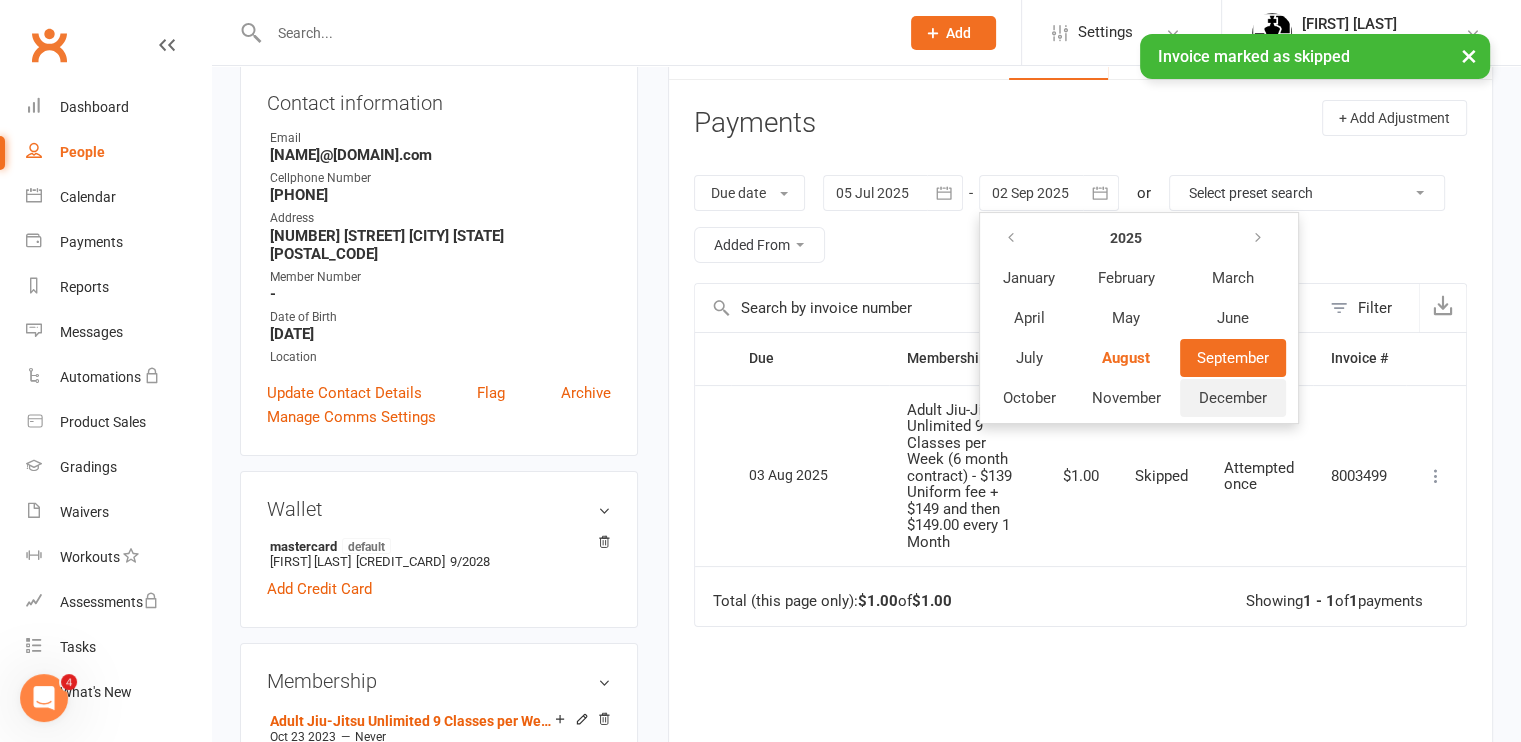 click on "December" at bounding box center [1233, 398] 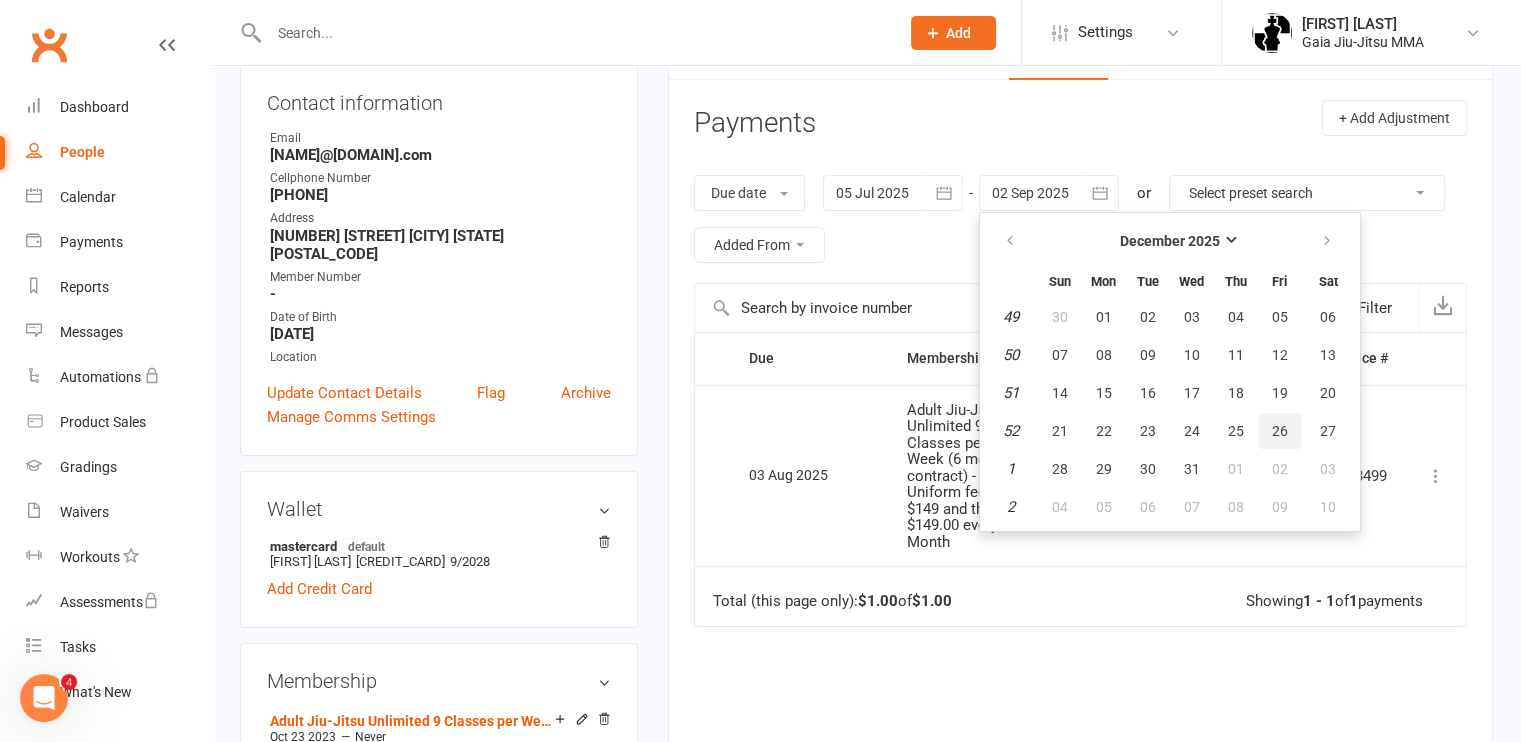 click on "26" at bounding box center [1280, 431] 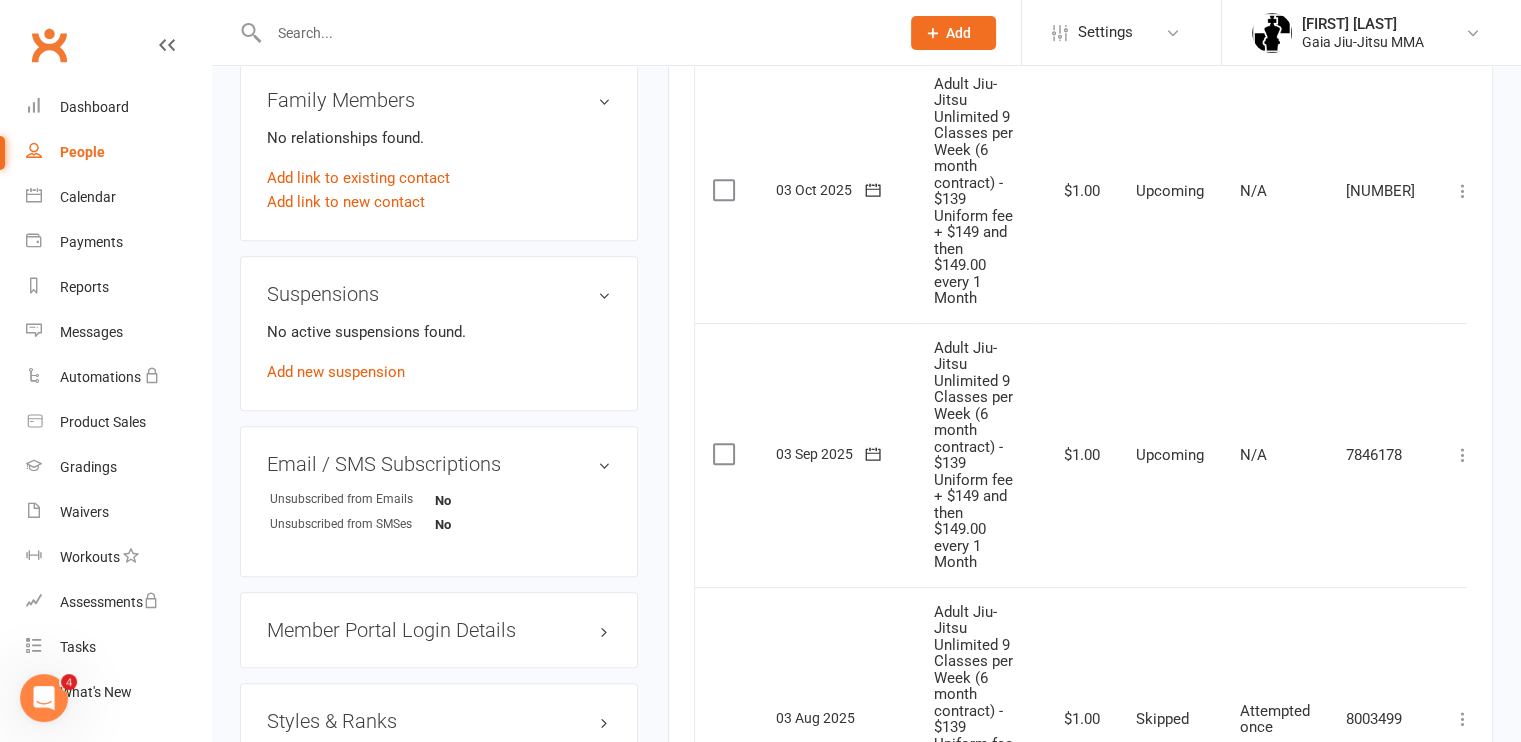 scroll, scrollTop: 1075, scrollLeft: 0, axis: vertical 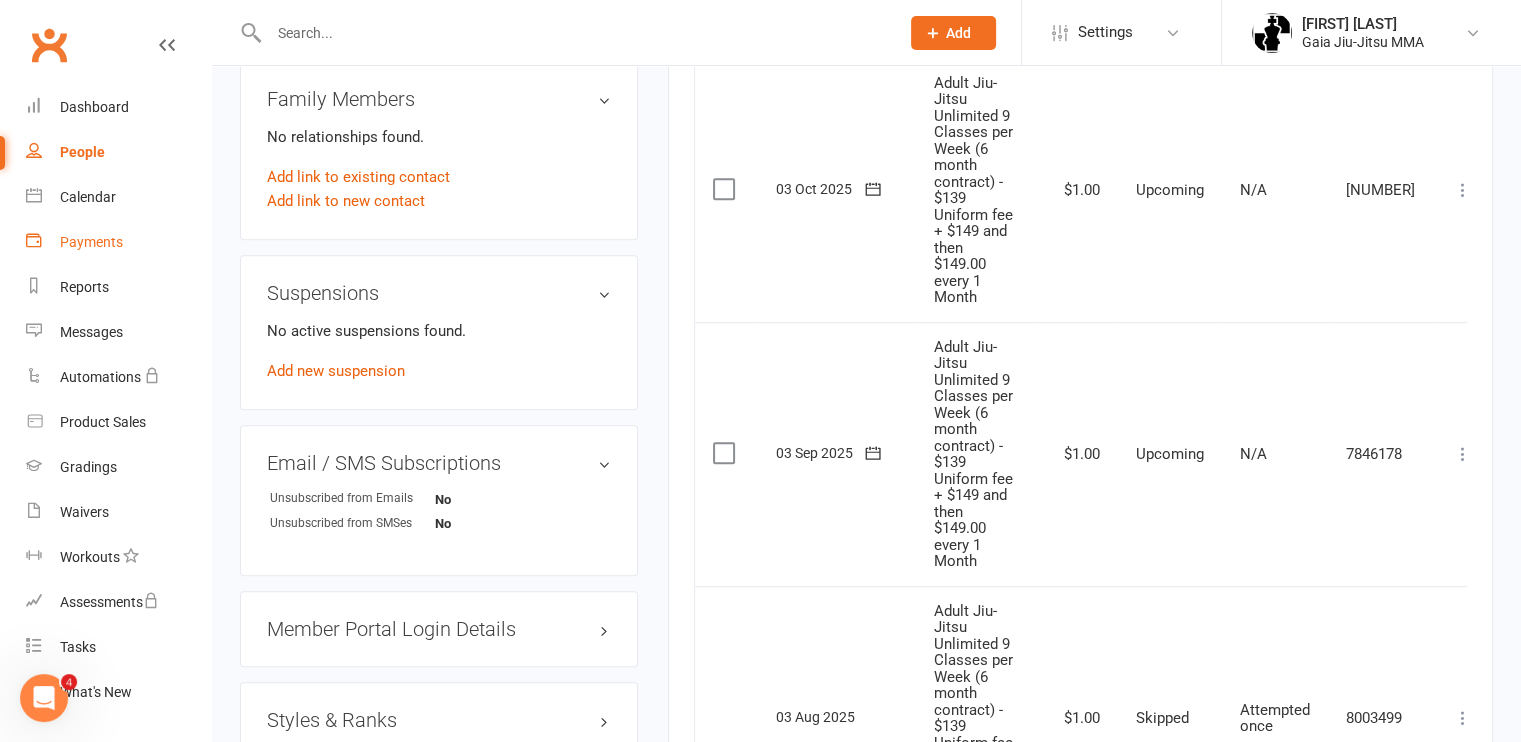 click on "Payments" at bounding box center (91, 242) 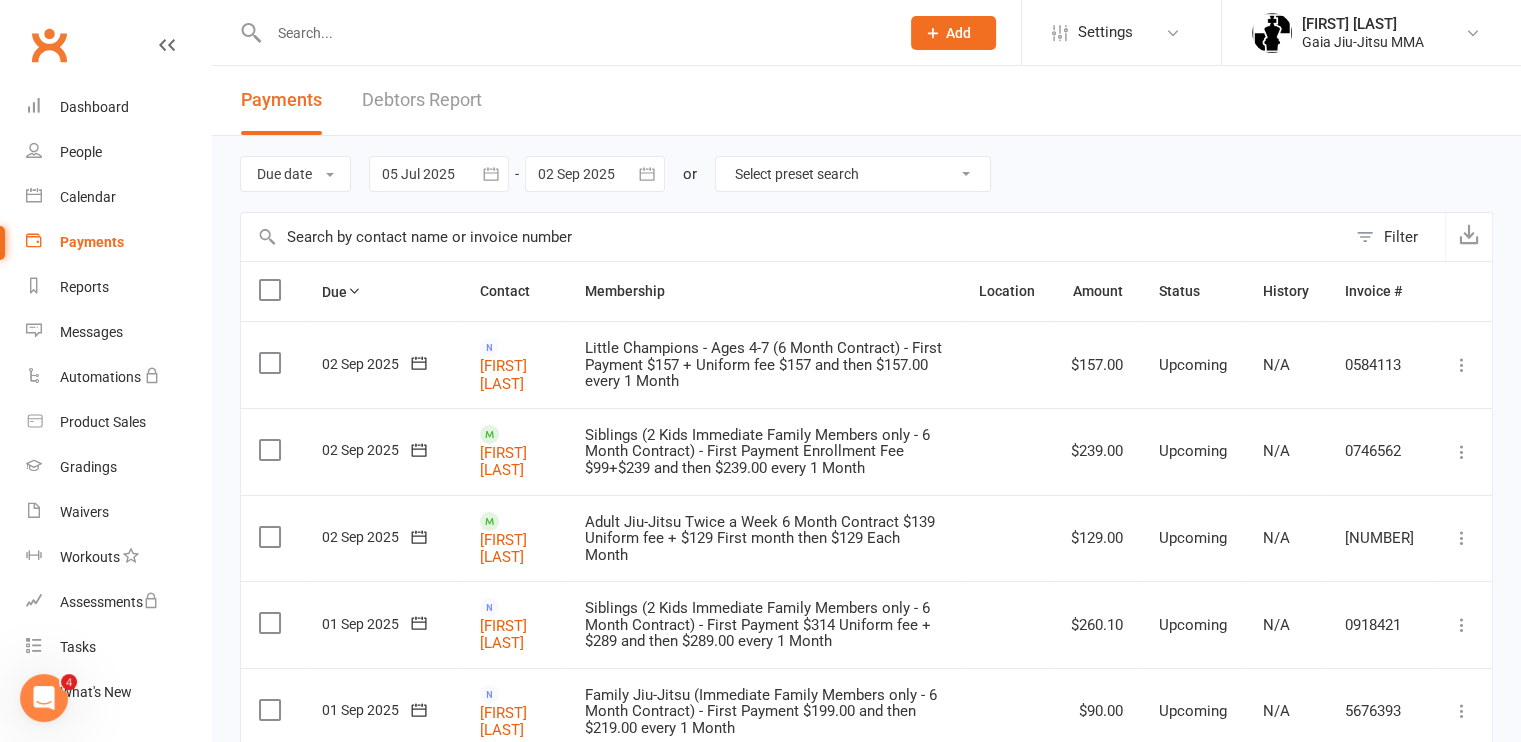 click on "Debtors Report" at bounding box center (422, 100) 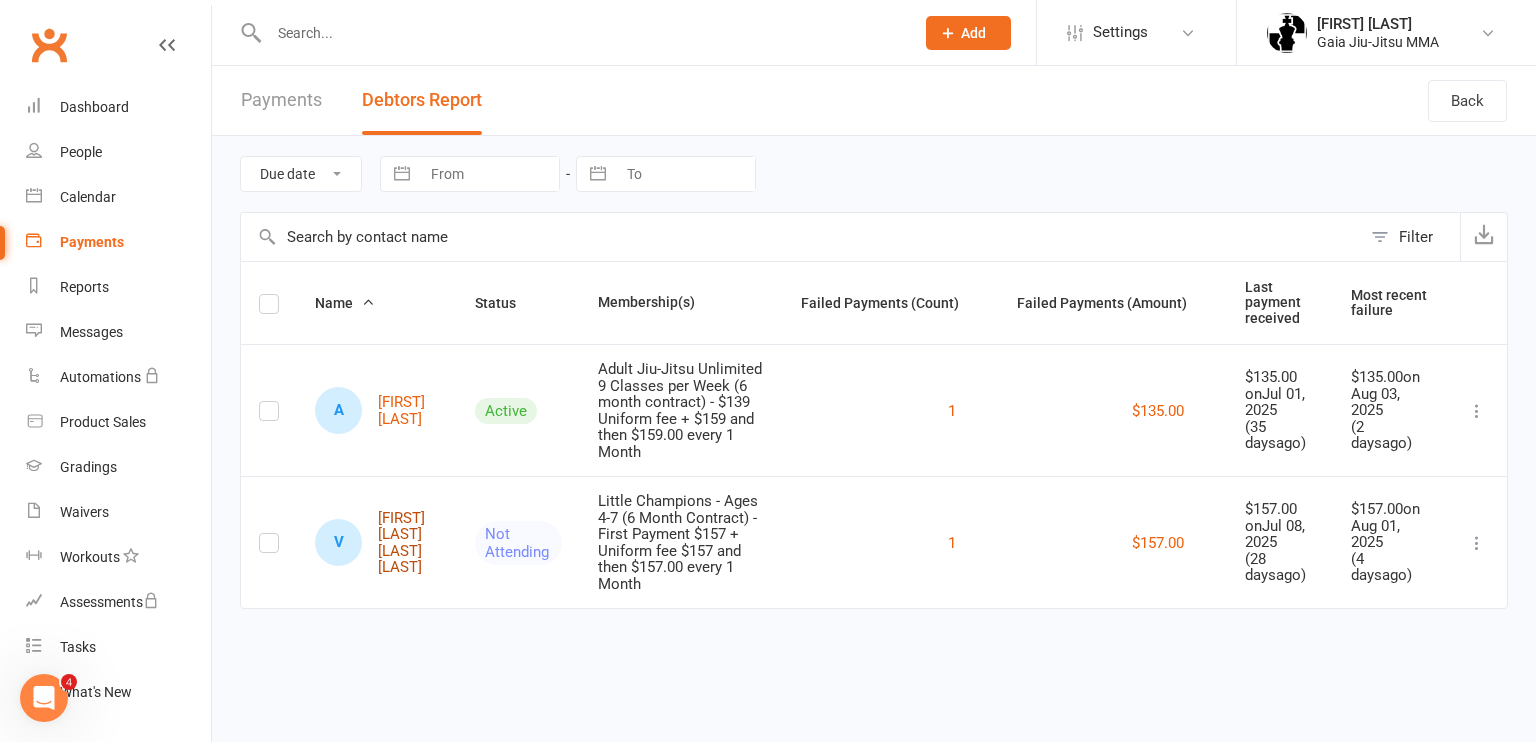 click on "V Victoria Vieira Lauria de Miranda" at bounding box center [377, 543] 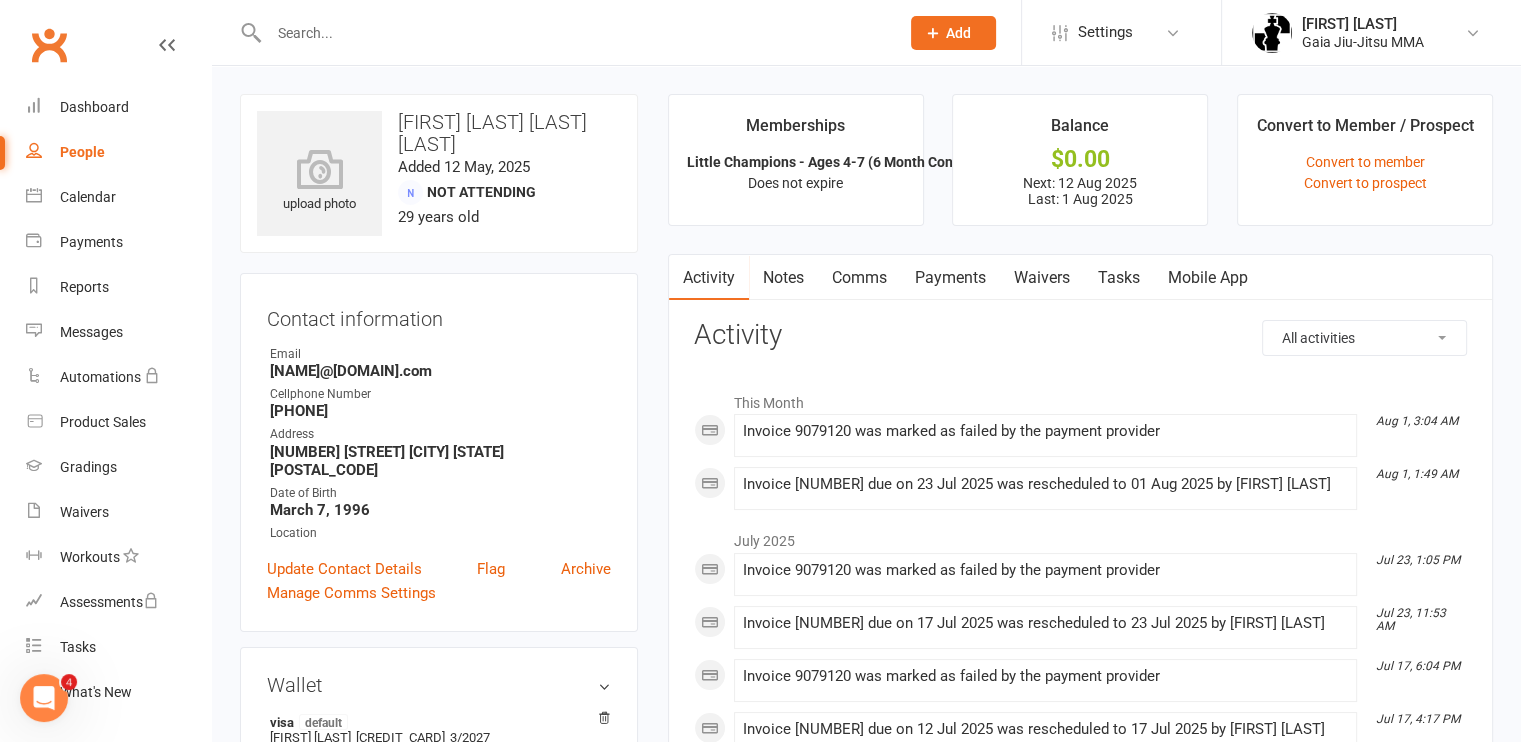 click on "Payments" at bounding box center (950, 278) 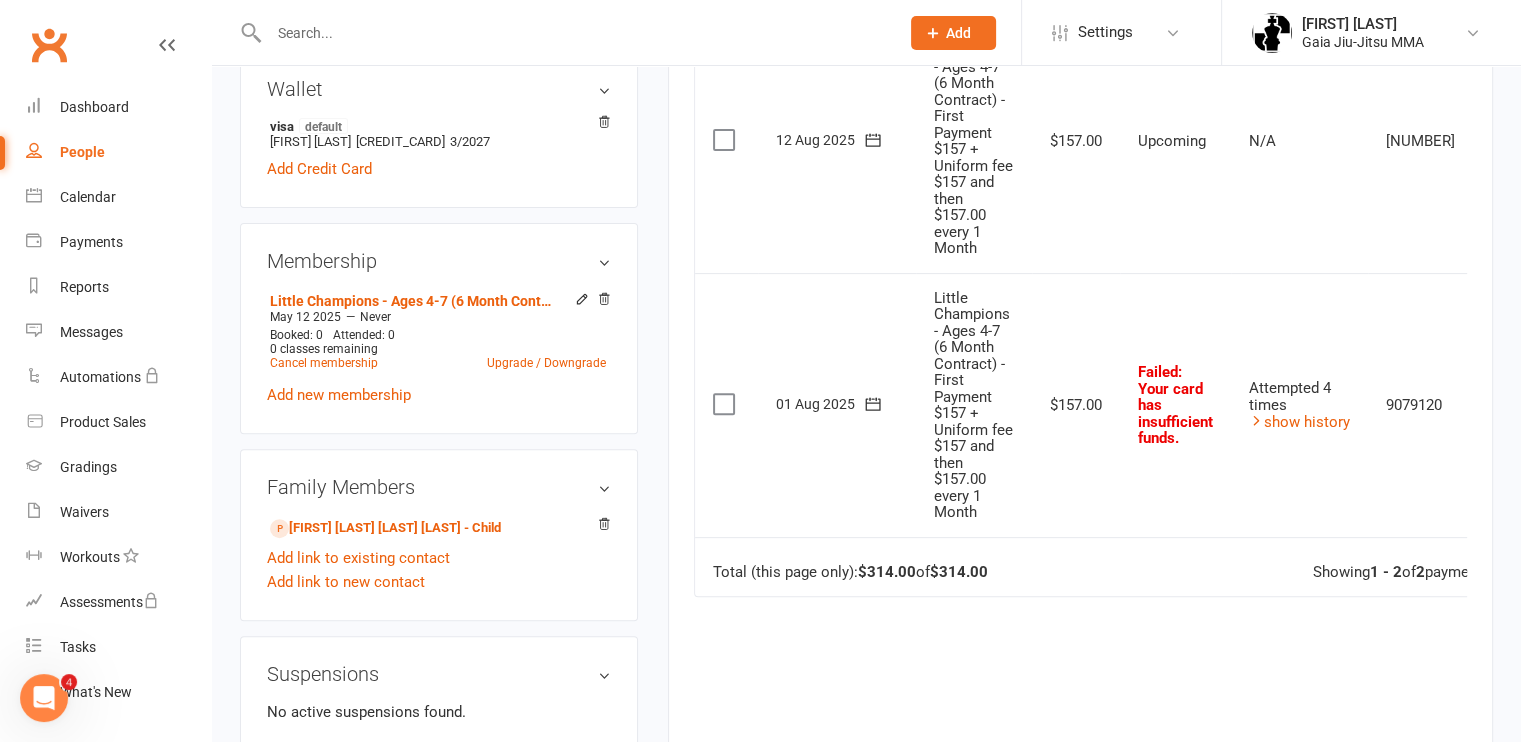 scroll, scrollTop: 635, scrollLeft: 0, axis: vertical 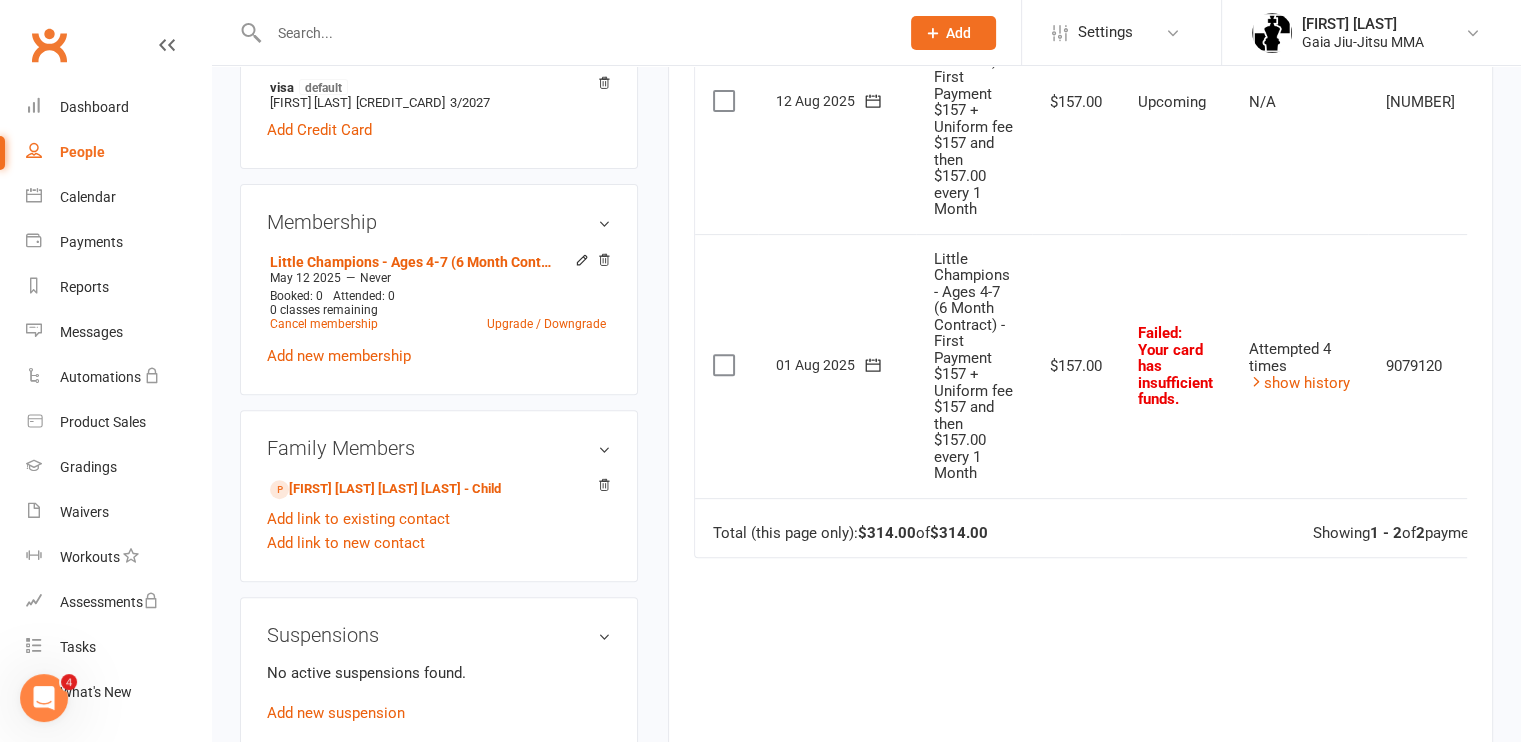click 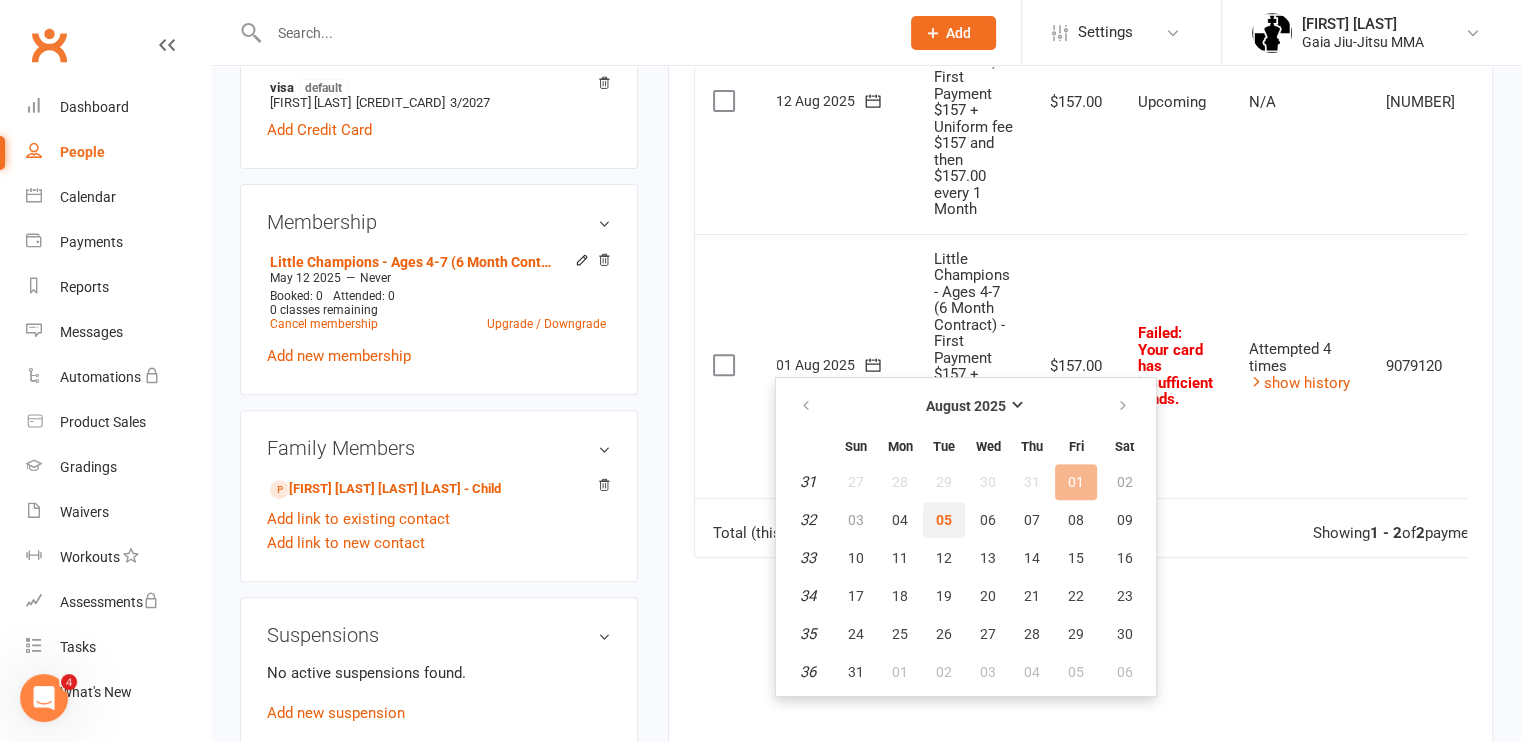 click on "05" at bounding box center (944, 520) 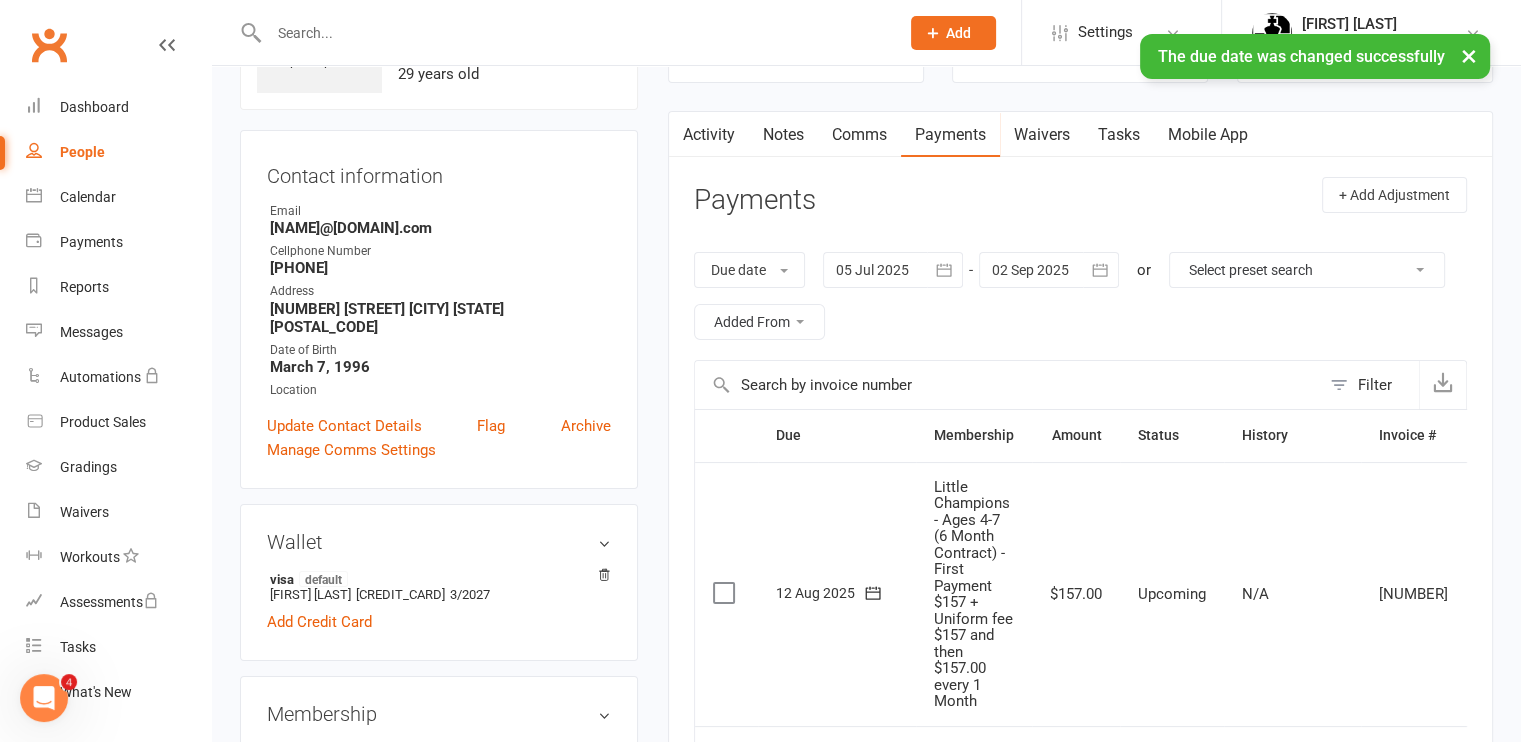 scroll, scrollTop: 0, scrollLeft: 0, axis: both 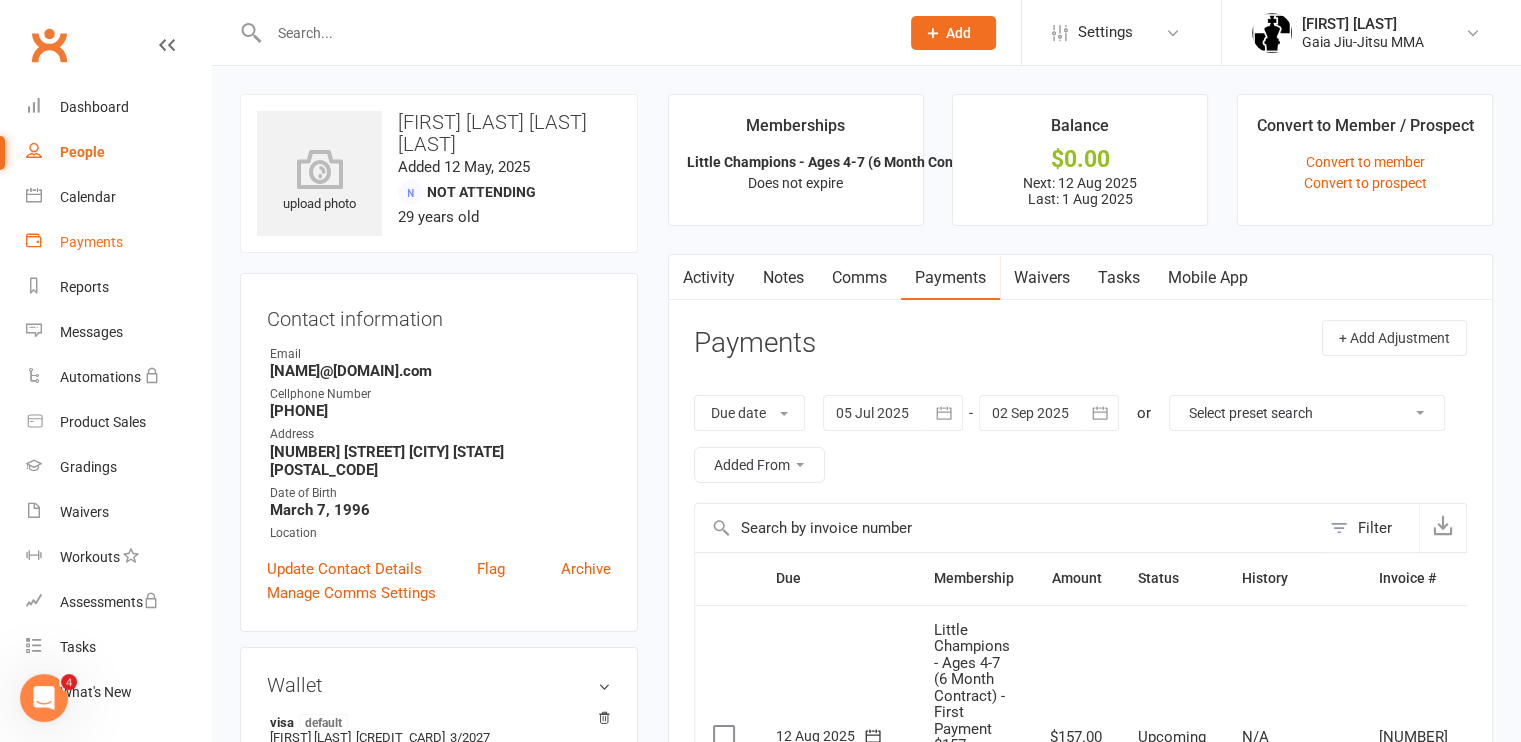 click on "Payments" at bounding box center [118, 242] 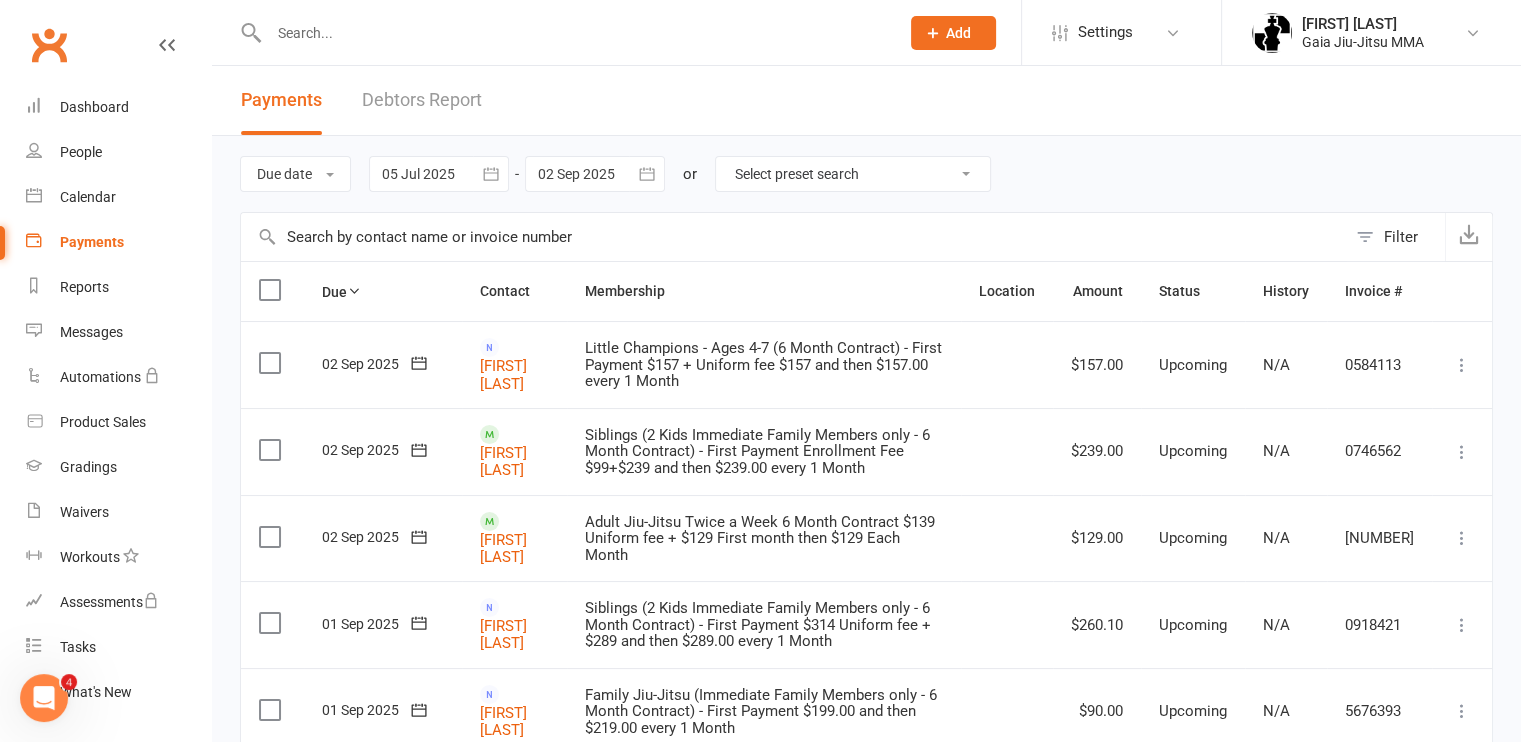 click on "Debtors Report" at bounding box center (422, 100) 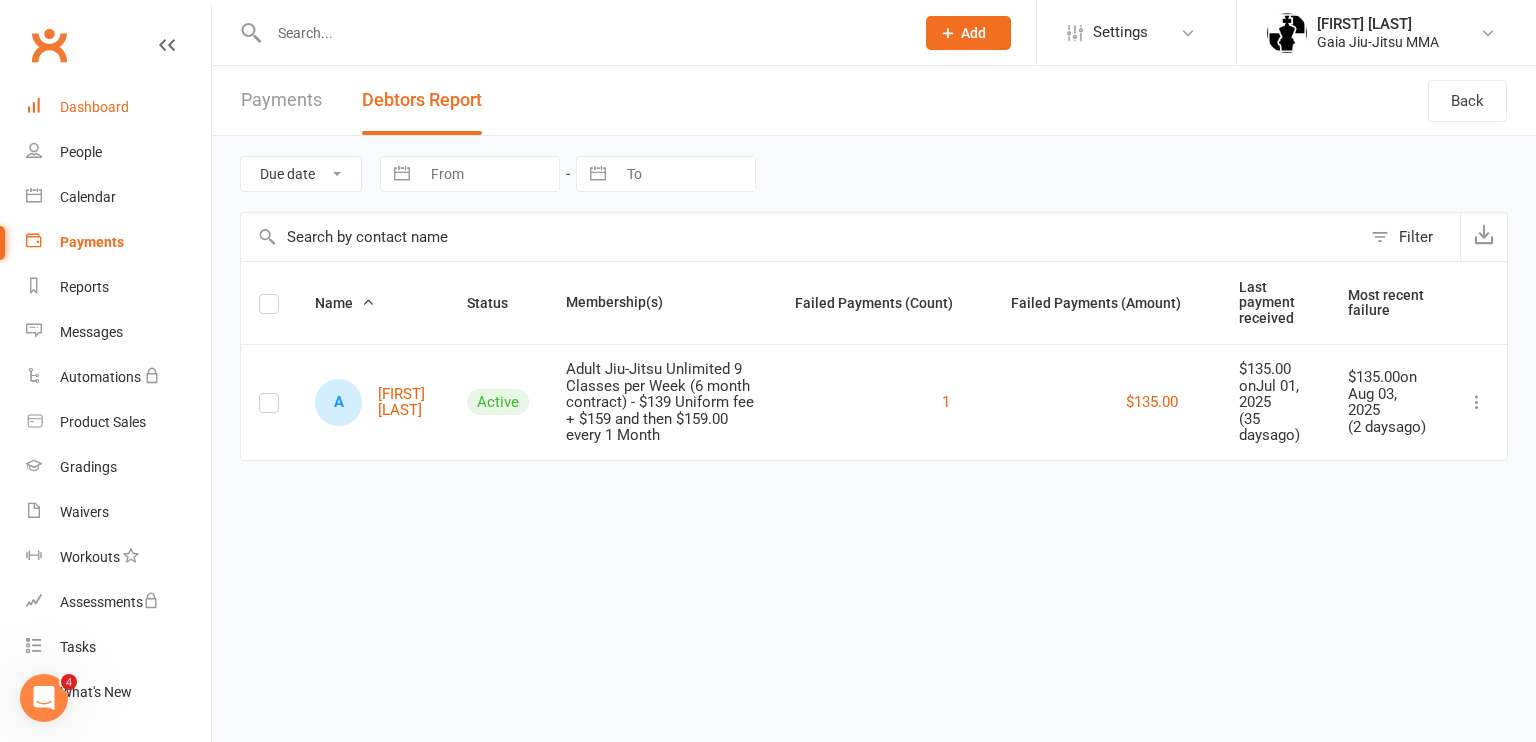click on "Dashboard" at bounding box center [94, 107] 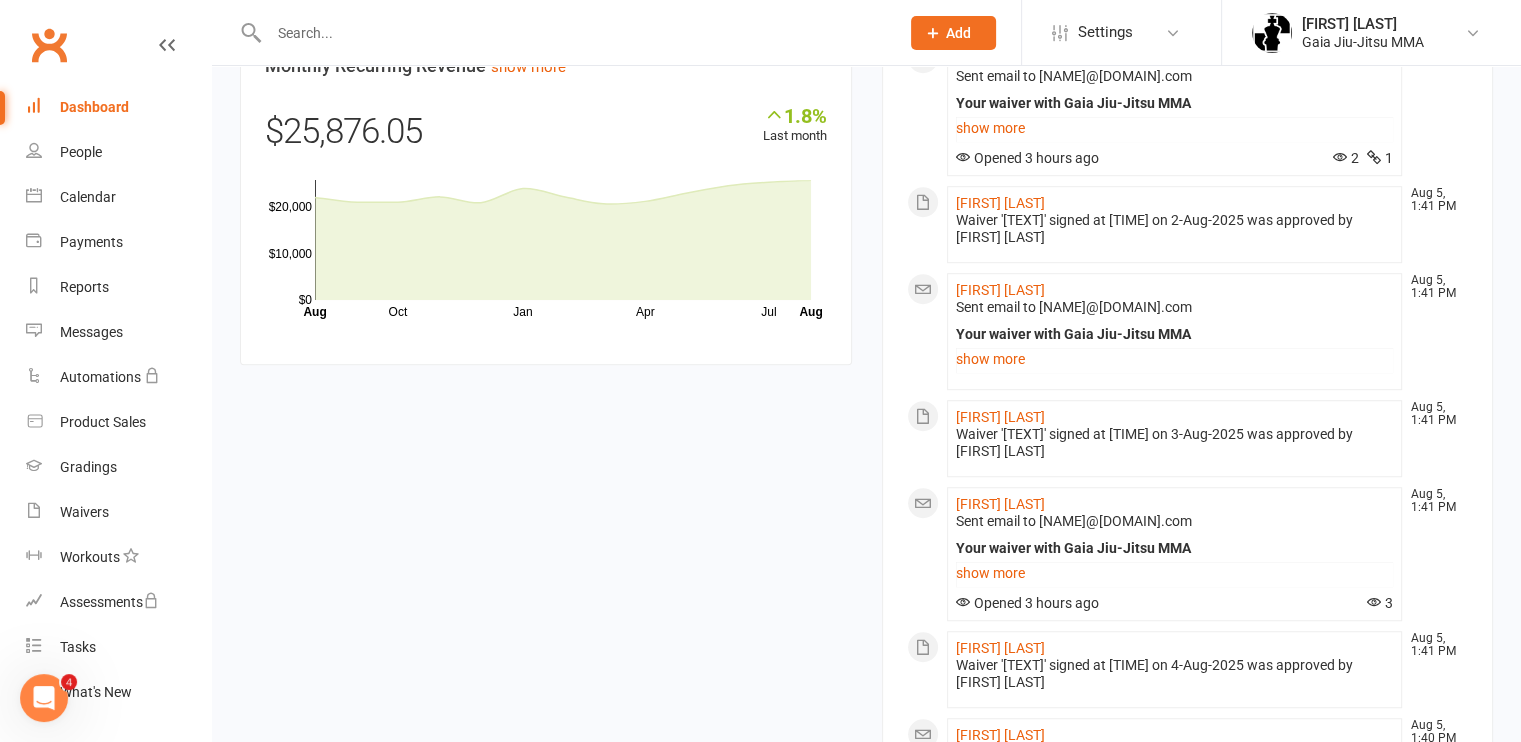 scroll, scrollTop: 0, scrollLeft: 0, axis: both 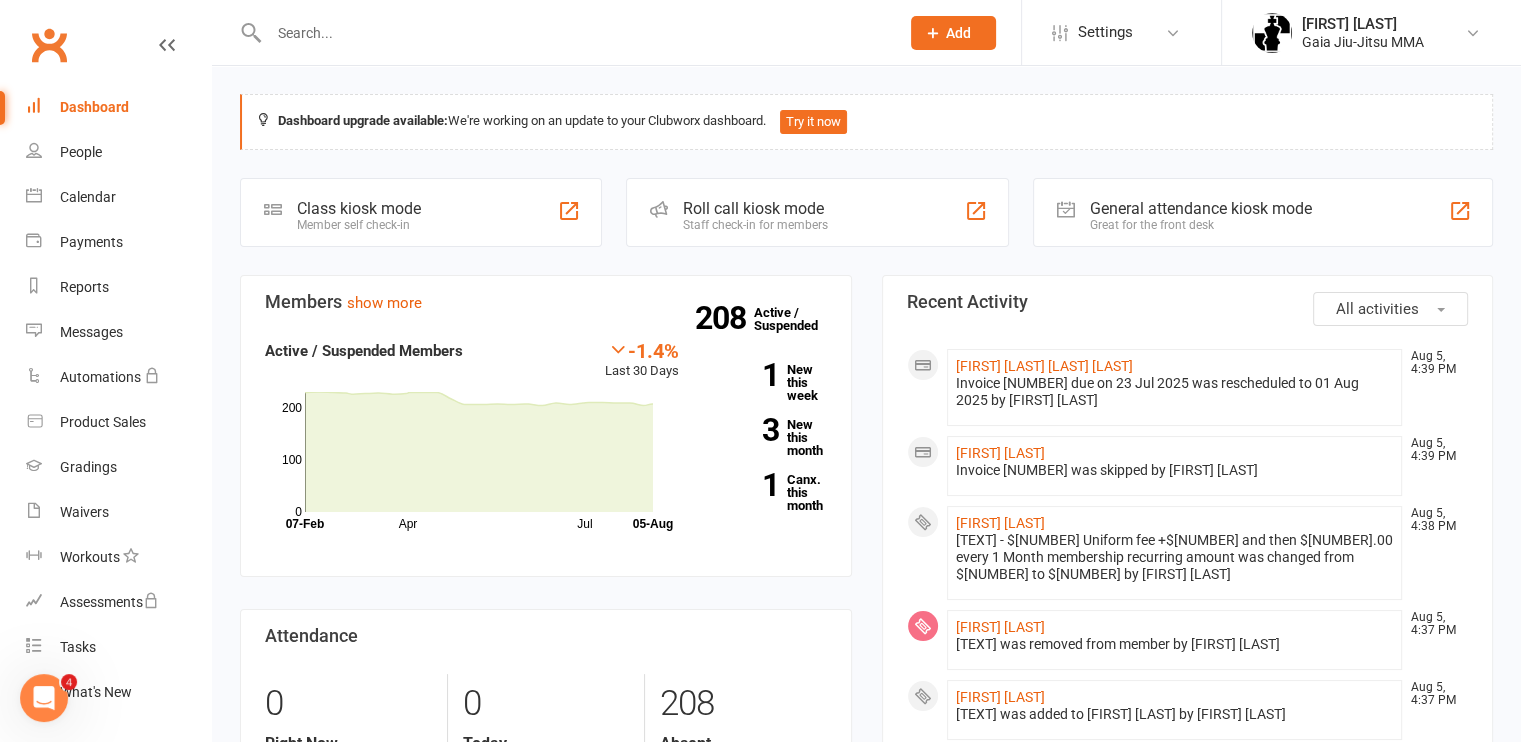 click at bounding box center [574, 33] 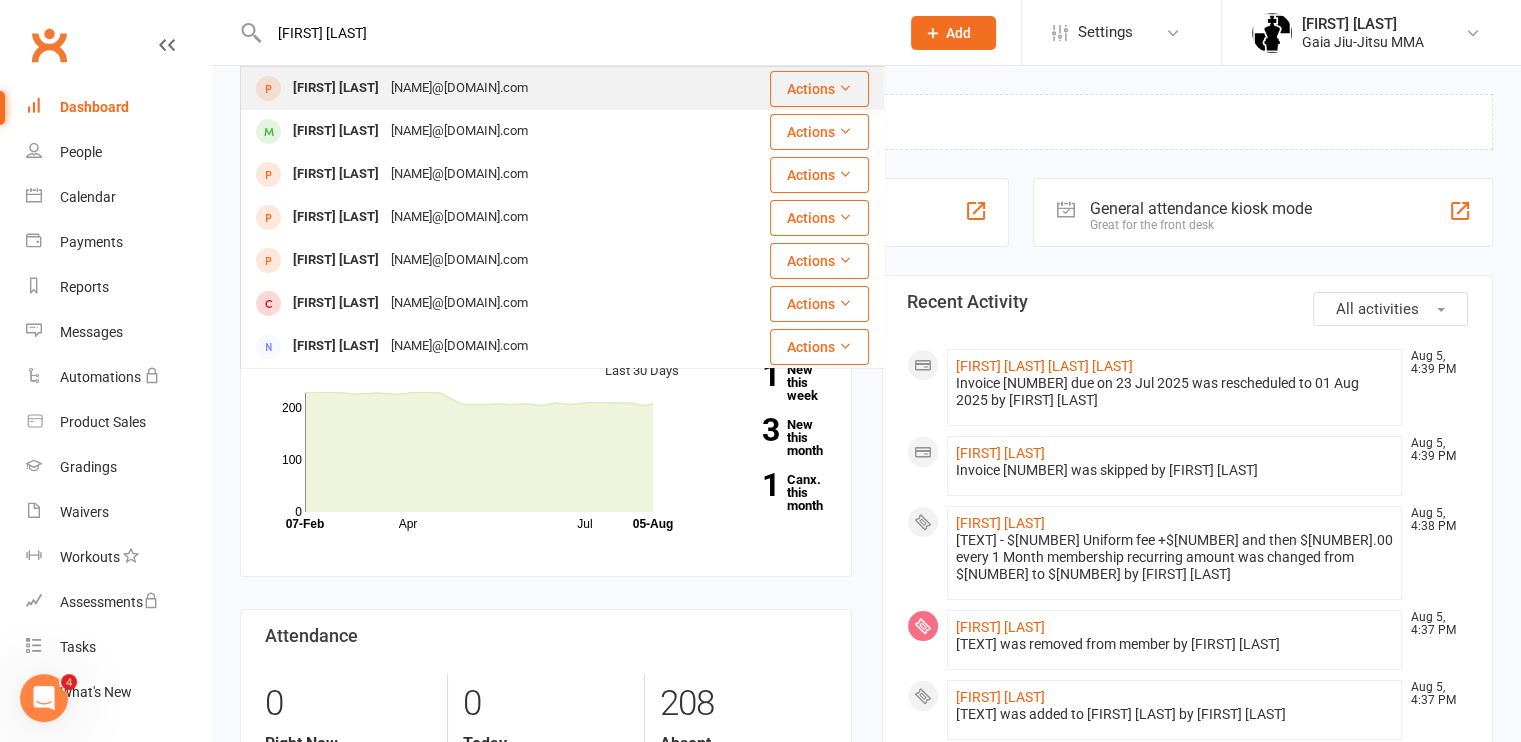 type on "[NAME]" 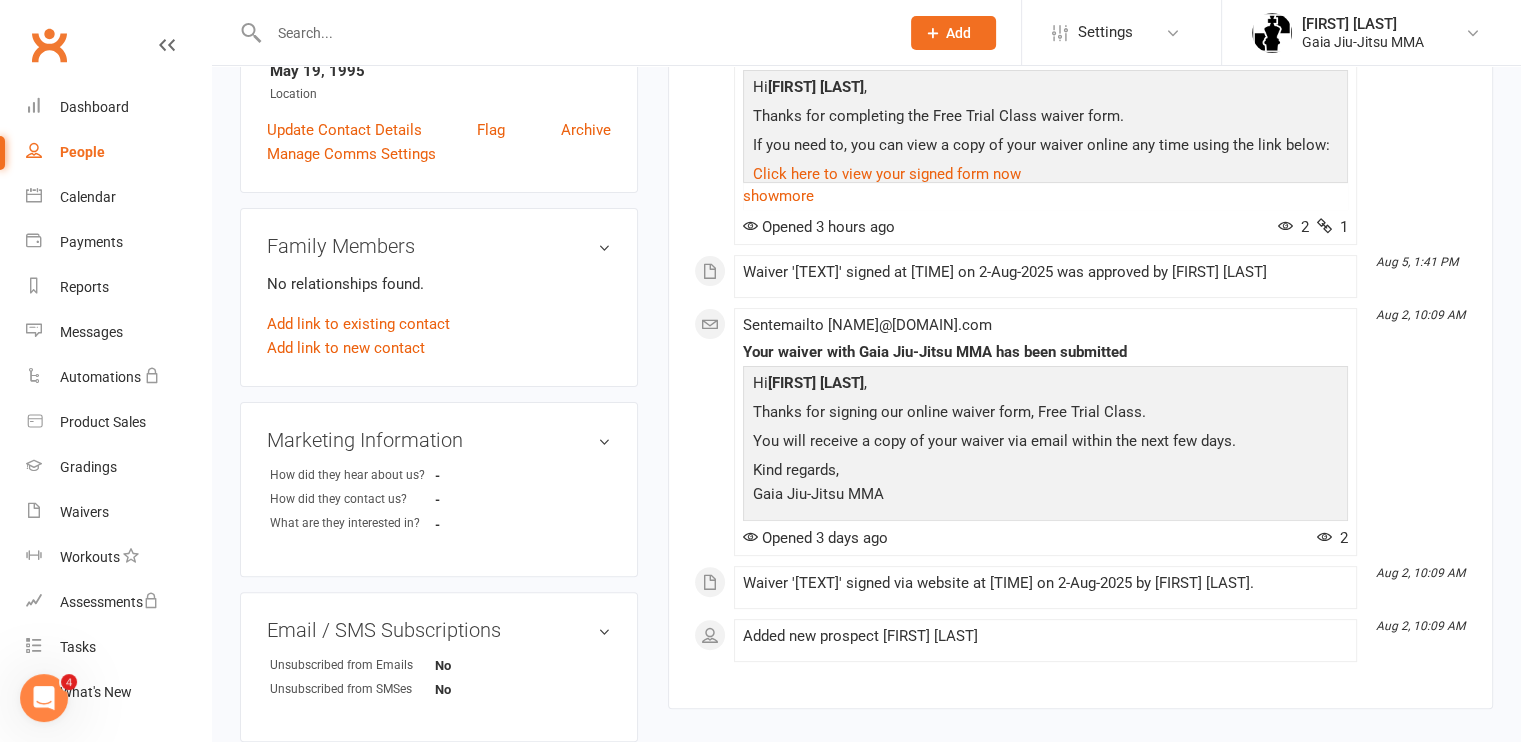 scroll, scrollTop: 0, scrollLeft: 0, axis: both 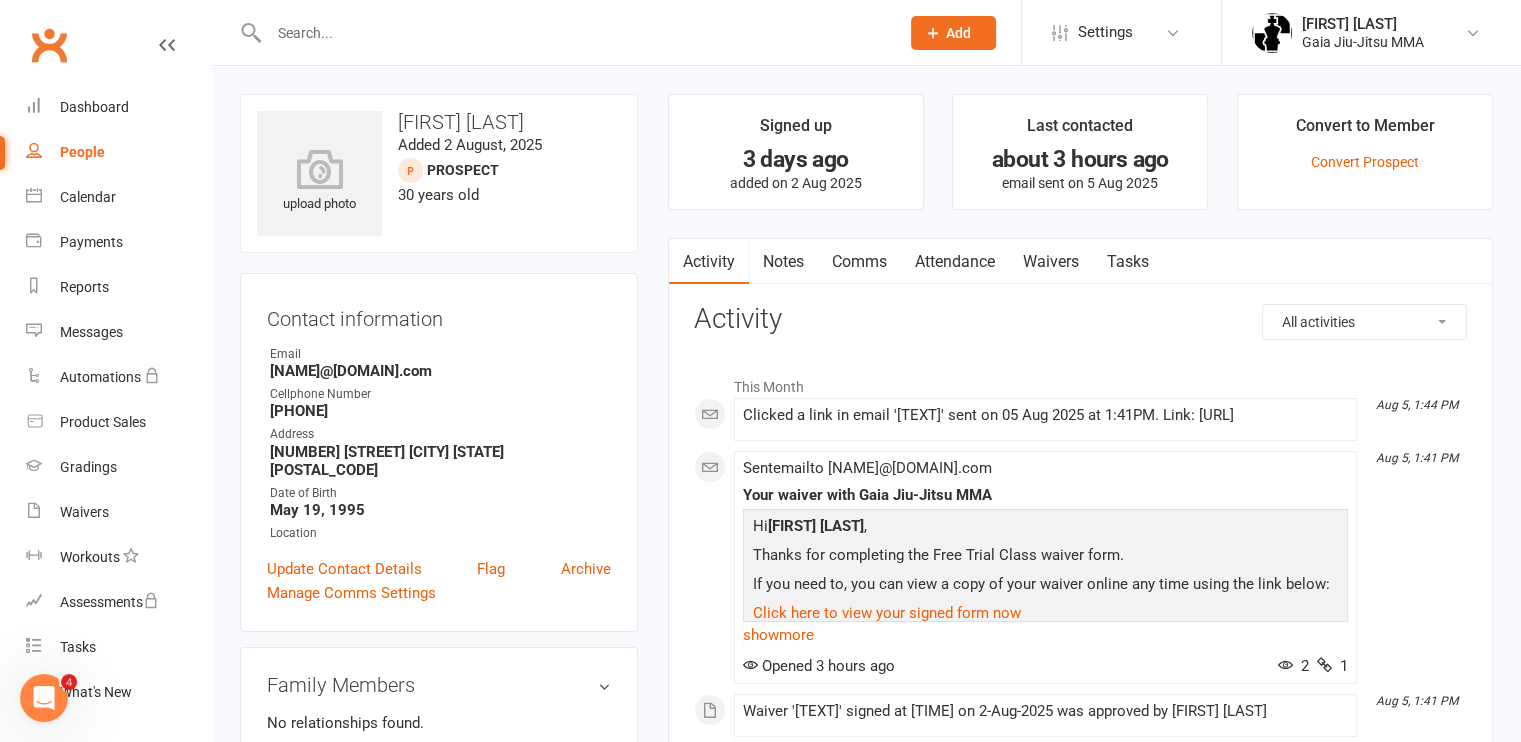 click at bounding box center [574, 33] 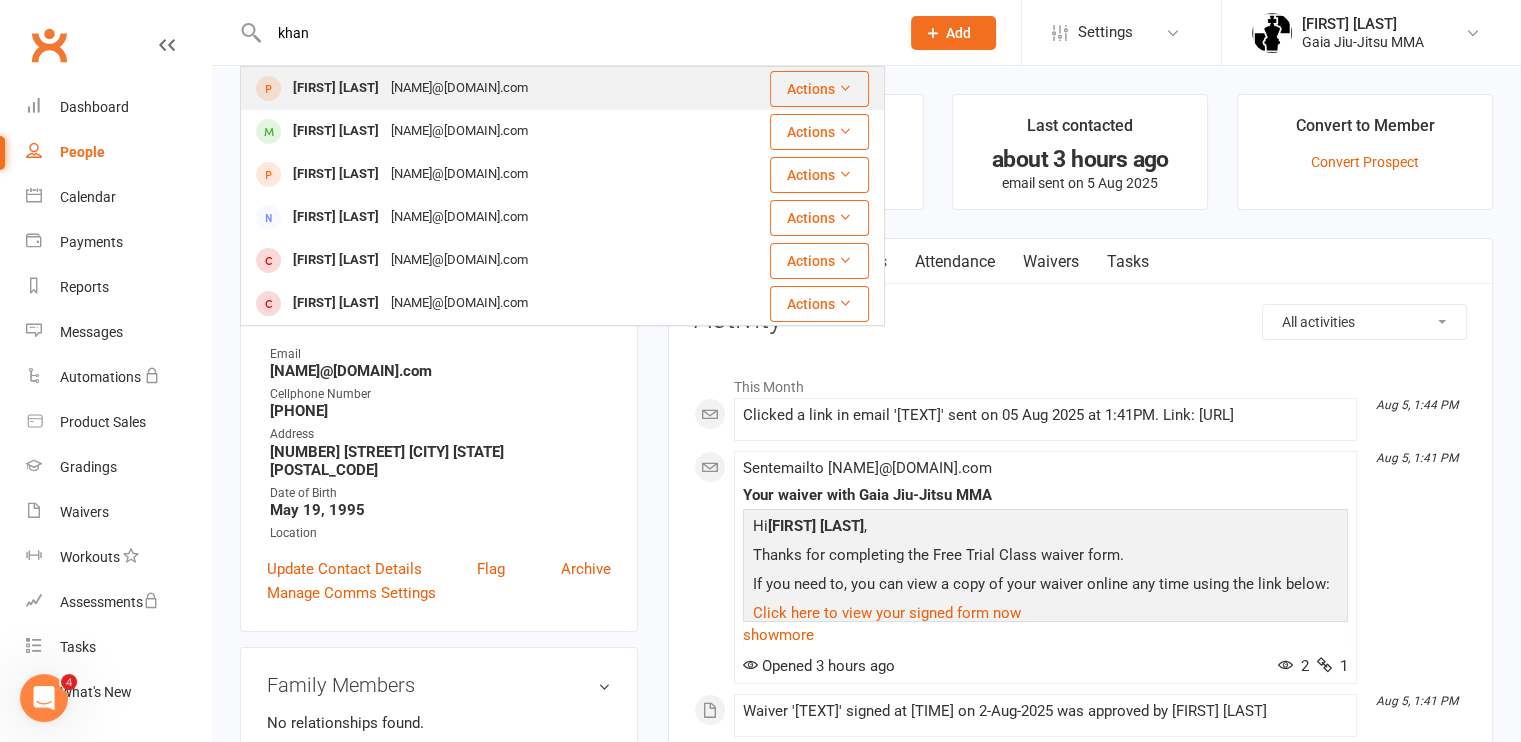 type on "khan" 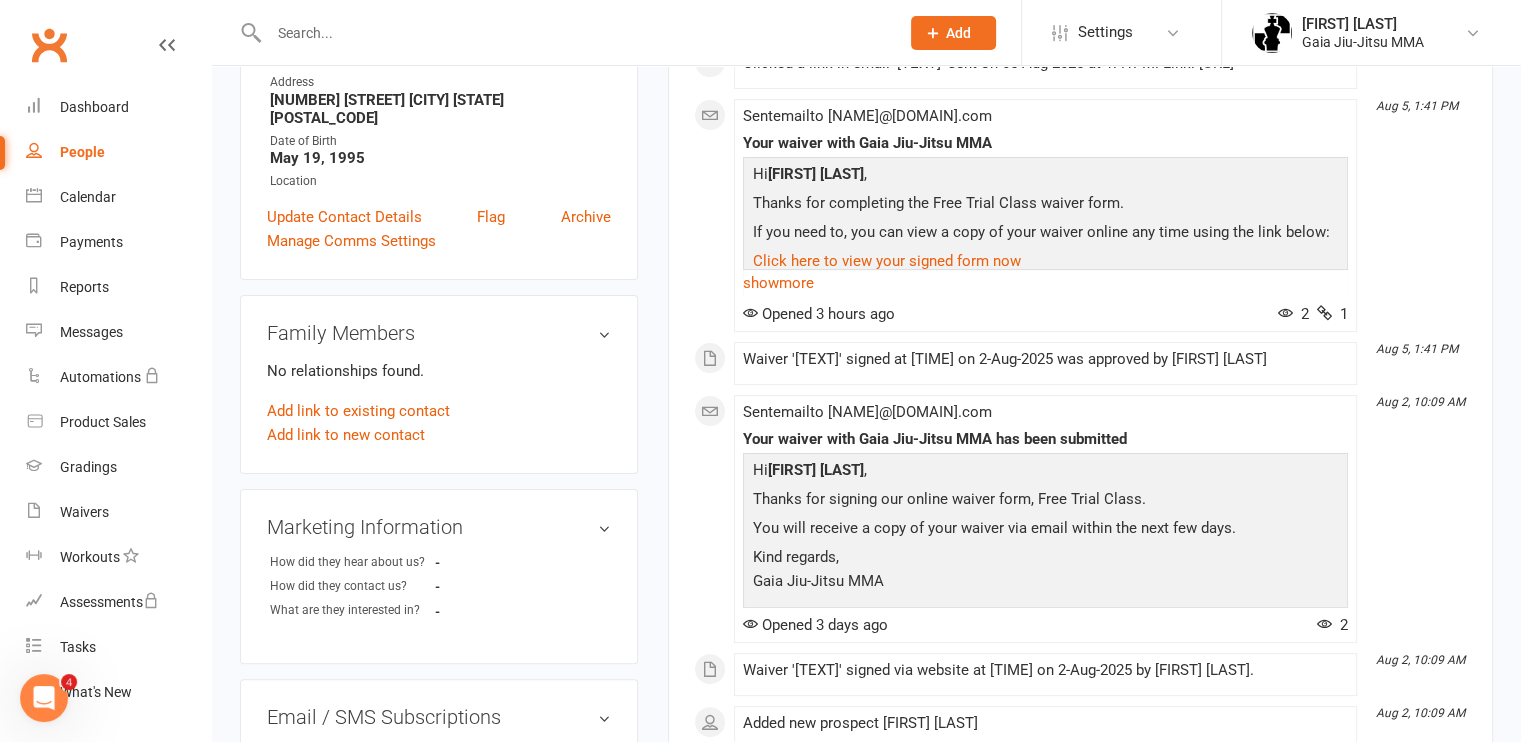 scroll, scrollTop: 0, scrollLeft: 0, axis: both 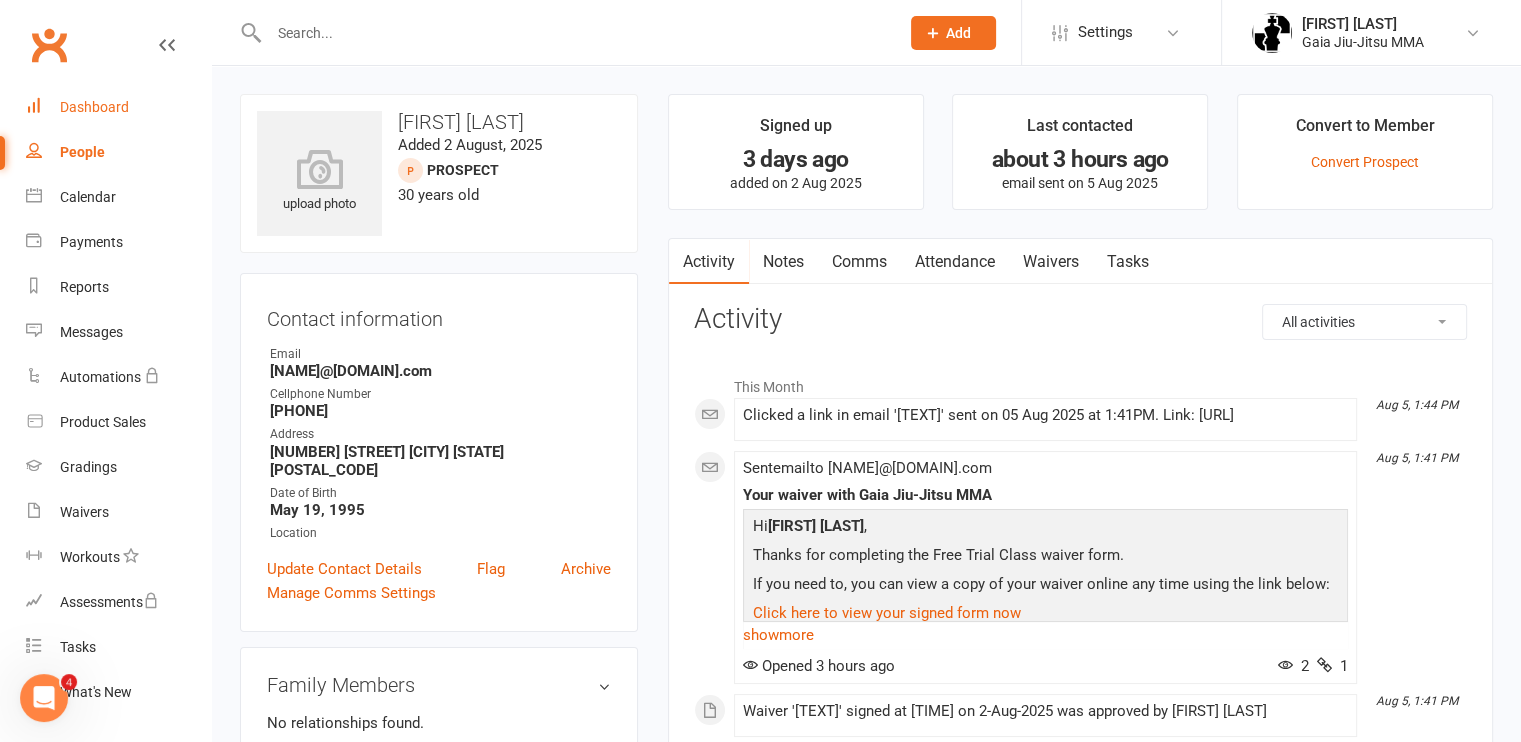 click on "Dashboard" at bounding box center (94, 107) 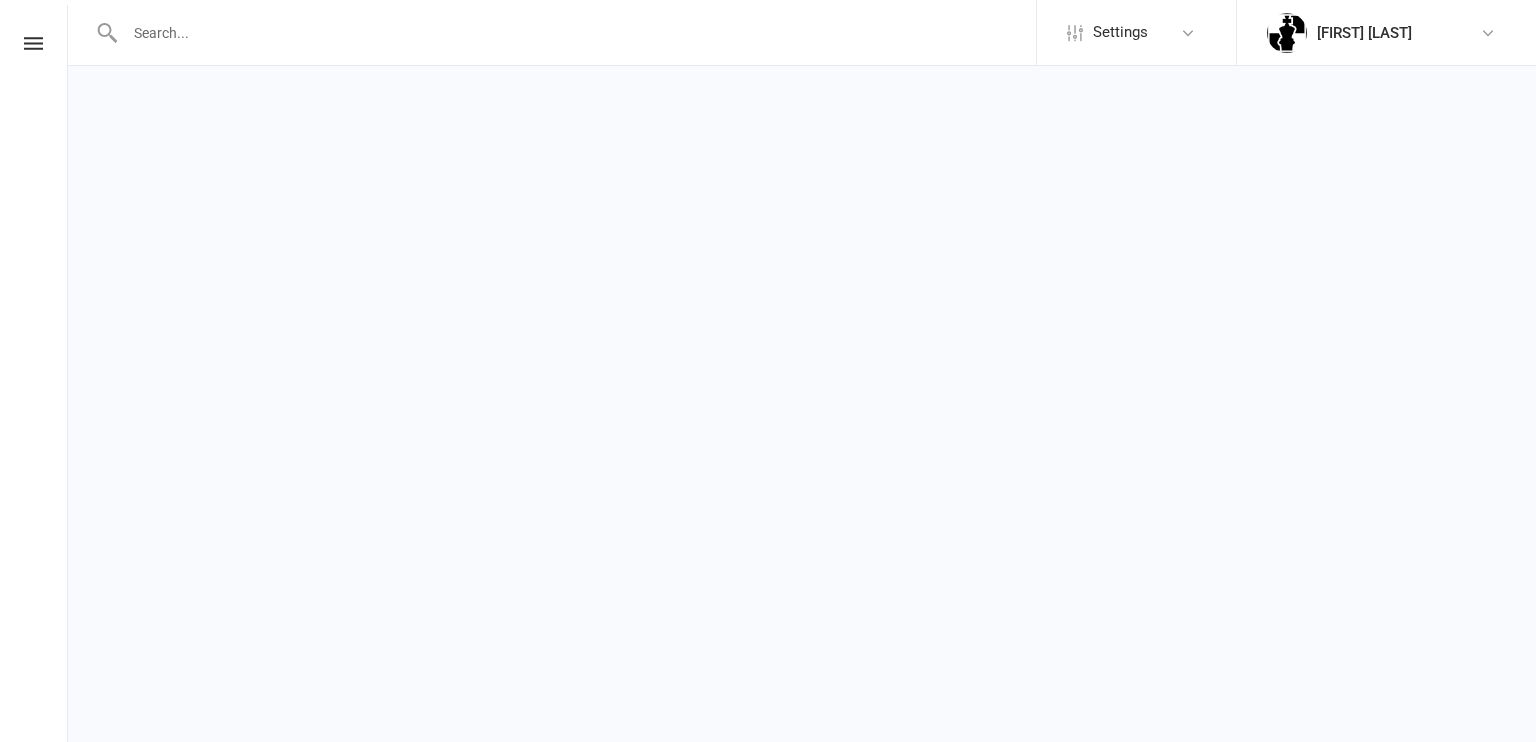 scroll, scrollTop: 0, scrollLeft: 0, axis: both 